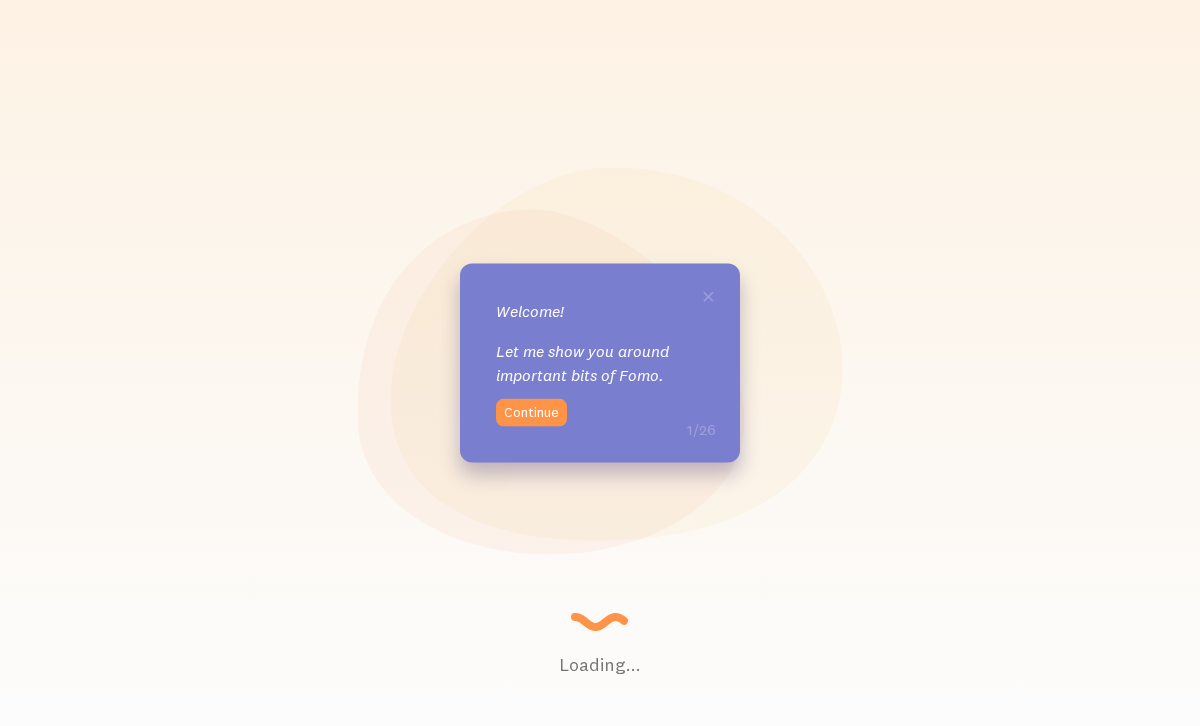 scroll, scrollTop: 0, scrollLeft: 0, axis: both 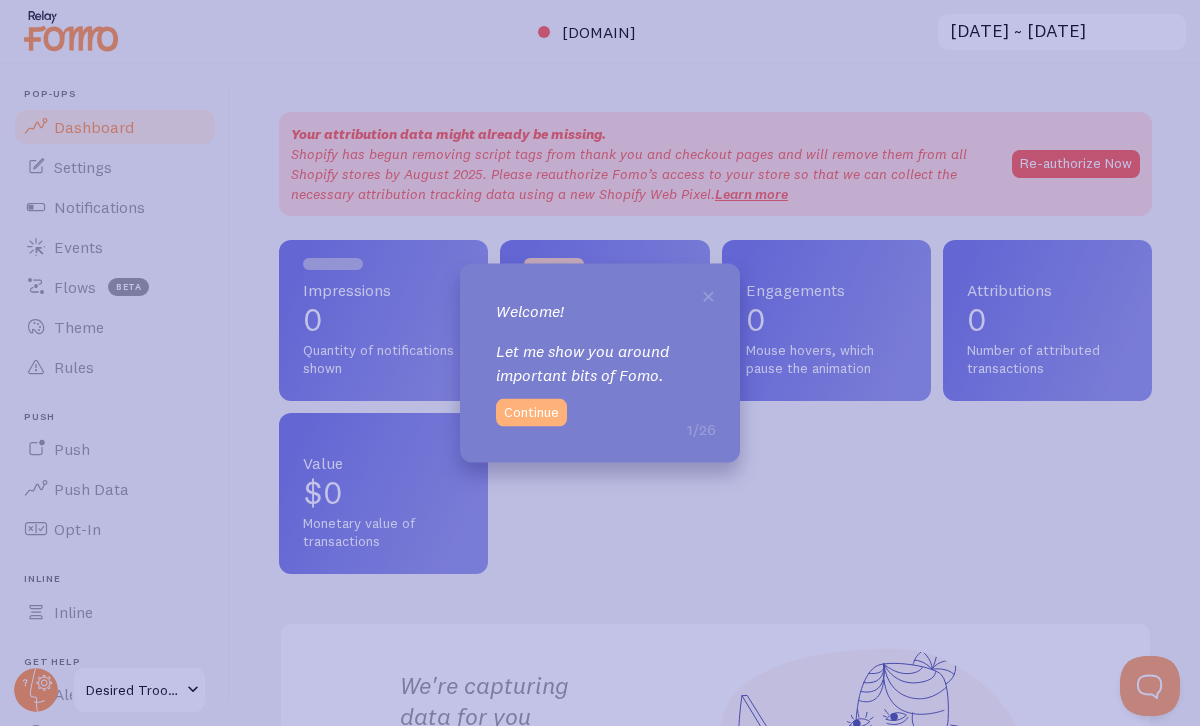 click on "Continue" at bounding box center [531, 412] 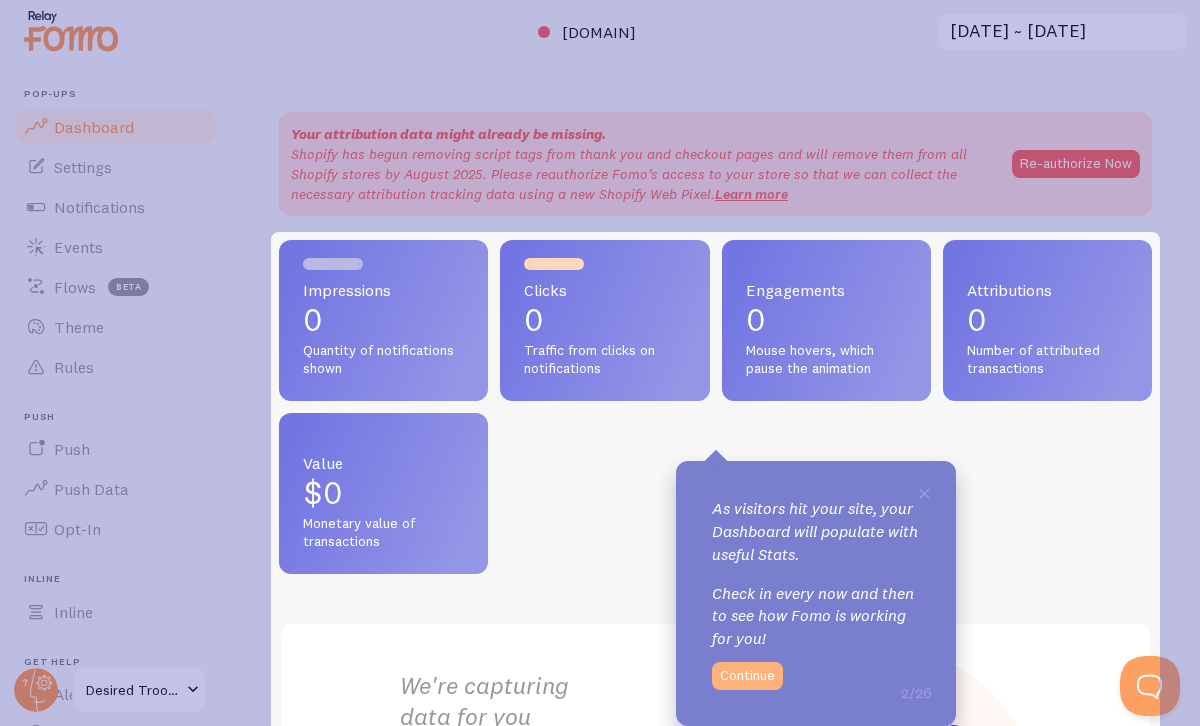 click on "Continue" at bounding box center (747, 676) 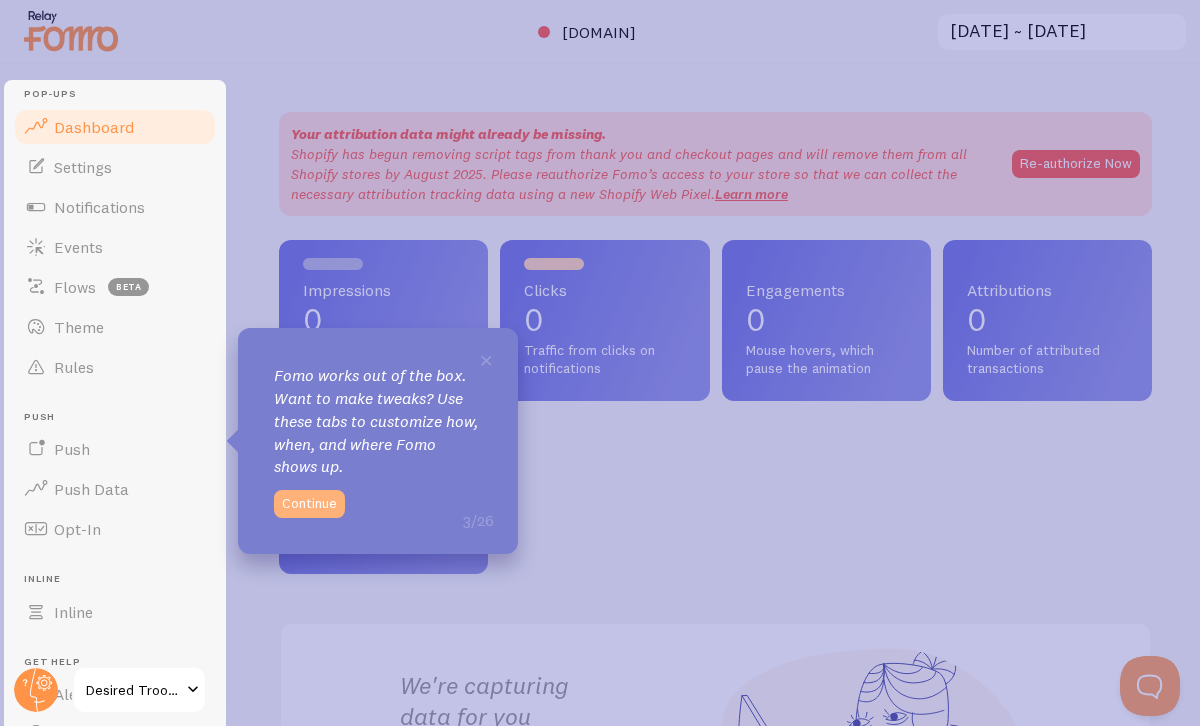 click on "Continue" at bounding box center (309, 504) 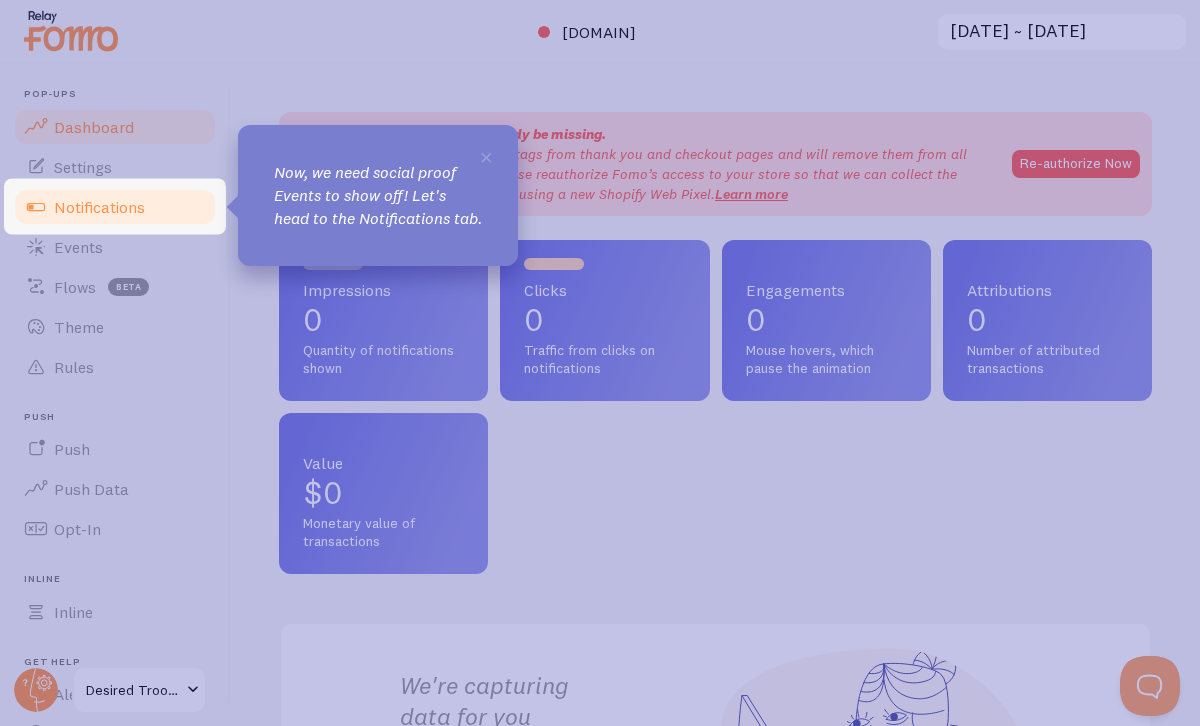 click on "Notifications" at bounding box center (99, 207) 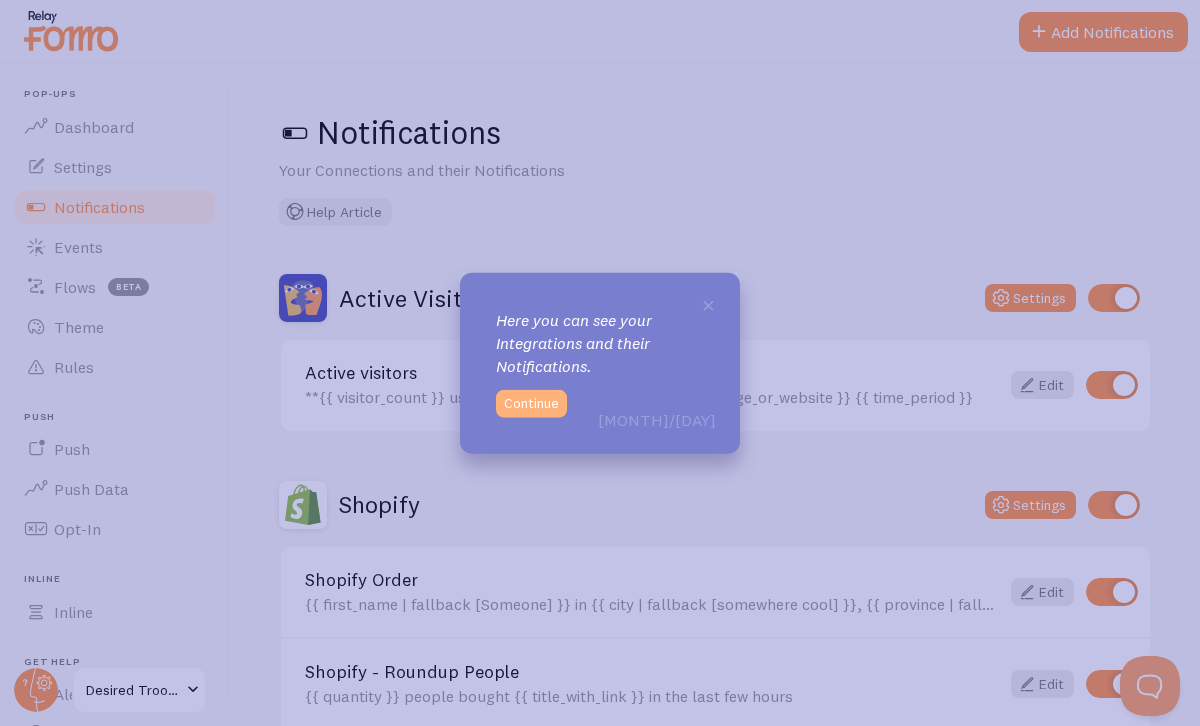 click on "Continue" at bounding box center (531, 403) 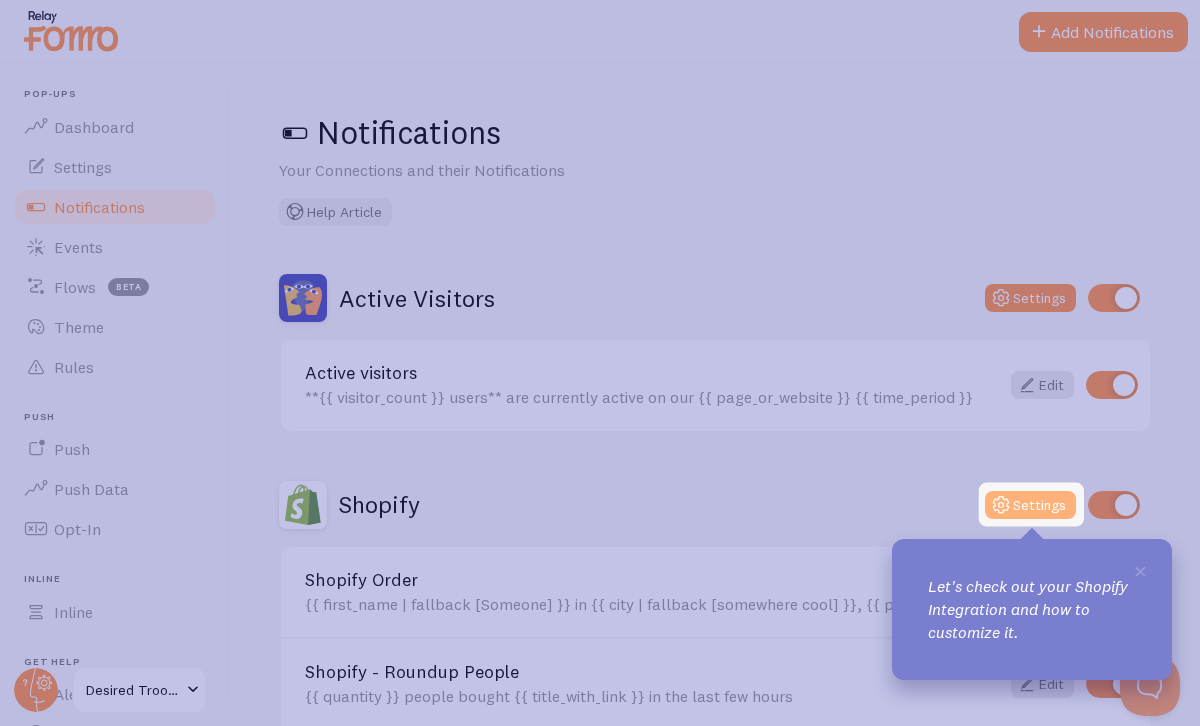 click on "Settings" at bounding box center (1030, 505) 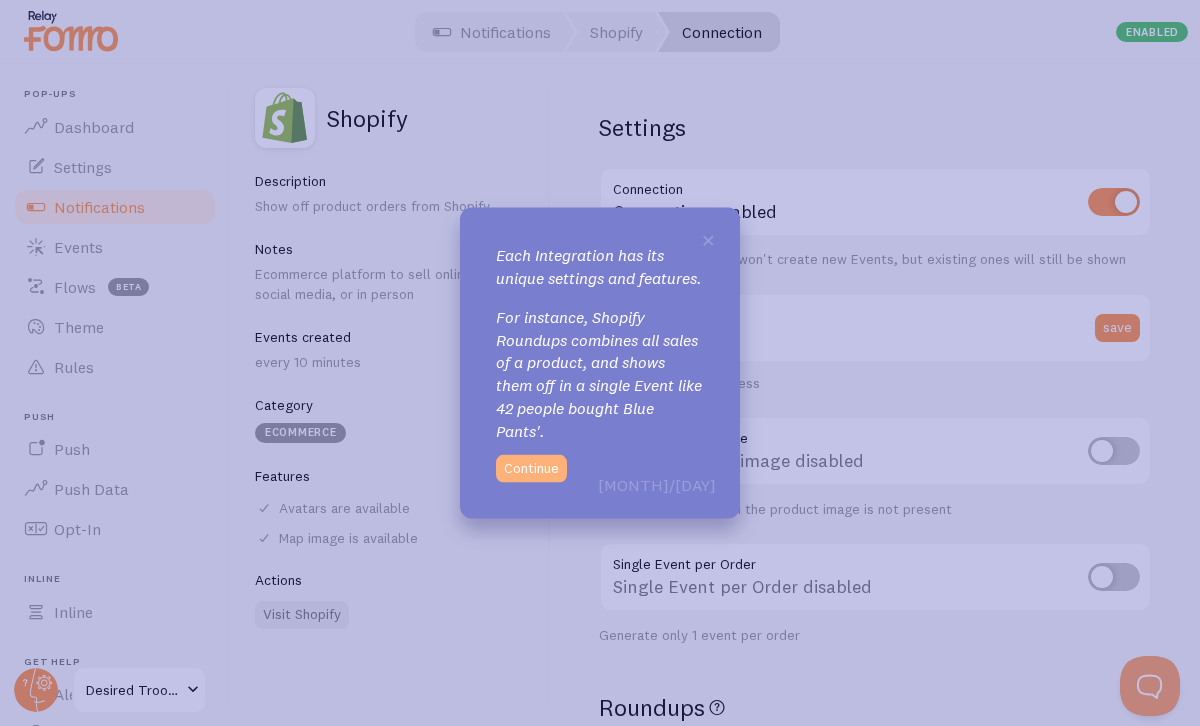 click on "Continue" at bounding box center (531, 468) 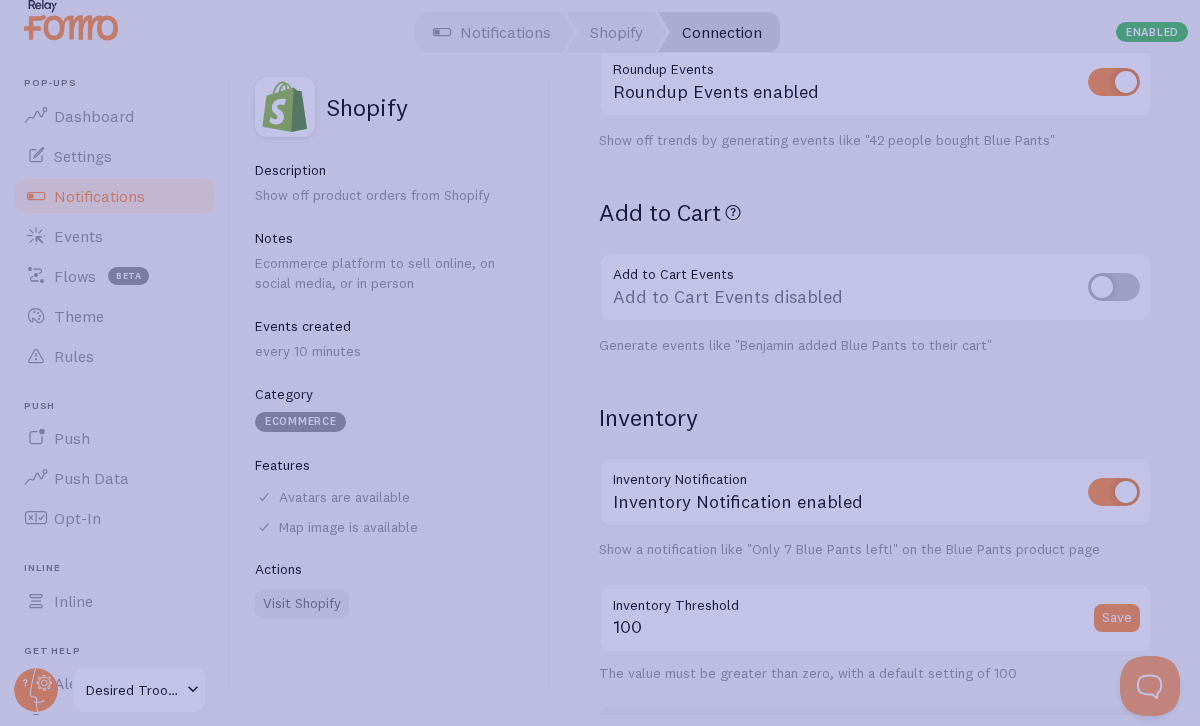 scroll, scrollTop: 1011, scrollLeft: 0, axis: vertical 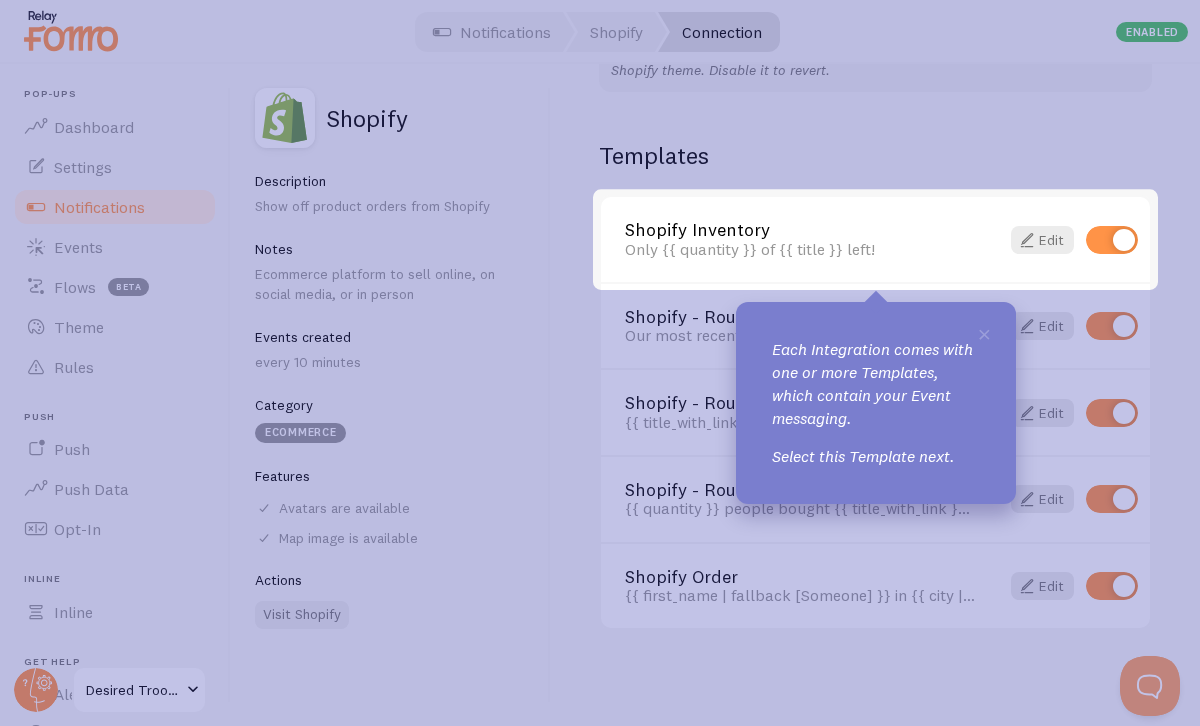 click on "Only {{ quantity }} of {{ title }} left!" at bounding box center [800, 249] 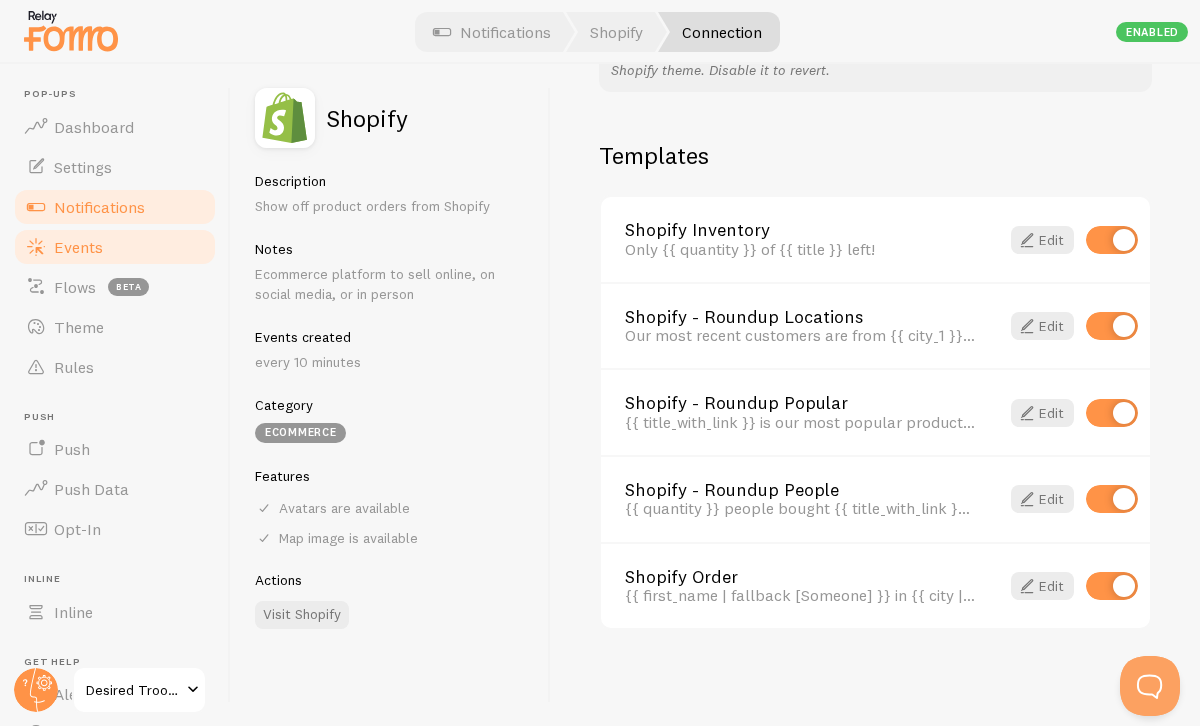click on "Events" at bounding box center (78, 247) 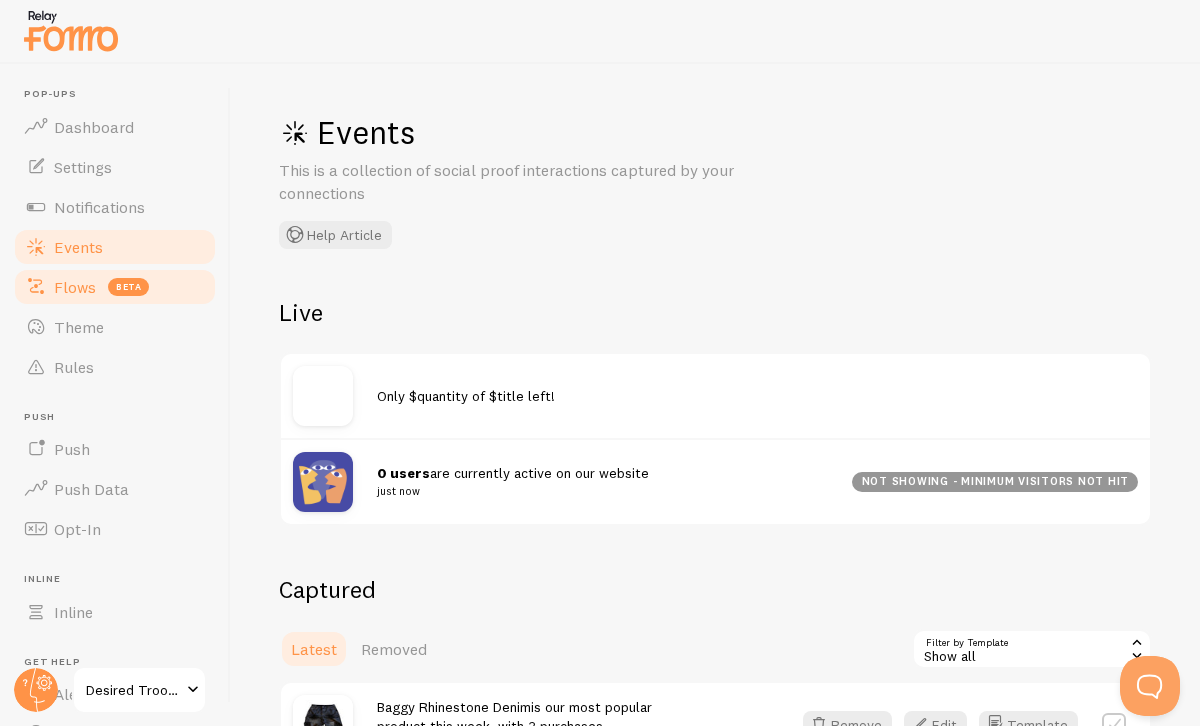 click on "Flows
beta" at bounding box center [115, 287] 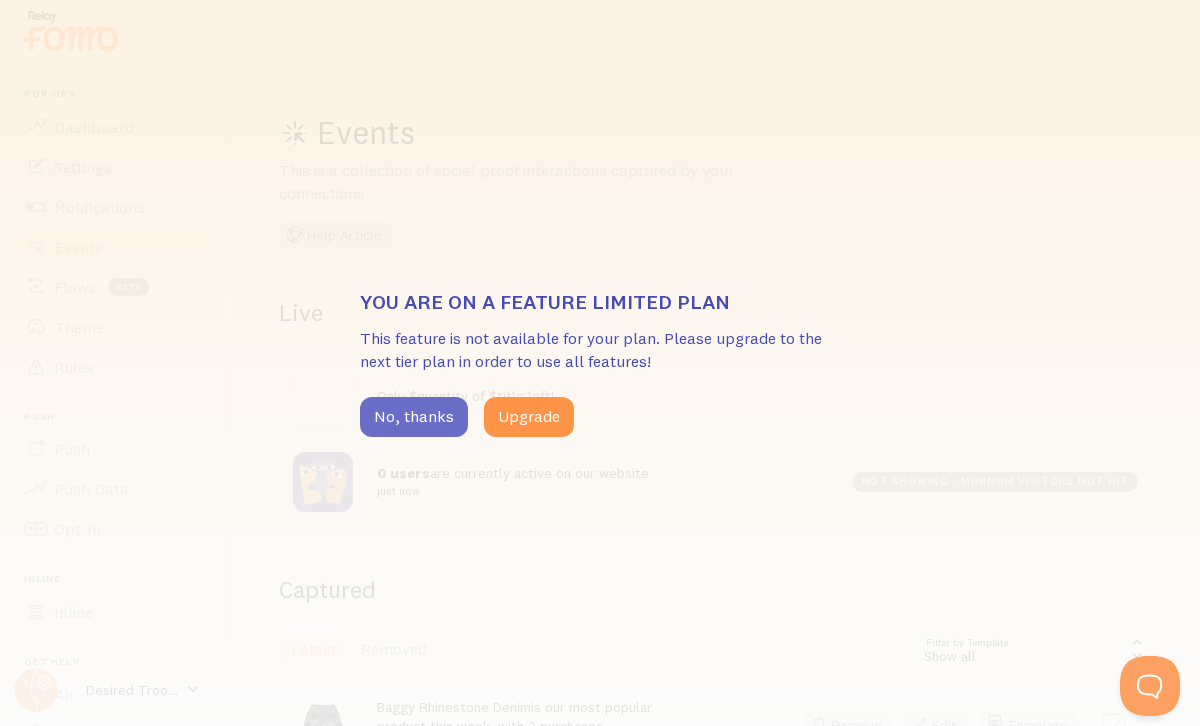 click on "No, thanks" at bounding box center (414, 417) 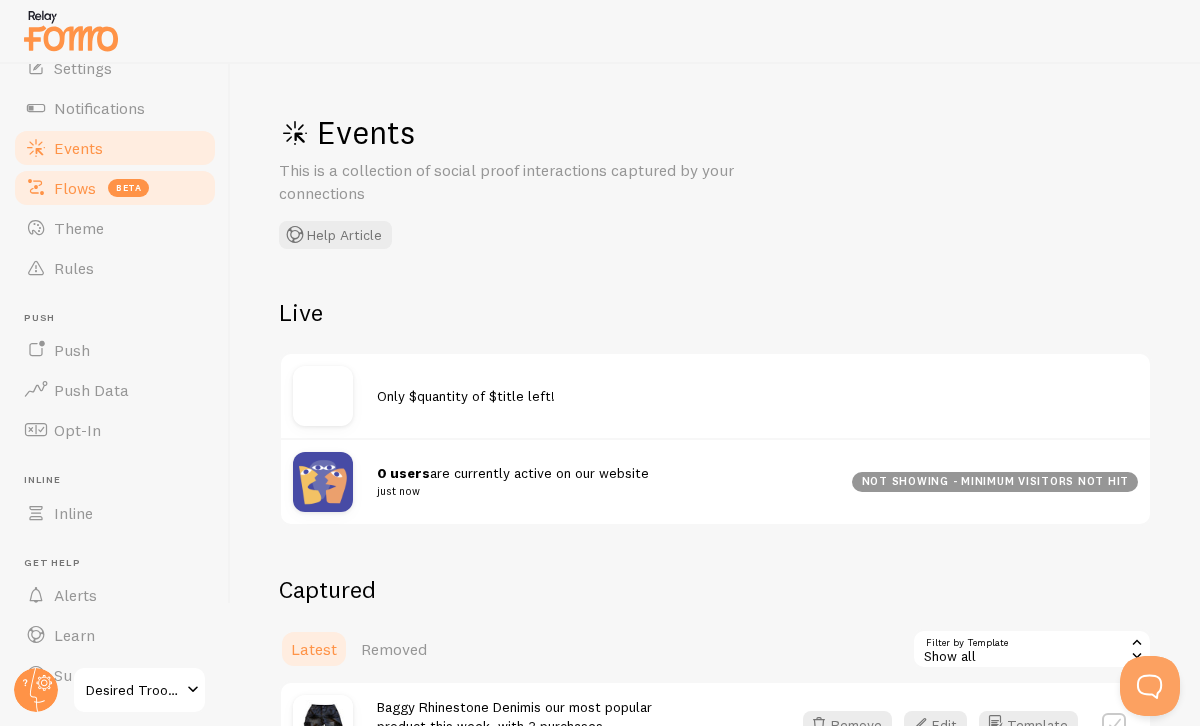 scroll, scrollTop: 140, scrollLeft: 0, axis: vertical 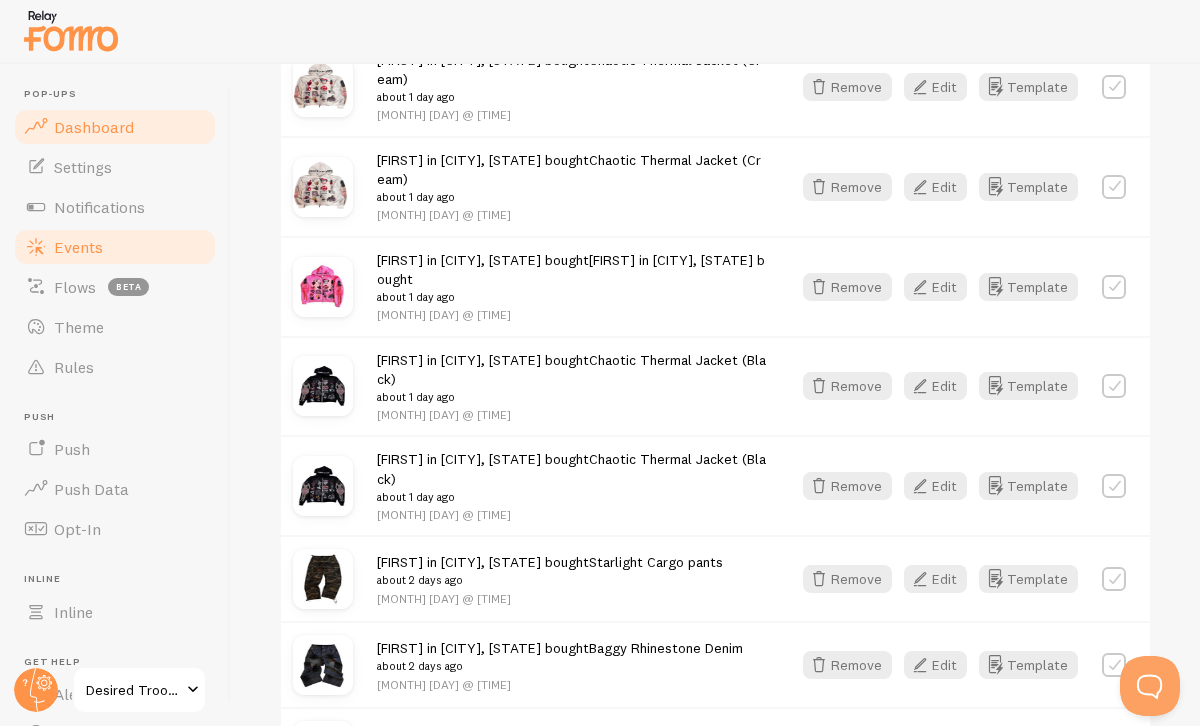 click on "Dashboard" at bounding box center (94, 127) 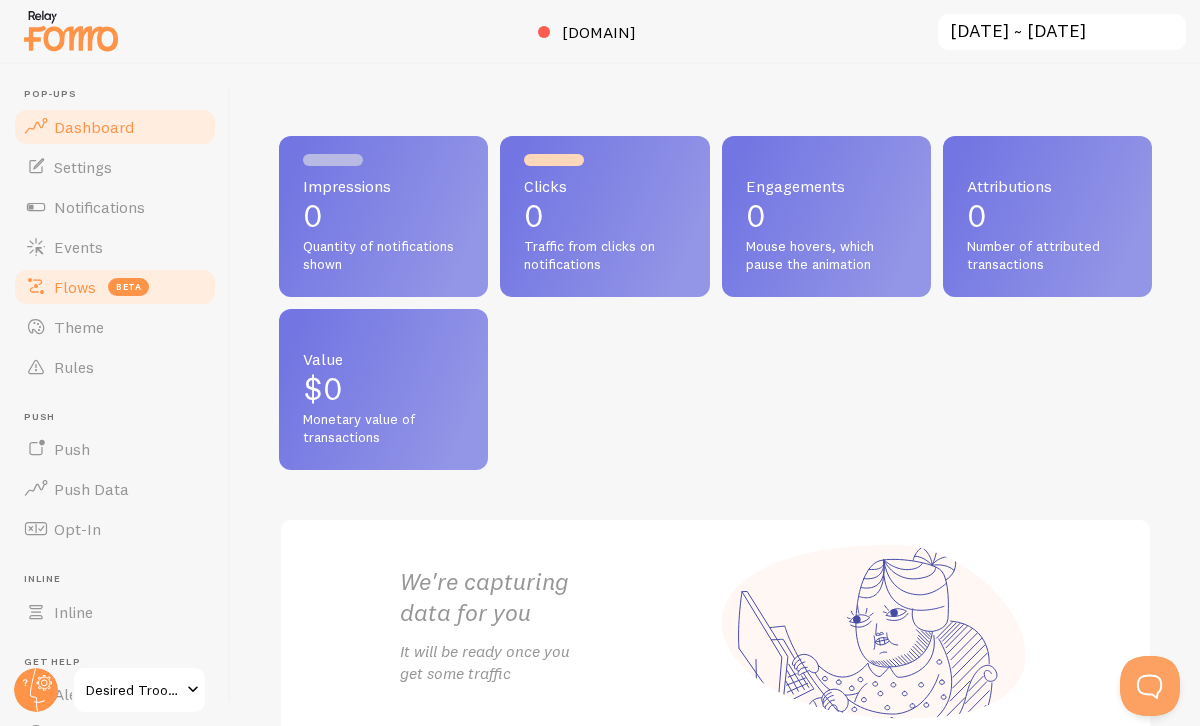 click on "Flows" at bounding box center [75, 287] 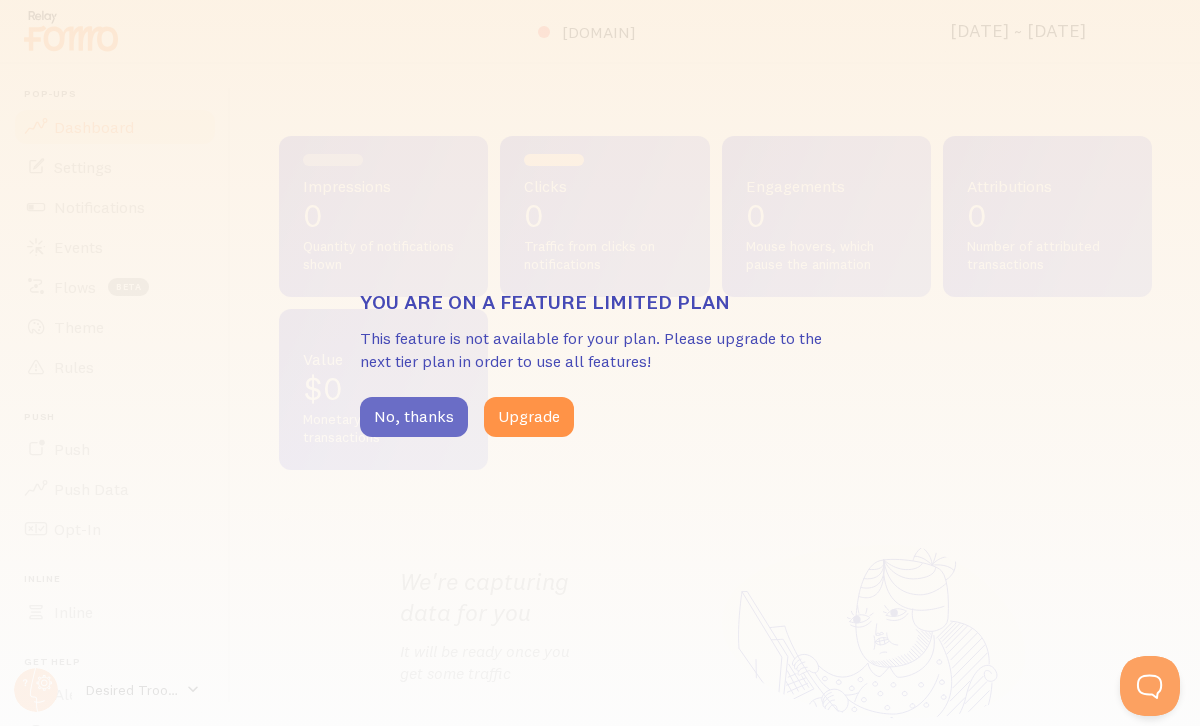 click on "No, thanks" at bounding box center [414, 417] 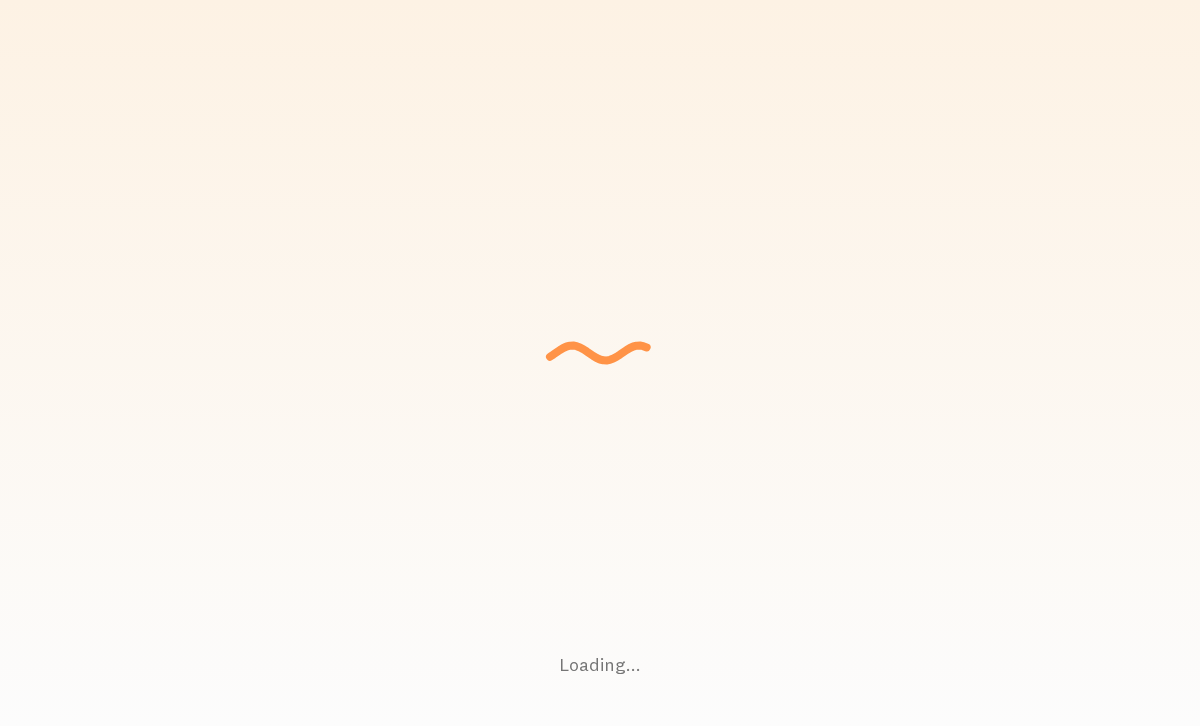 scroll, scrollTop: 0, scrollLeft: 0, axis: both 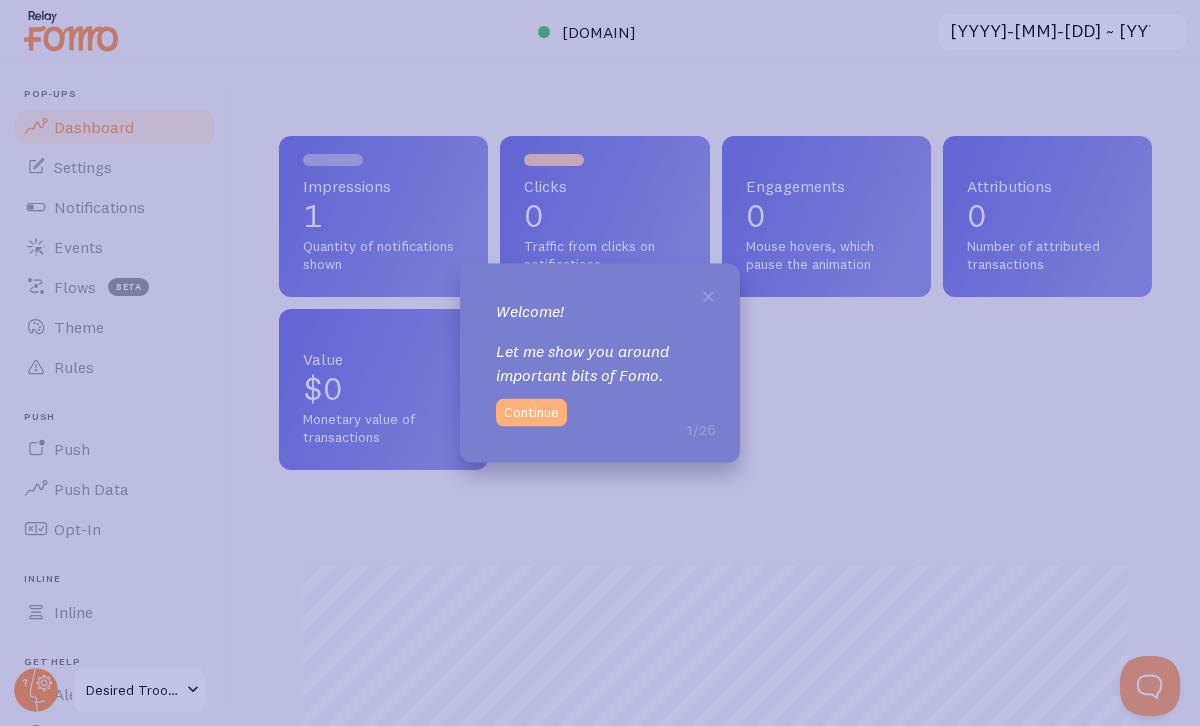 click on "Continue" at bounding box center (531, 412) 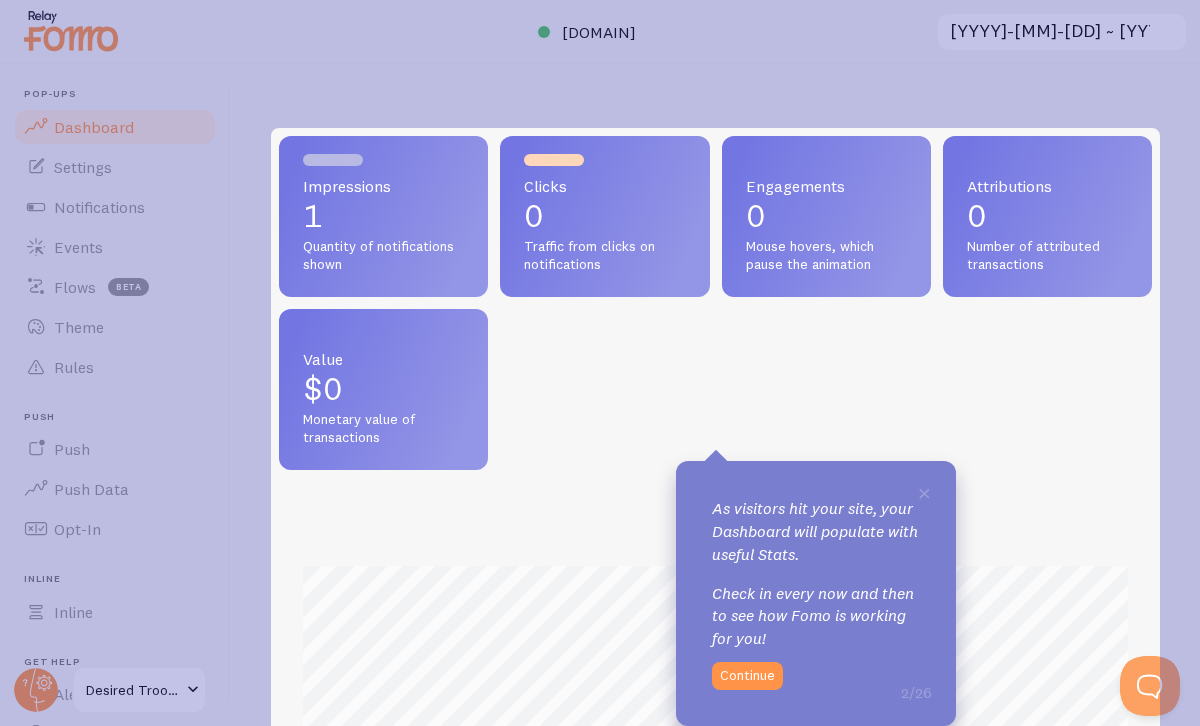 click on "Impressions
1
Quantity of notifications shown
Clicks
0
Traffic from clicks on notifications
Engagements
0
Mouse hovers, which pause the animation
Attributions
0
Number of attributed transactions
Value
$0   Monetary value of transactions       Impressions Clicks                 Earn commission
Share Fomo and earn up to 25% ongoing revenue on all new
signups
What's happening       Baggy Rhinestone Denim  is our most popular product this week, with 3 purchases
Aug 3rd @ 3:36pm
Our most recent customers are from Richmond, Cedar Hill, and Suffolk
Aug 3rd @ 3:36pm
Shanesha in Bloomington, Indiana bought  Chaotic Thermal Jacket (Pink)" at bounding box center [715, 395] 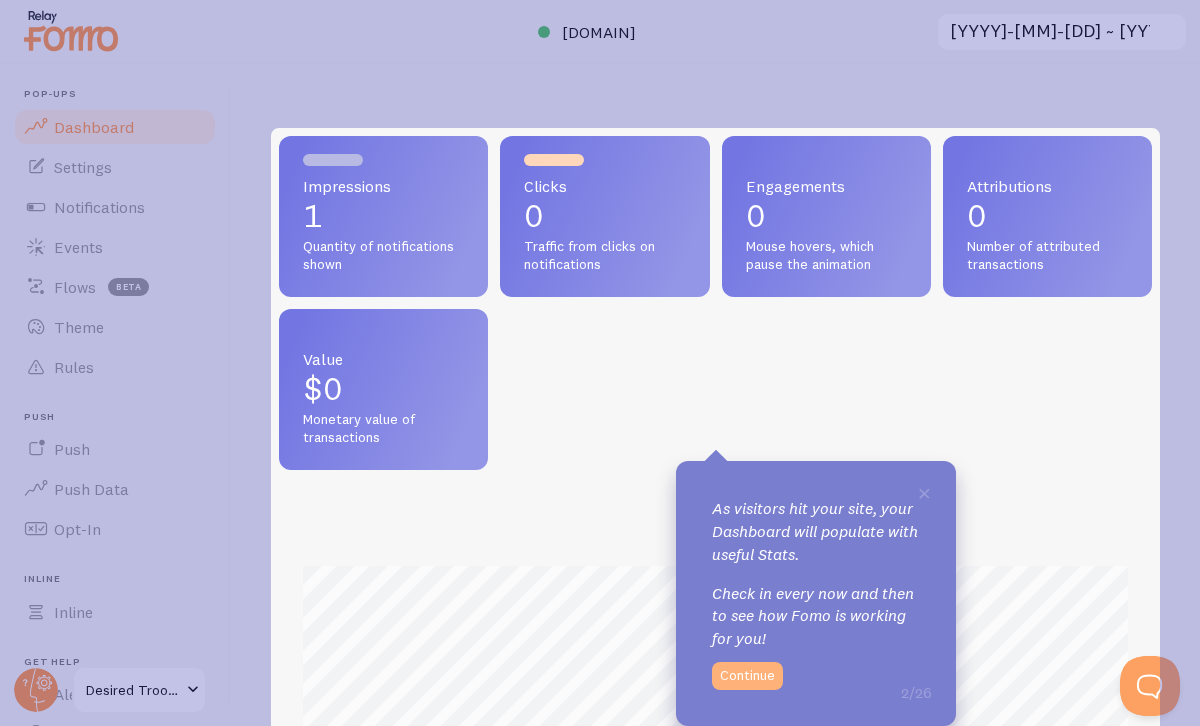 click on "Continue" at bounding box center [747, 676] 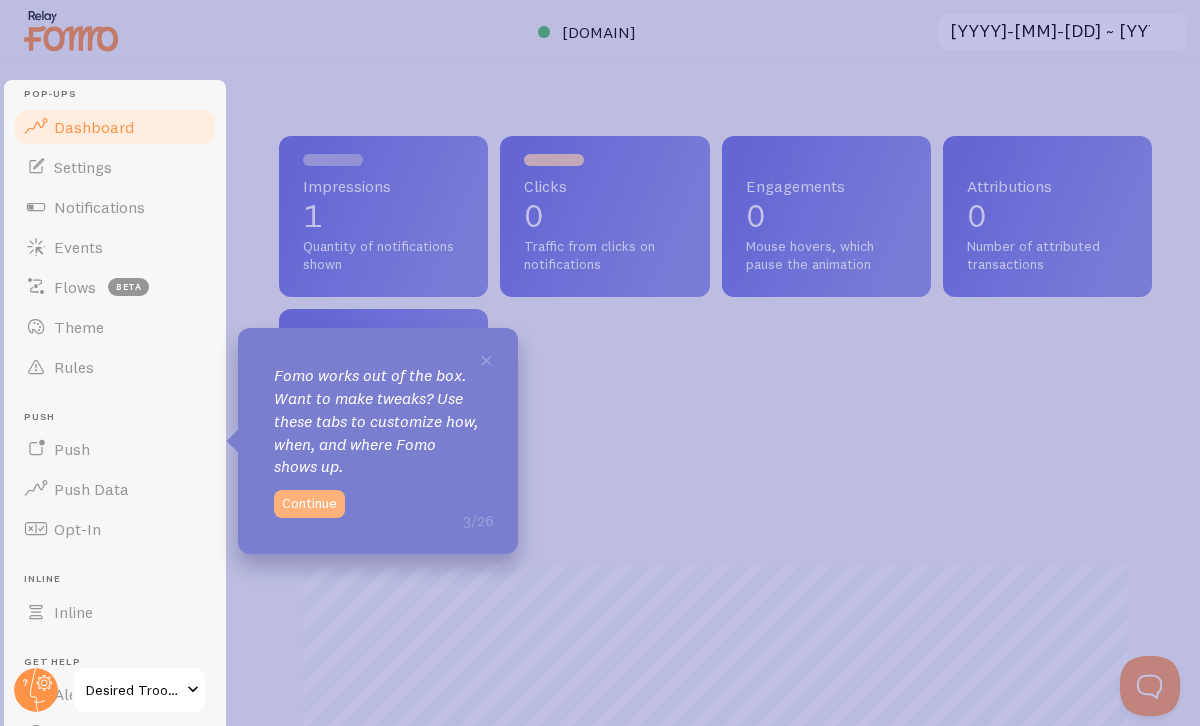 click on "Continue" at bounding box center [309, 504] 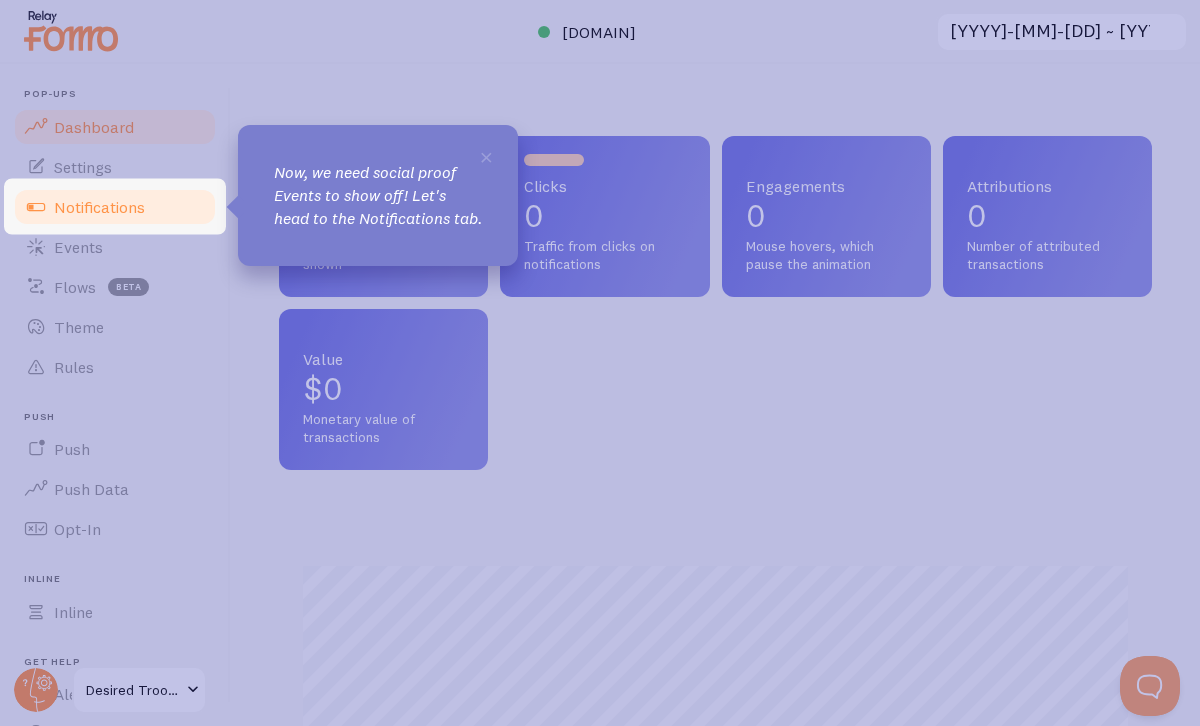 click on "Notifications" at bounding box center (115, 207) 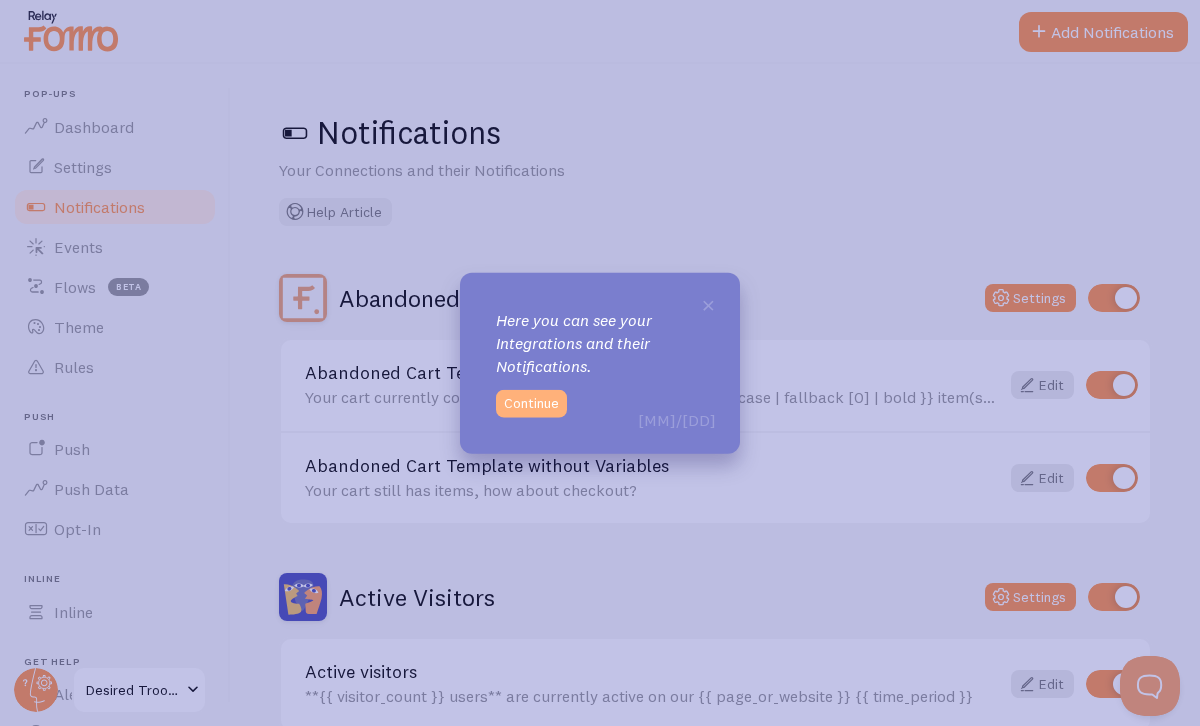 click on "Continue" at bounding box center (531, 403) 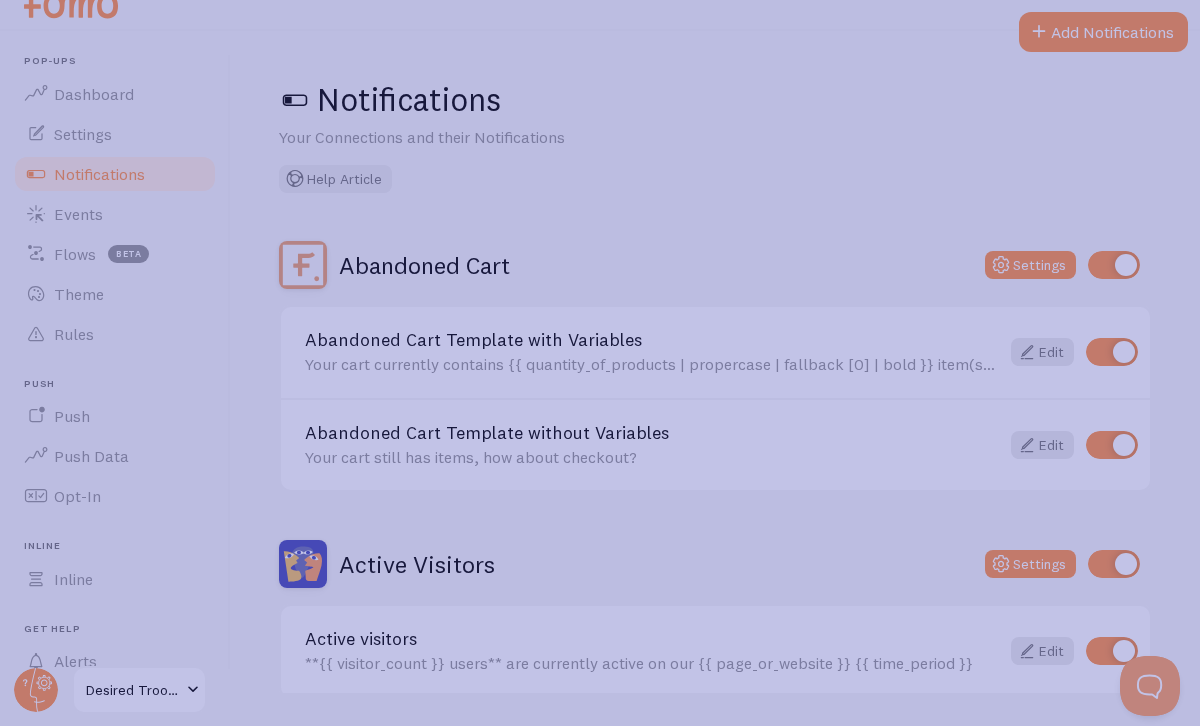 scroll, scrollTop: 55, scrollLeft: 0, axis: vertical 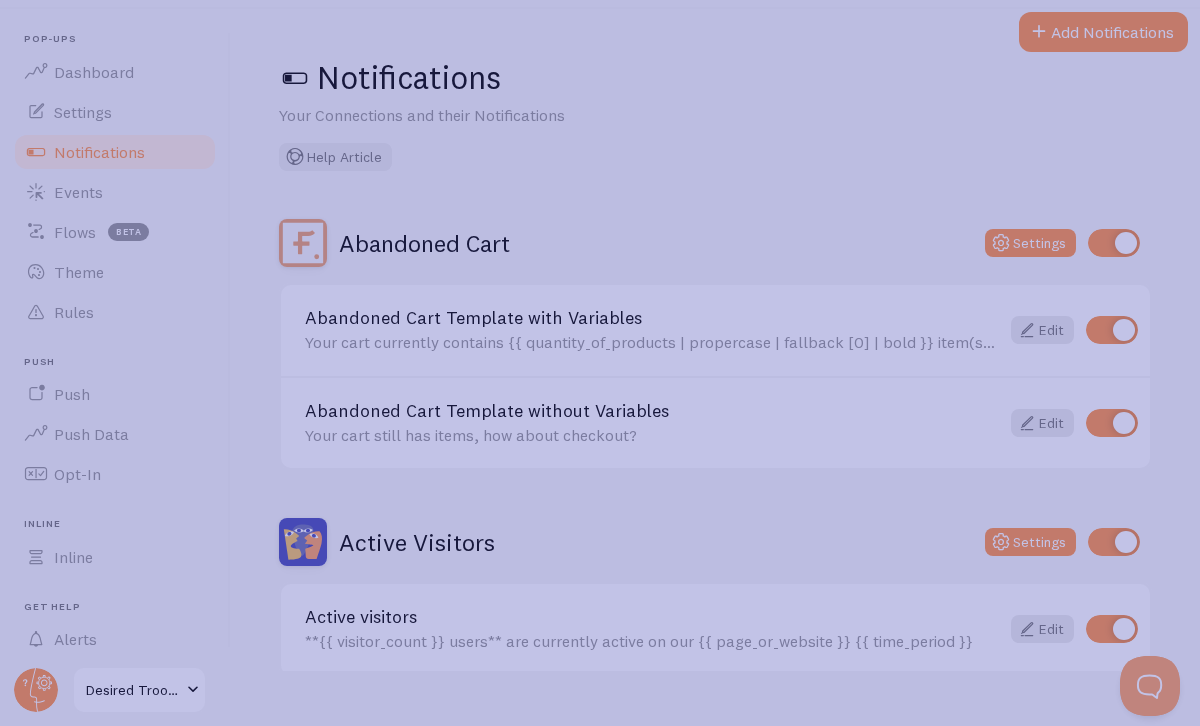 click 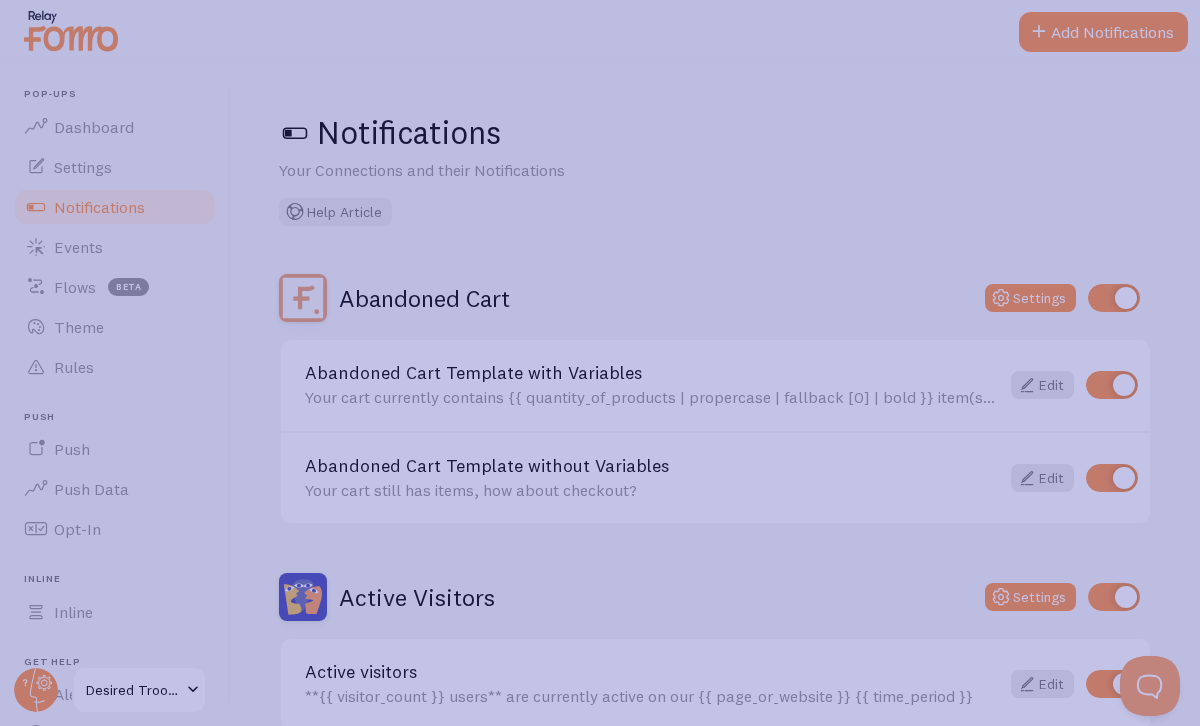 click 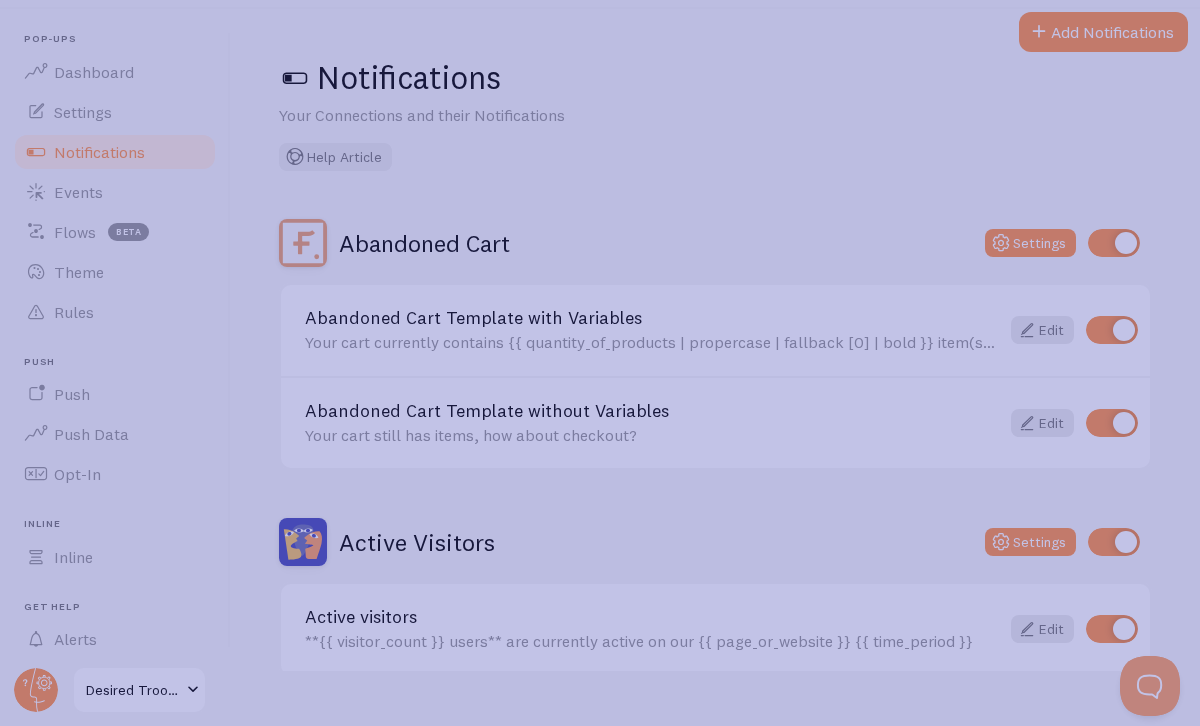 click 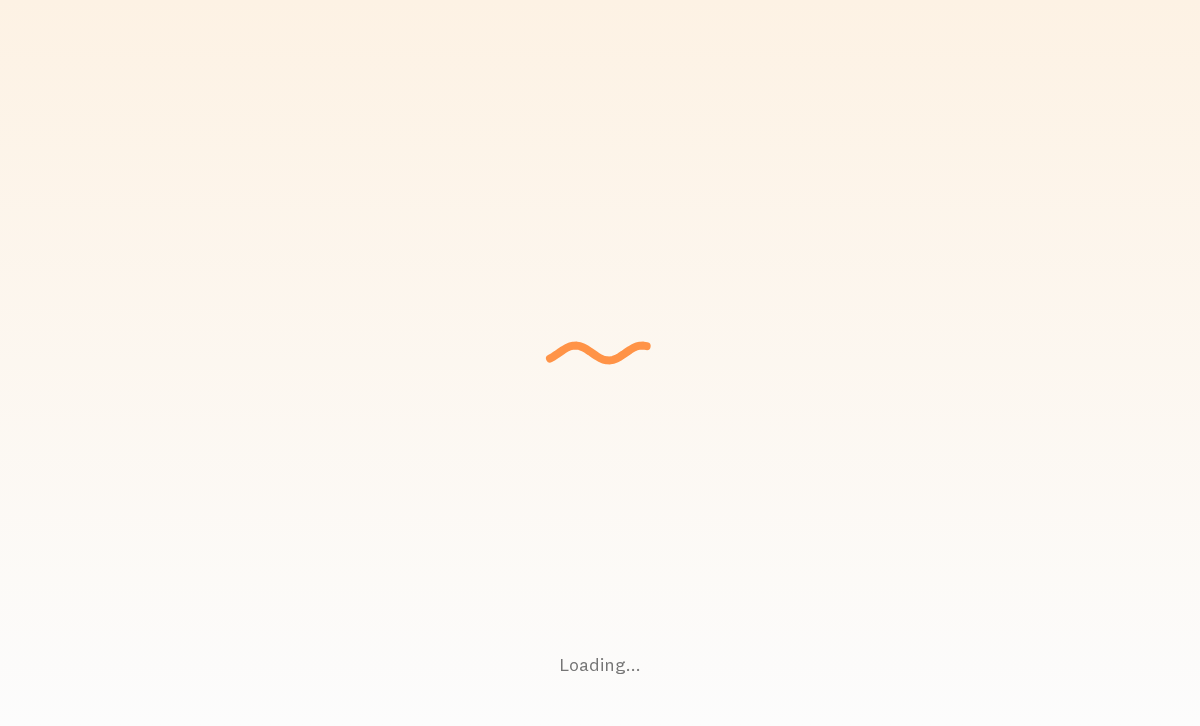 scroll, scrollTop: 0, scrollLeft: 0, axis: both 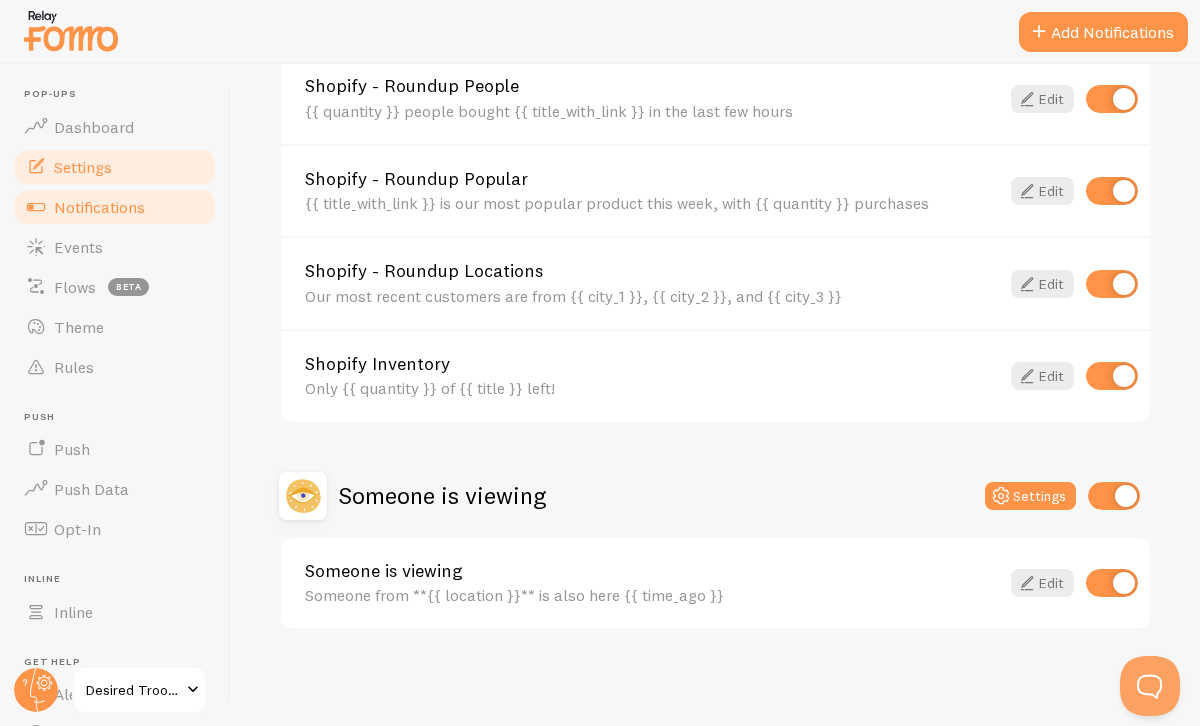 click on "Settings" at bounding box center [83, 167] 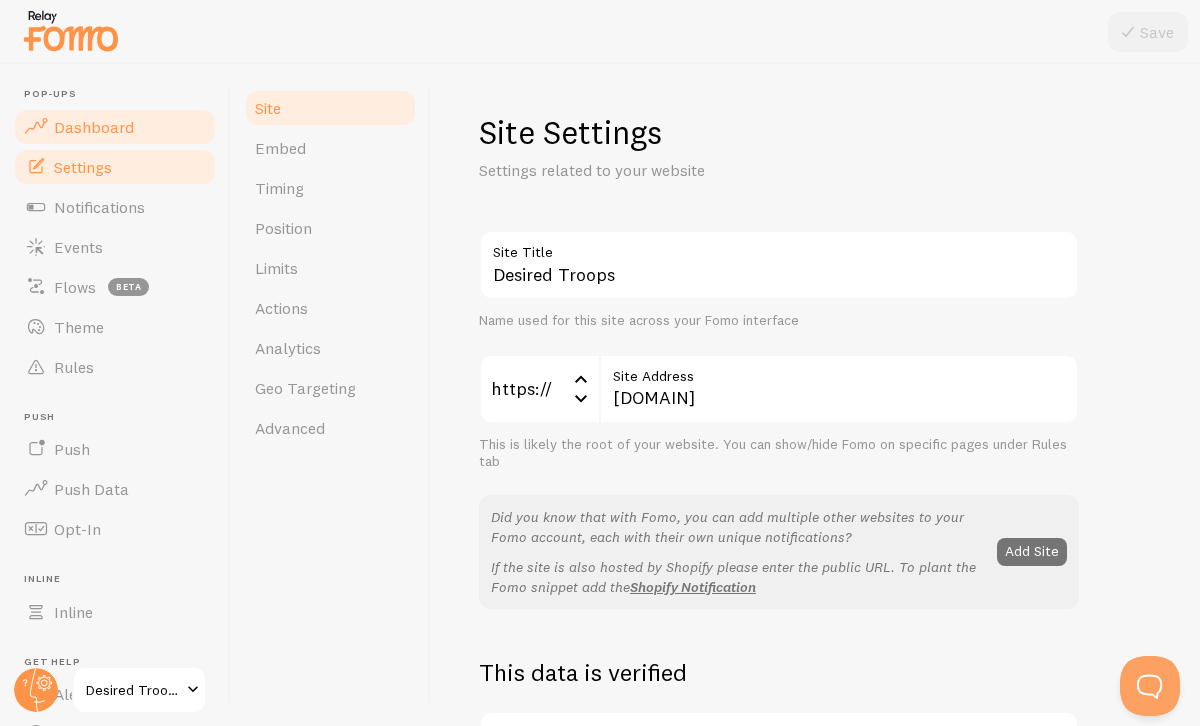 click on "Dashboard" at bounding box center [94, 127] 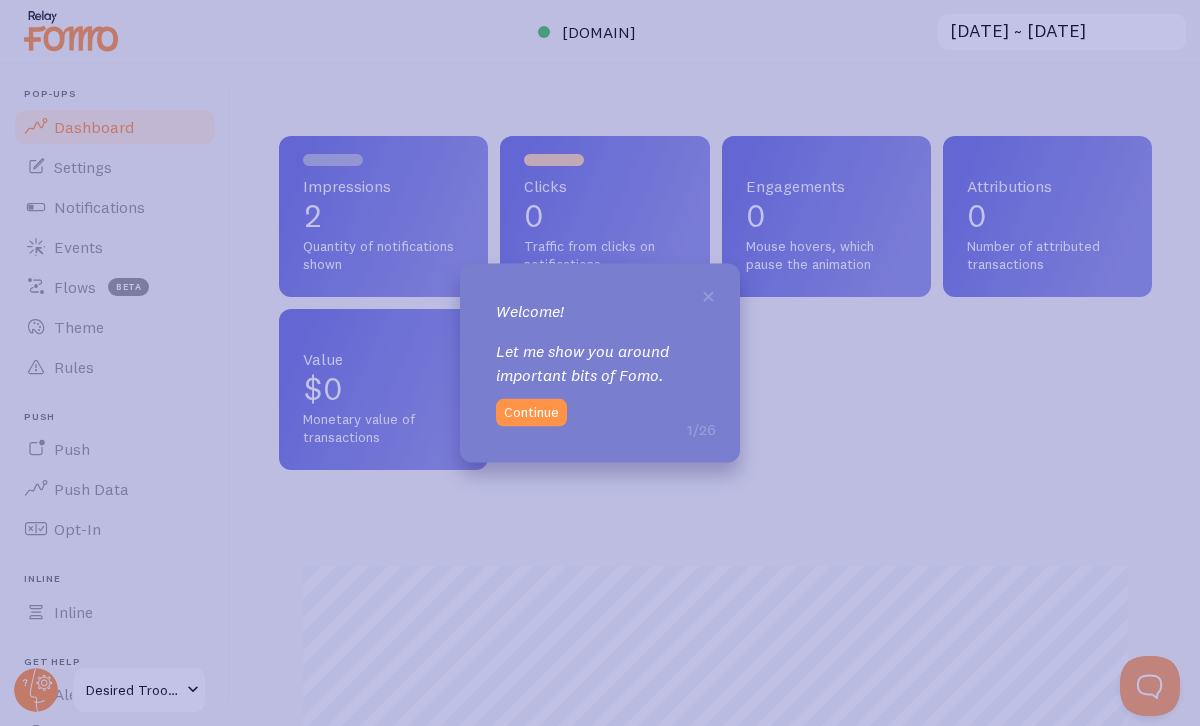 scroll, scrollTop: 999474, scrollLeft: 999127, axis: both 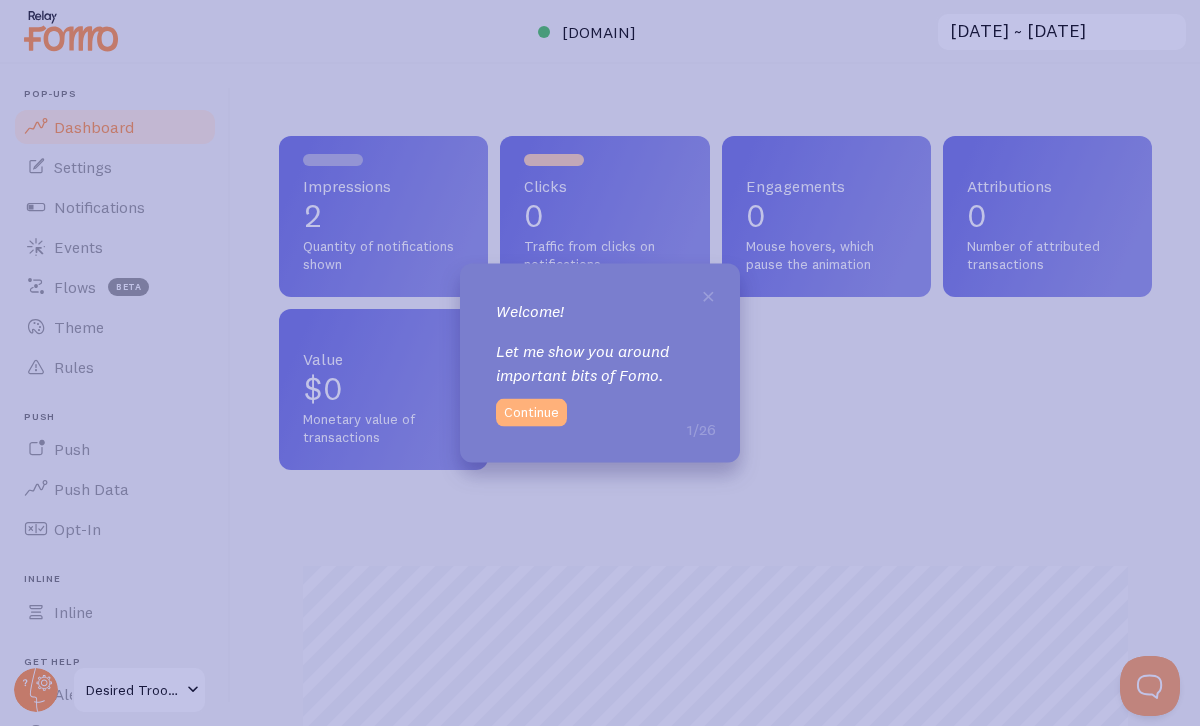 click on "Continue" at bounding box center [531, 412] 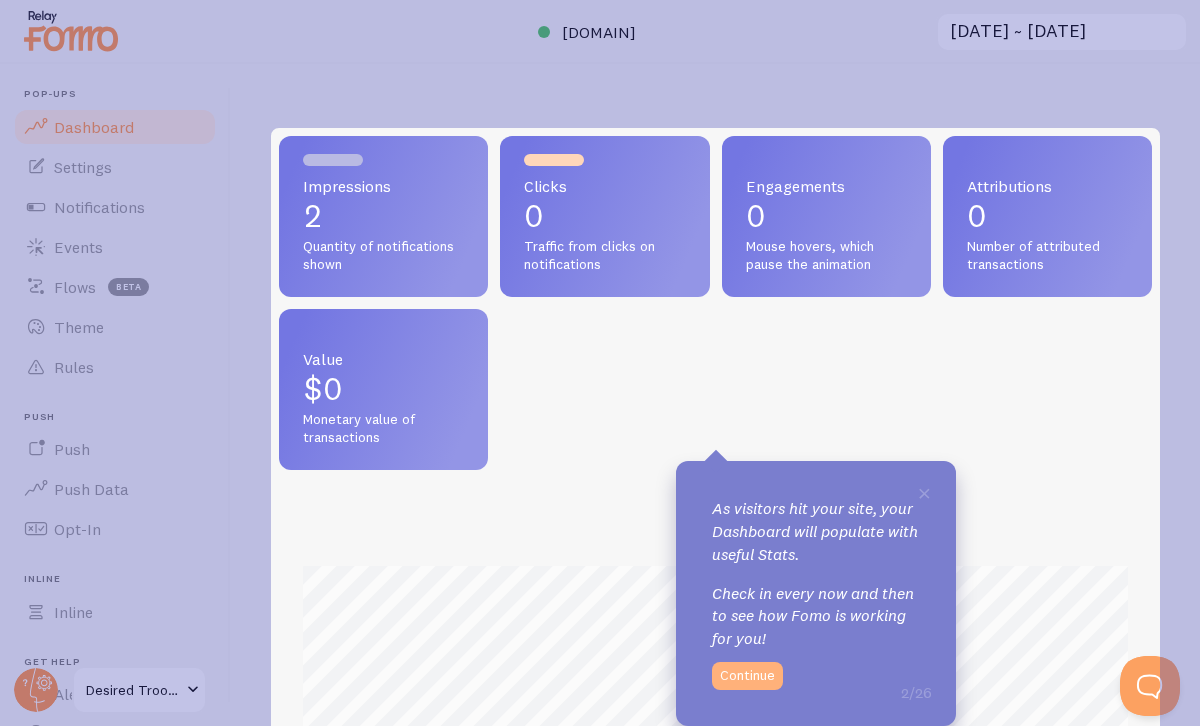 click on "Continue" at bounding box center (747, 676) 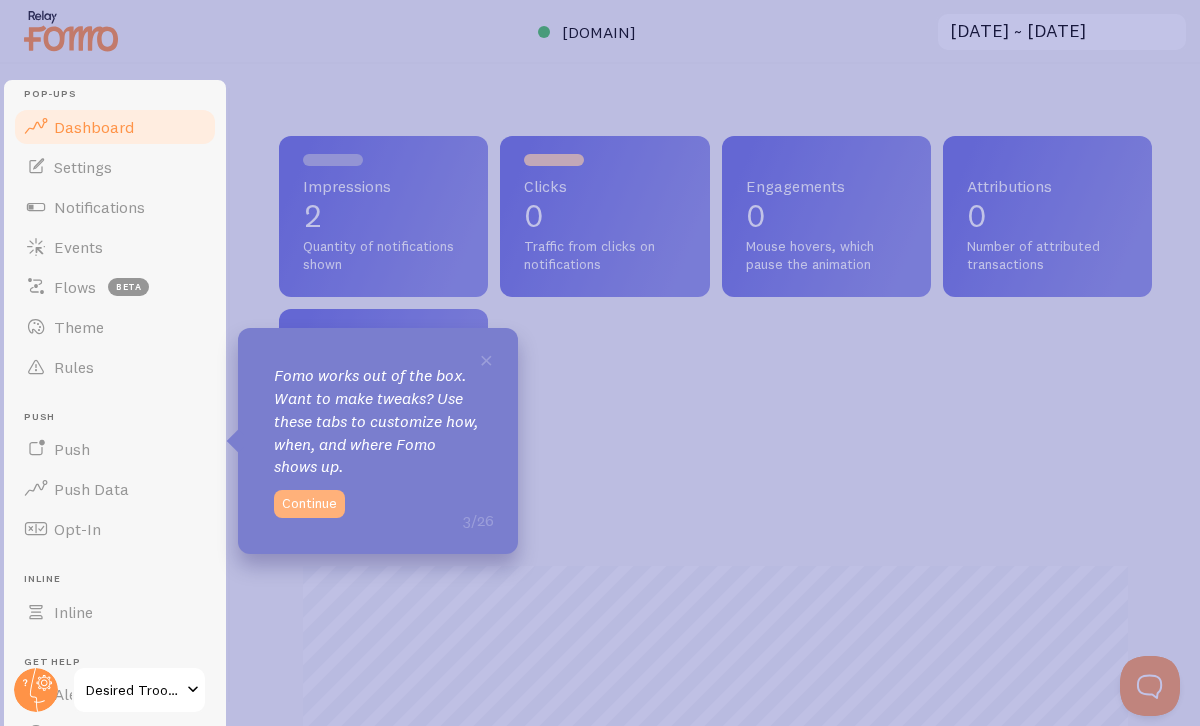 click on "Continue" at bounding box center [309, 504] 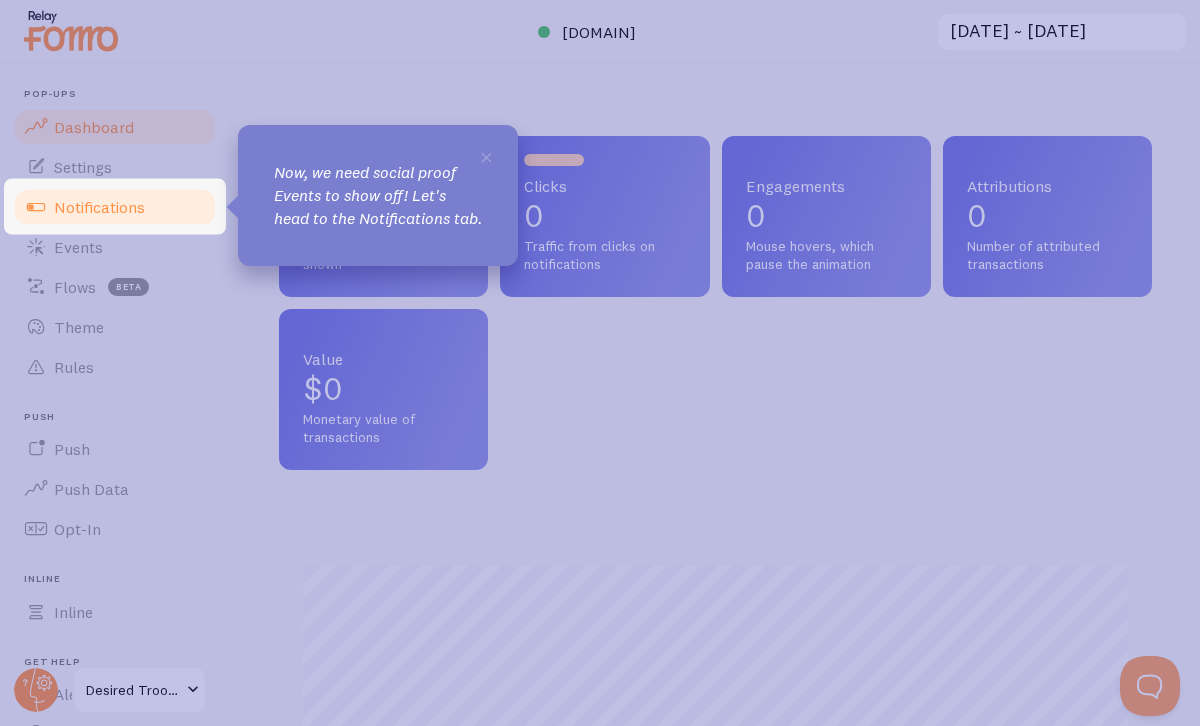 click on "Notifications" at bounding box center (99, 207) 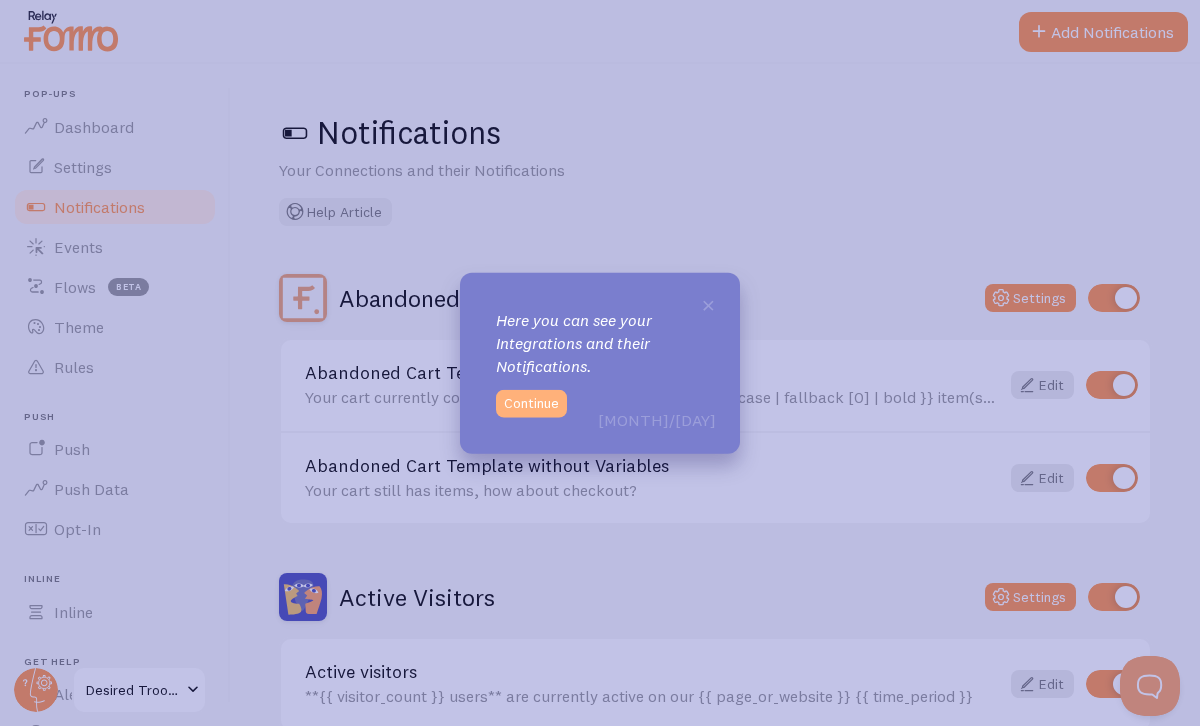 click on "Continue" at bounding box center (531, 403) 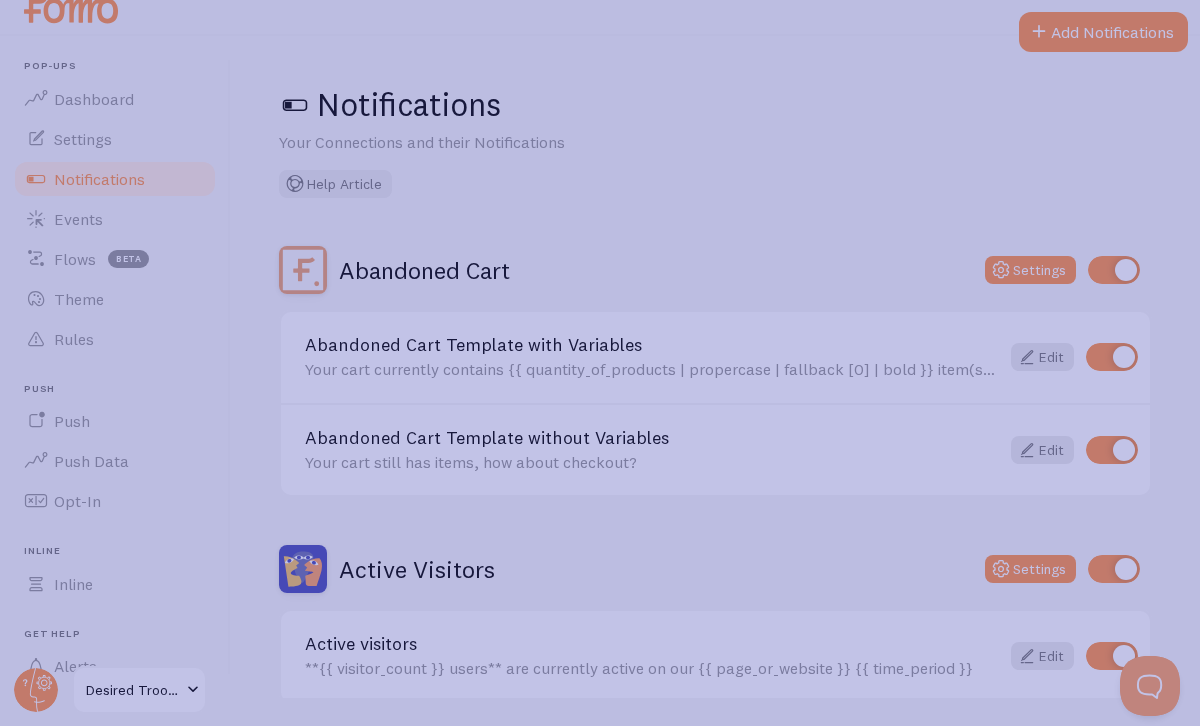 scroll, scrollTop: 38, scrollLeft: 0, axis: vertical 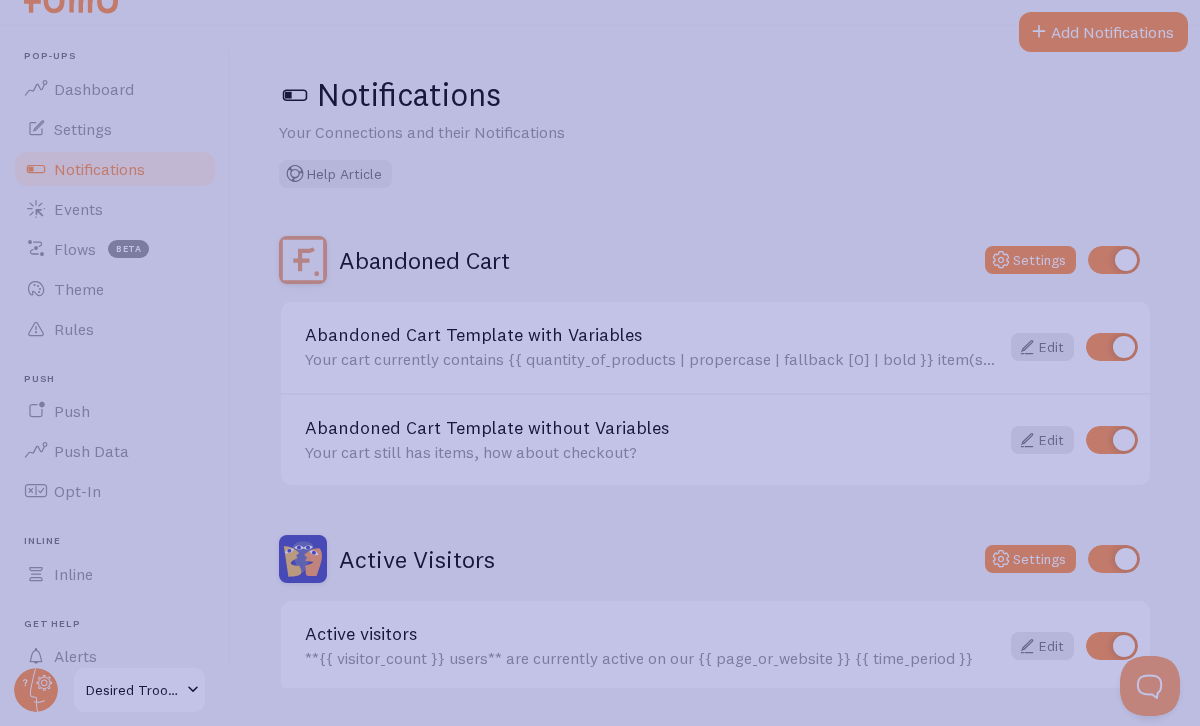 click 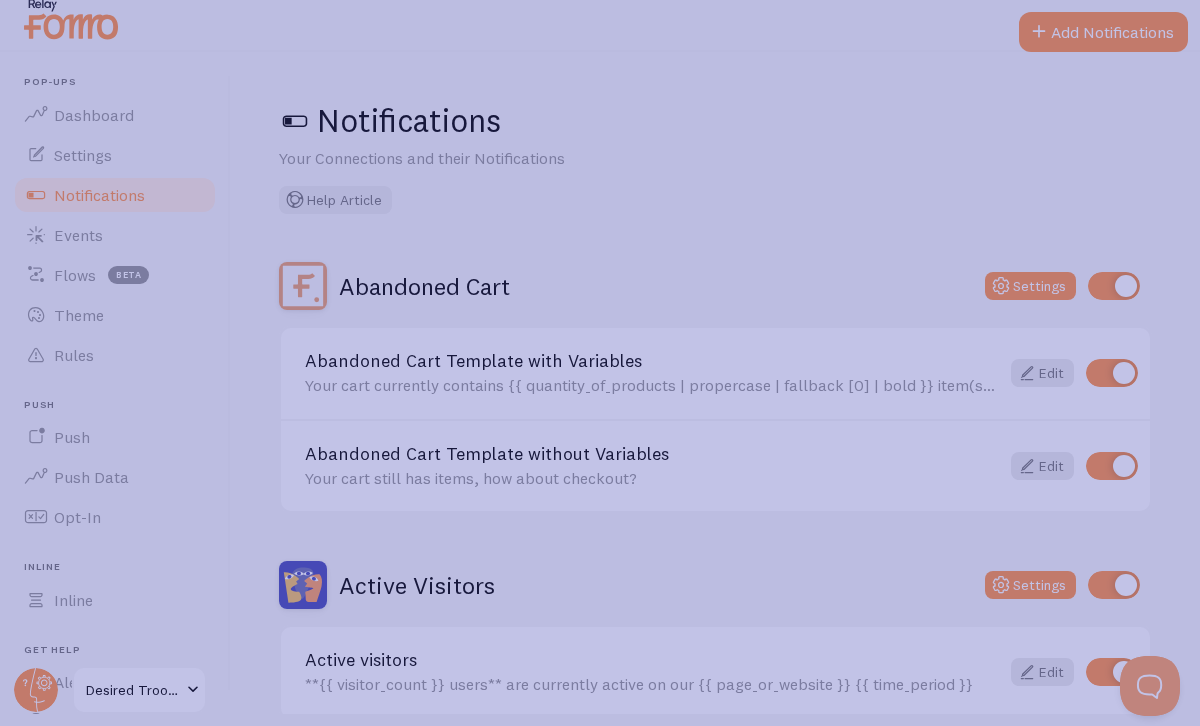 scroll, scrollTop: 0, scrollLeft: 0, axis: both 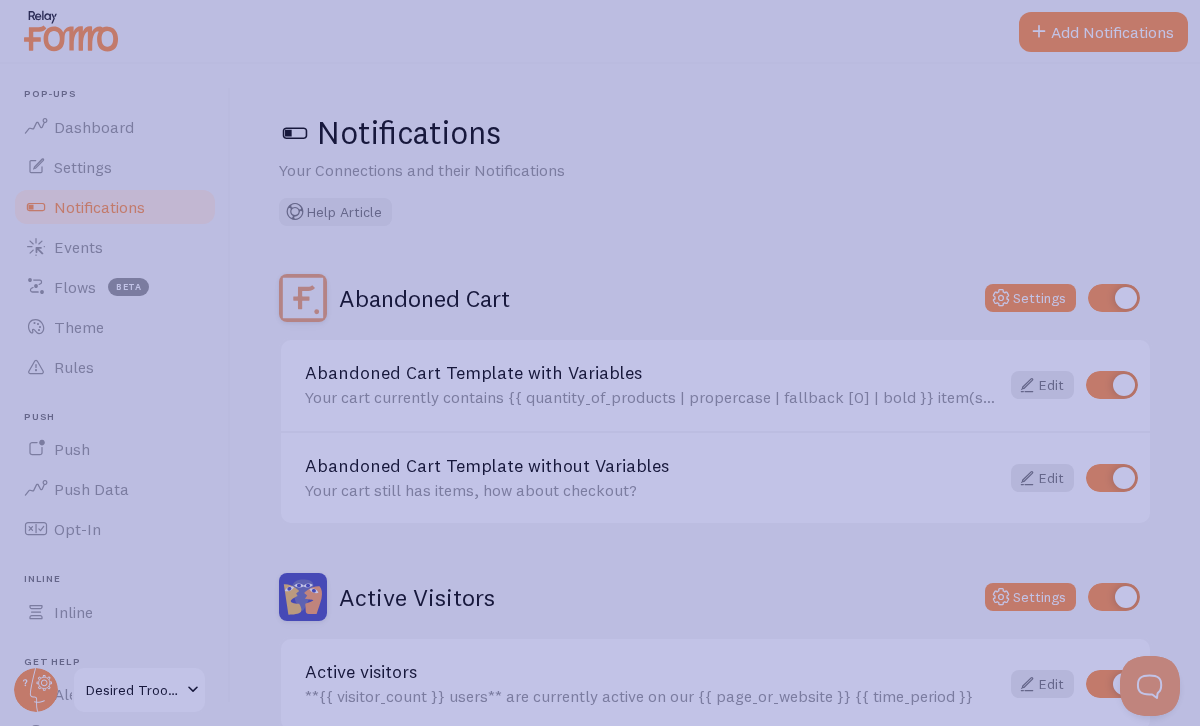 click 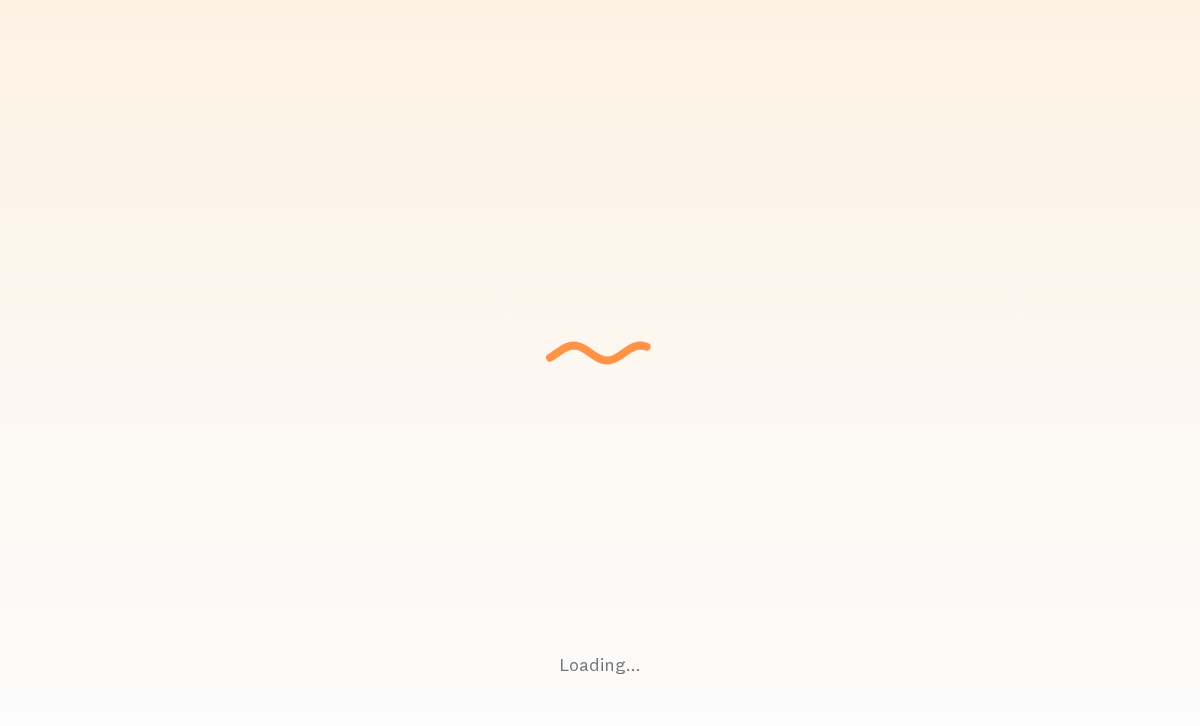 scroll, scrollTop: 0, scrollLeft: 0, axis: both 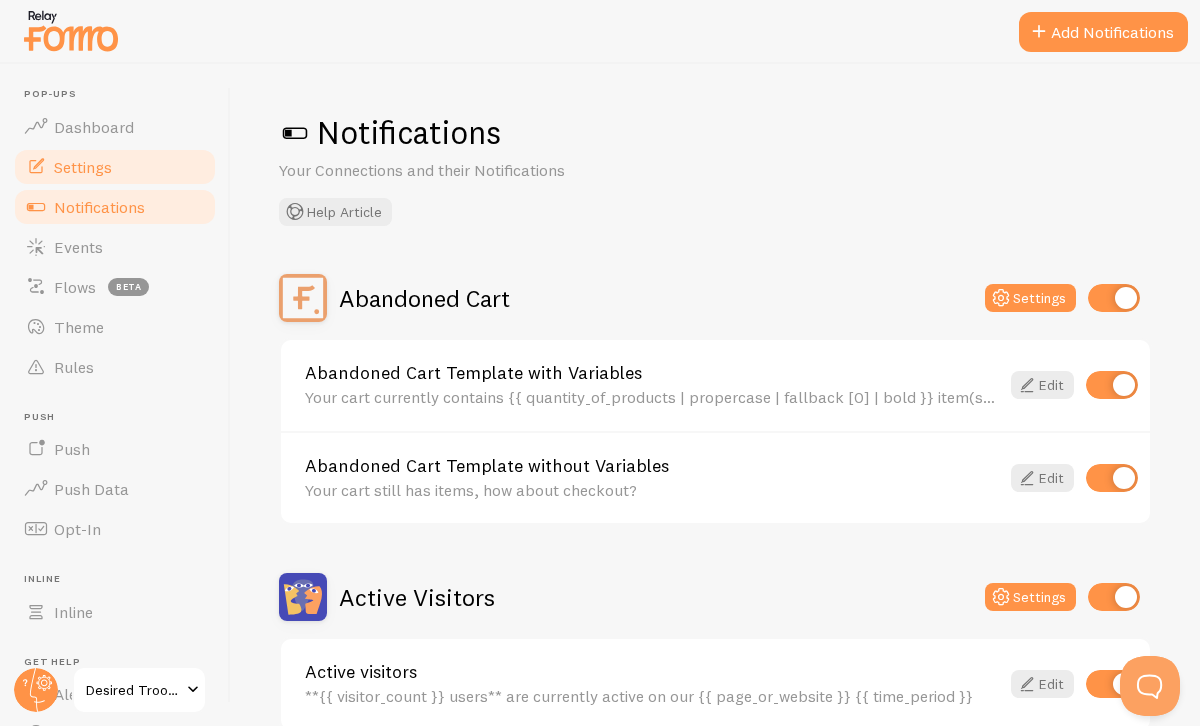 click on "Settings" at bounding box center (83, 167) 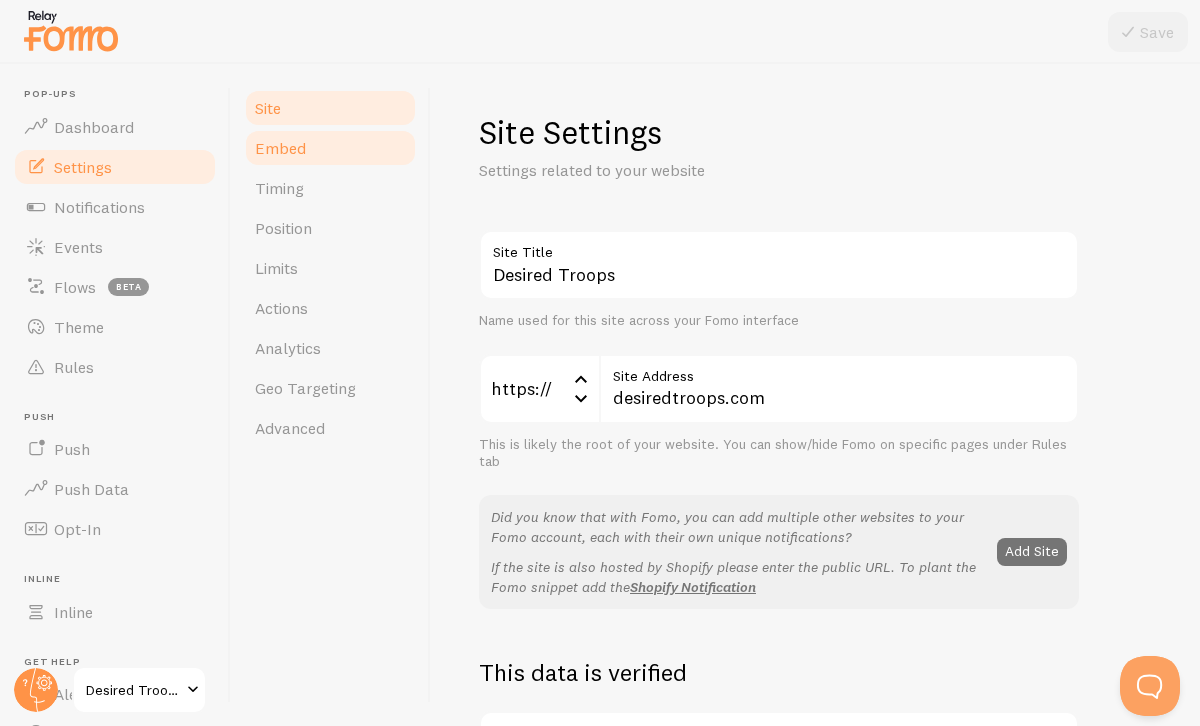 click on "Embed" at bounding box center [330, 148] 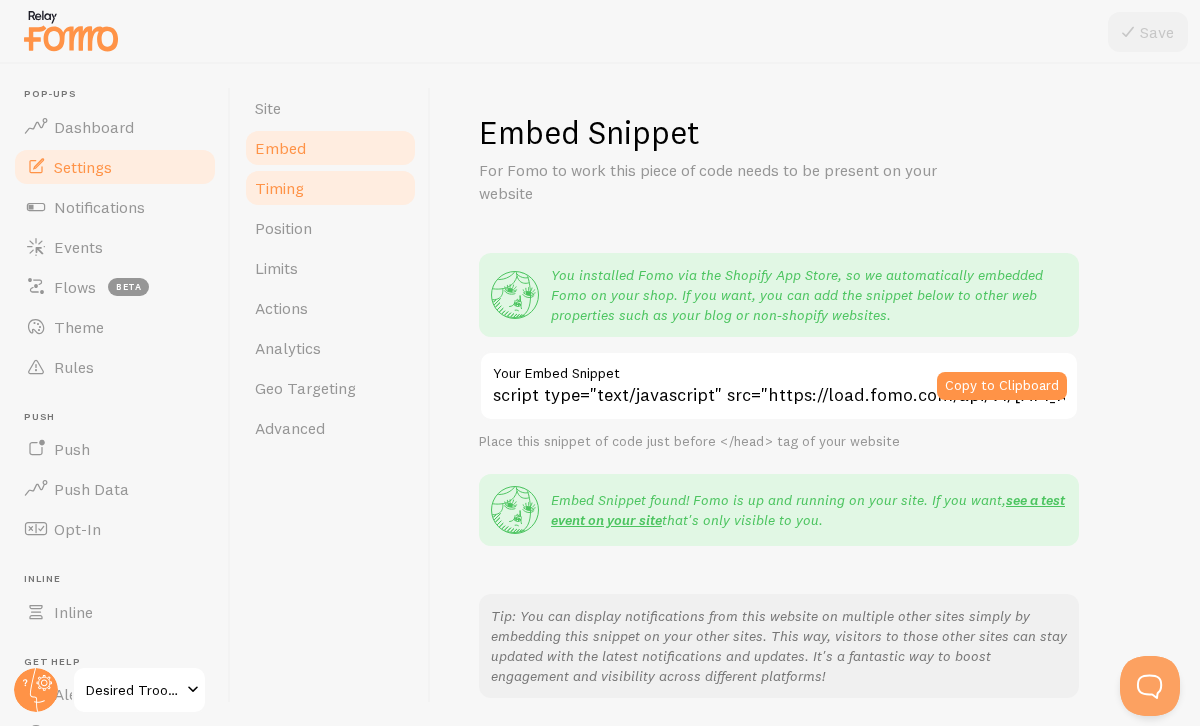 click on "Timing" at bounding box center (279, 188) 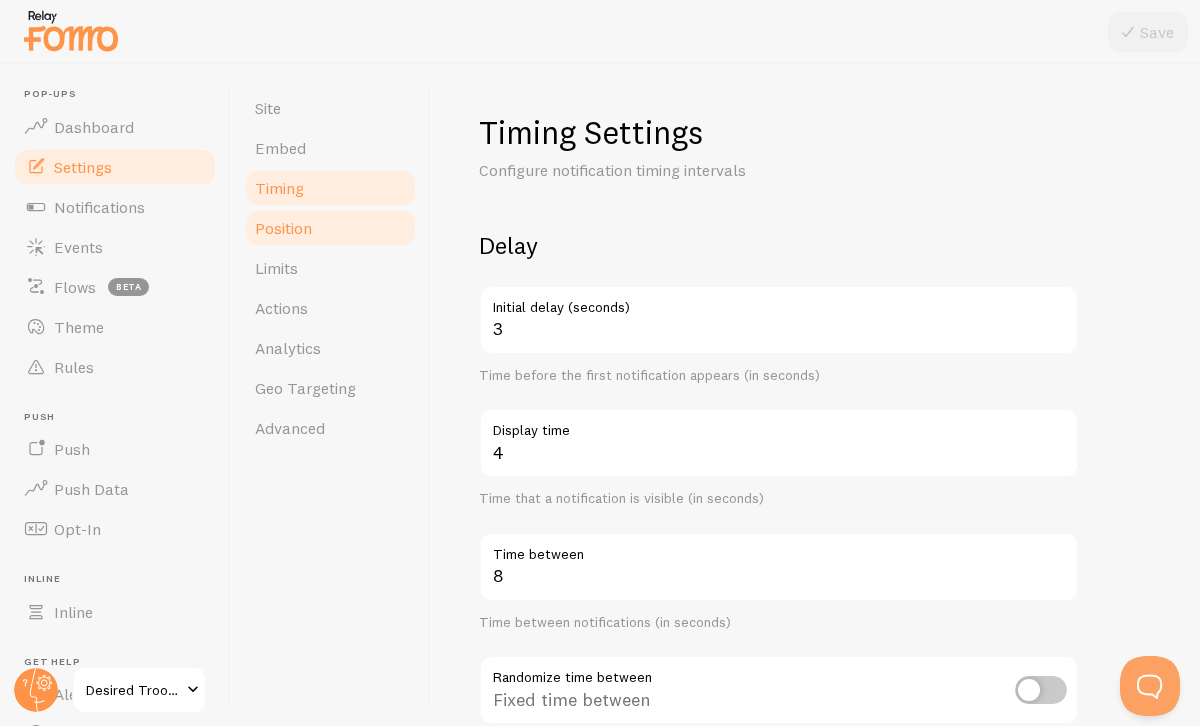 click on "Position" at bounding box center [330, 228] 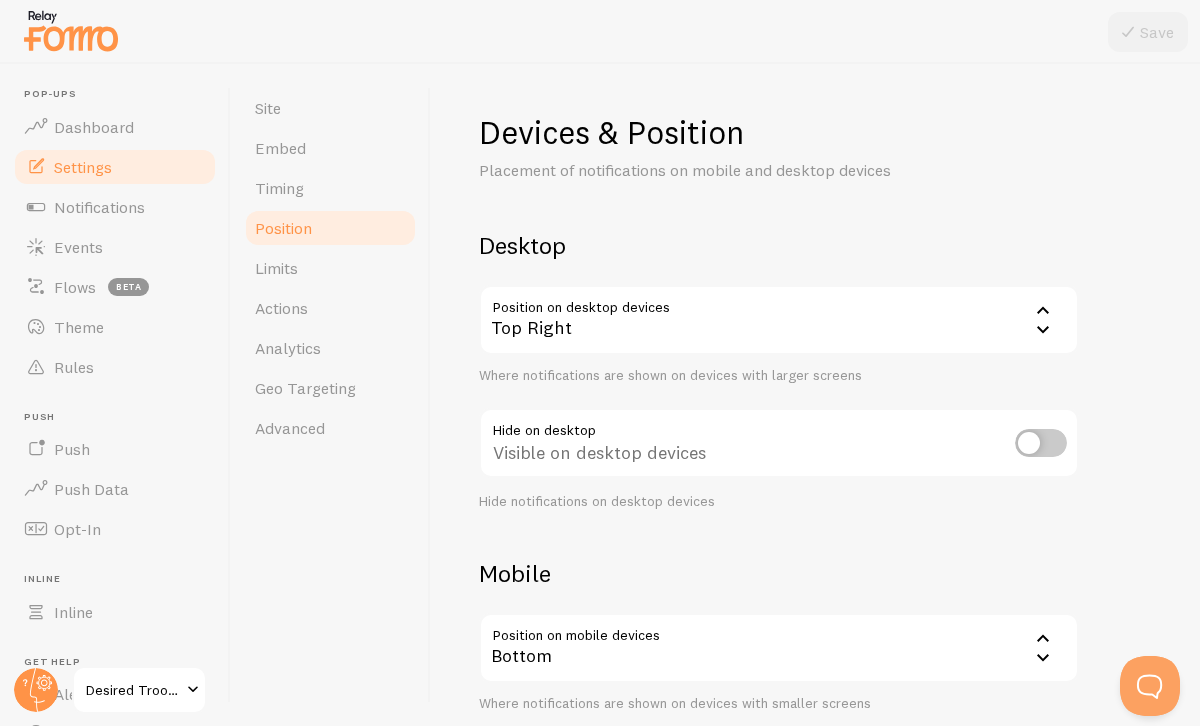 click on "Top Right" at bounding box center (779, 320) 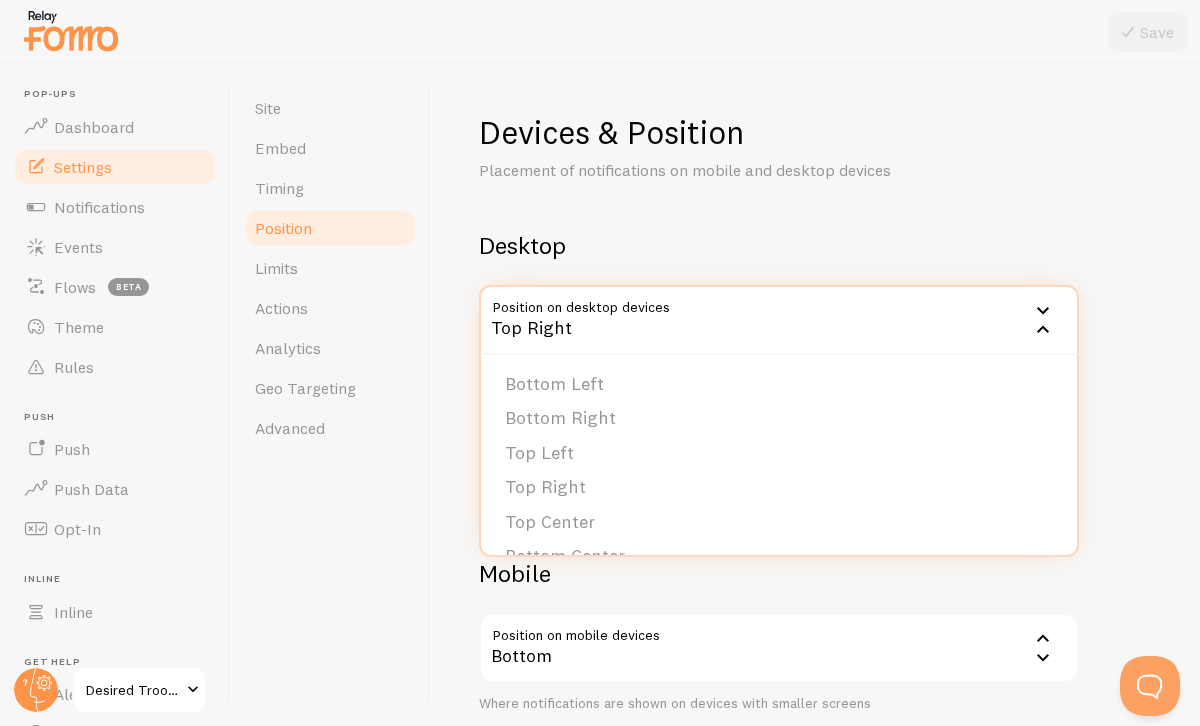 click on "Top Right" at bounding box center (779, 320) 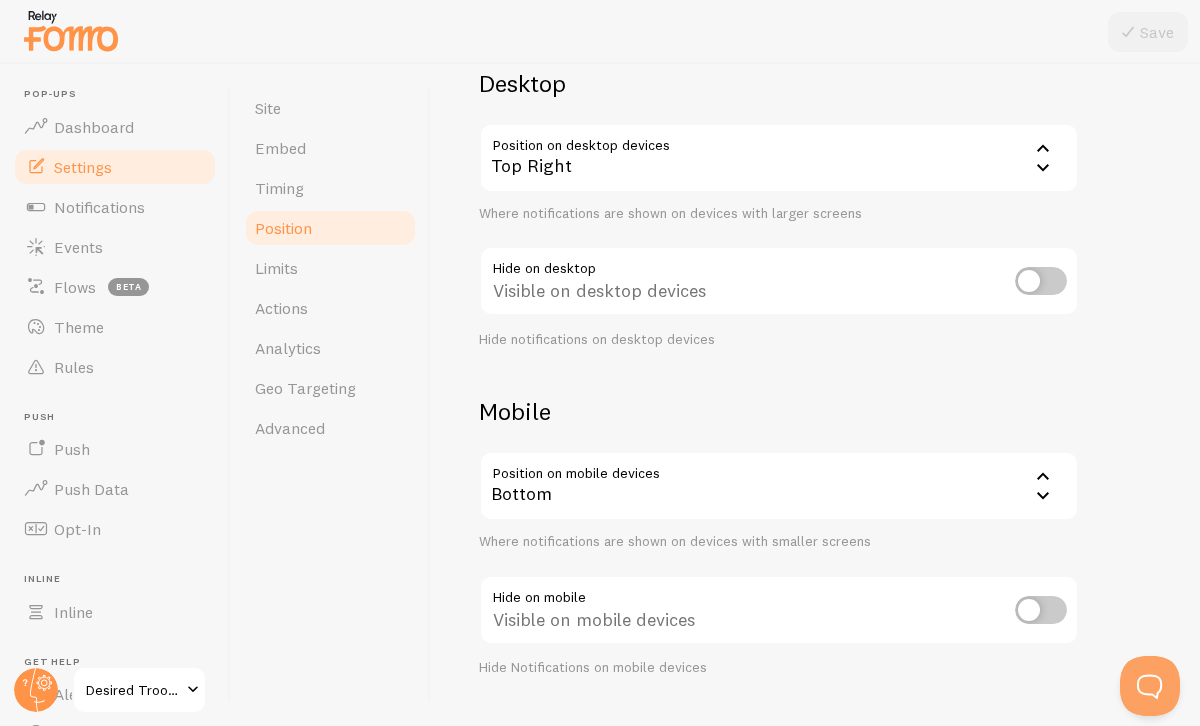 scroll, scrollTop: 208, scrollLeft: 0, axis: vertical 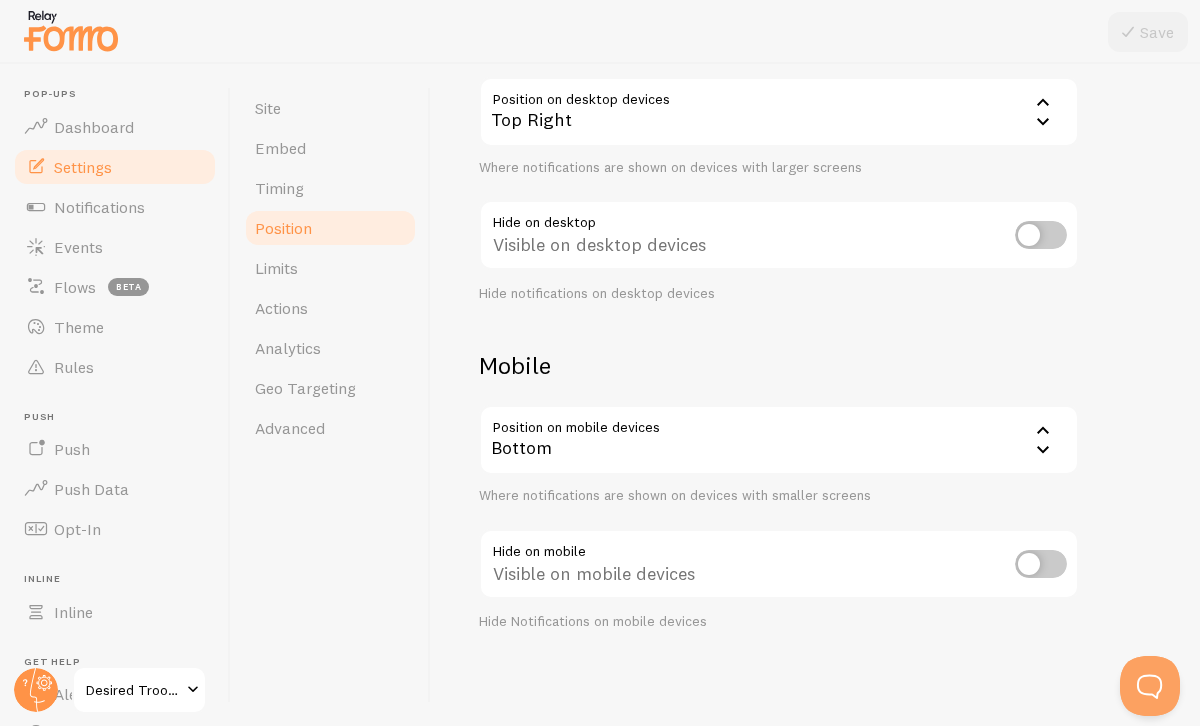 click on "Bottom" at bounding box center [779, 440] 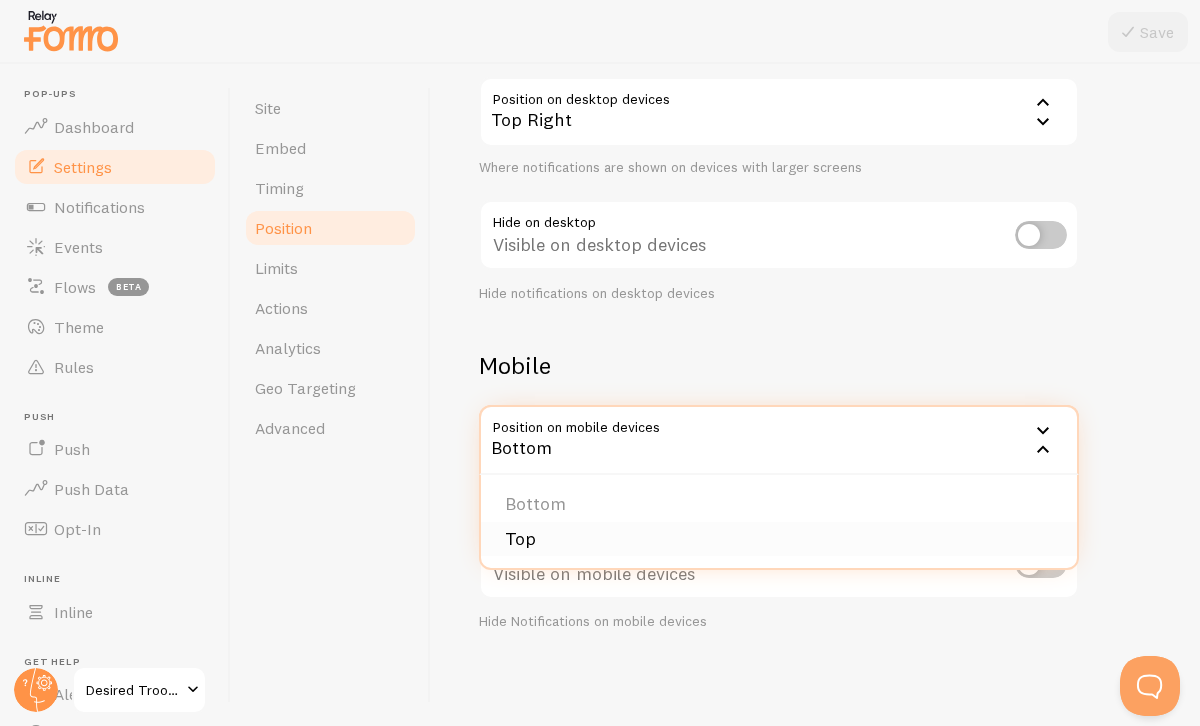 click on "Top" at bounding box center (779, 539) 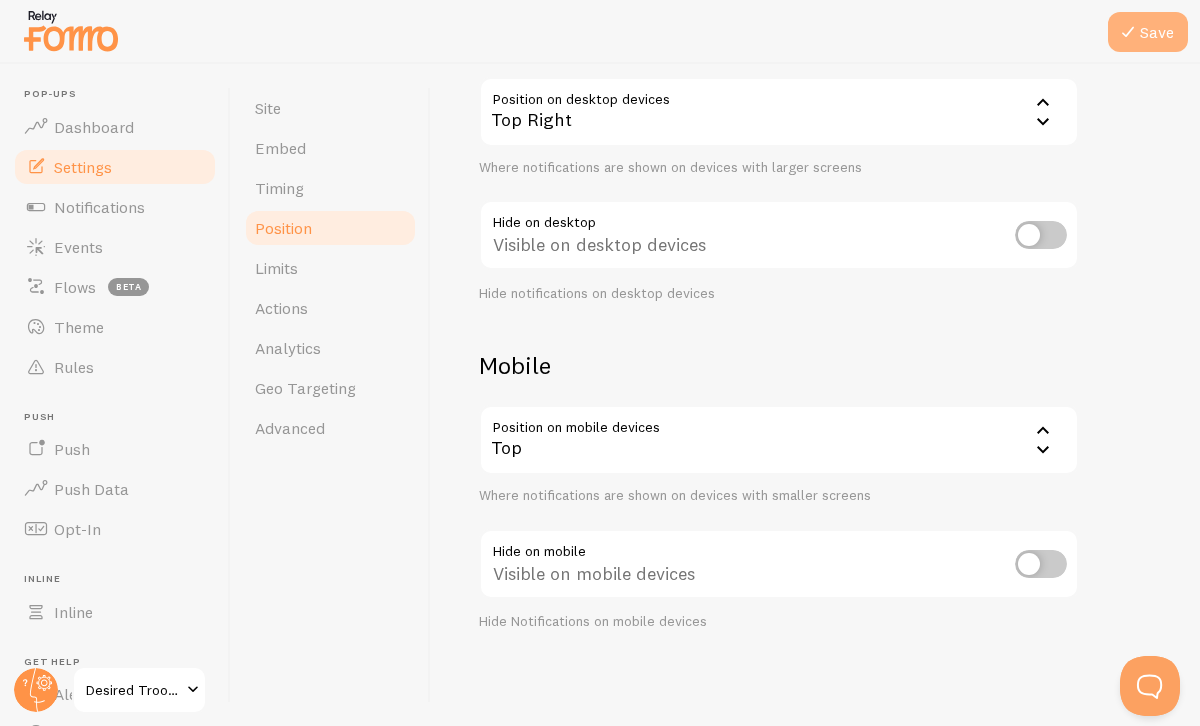 click at bounding box center [1128, 32] 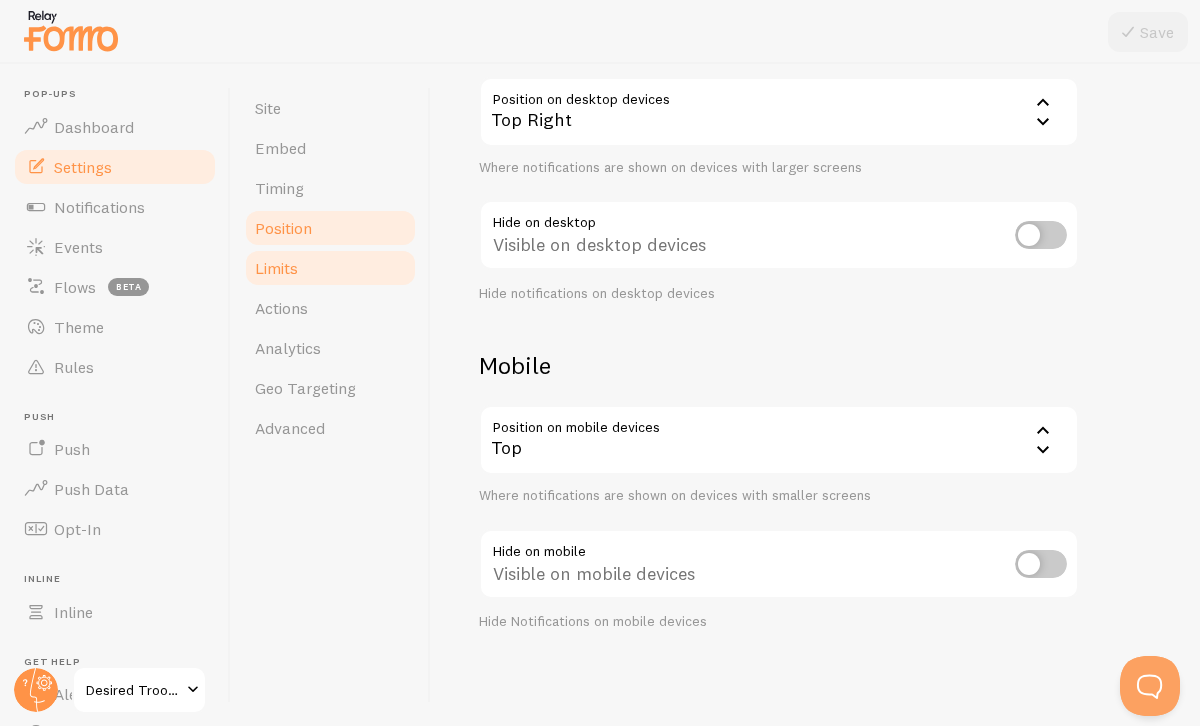 click on "Limits" at bounding box center [330, 268] 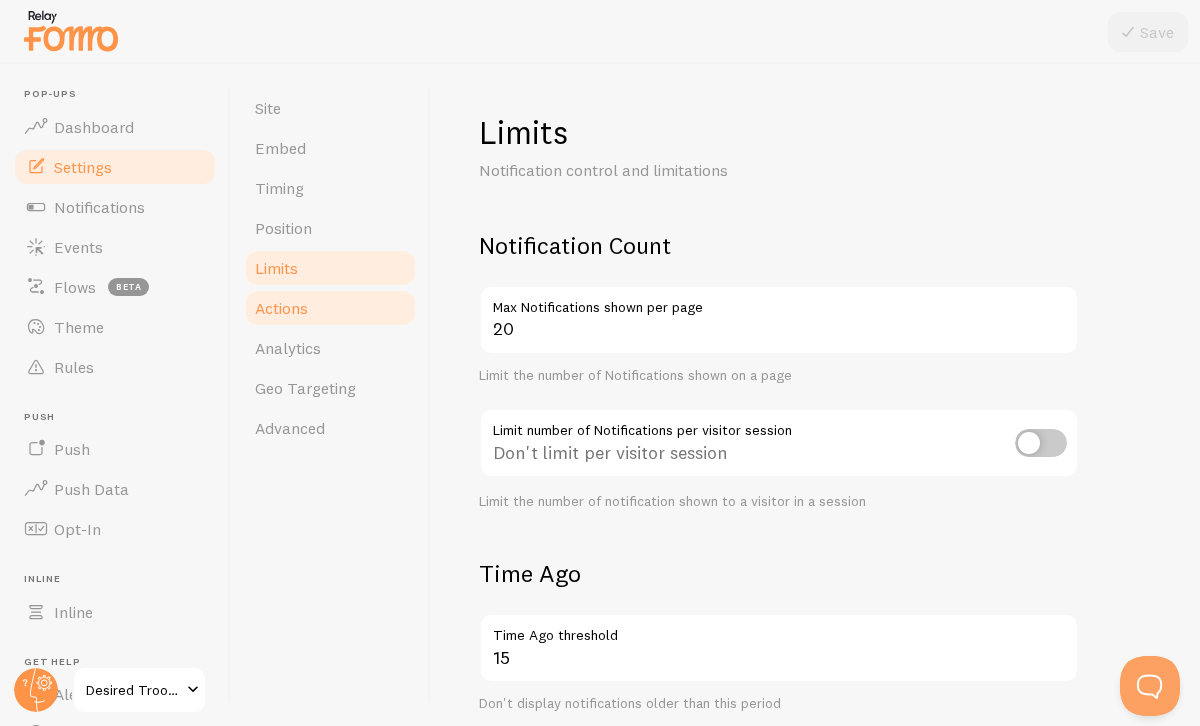 click on "Actions" at bounding box center (330, 308) 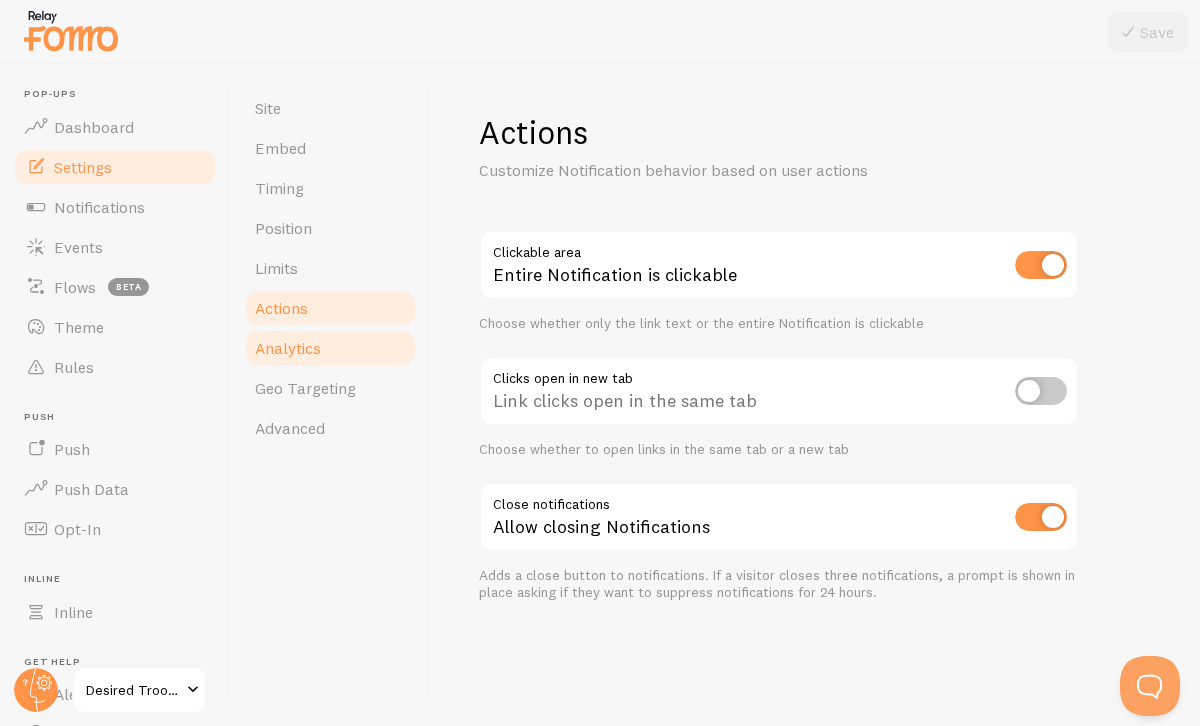 click on "Analytics" at bounding box center [330, 348] 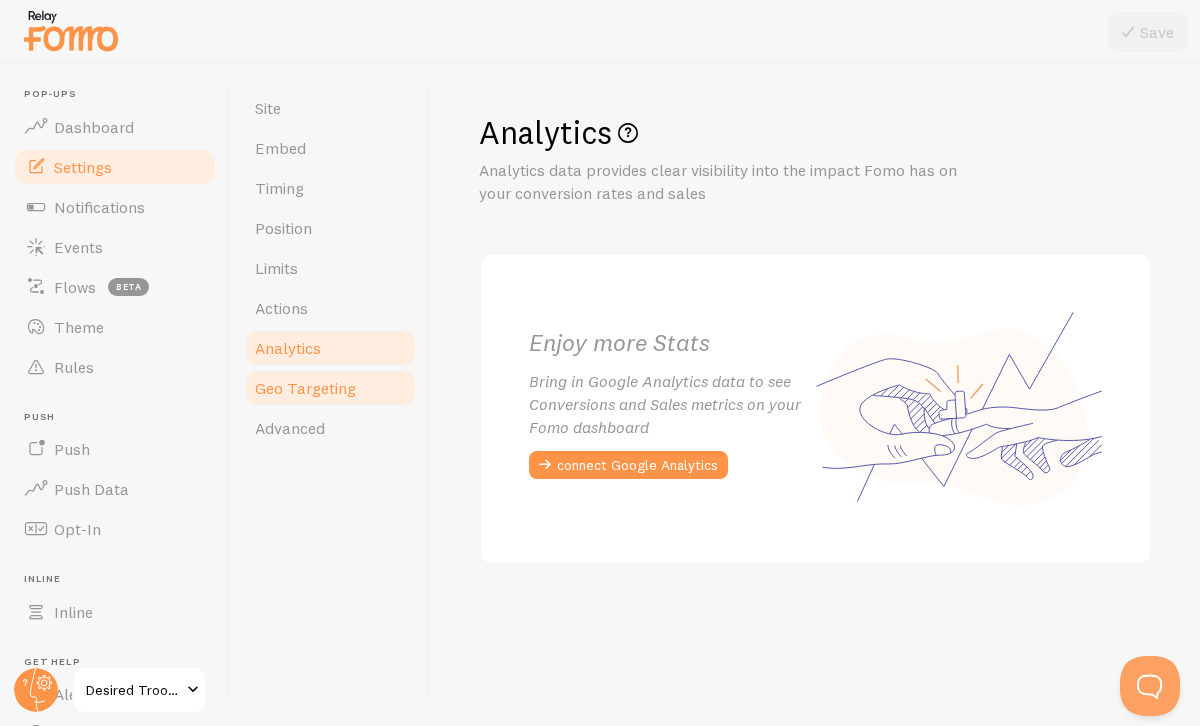 click on "Geo Targeting" at bounding box center [305, 388] 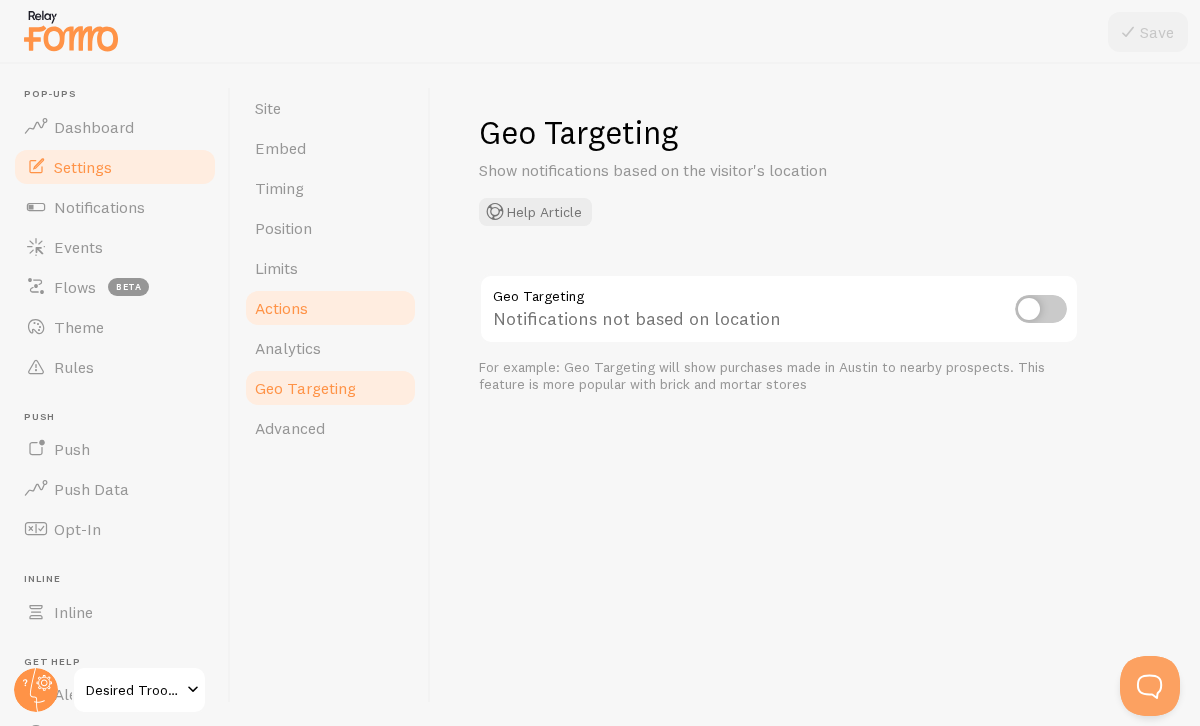 click on "Actions" at bounding box center (330, 308) 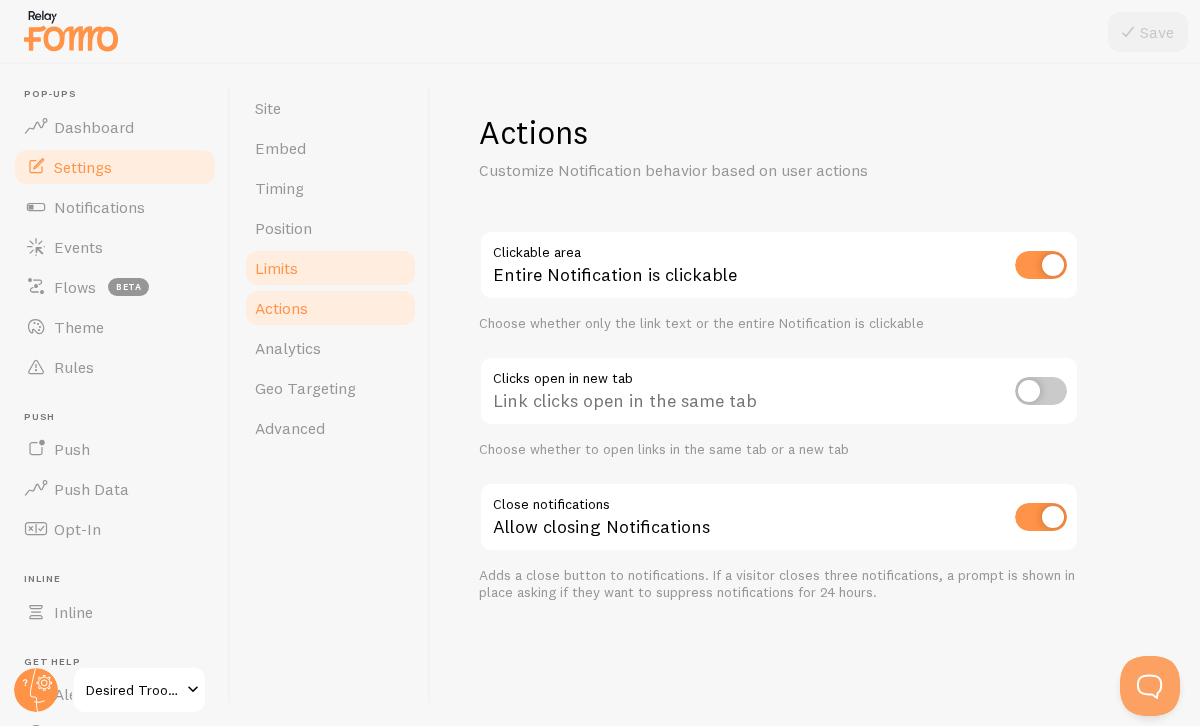 click on "Limits" at bounding box center [330, 268] 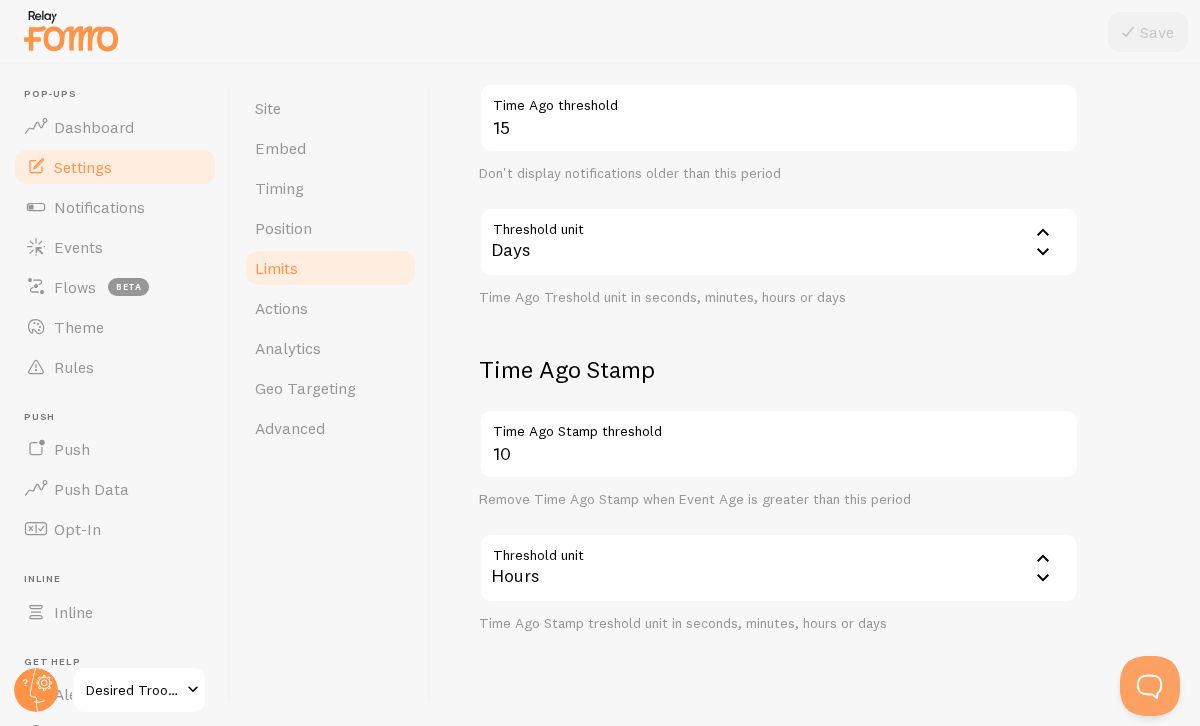 scroll, scrollTop: 570, scrollLeft: 0, axis: vertical 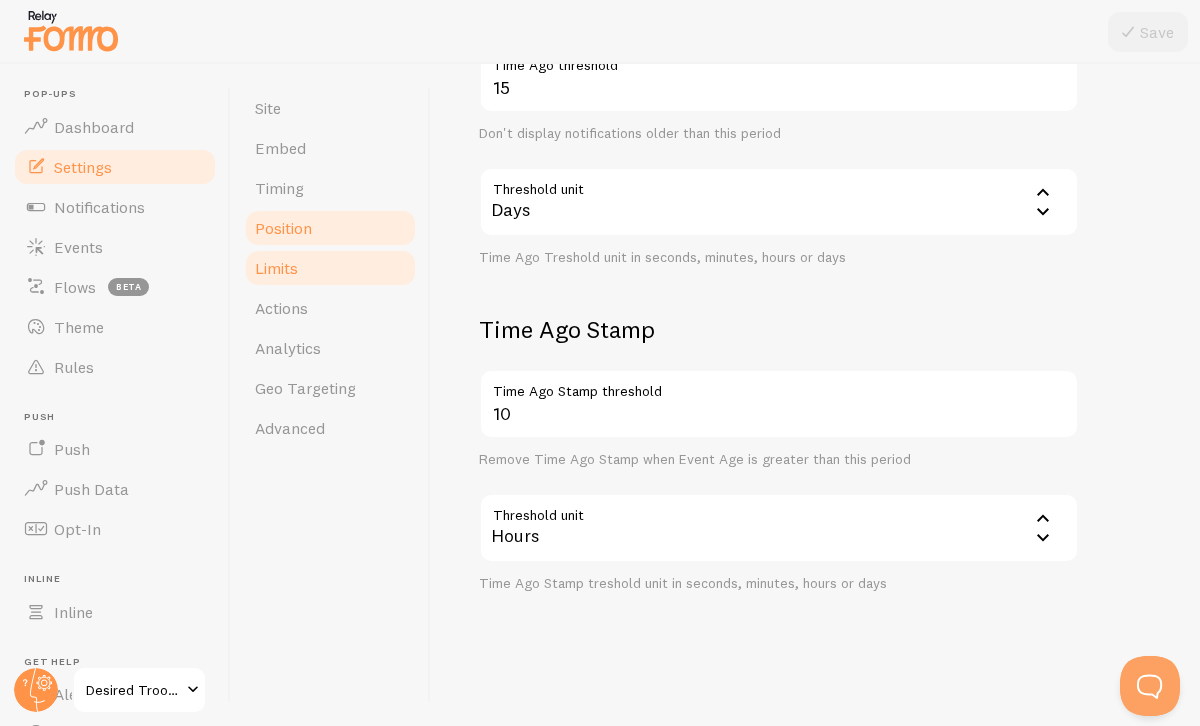 click on "Position" at bounding box center (283, 228) 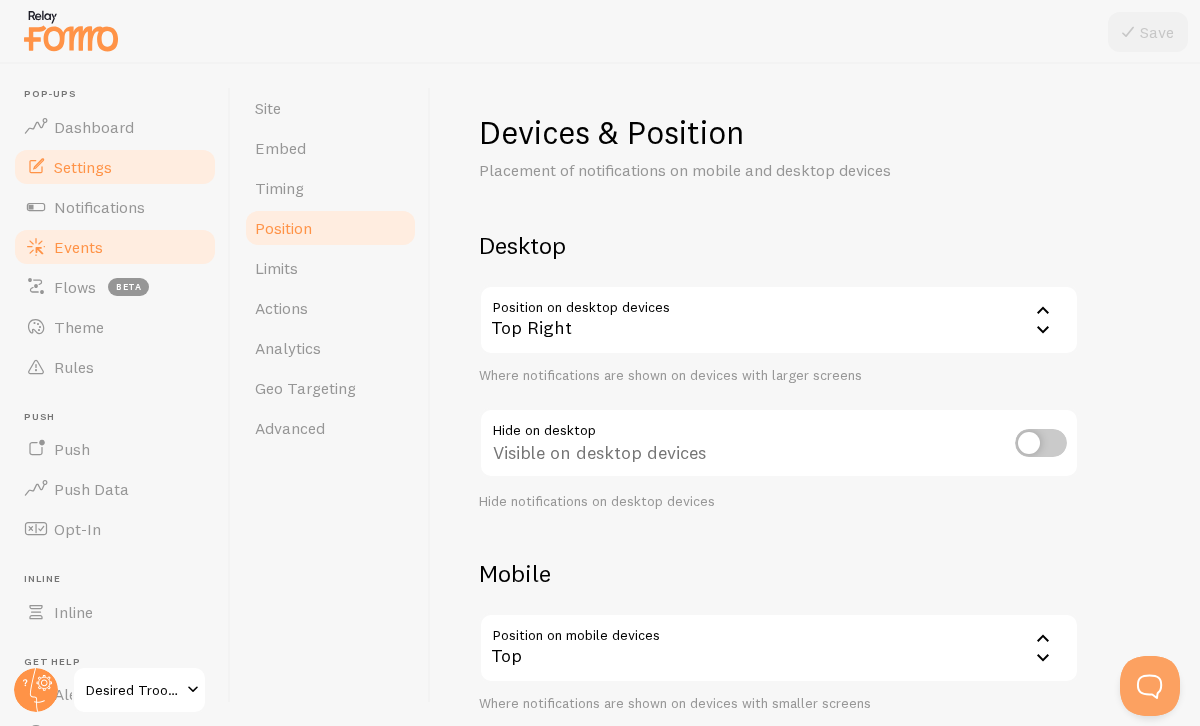 click on "Events" at bounding box center (78, 247) 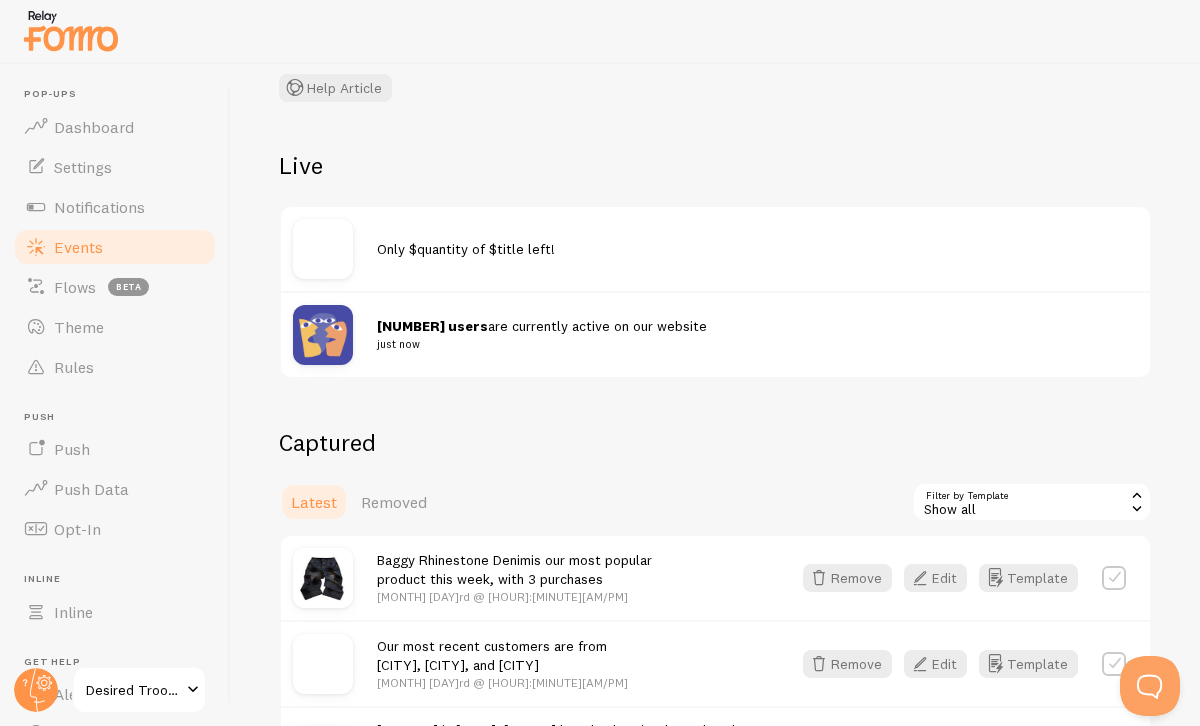 scroll, scrollTop: 156, scrollLeft: 0, axis: vertical 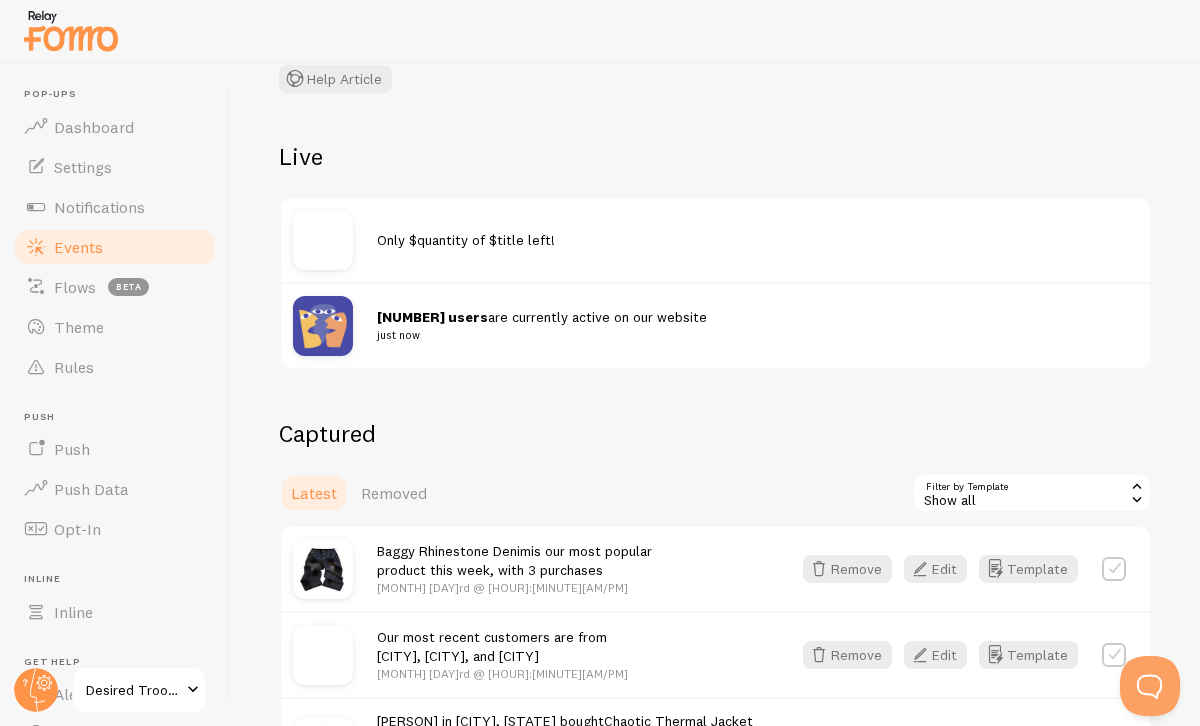 click on "Only $quantity of $title left!" at bounding box center [466, 240] 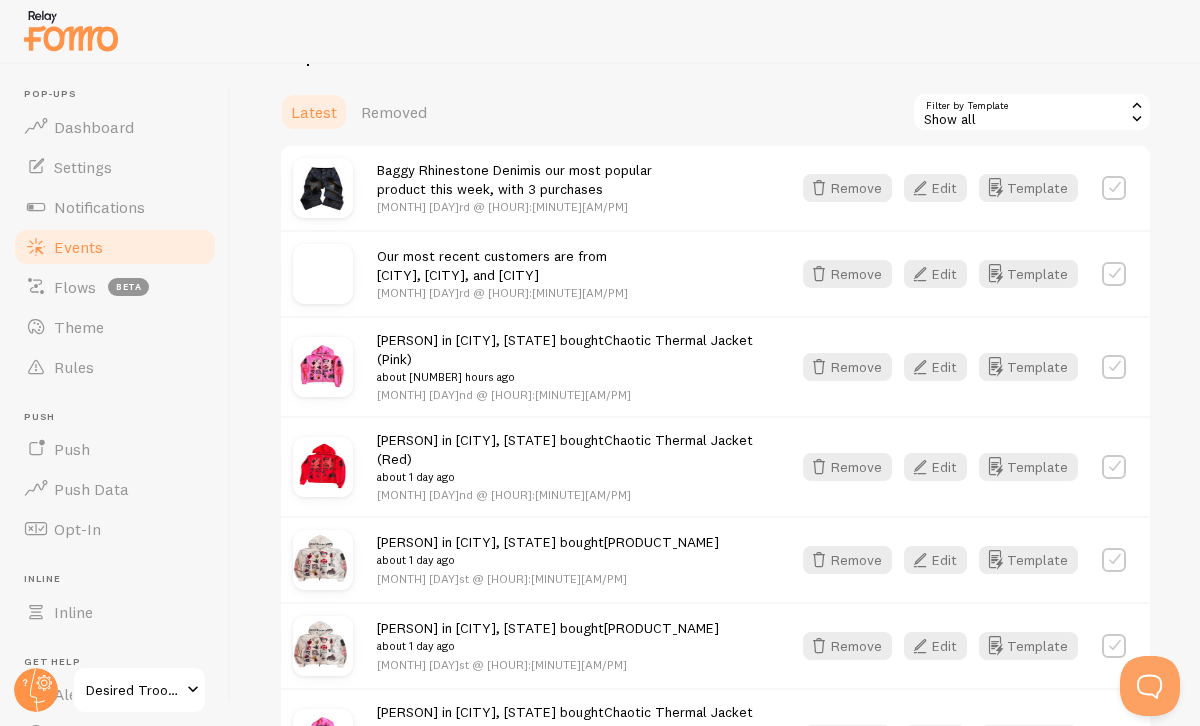 scroll, scrollTop: 534, scrollLeft: 0, axis: vertical 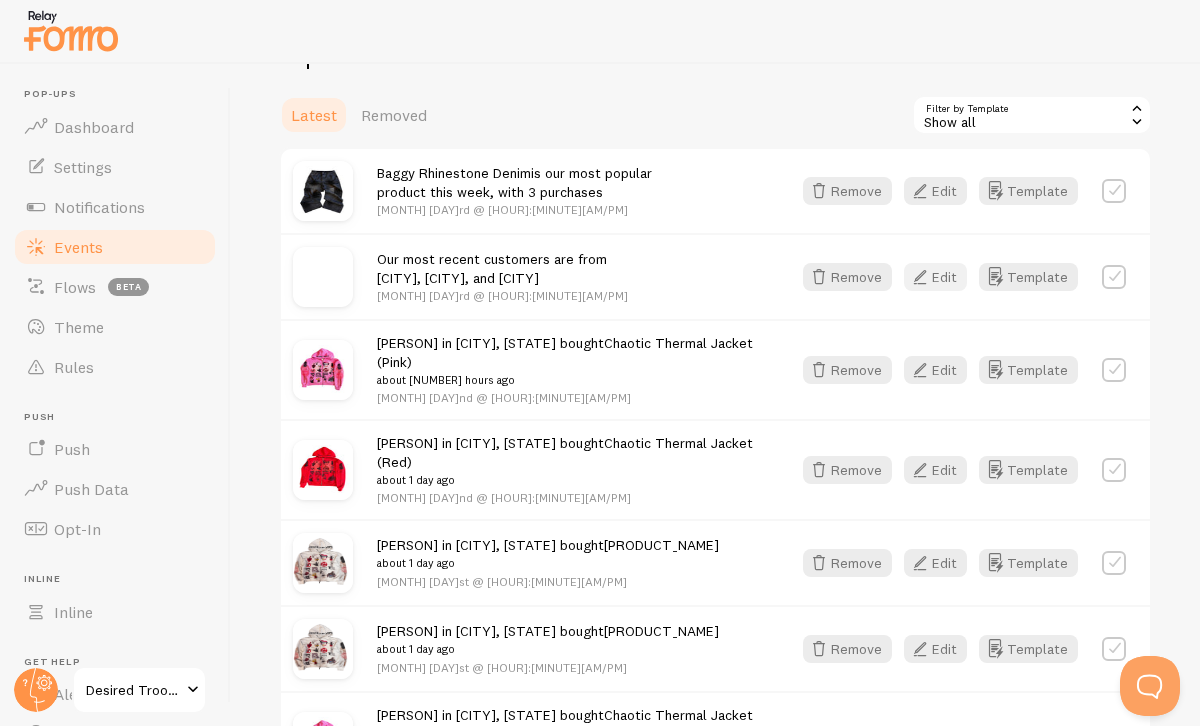 click on "Edit" at bounding box center (935, 277) 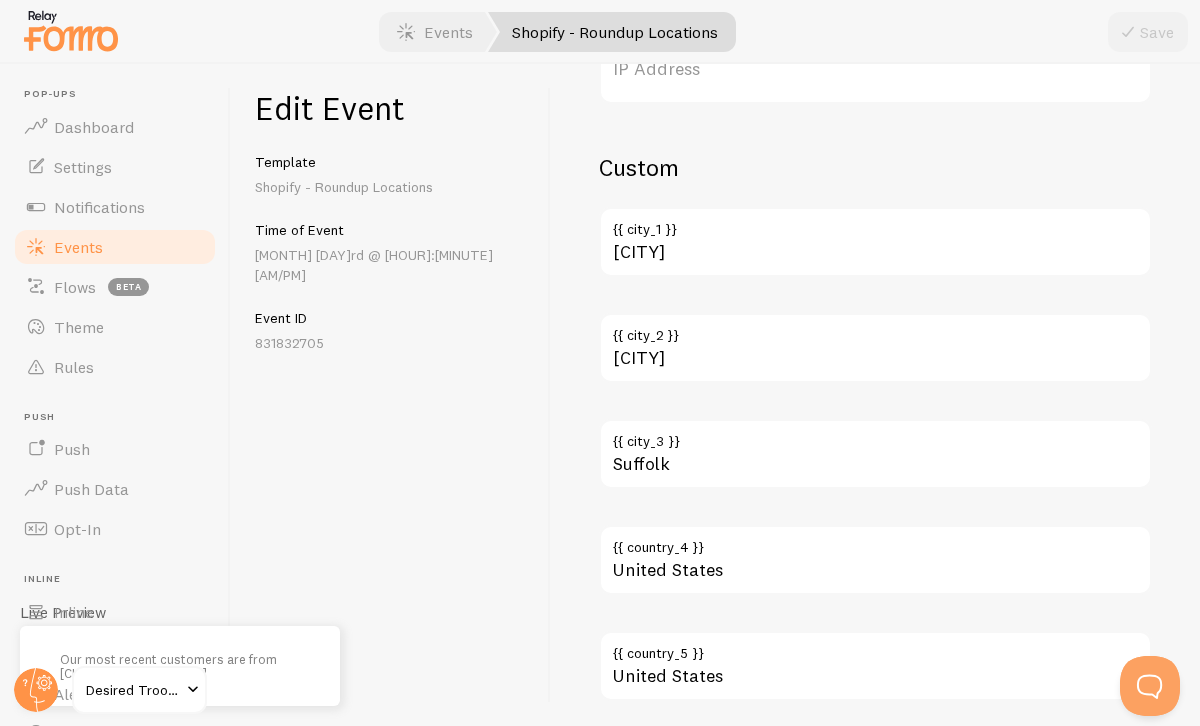 scroll, scrollTop: 1384, scrollLeft: 0, axis: vertical 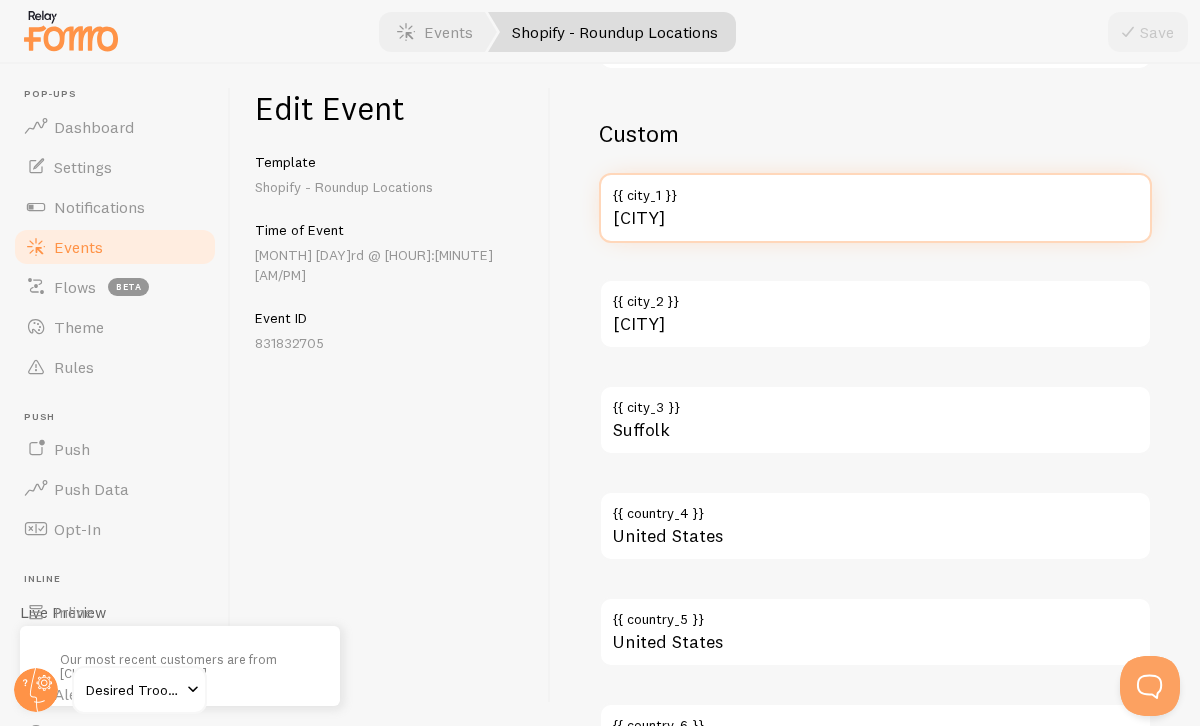 click on "Richmond" at bounding box center (875, 208) 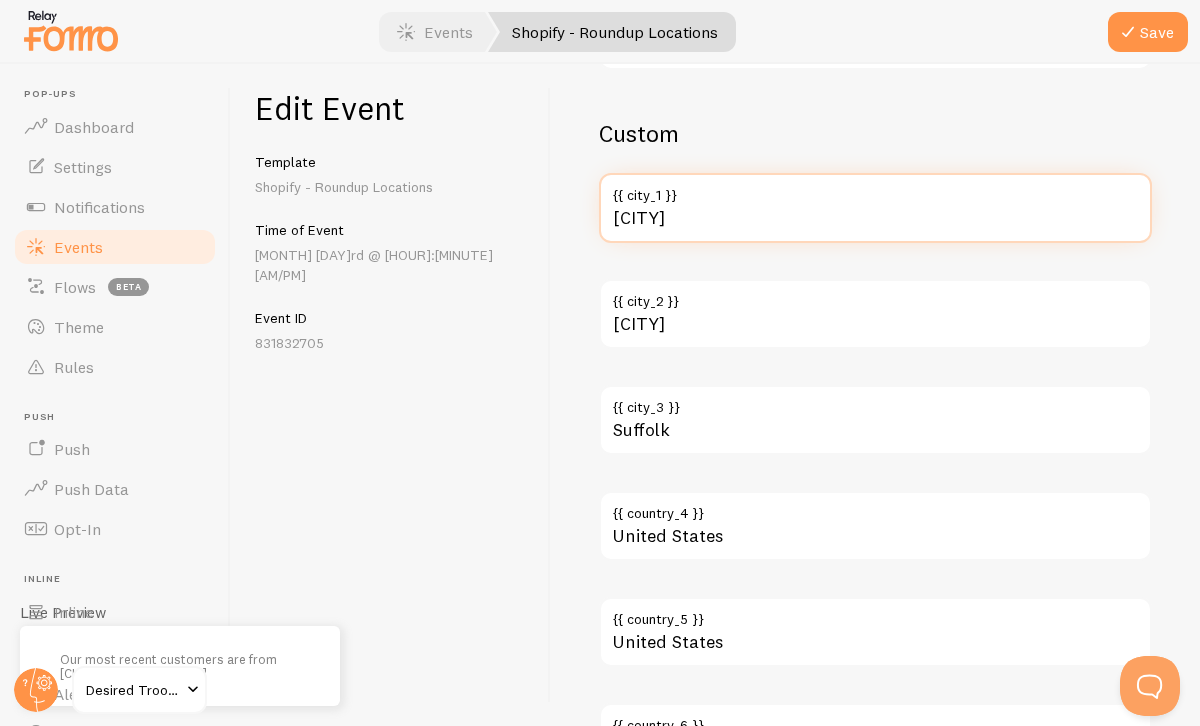 type on "Atlants" 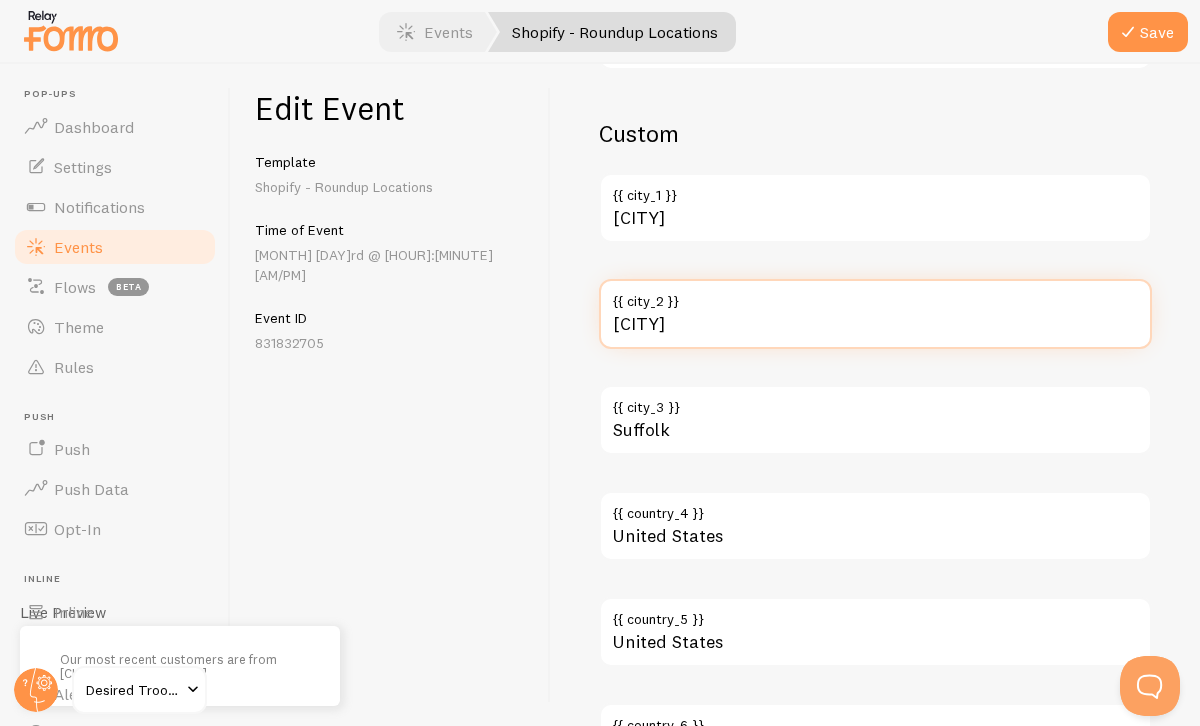 click on "Cedar Hill" at bounding box center (875, 314) 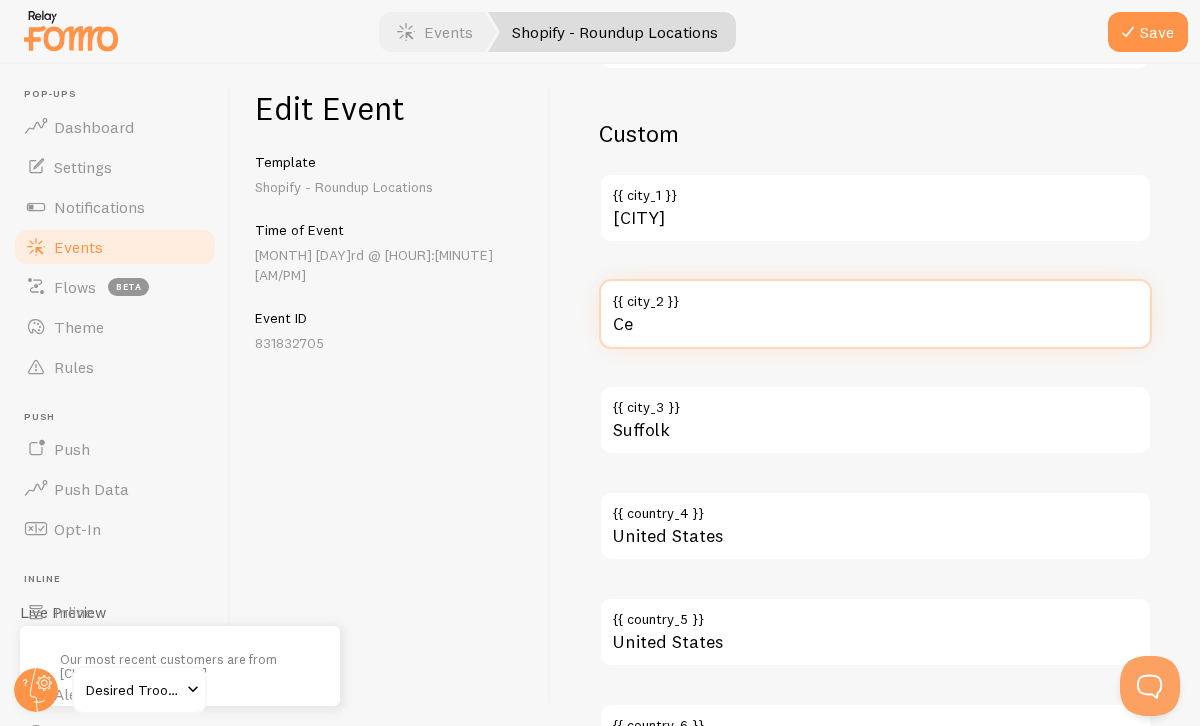 type on "C" 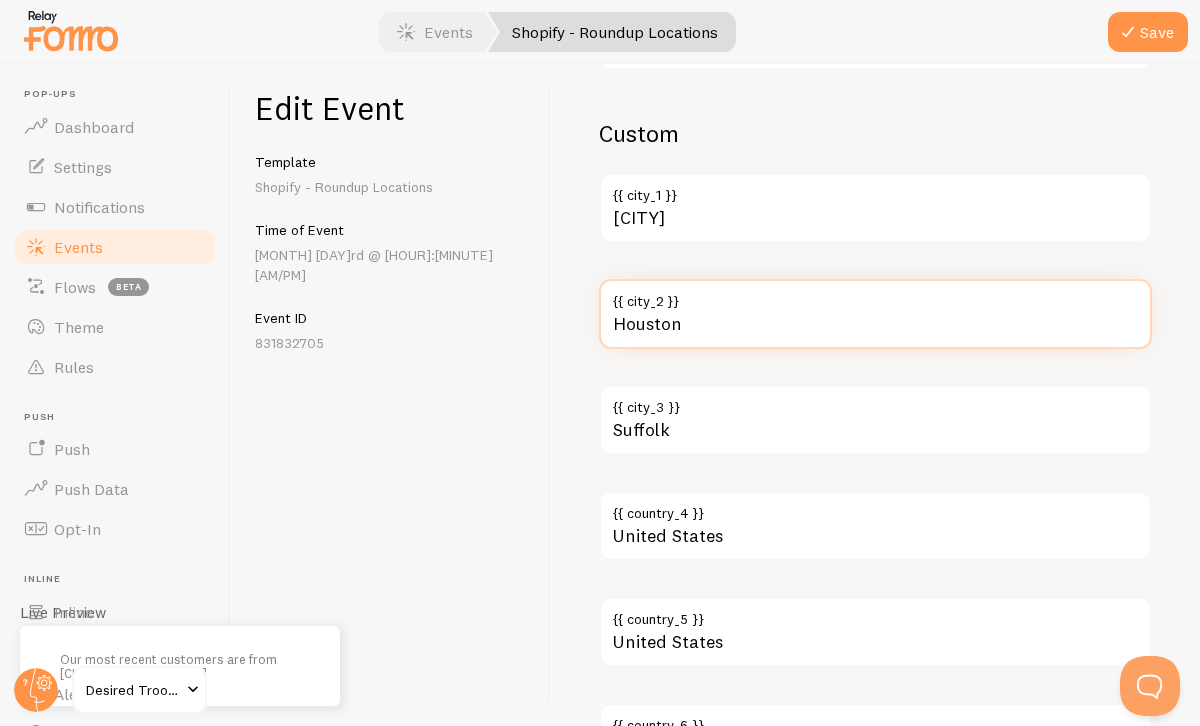 type on "Houston" 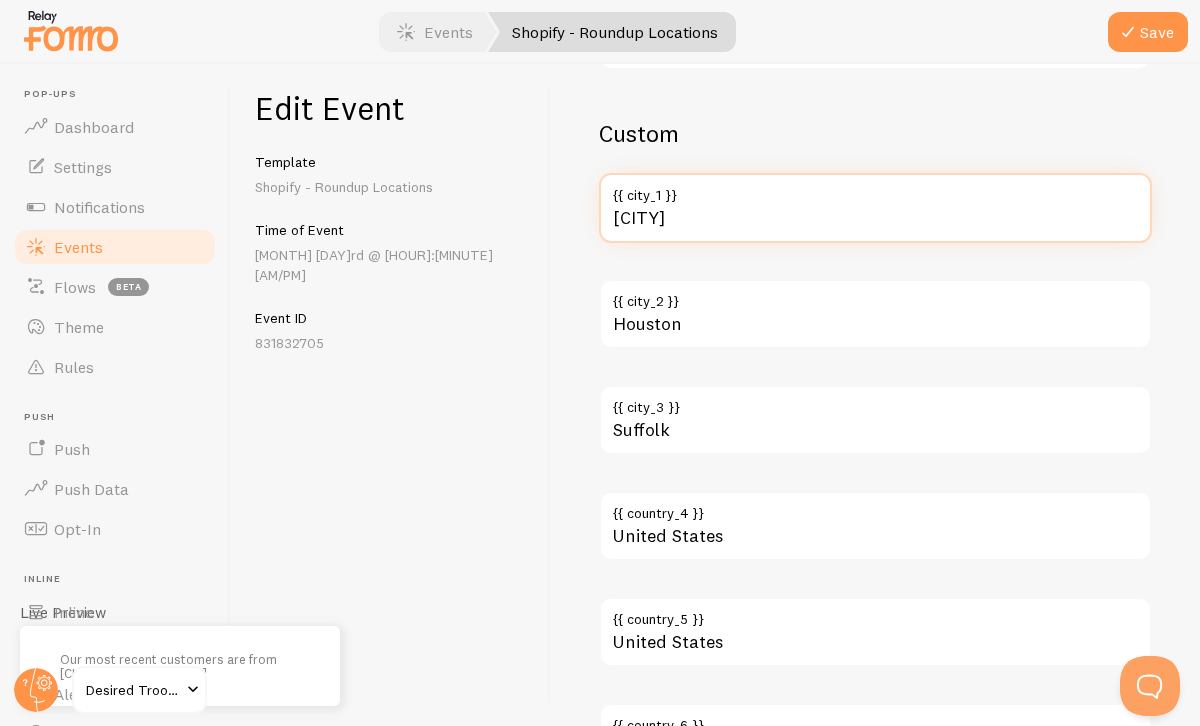 click on "Atlants" at bounding box center (875, 208) 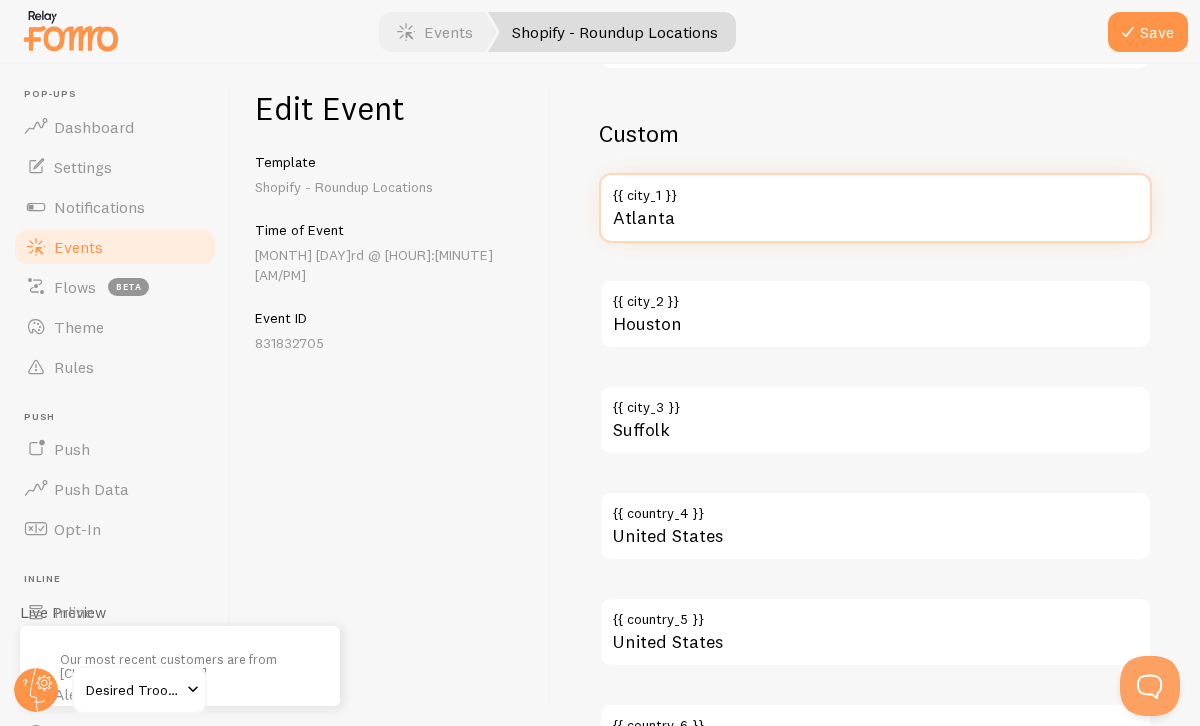 type on "Atlanta" 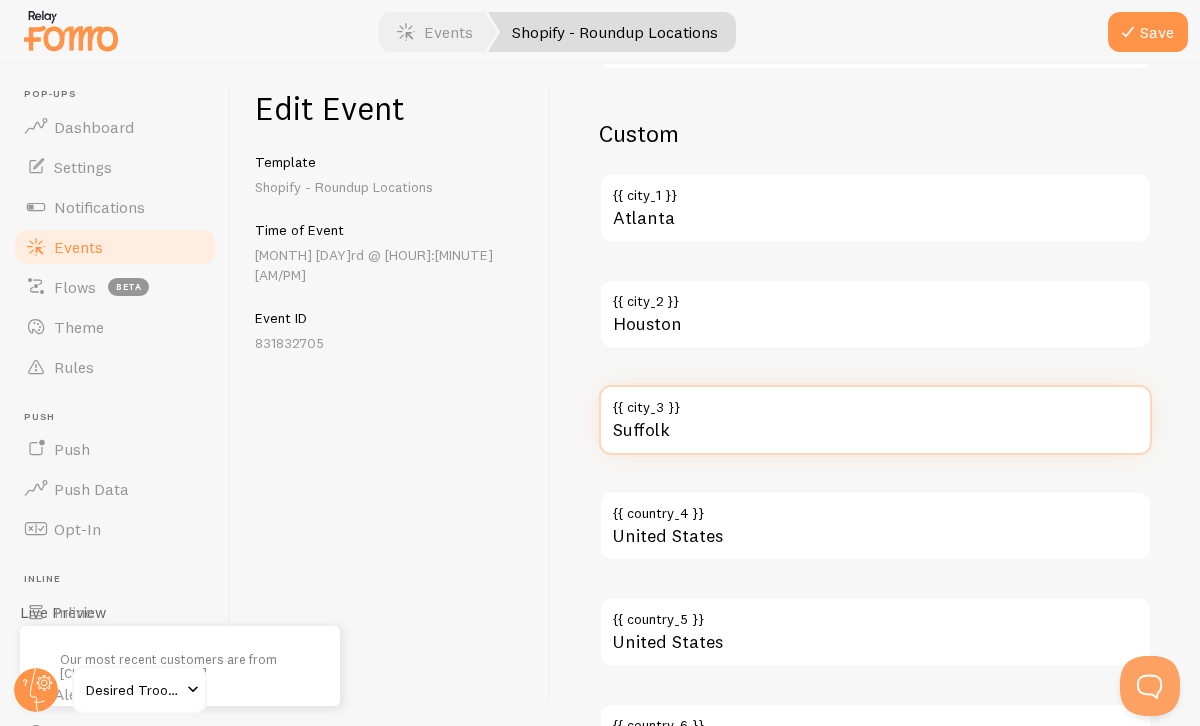 click on "Suffolk" at bounding box center [875, 420] 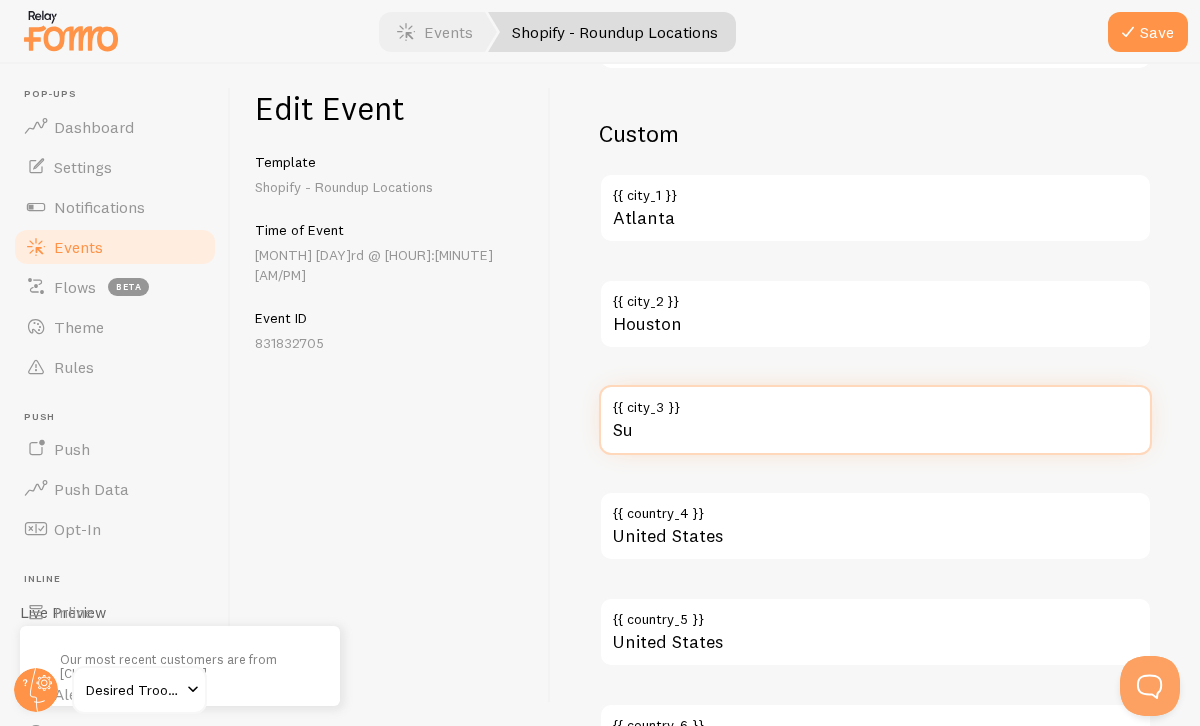 type on "S" 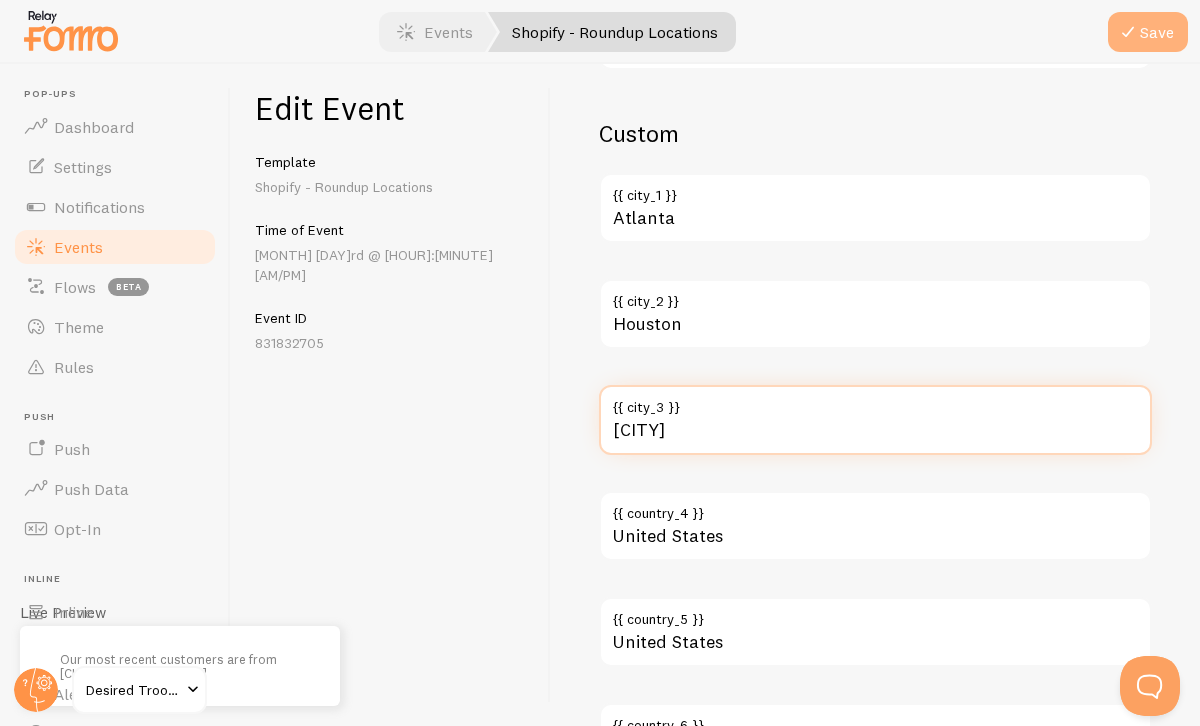 type on "Miami" 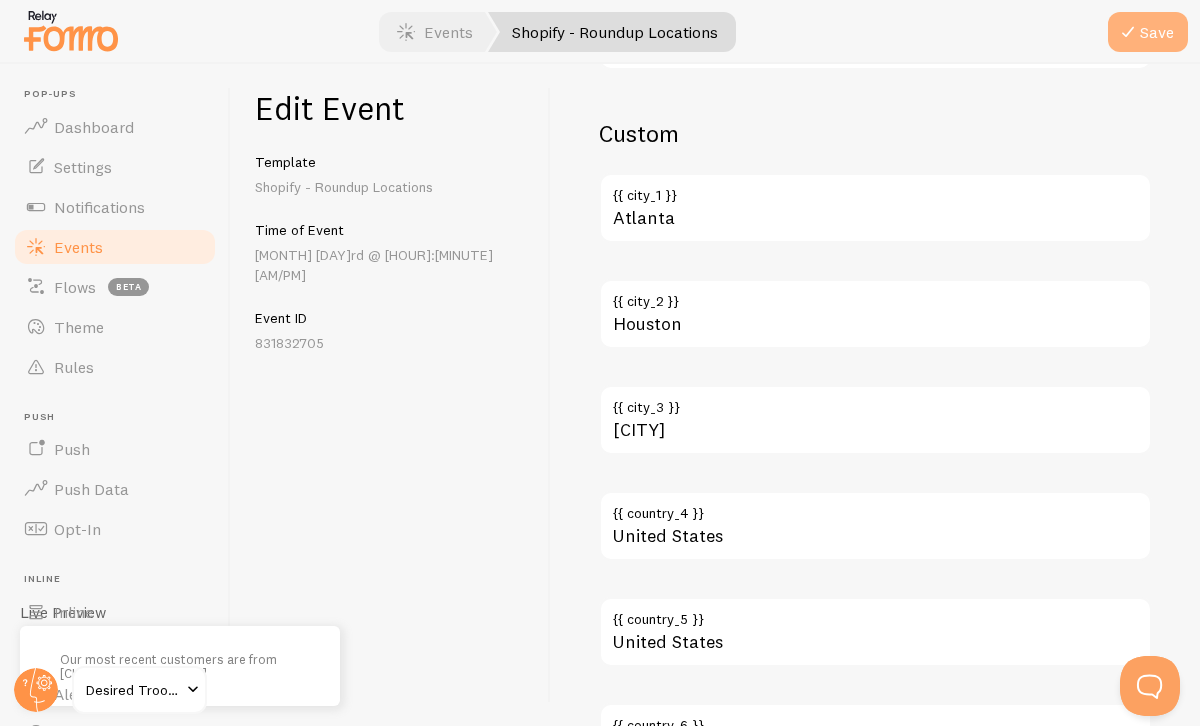 click at bounding box center (1128, 32) 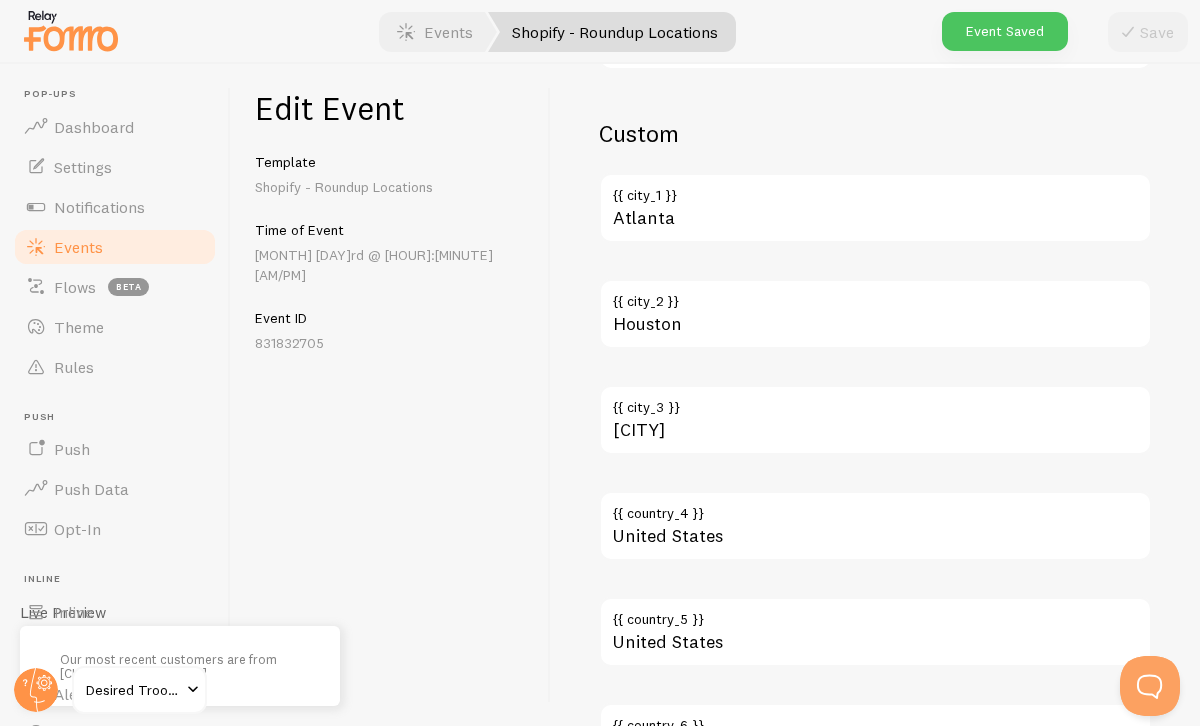 click on "Events" at bounding box center [78, 247] 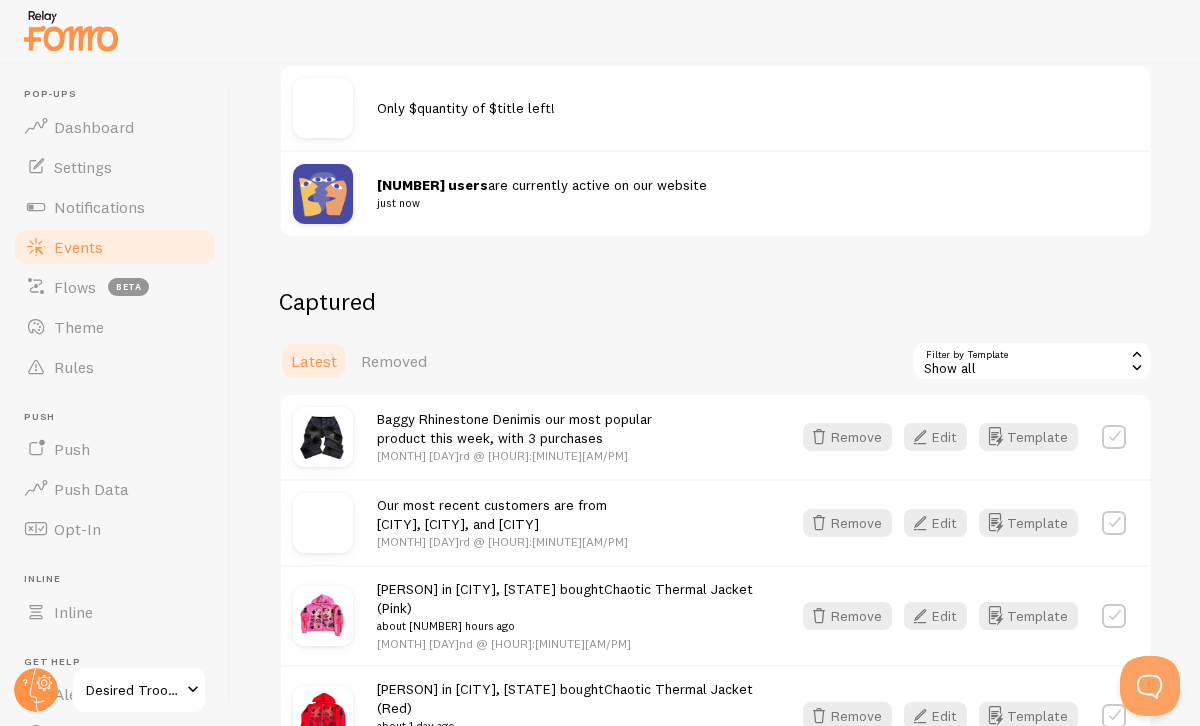 scroll, scrollTop: 294, scrollLeft: 0, axis: vertical 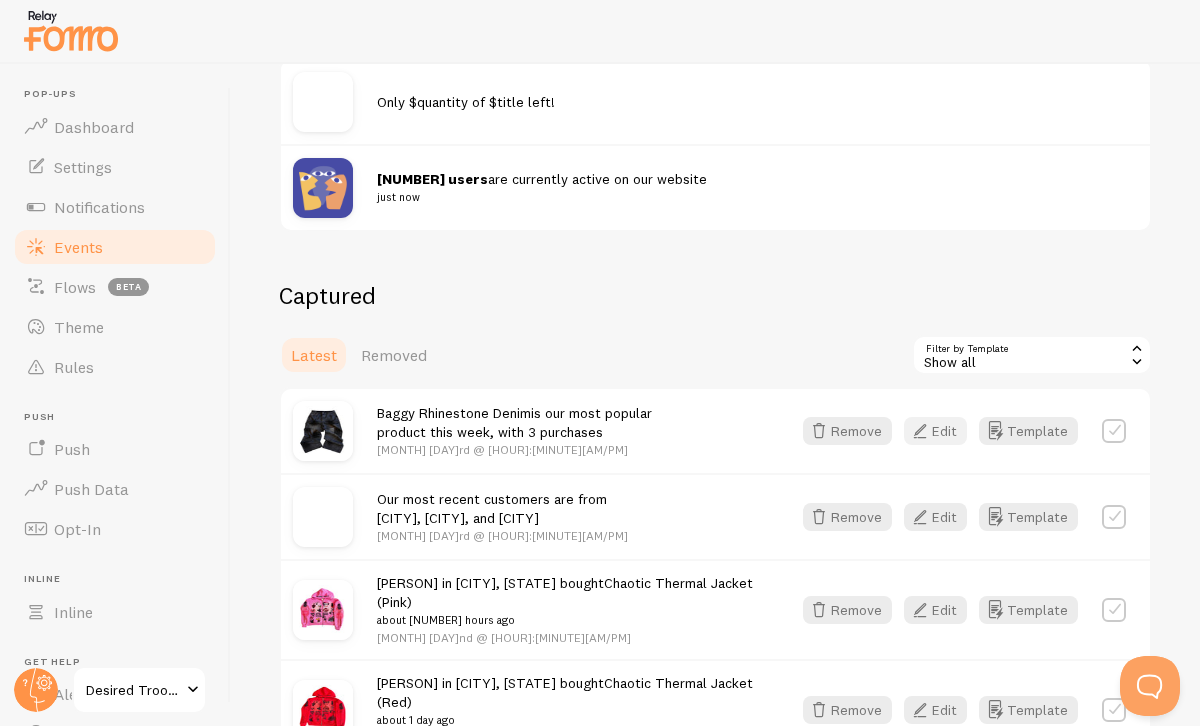 click at bounding box center (920, 431) 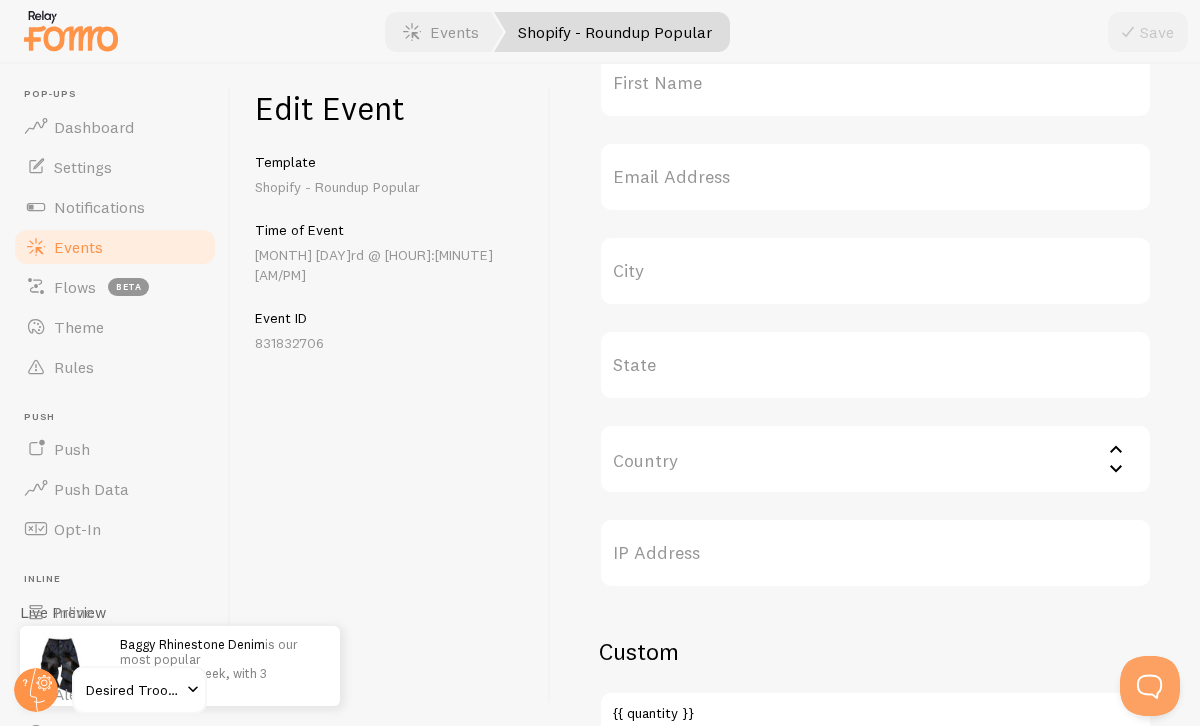 scroll, scrollTop: 899, scrollLeft: 0, axis: vertical 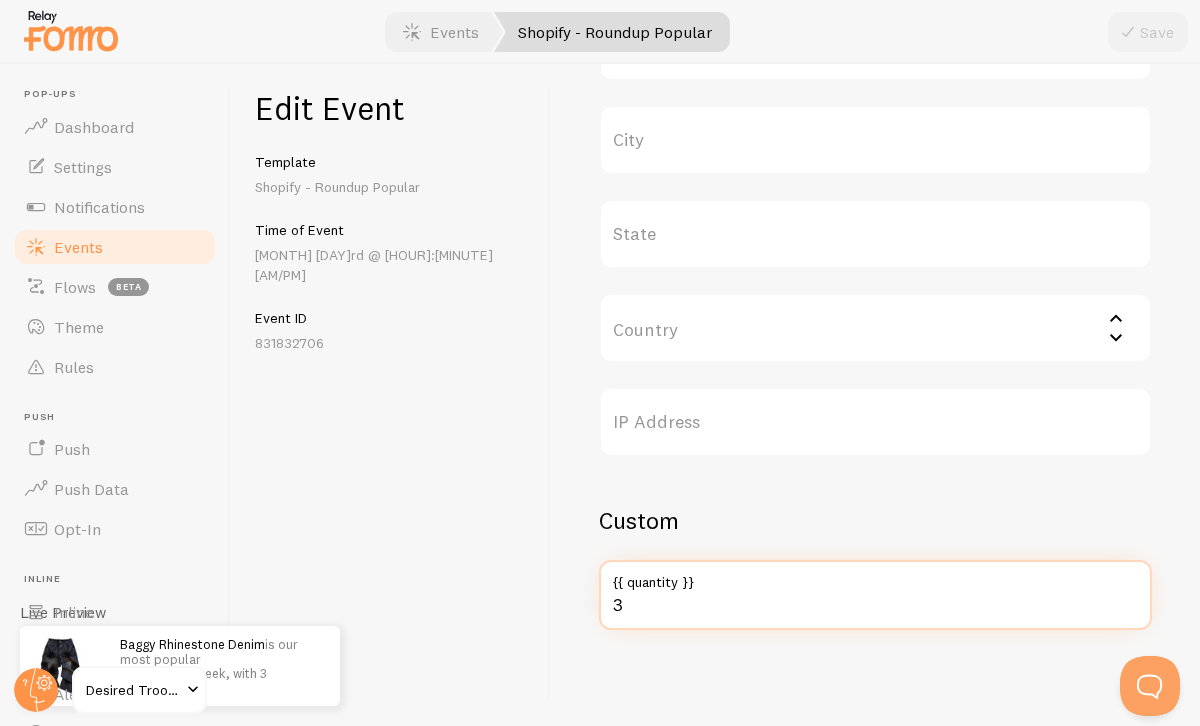 click on "3" at bounding box center [875, 595] 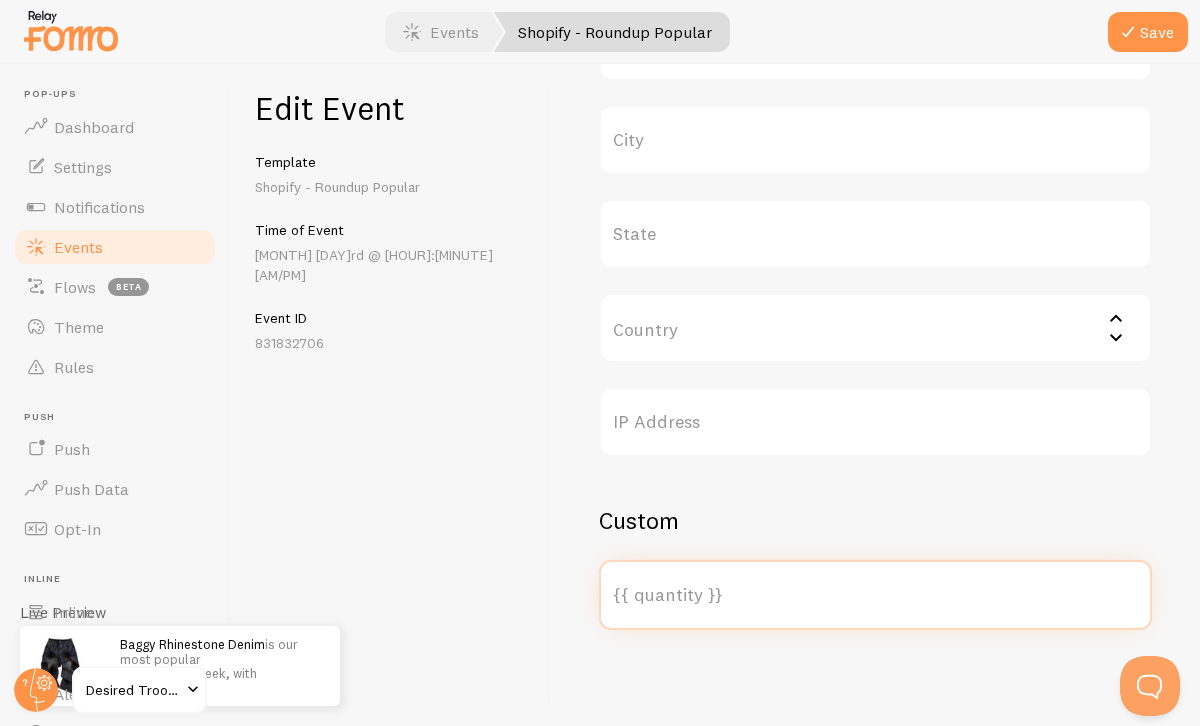 type on "5" 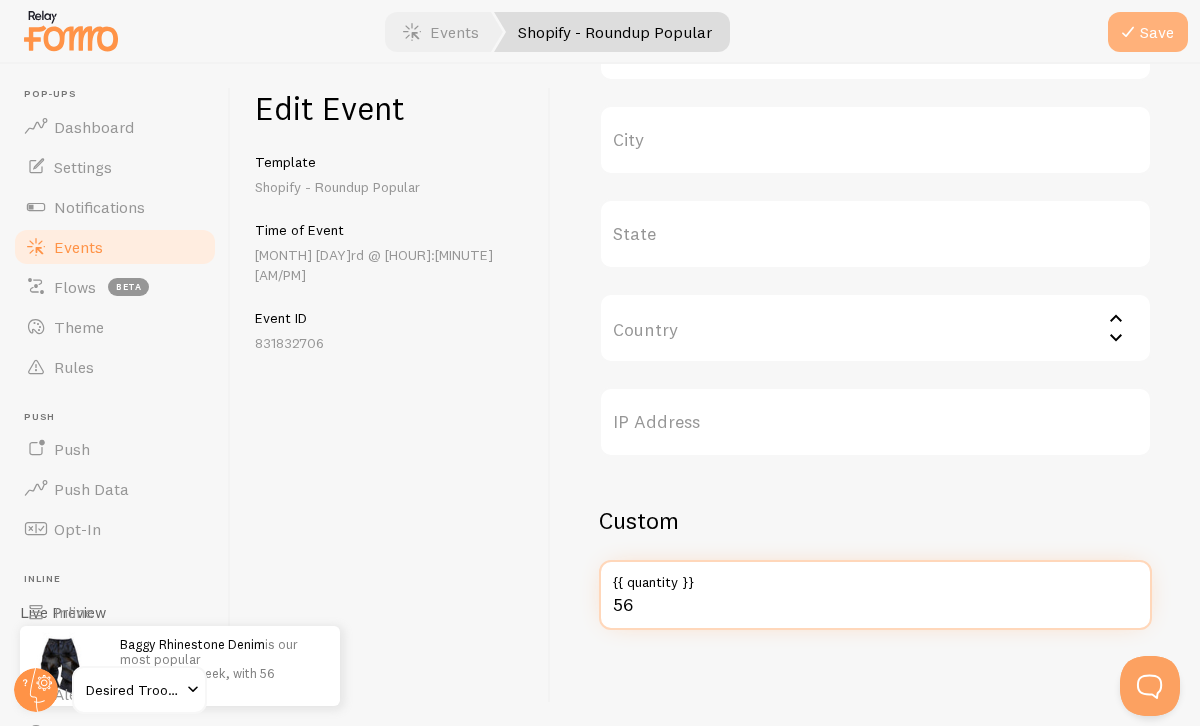type on "56" 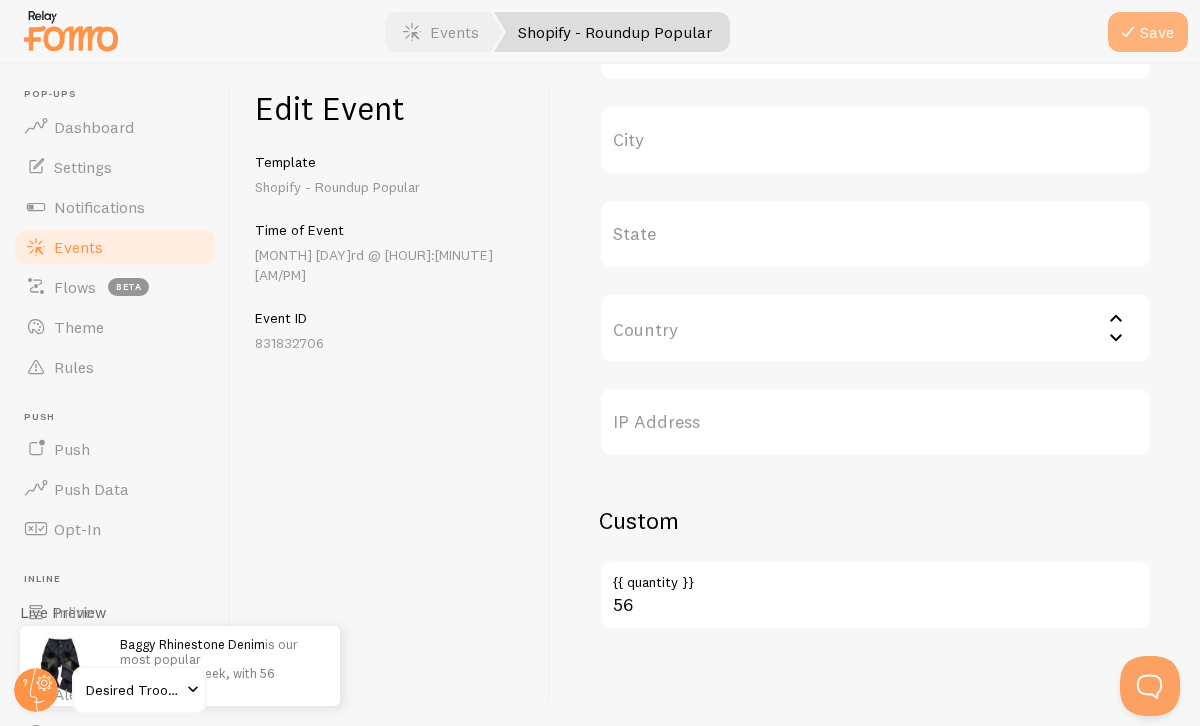 click on "Save" at bounding box center [1148, 32] 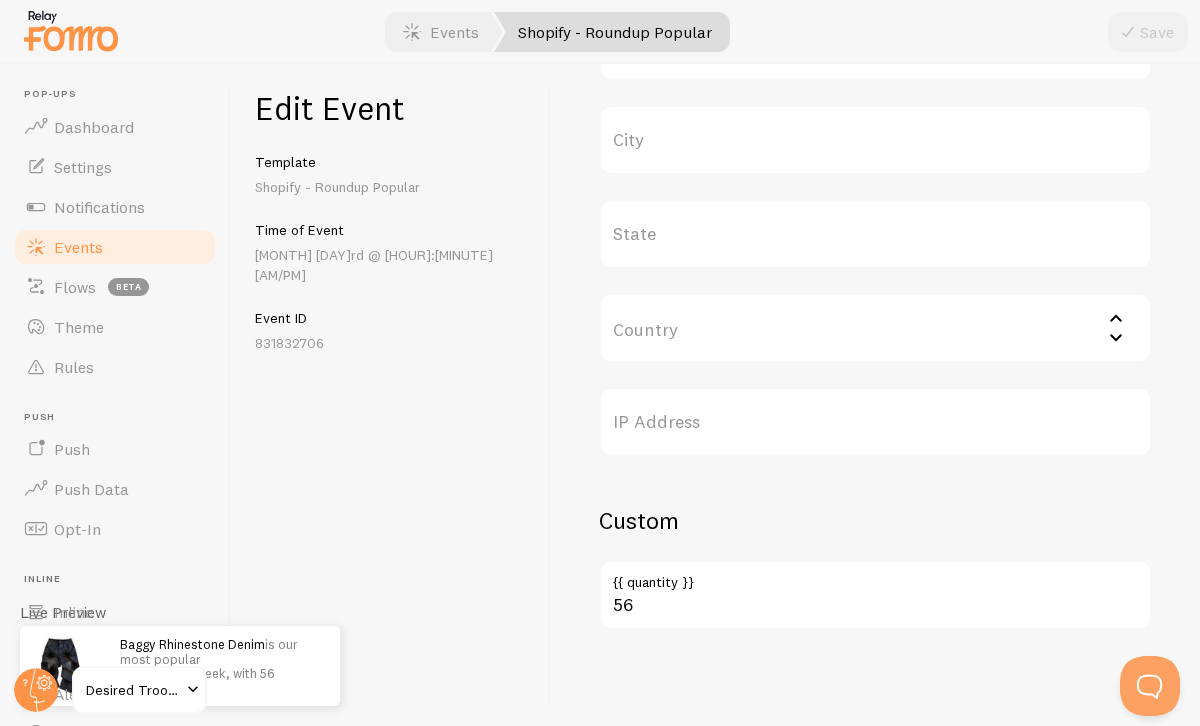 click on "Events" at bounding box center [115, 247] 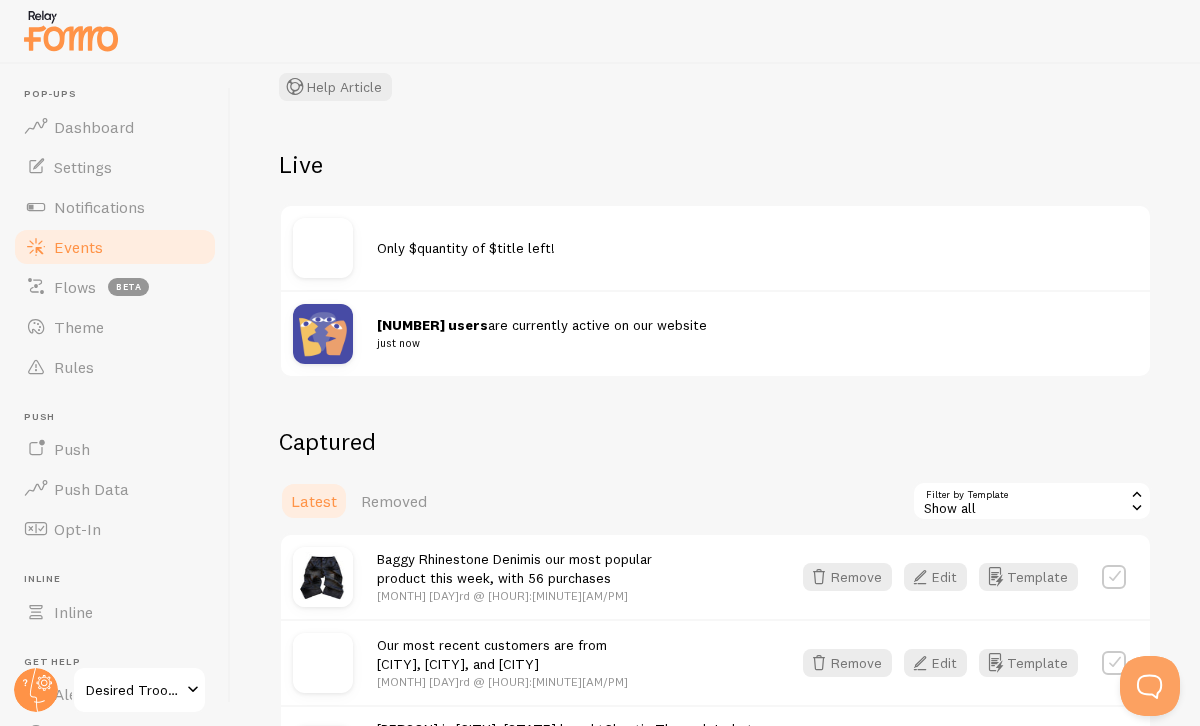 scroll, scrollTop: 104, scrollLeft: 0, axis: vertical 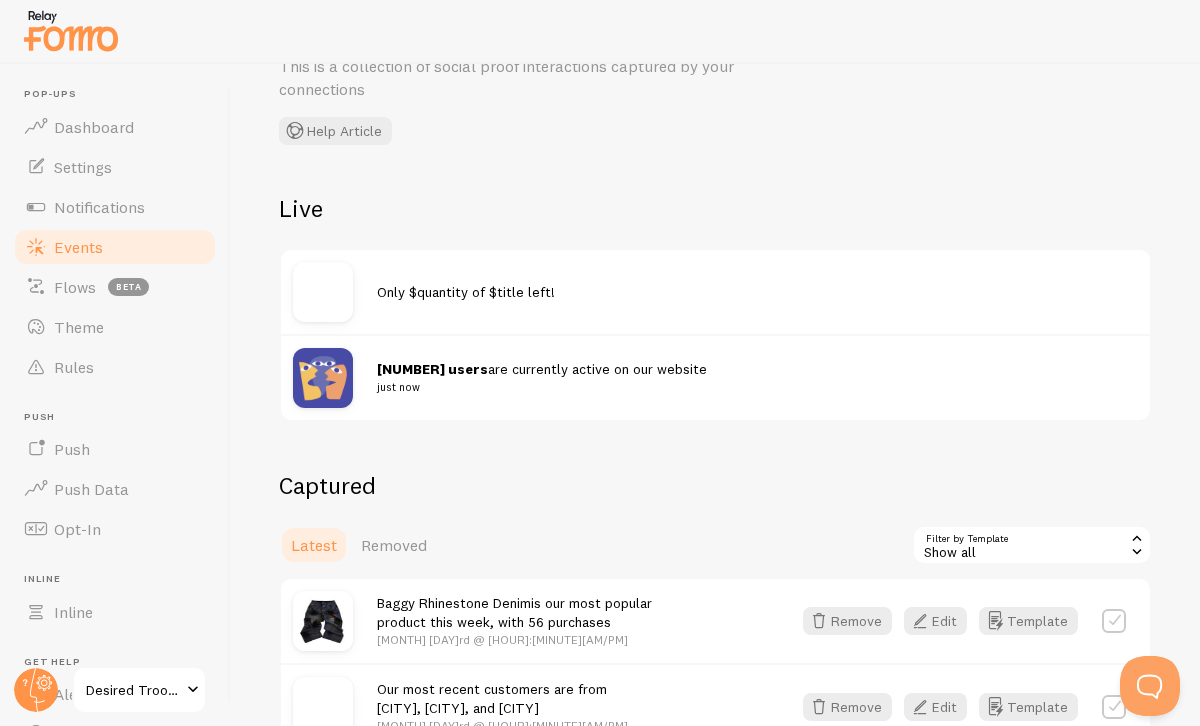 click on "just now" at bounding box center (745, 387) 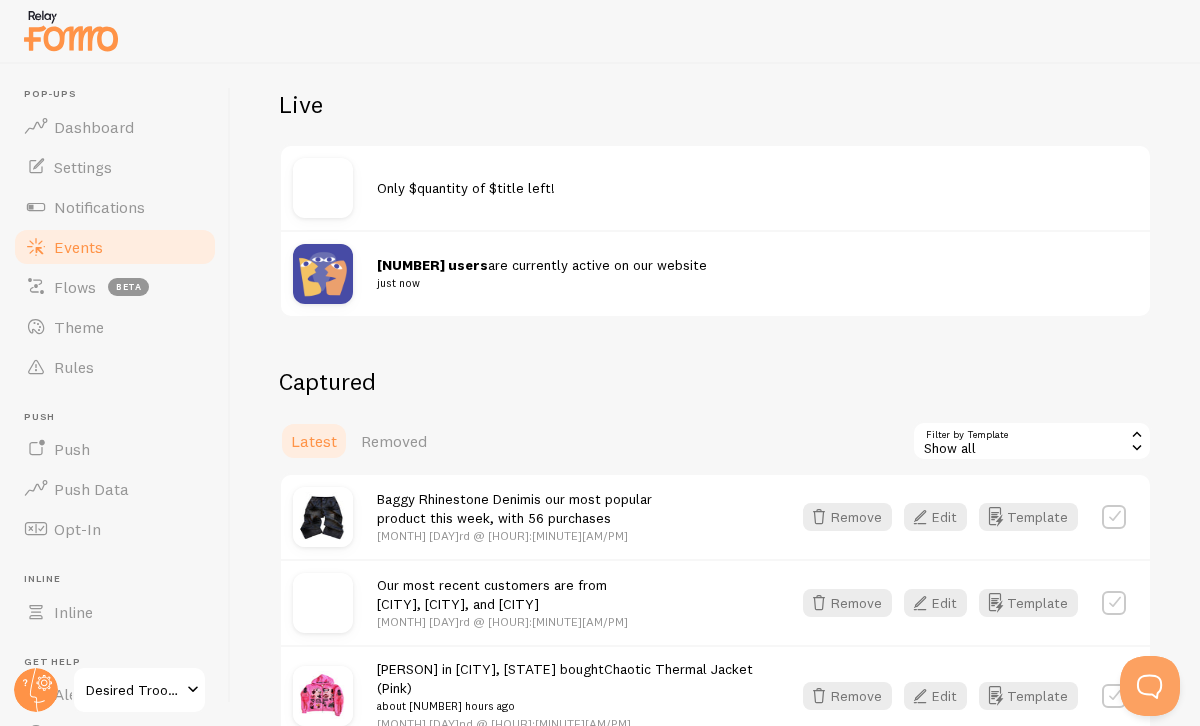 scroll, scrollTop: 227, scrollLeft: 0, axis: vertical 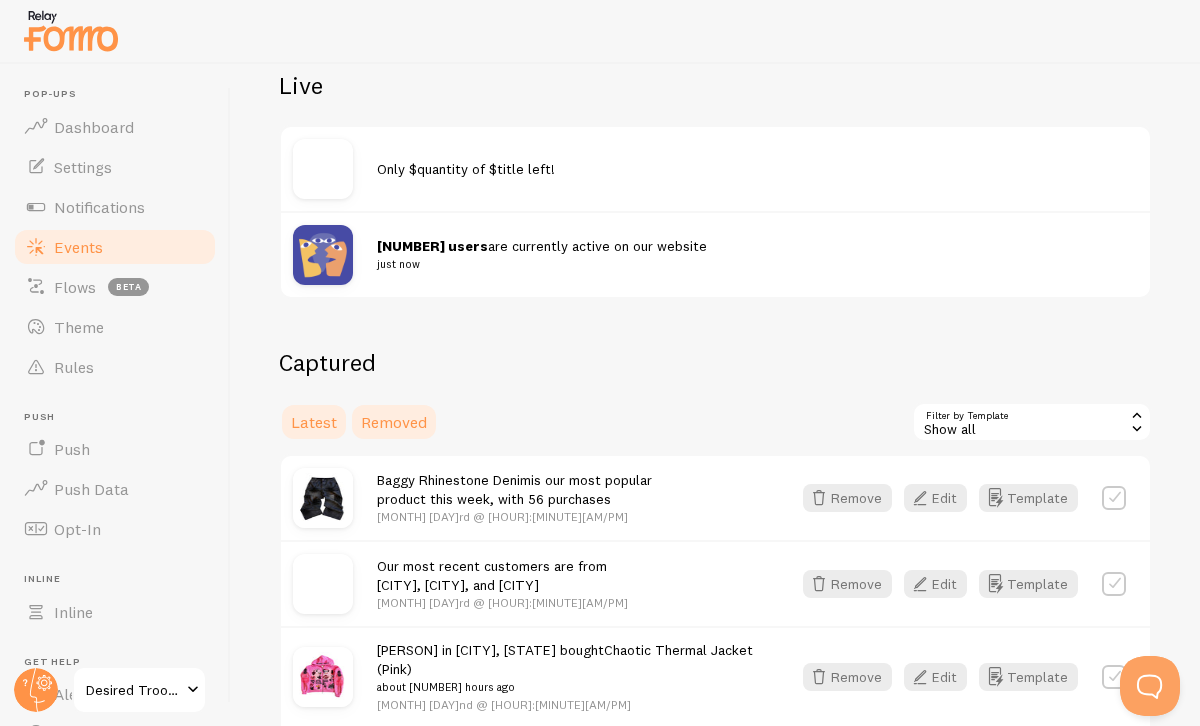 click on "Removed" at bounding box center [394, 422] 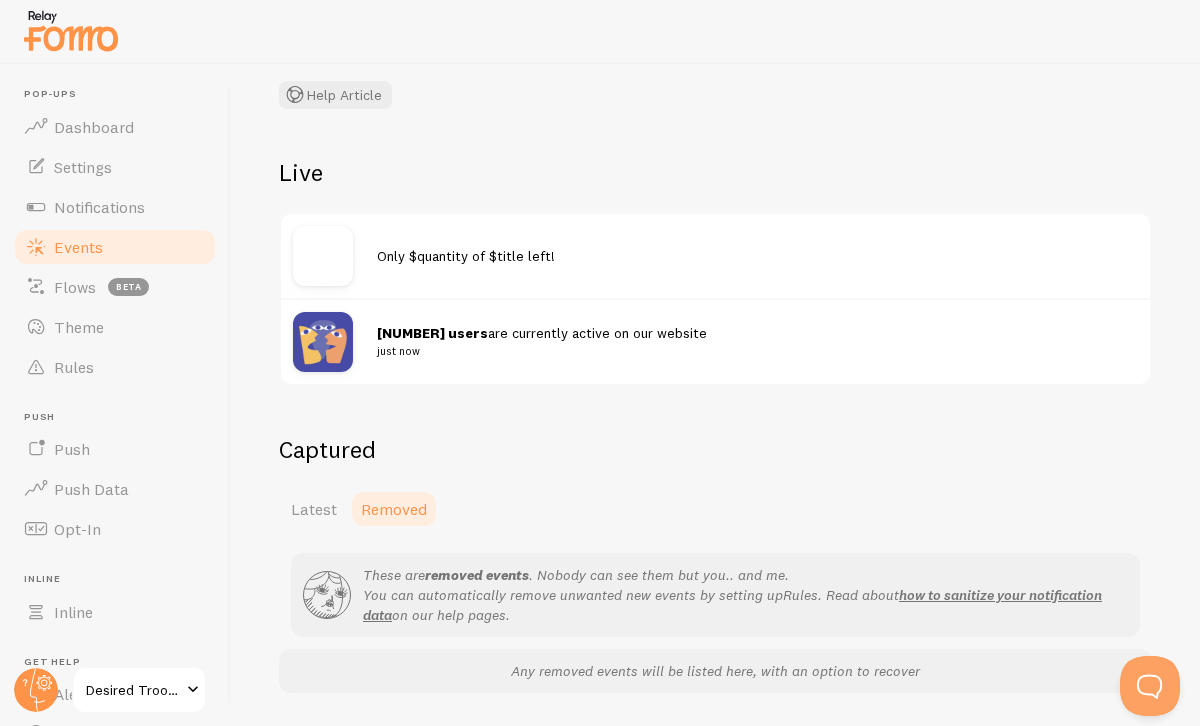 scroll, scrollTop: 202, scrollLeft: 0, axis: vertical 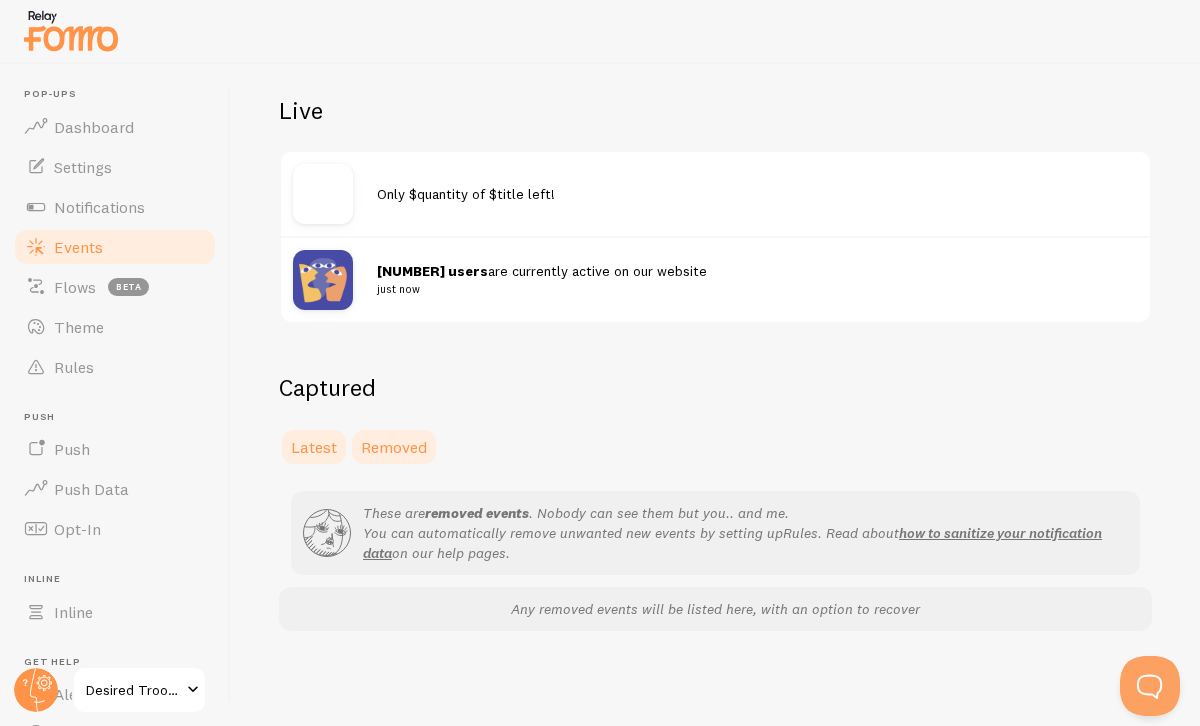 click on "Latest" at bounding box center [314, 447] 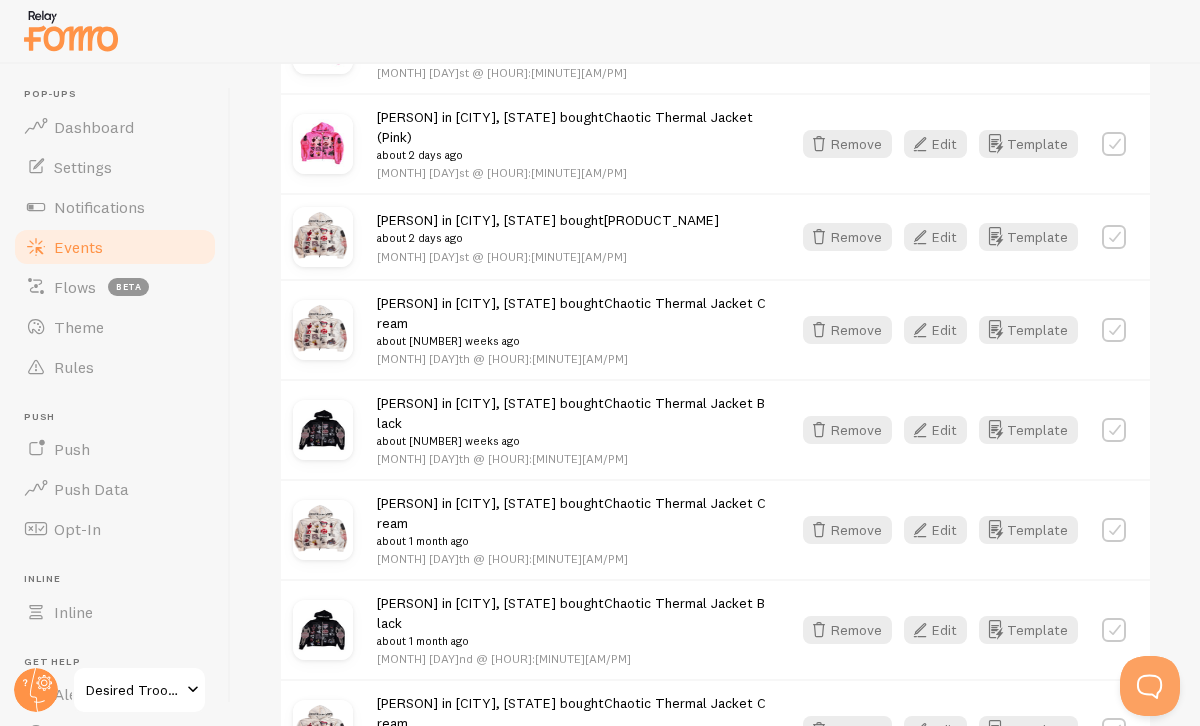 scroll, scrollTop: 2709, scrollLeft: 0, axis: vertical 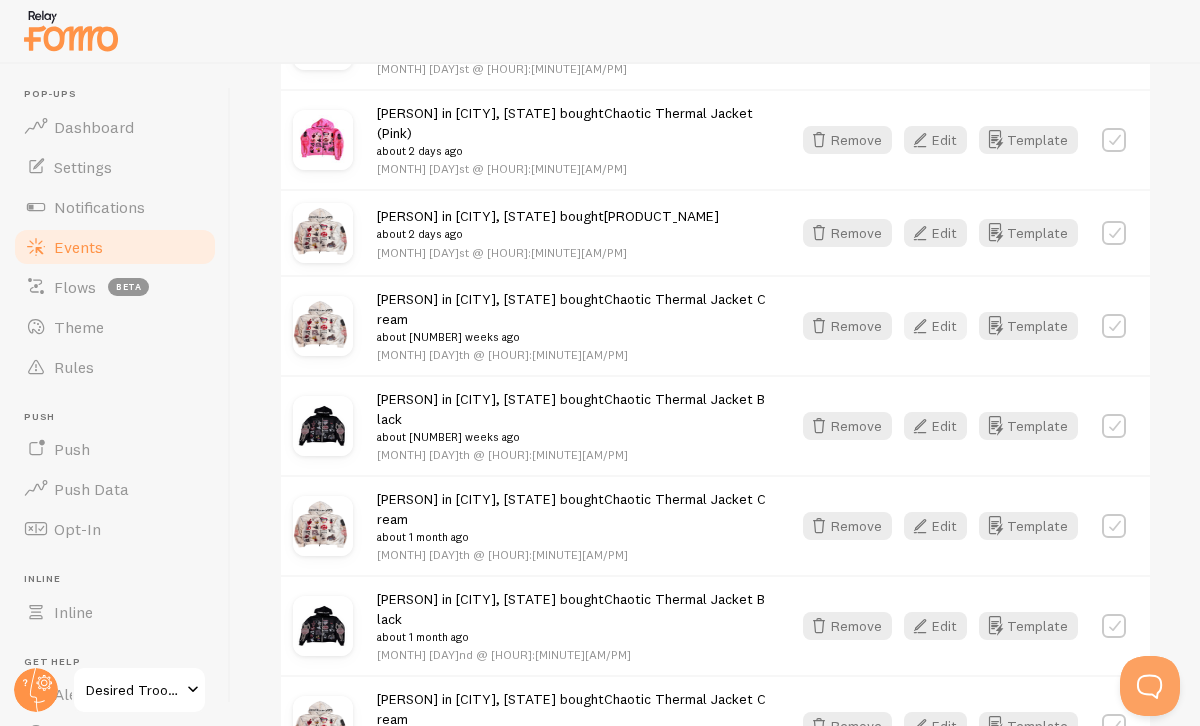 click on "Edit" at bounding box center [935, 326] 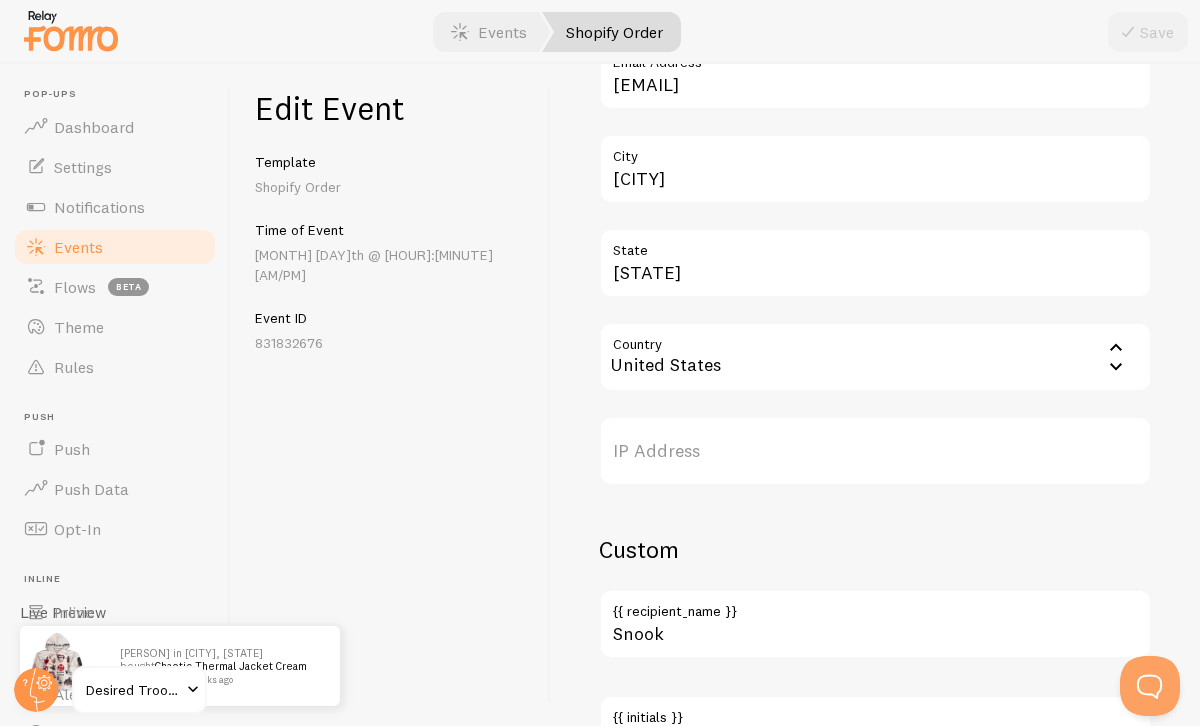 scroll, scrollTop: 1217, scrollLeft: 0, axis: vertical 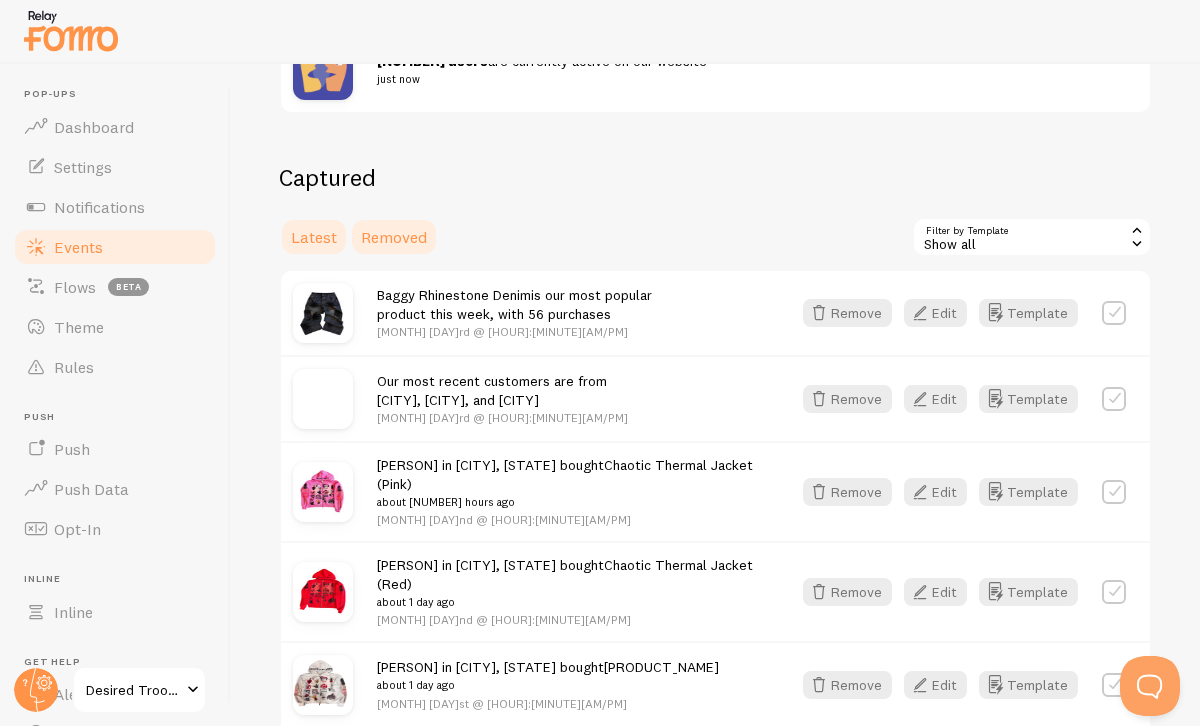 click on "Removed" at bounding box center (394, 237) 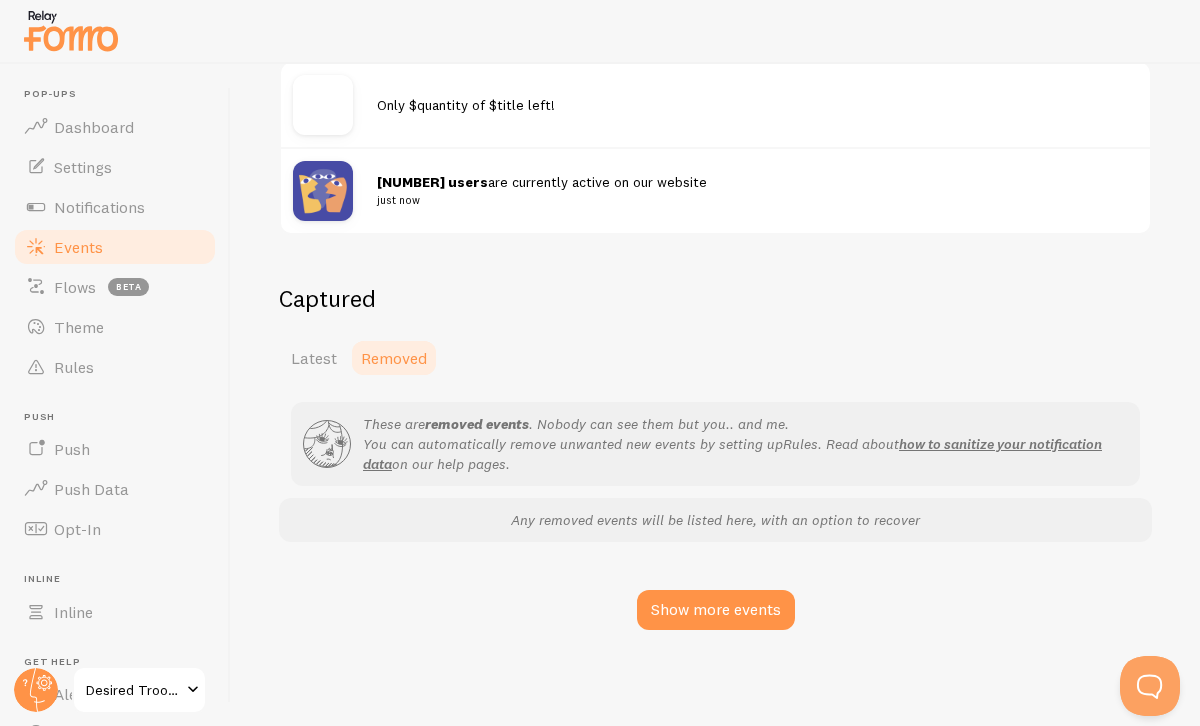 scroll, scrollTop: 0, scrollLeft: 0, axis: both 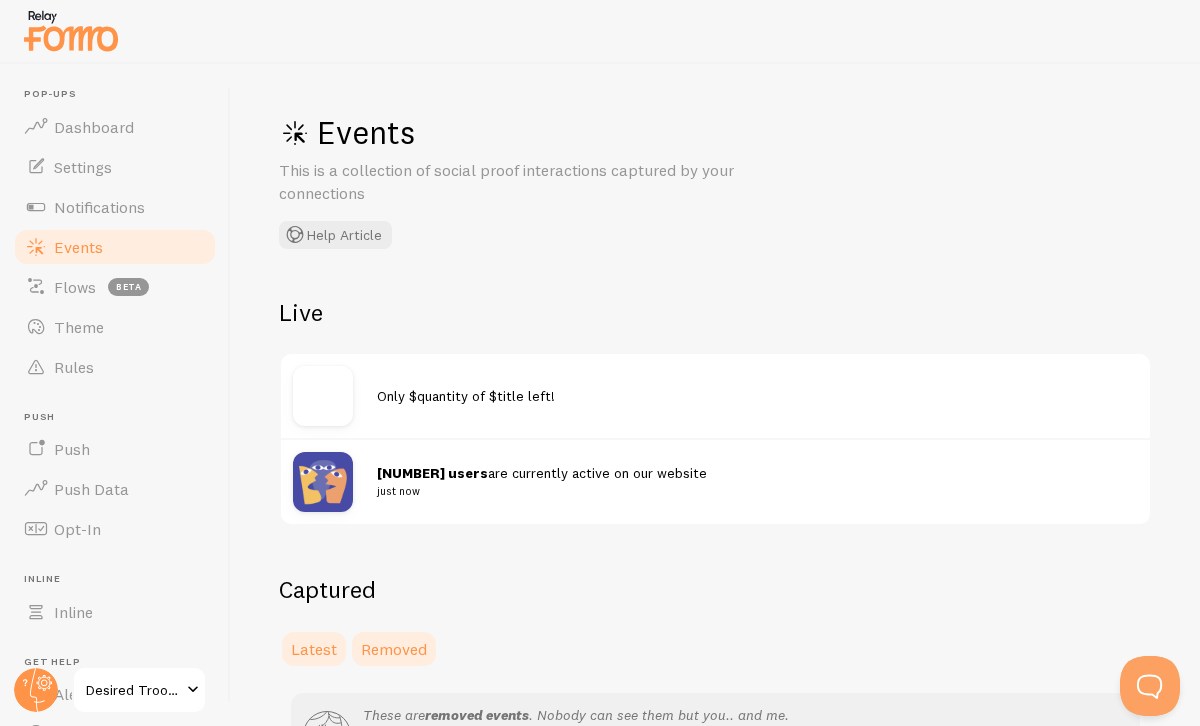 click on "Latest" at bounding box center [314, 649] 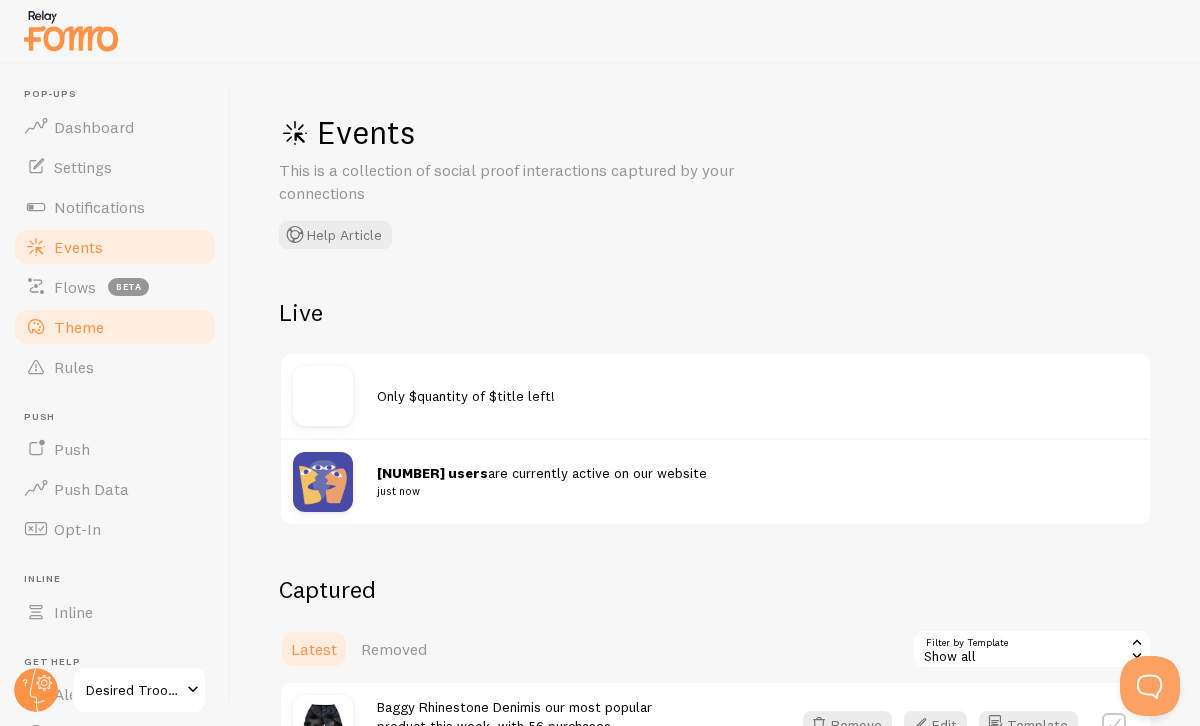 click on "Theme" at bounding box center [79, 327] 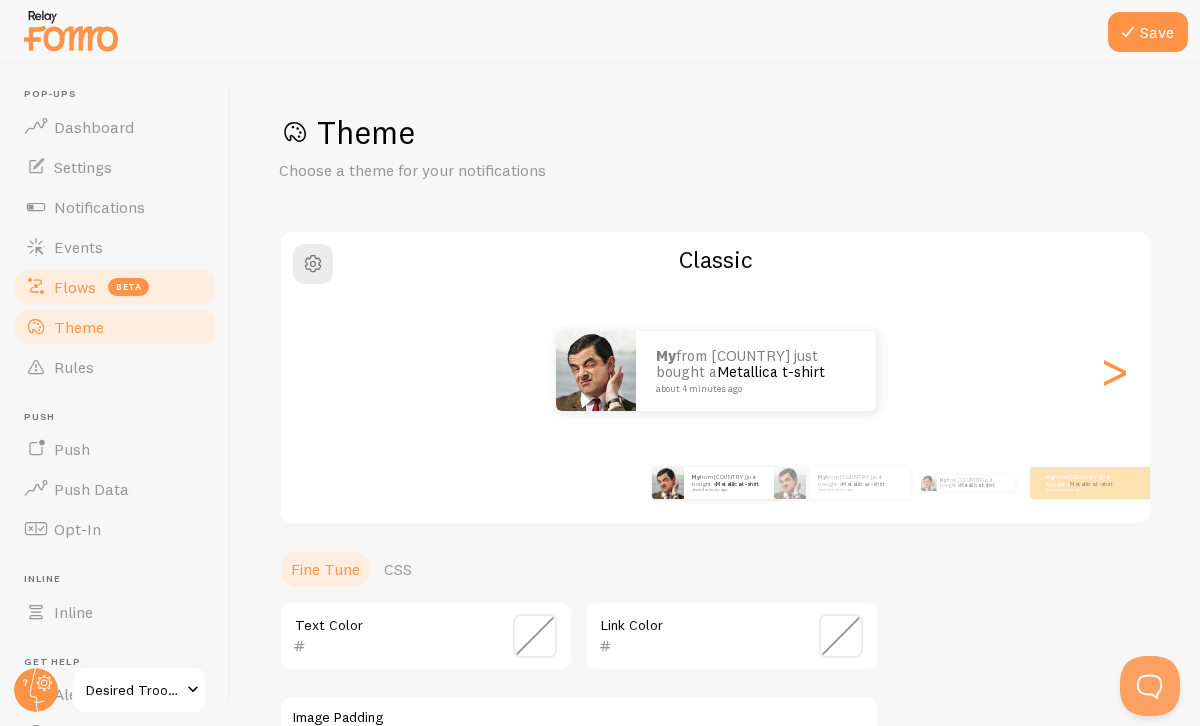 click on "Flows
beta" at bounding box center [115, 287] 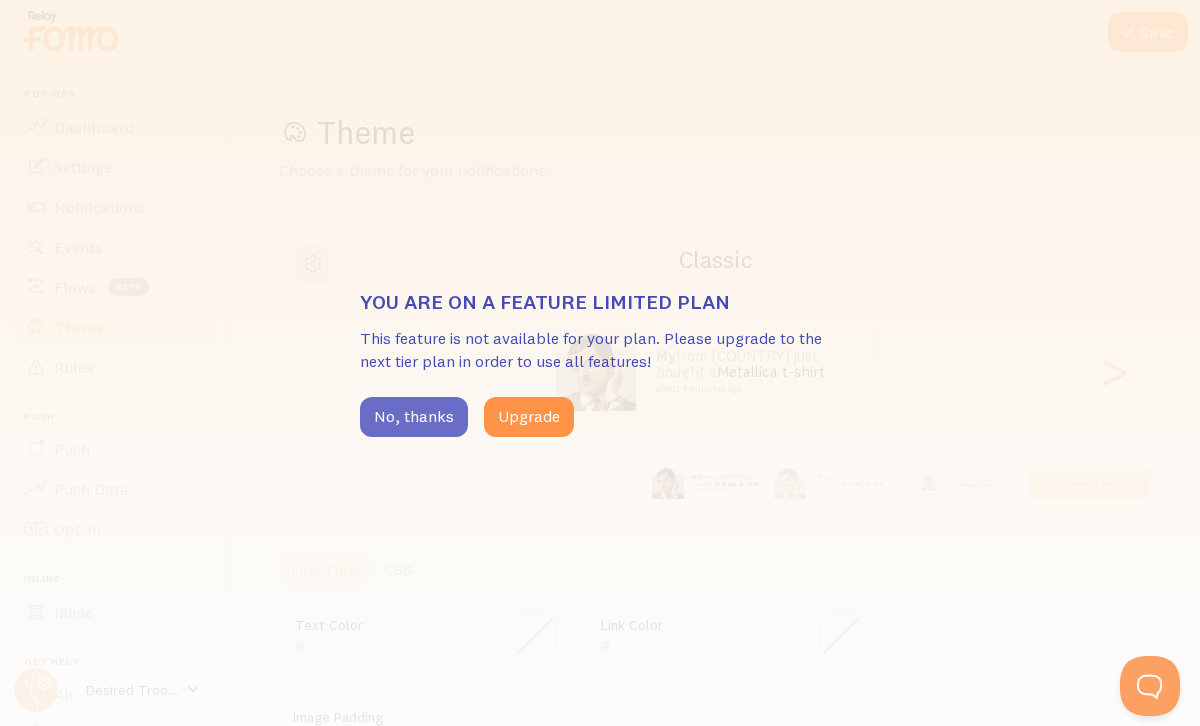 click on "No, thanks" at bounding box center (414, 417) 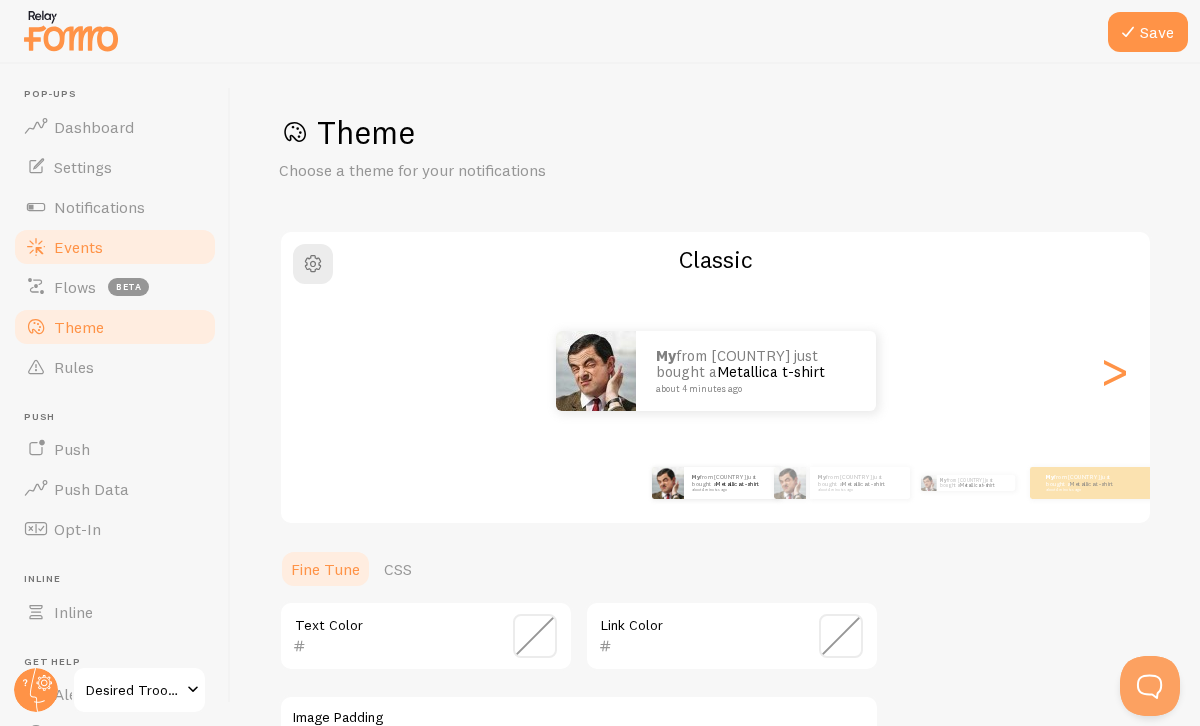 click on "Events" at bounding box center (78, 247) 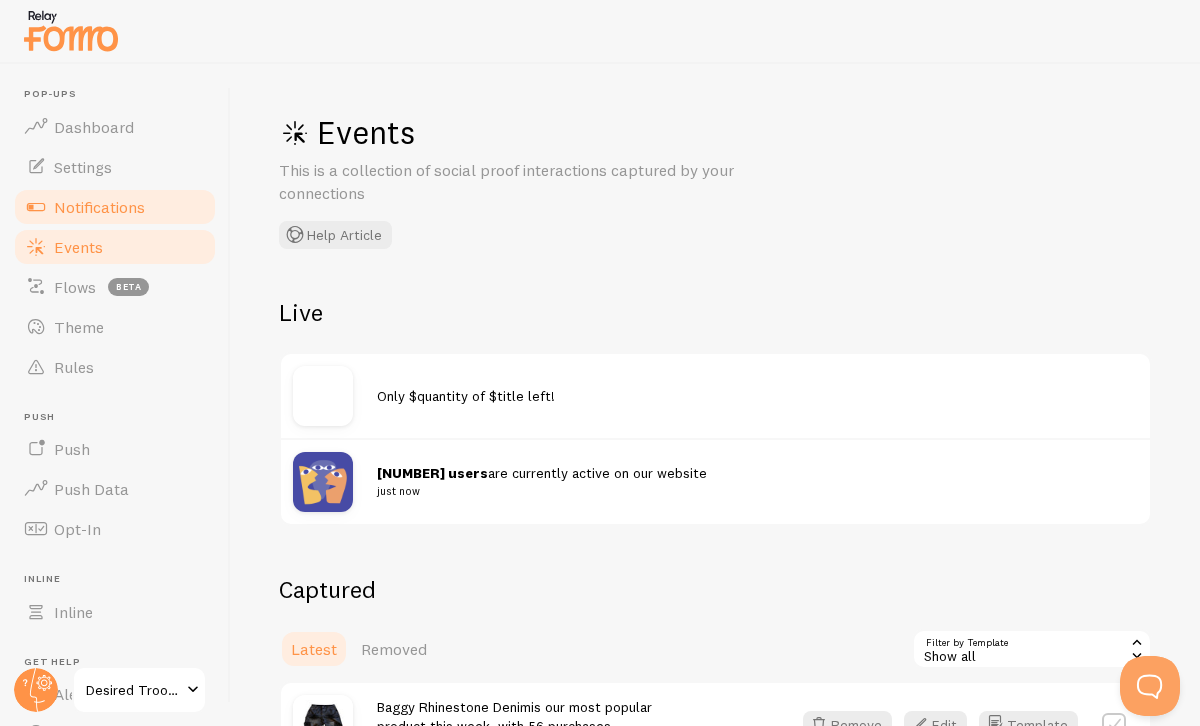 click on "Notifications" at bounding box center (99, 207) 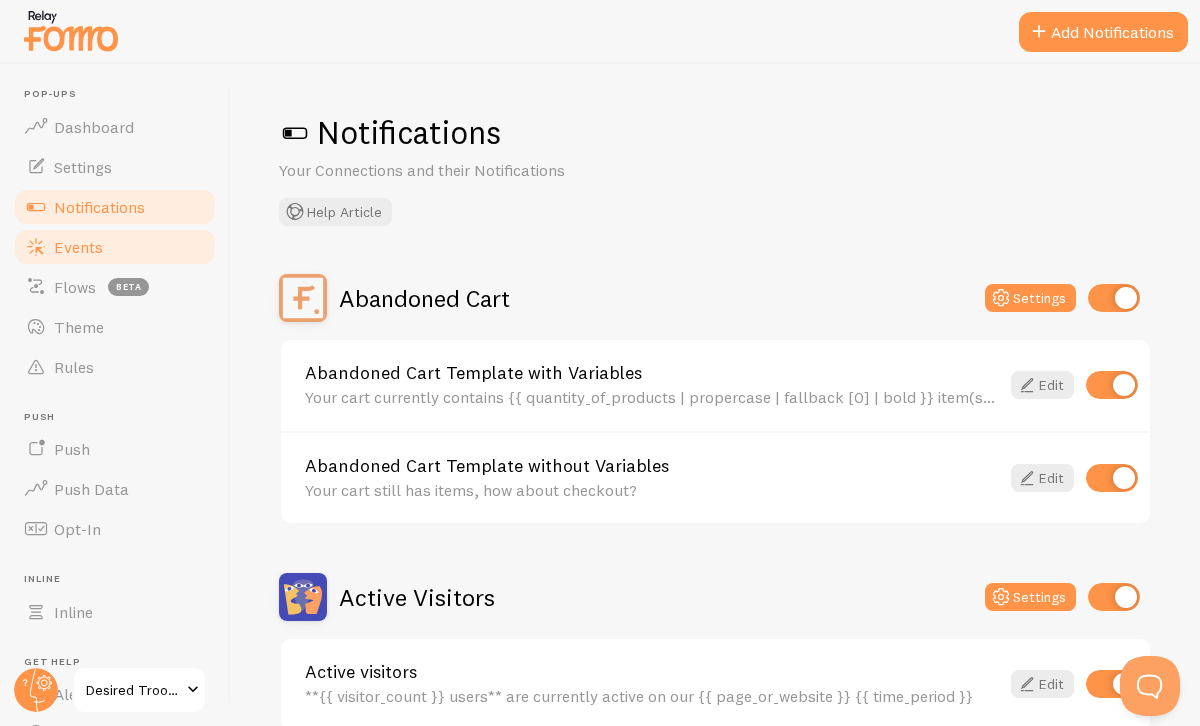 click on "Events" at bounding box center (115, 247) 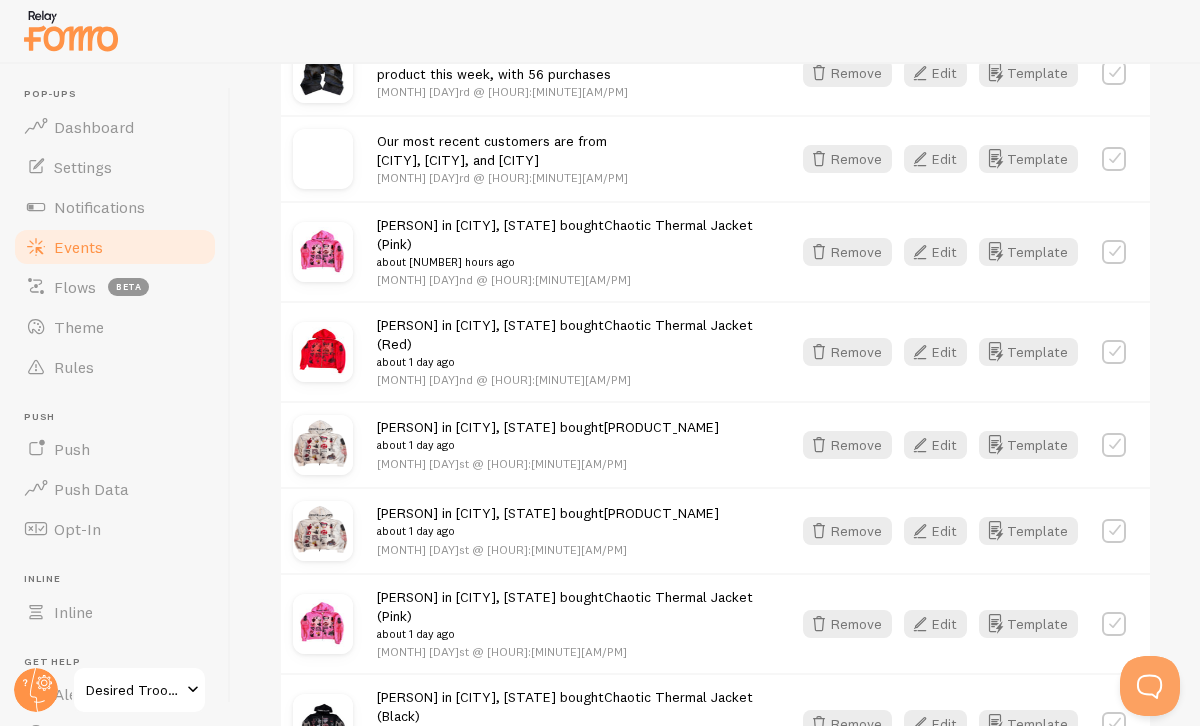 scroll, scrollTop: 0, scrollLeft: 0, axis: both 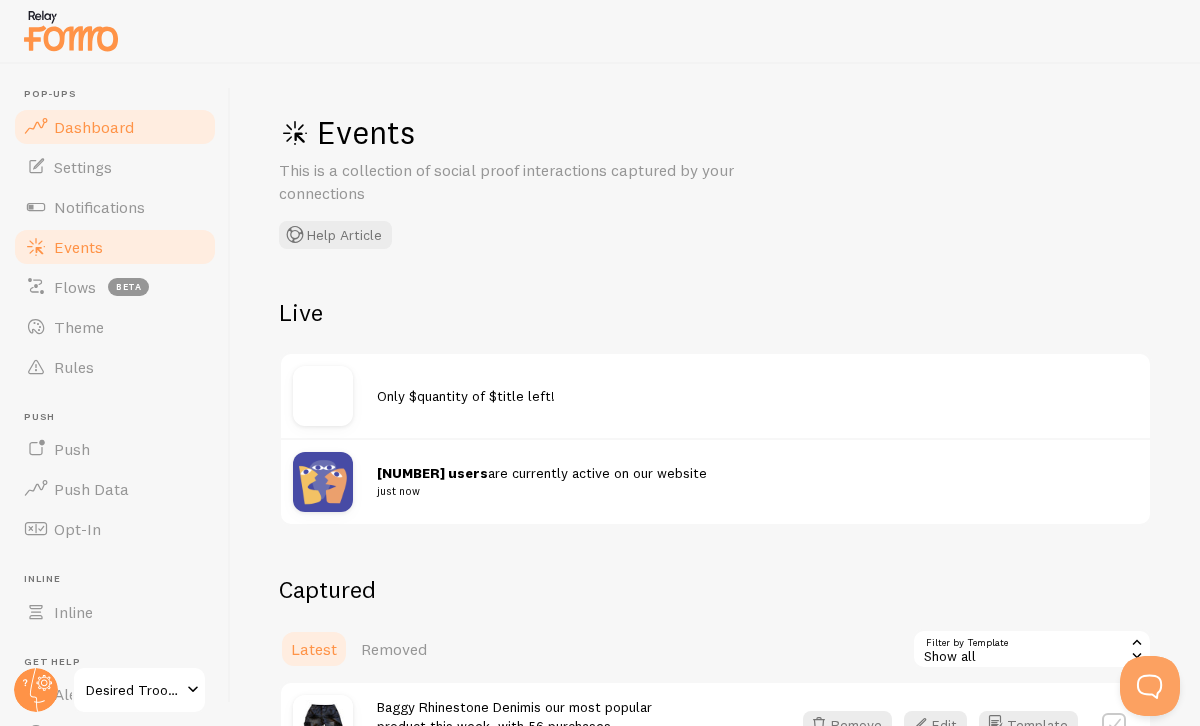 click on "Dashboard" at bounding box center (115, 127) 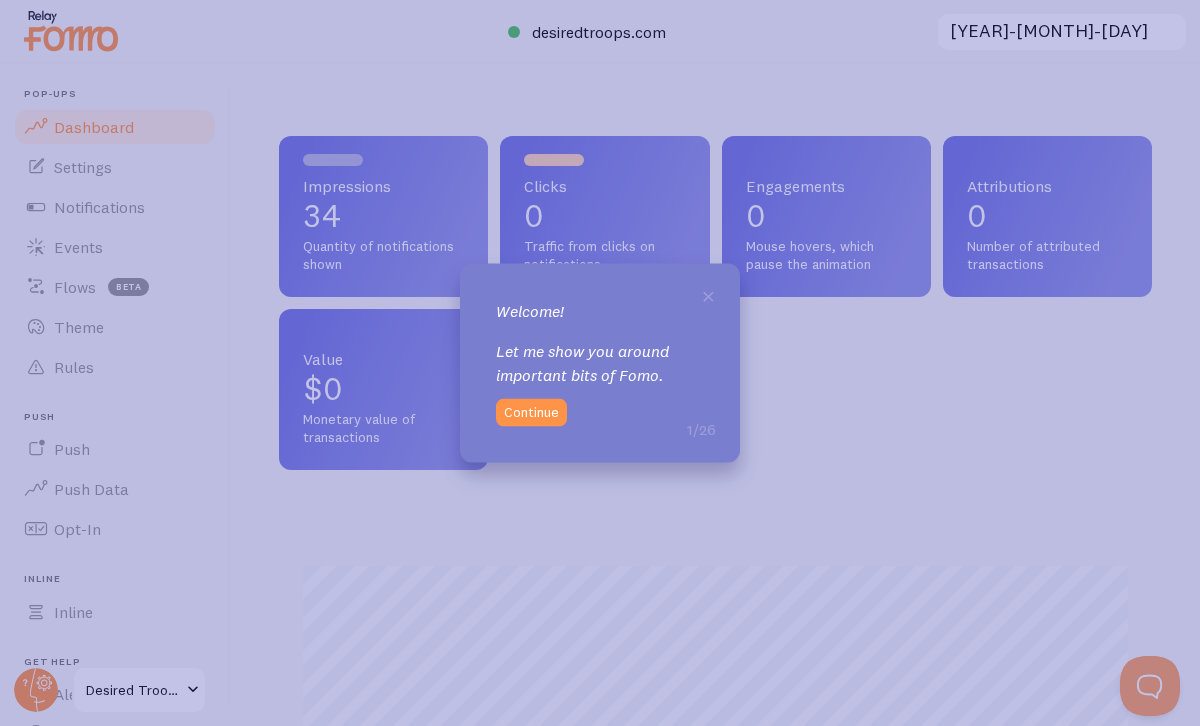 scroll, scrollTop: 0, scrollLeft: 0, axis: both 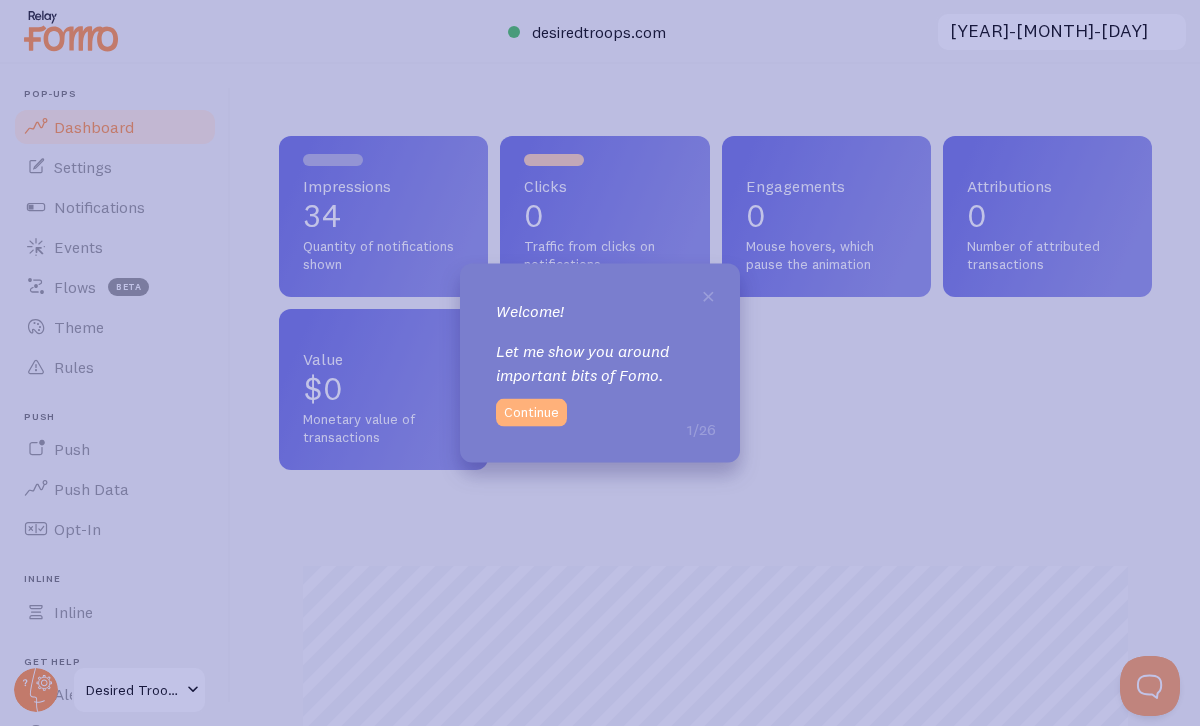 click on "Continue" at bounding box center (531, 412) 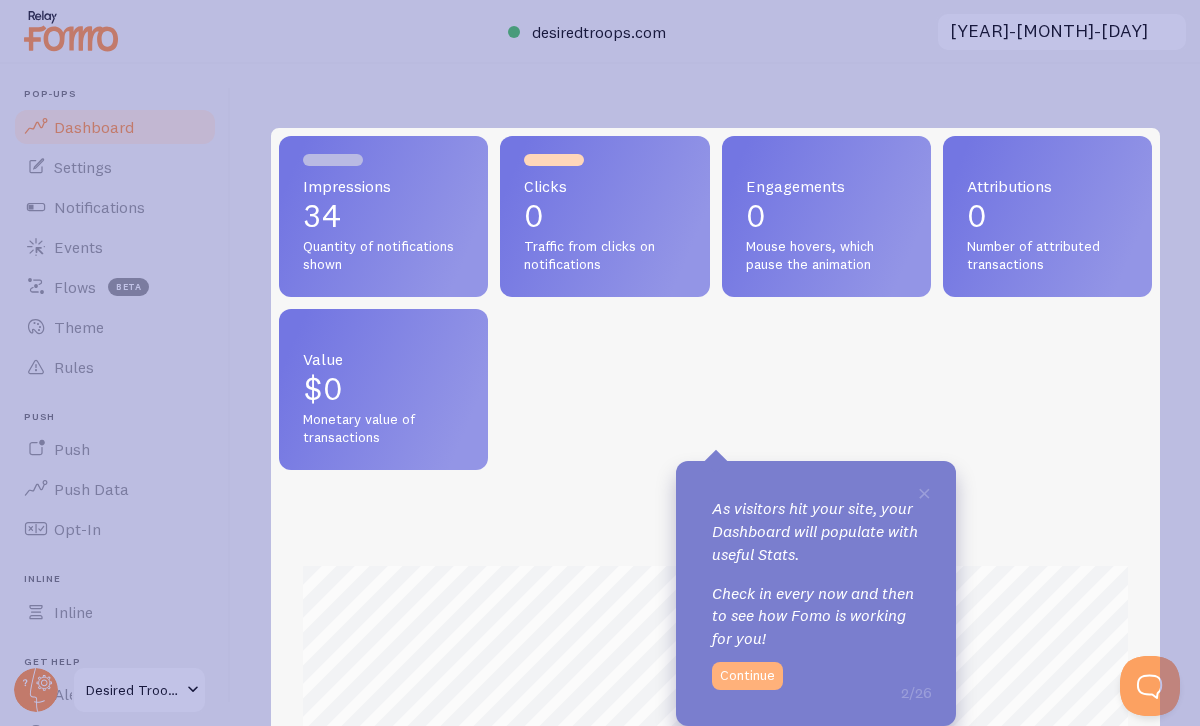 click on "Continue" at bounding box center (747, 676) 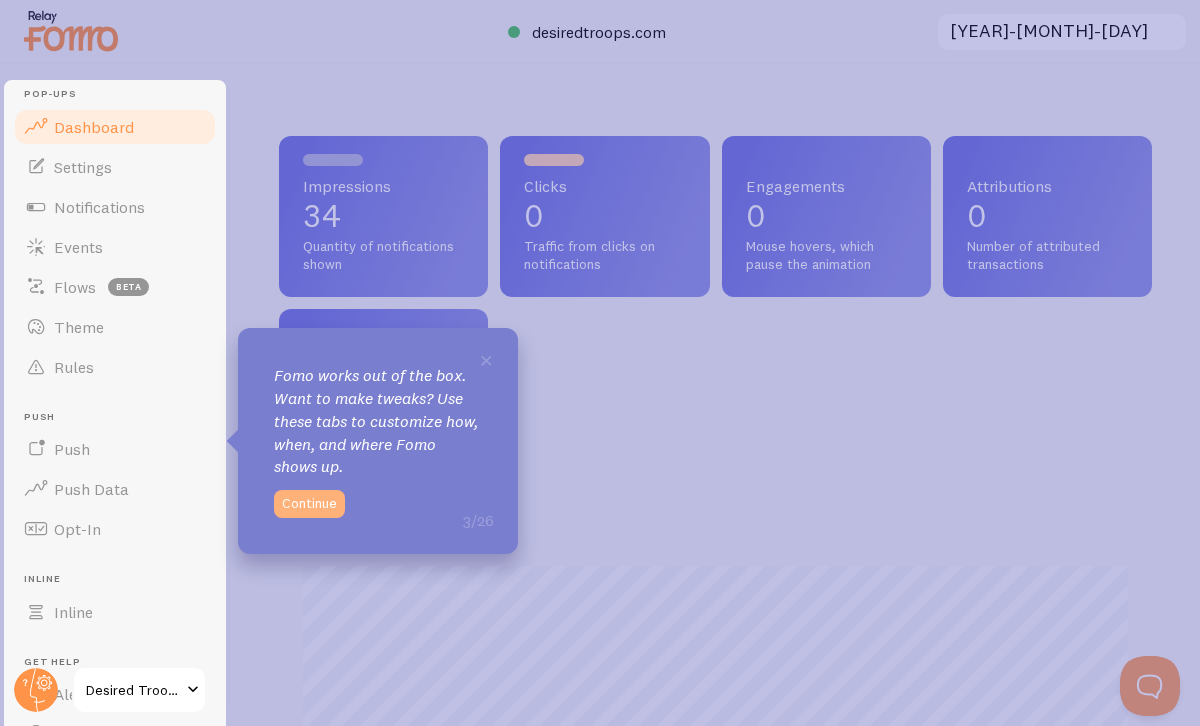 click on "Continue" at bounding box center (309, 504) 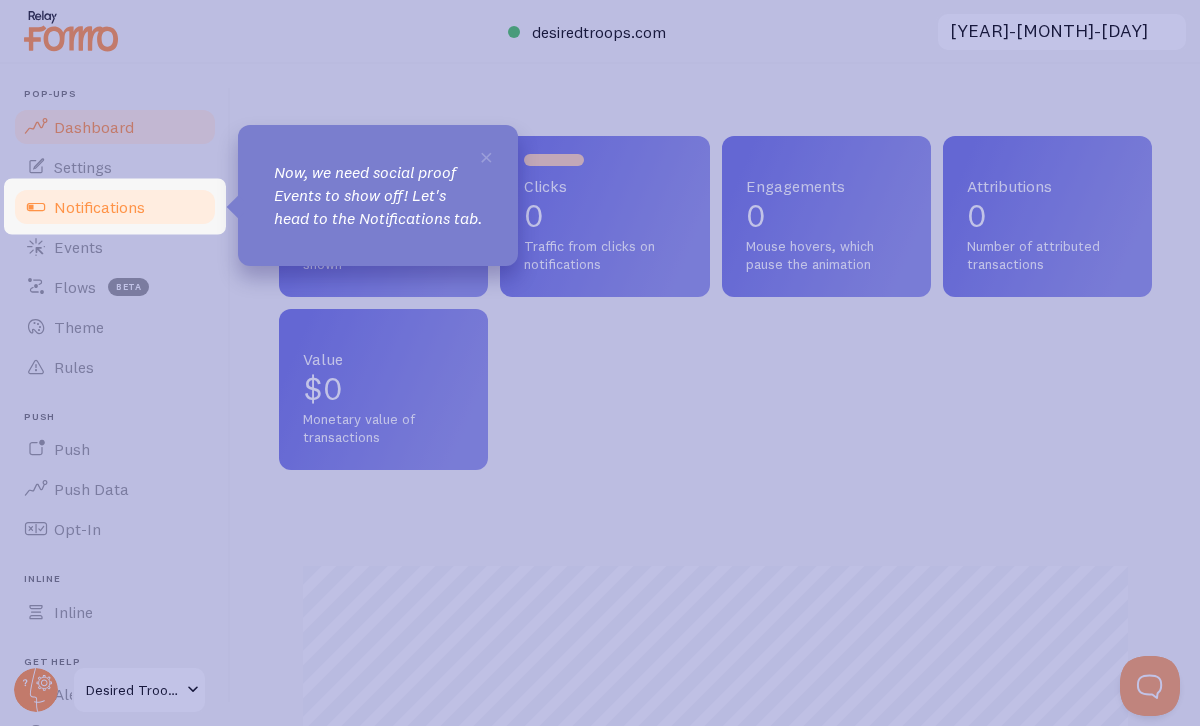 click on "Notifications" at bounding box center (115, 207) 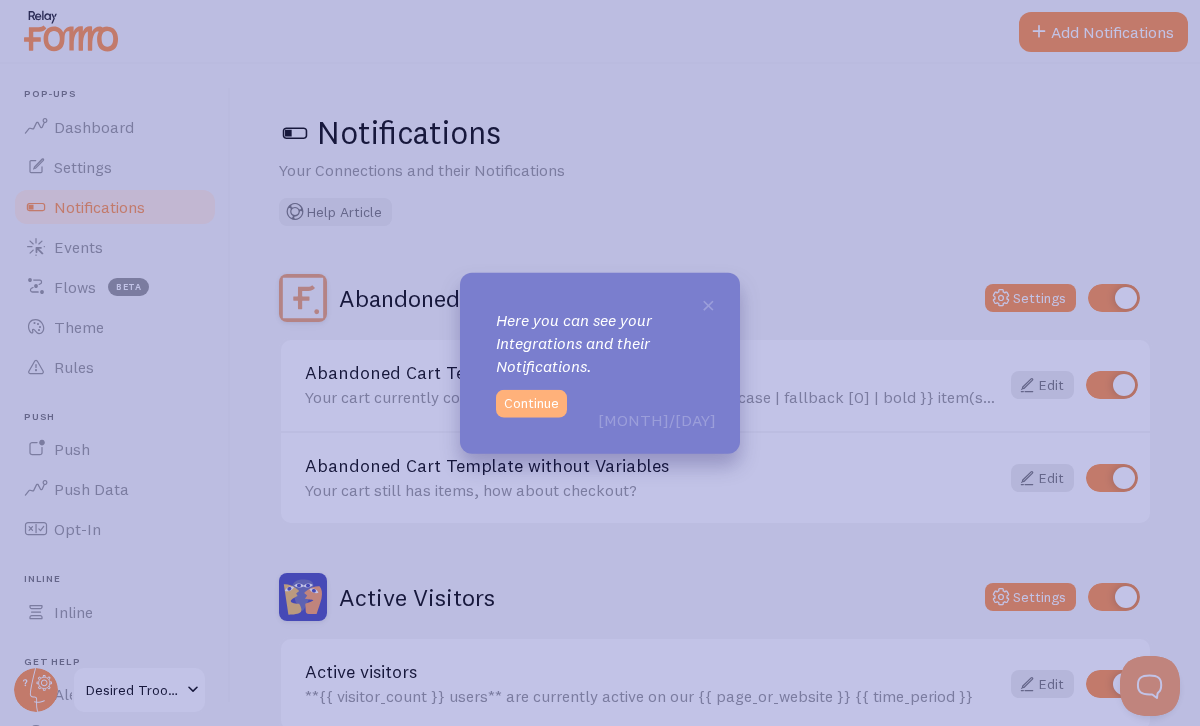 click on "Continue" at bounding box center [531, 403] 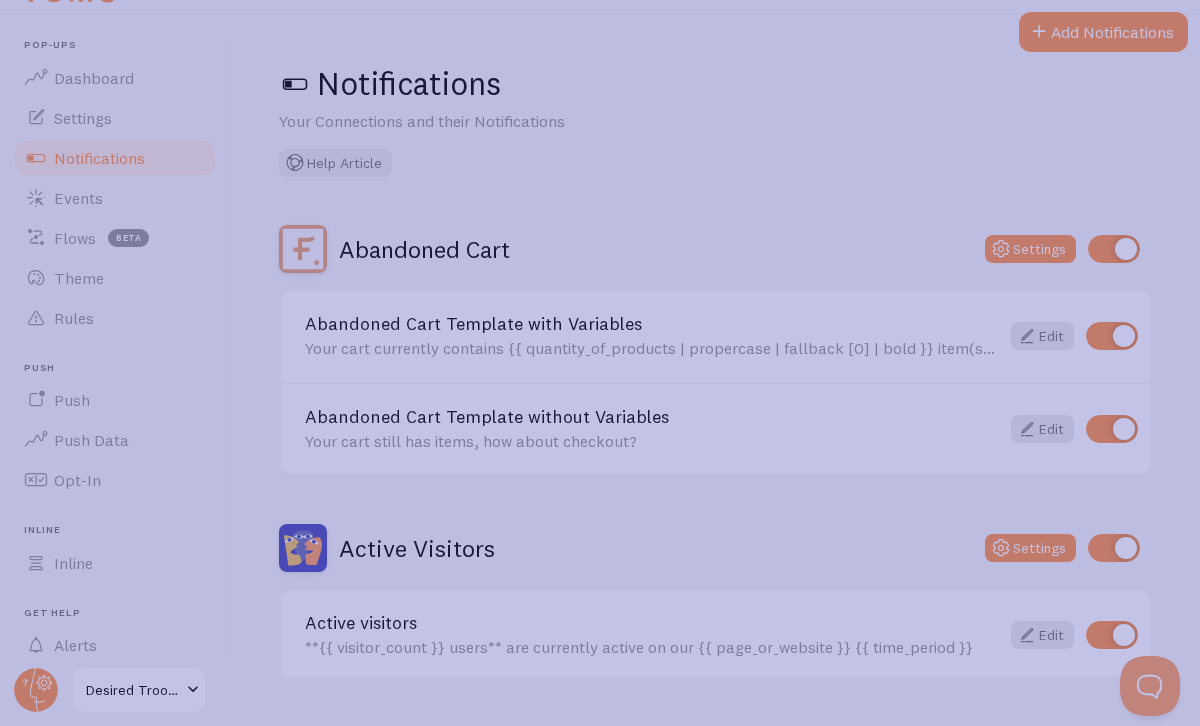 scroll, scrollTop: 55, scrollLeft: 0, axis: vertical 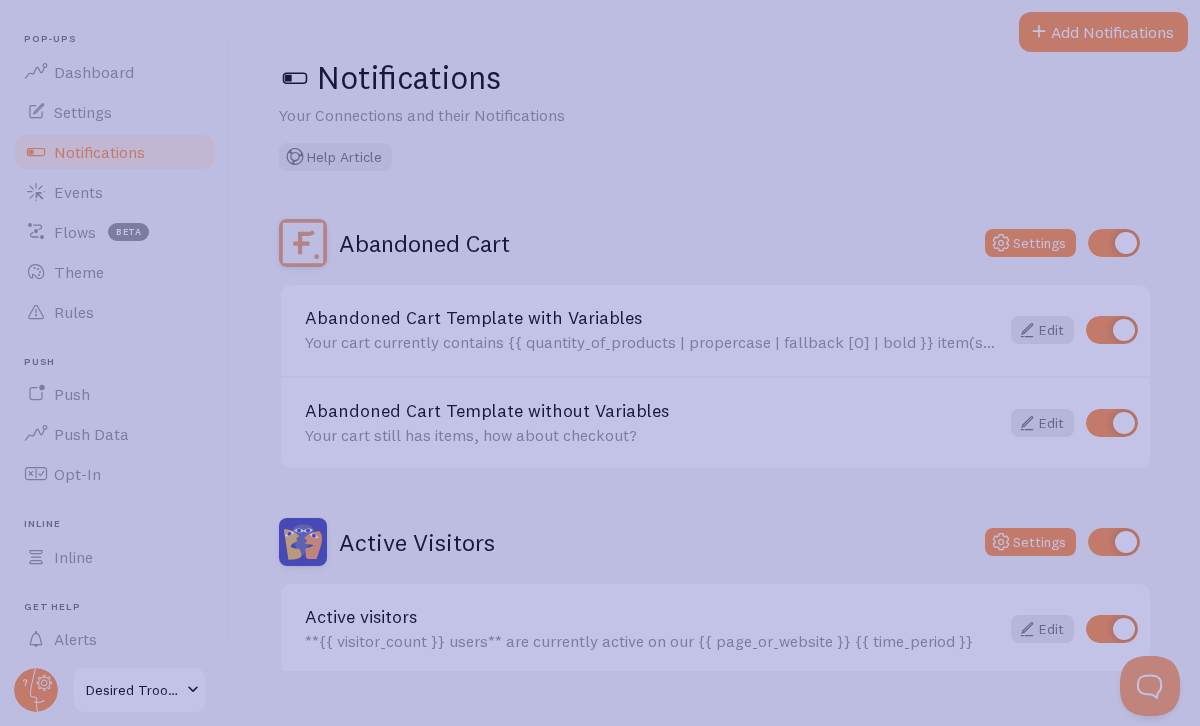 click 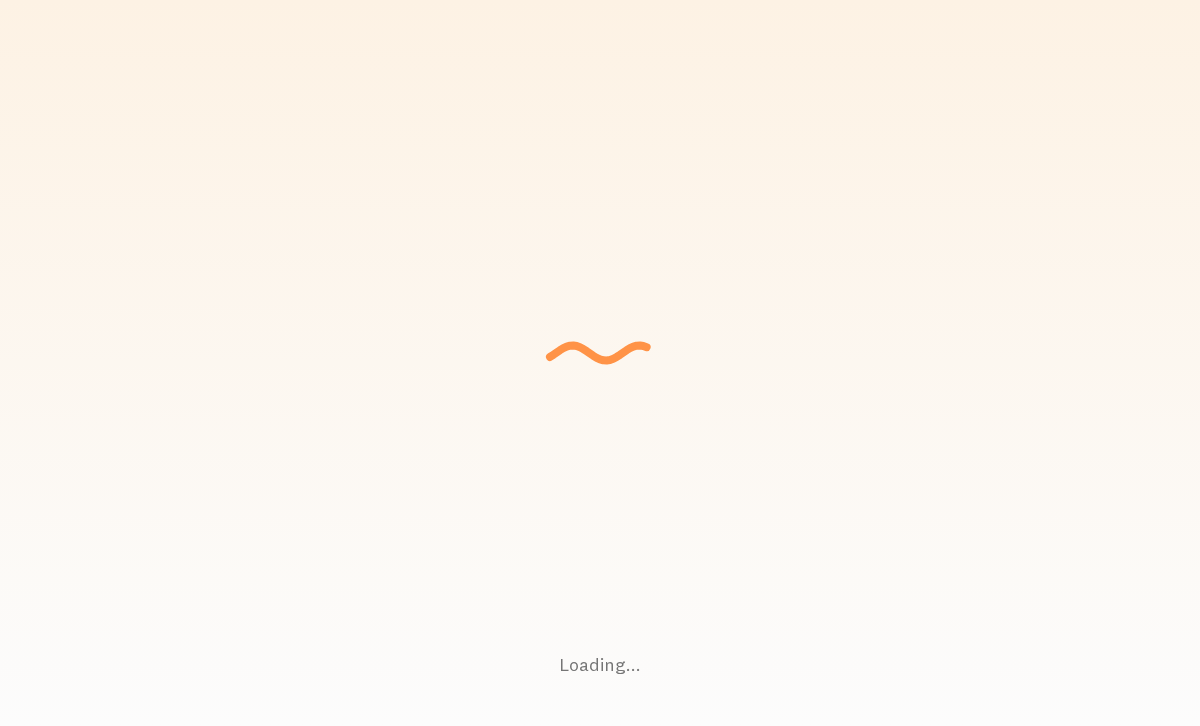 scroll, scrollTop: 0, scrollLeft: 0, axis: both 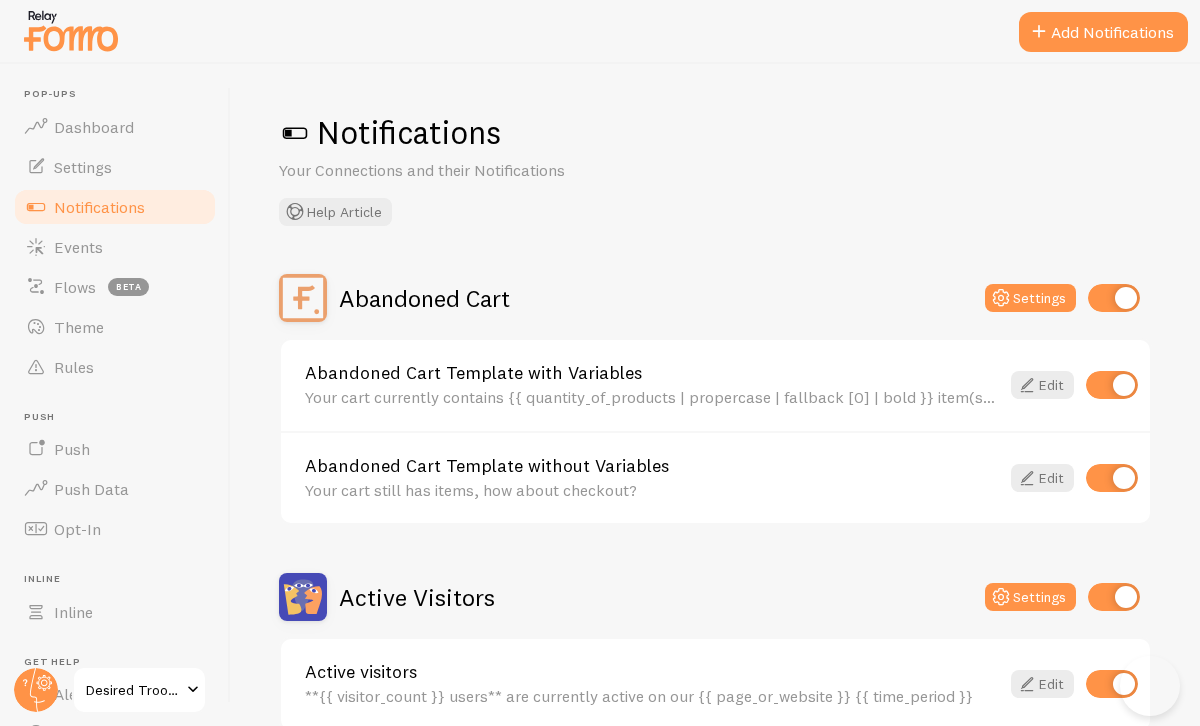 click on "Notifications" at bounding box center [99, 207] 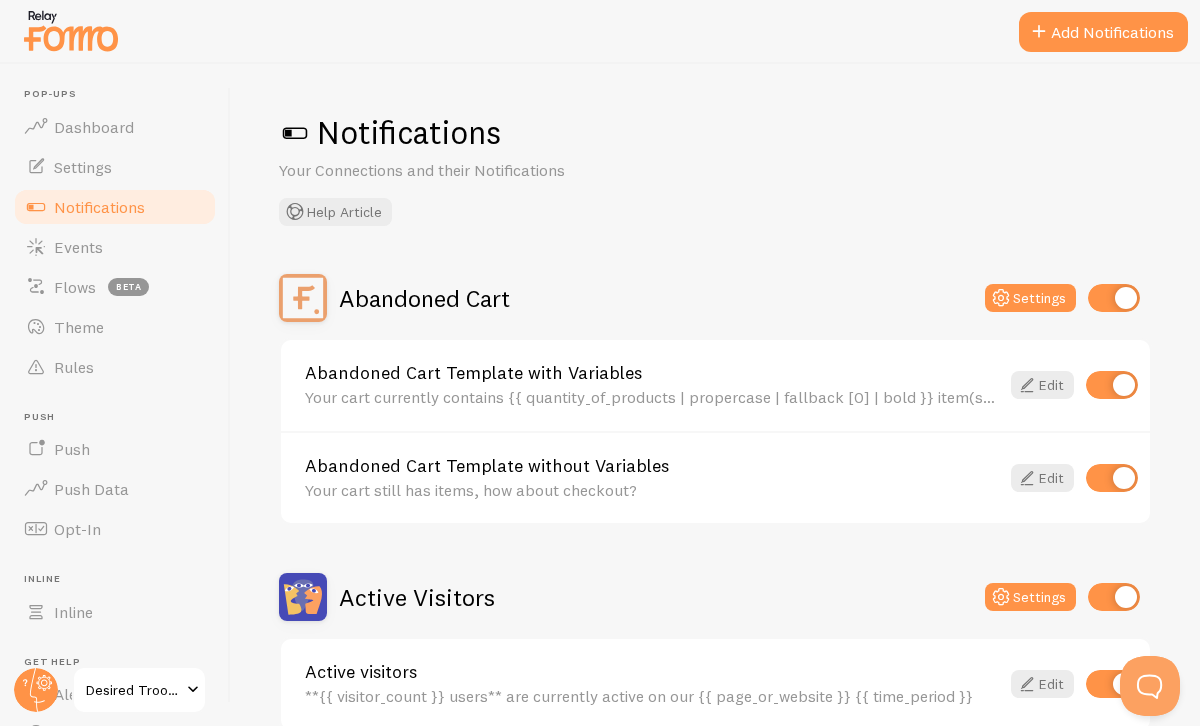 scroll, scrollTop: 0, scrollLeft: 0, axis: both 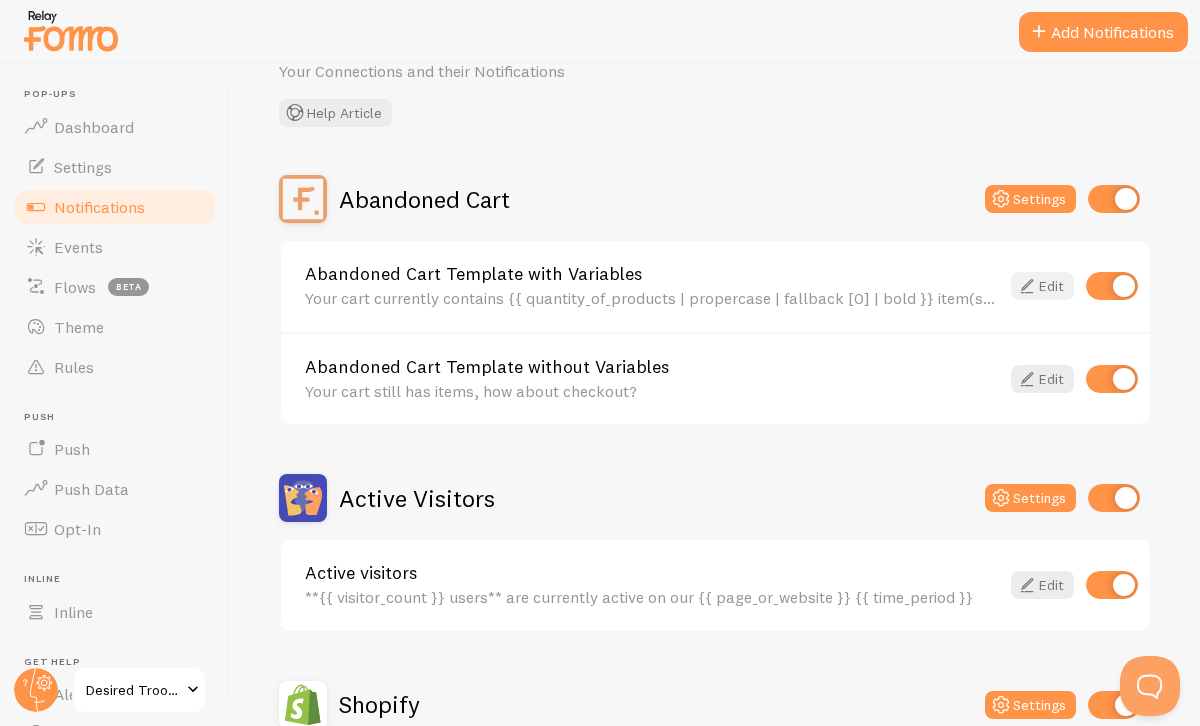 click at bounding box center (1027, 286) 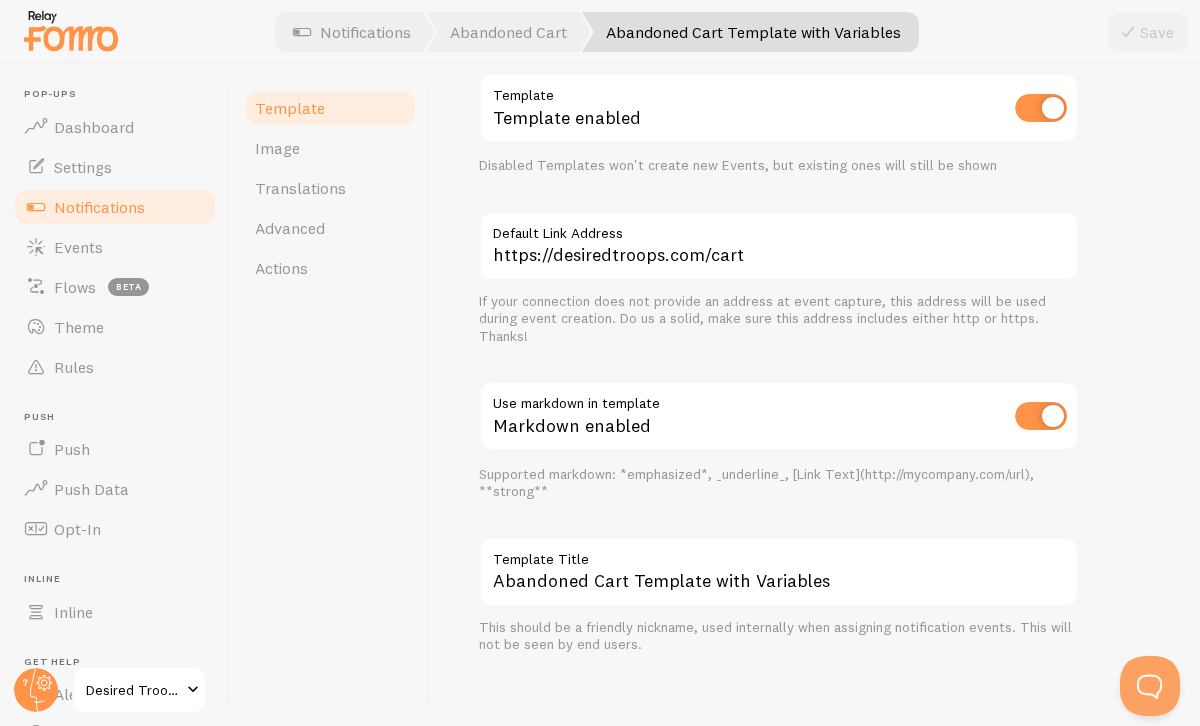 scroll, scrollTop: 835, scrollLeft: 0, axis: vertical 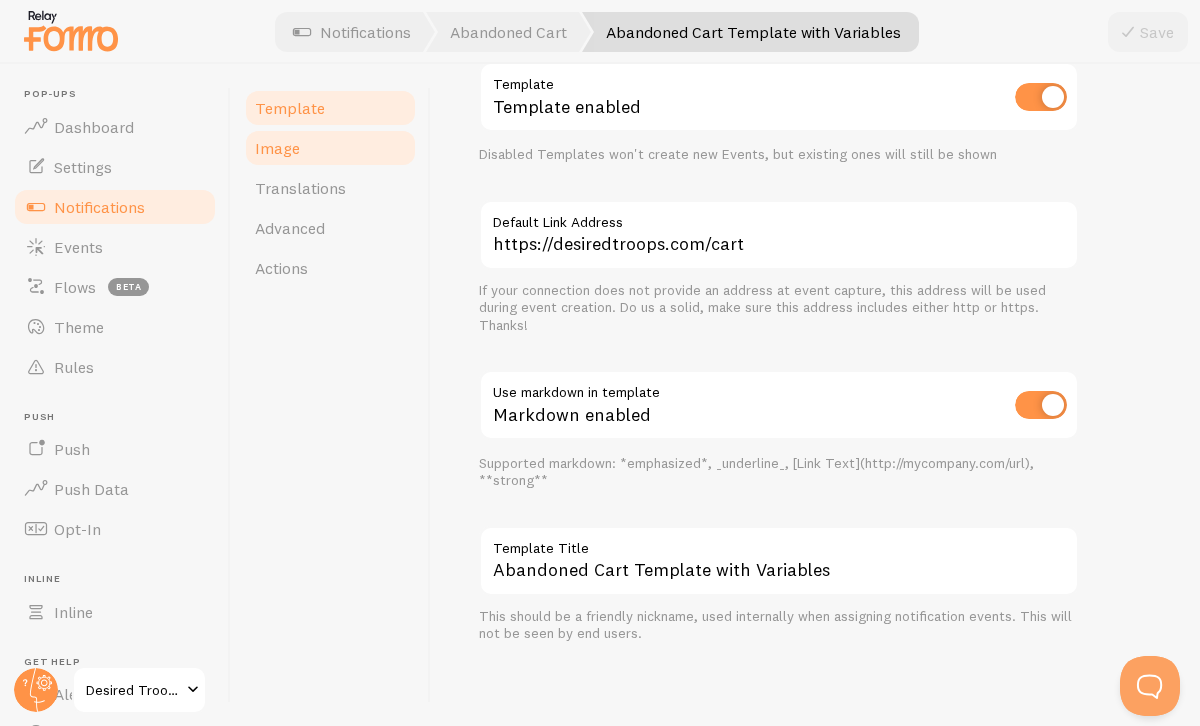 click on "Image" at bounding box center (330, 148) 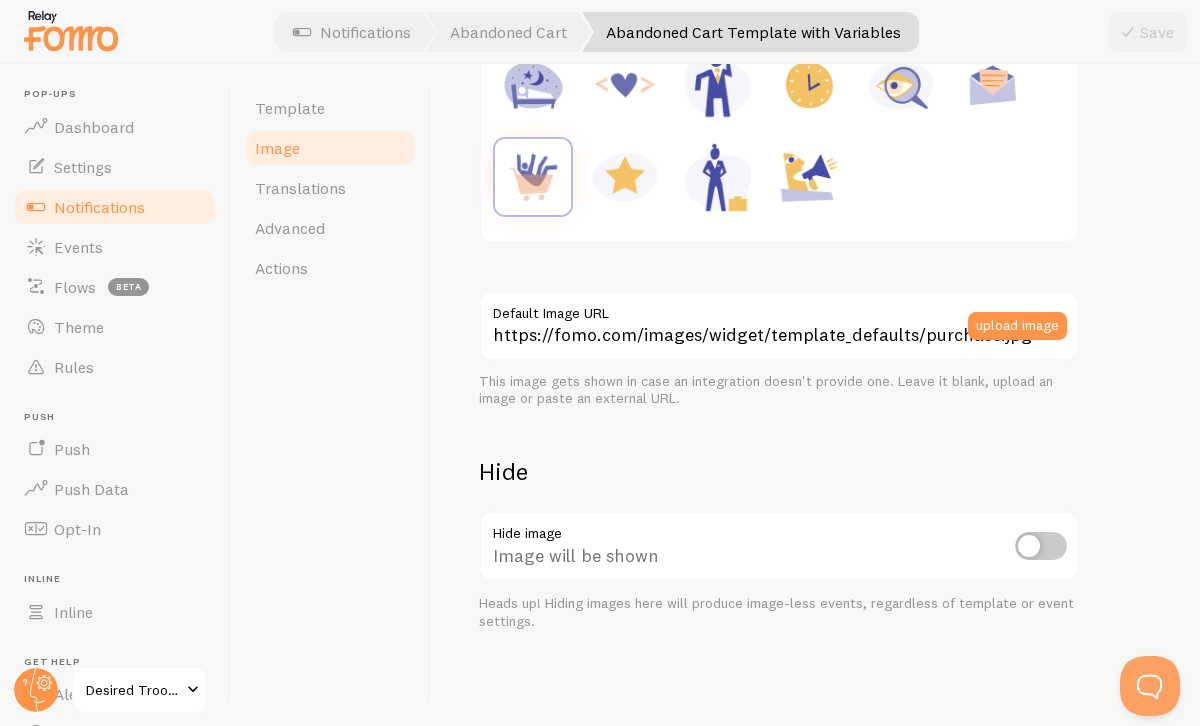 scroll, scrollTop: 0, scrollLeft: 0, axis: both 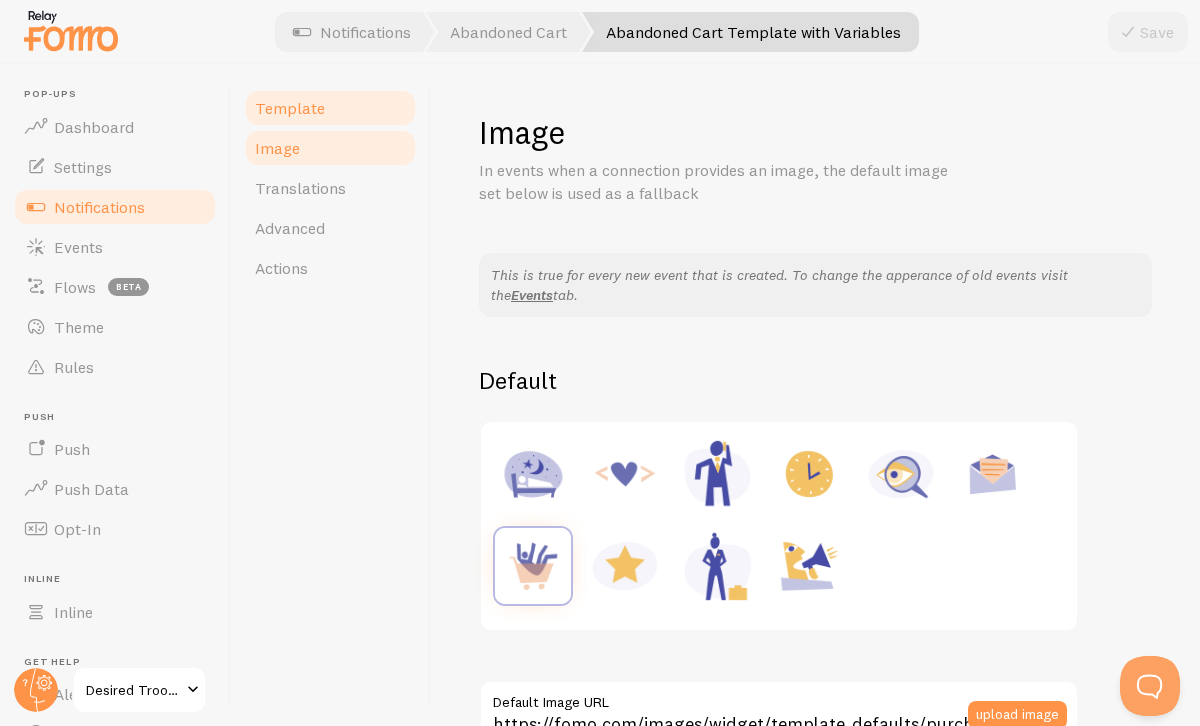 click on "Template" at bounding box center [330, 108] 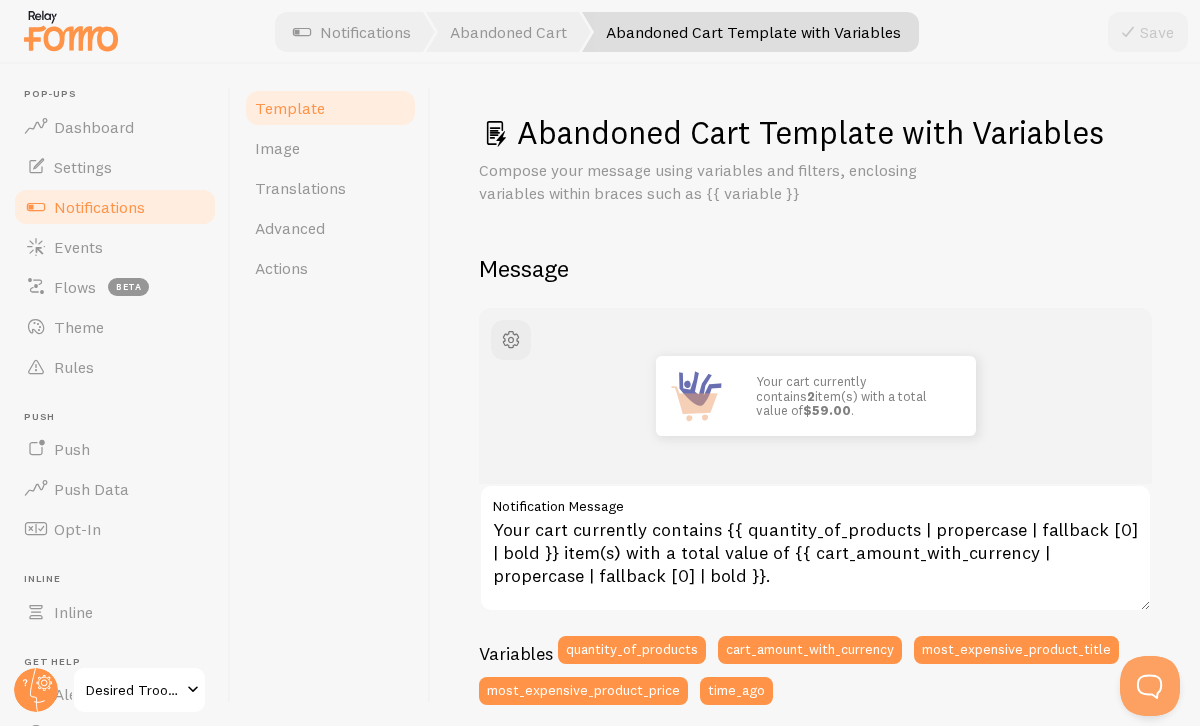 click on "Notifications" at bounding box center (115, 207) 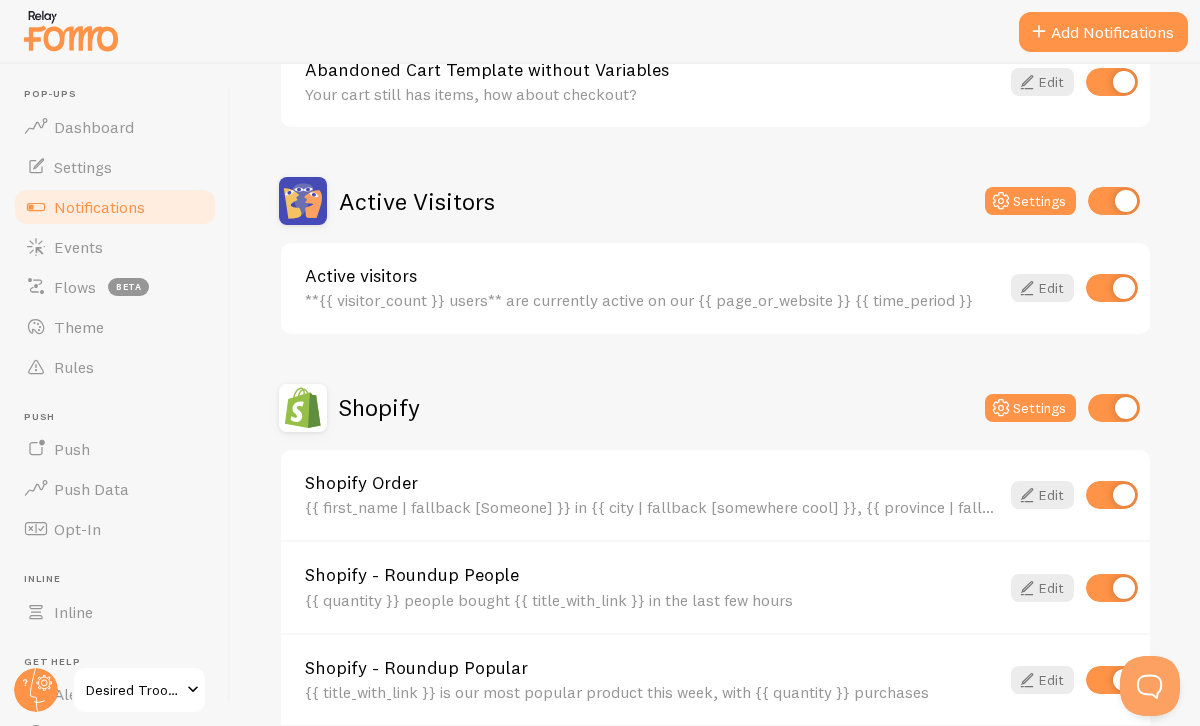 scroll, scrollTop: 399, scrollLeft: 0, axis: vertical 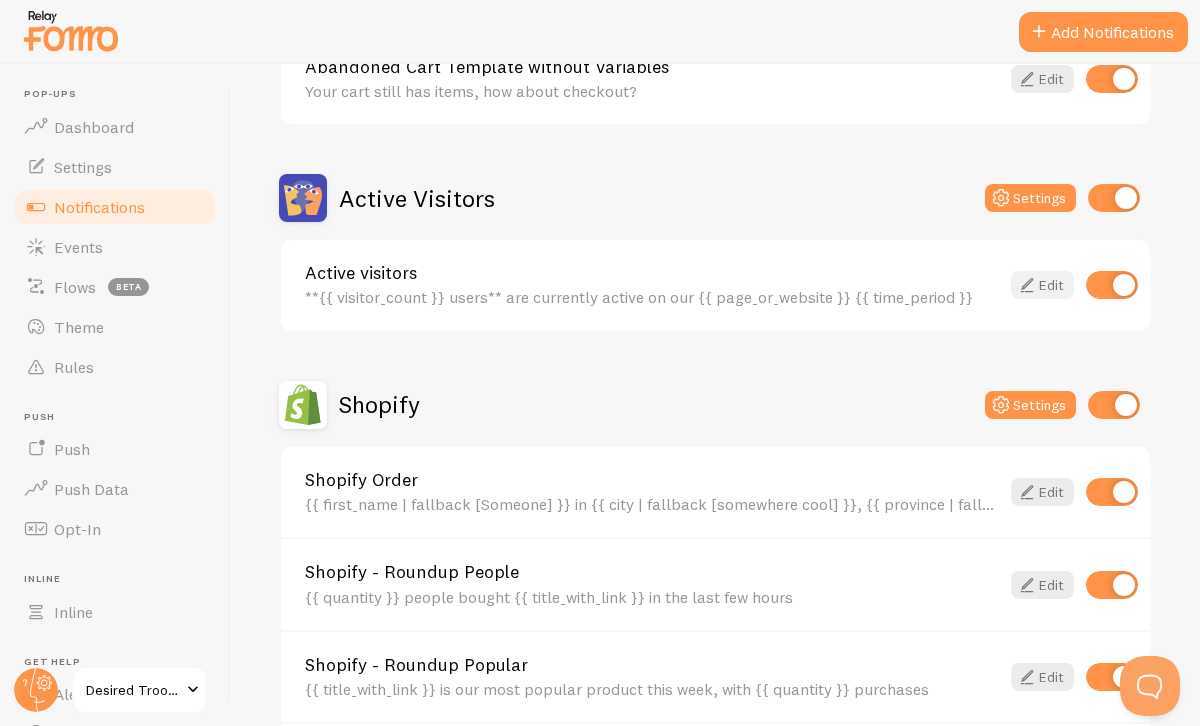 click at bounding box center (1027, 285) 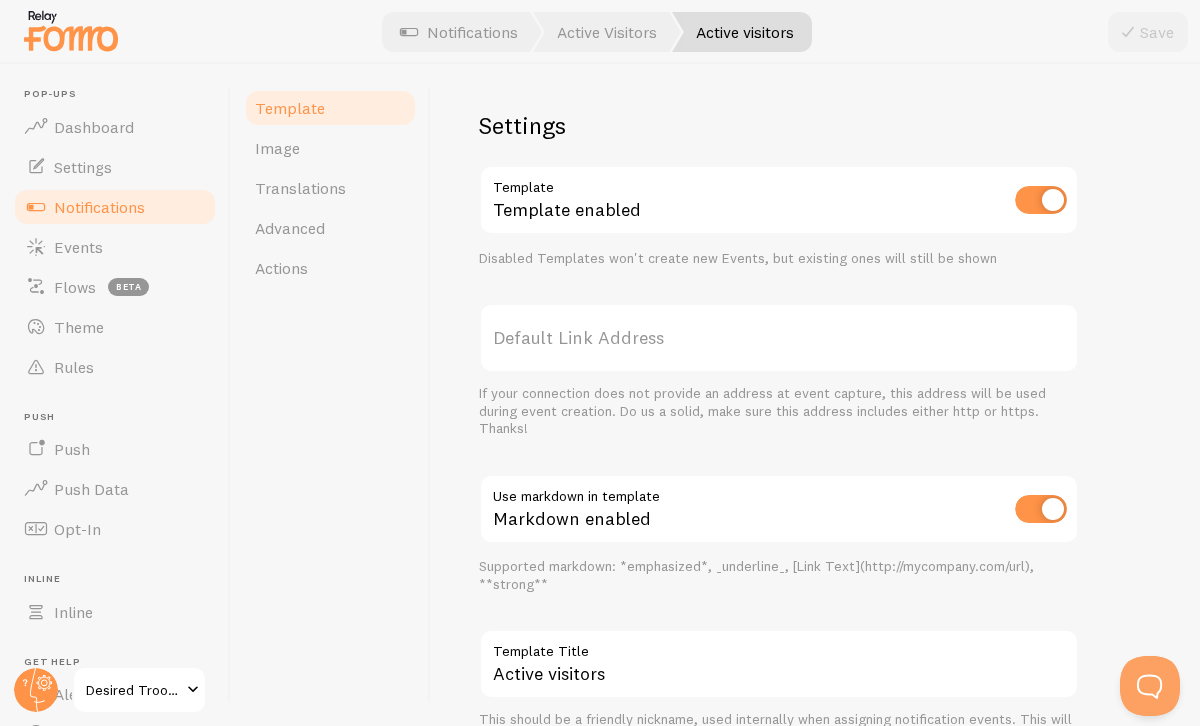 scroll, scrollTop: 759, scrollLeft: 0, axis: vertical 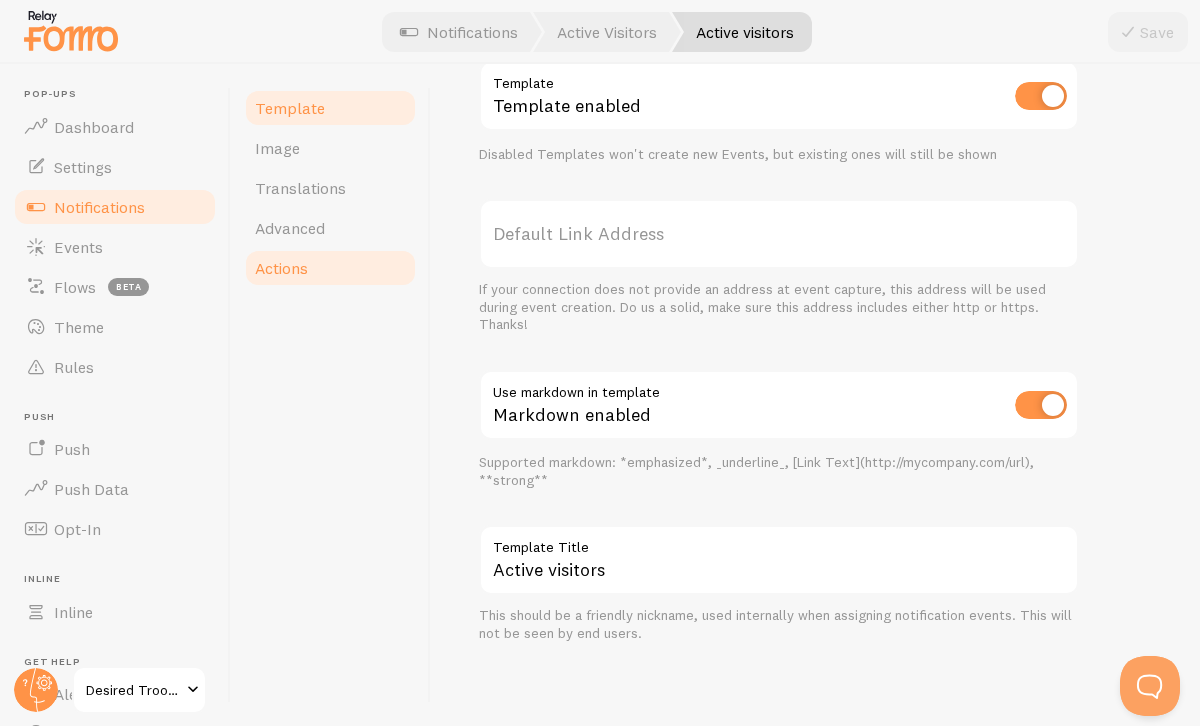 click on "Actions" at bounding box center [330, 268] 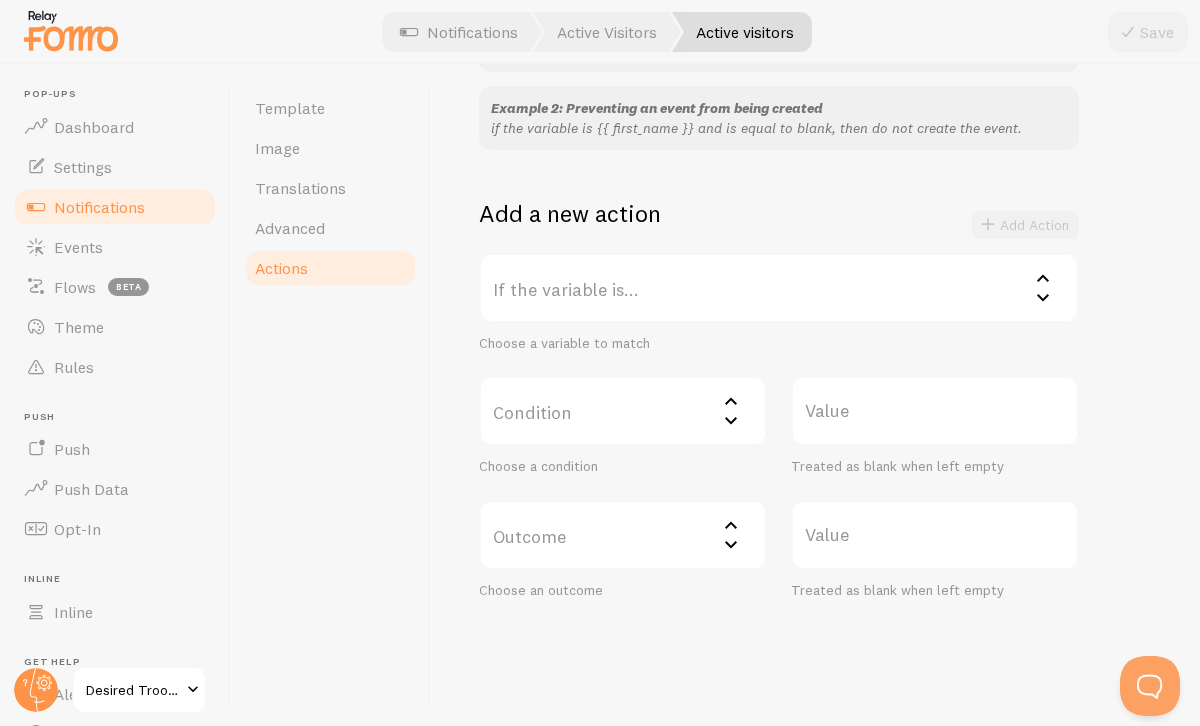 scroll, scrollTop: 313, scrollLeft: 0, axis: vertical 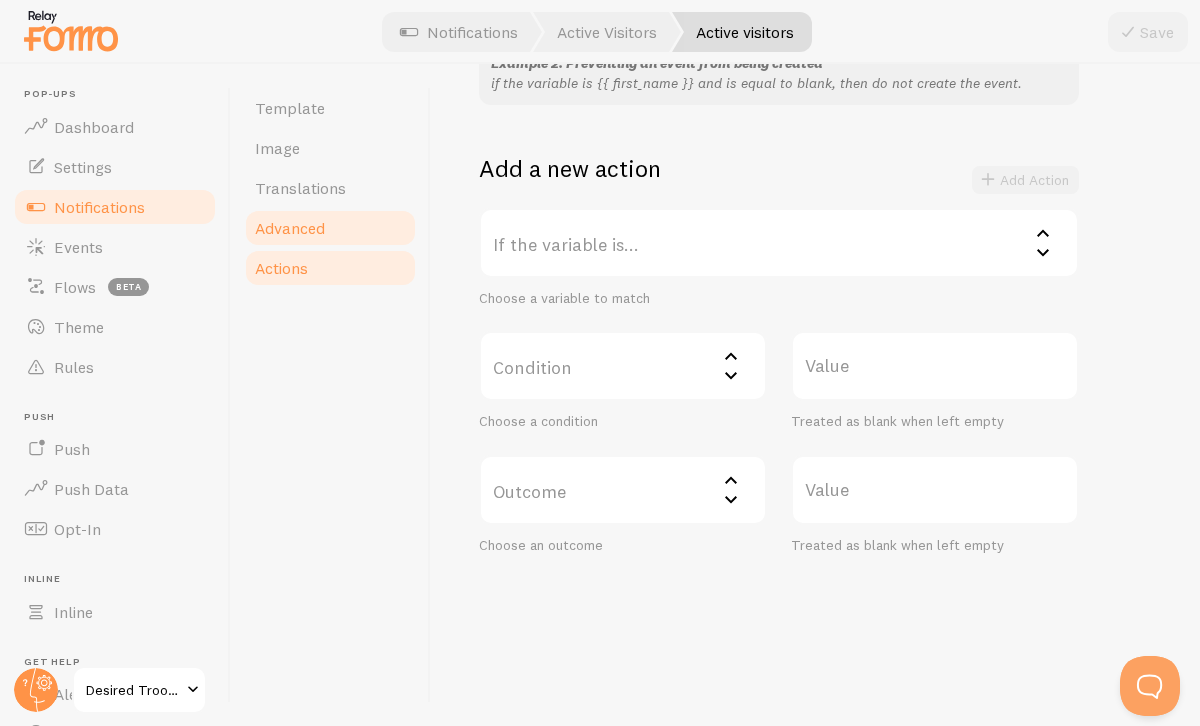 click on "Advanced" at bounding box center (330, 228) 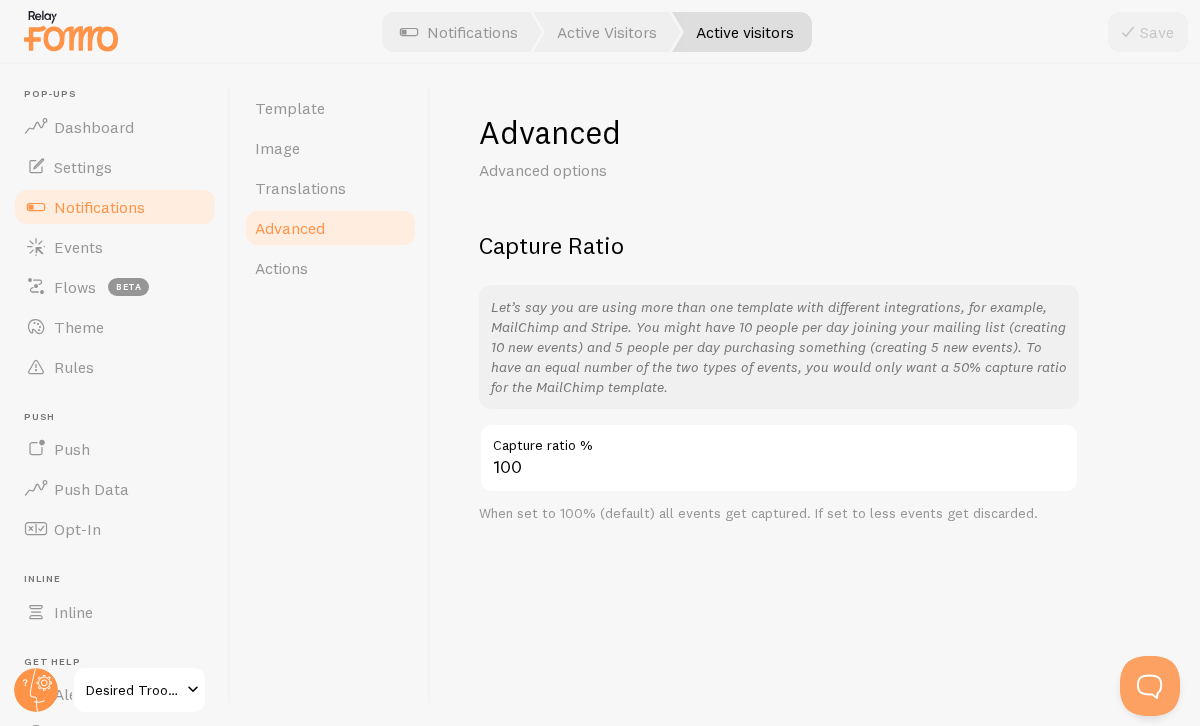 scroll, scrollTop: 0, scrollLeft: 0, axis: both 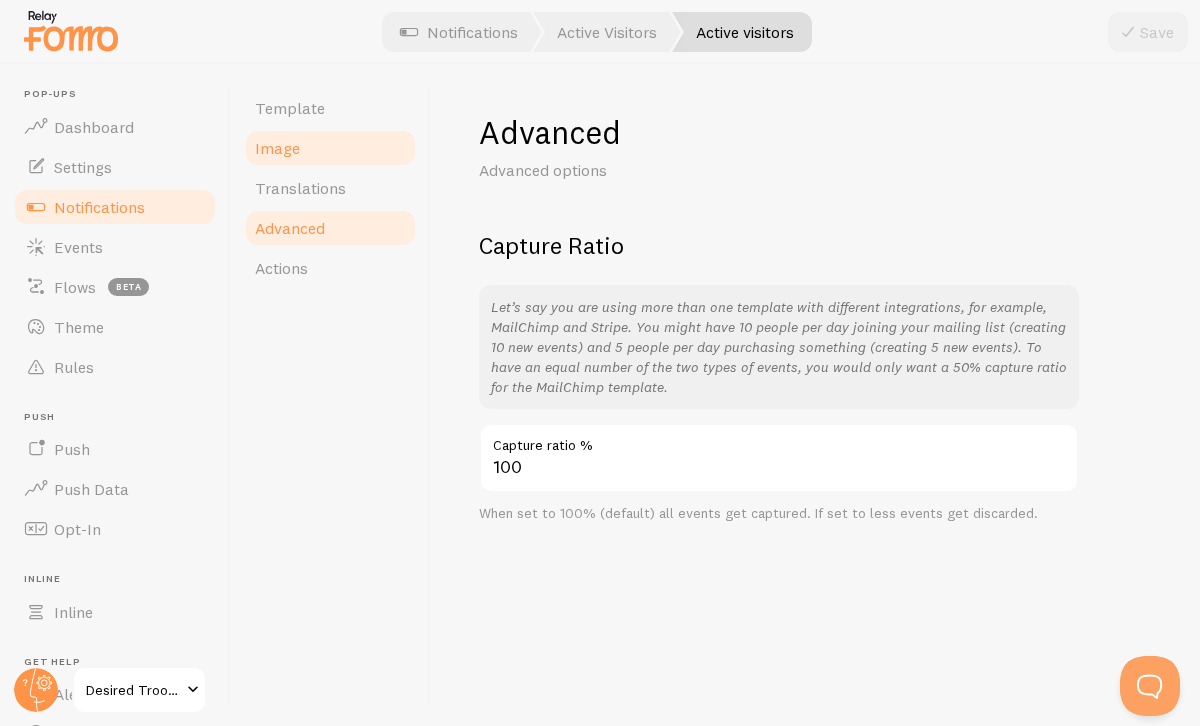 click on "Image" at bounding box center (330, 148) 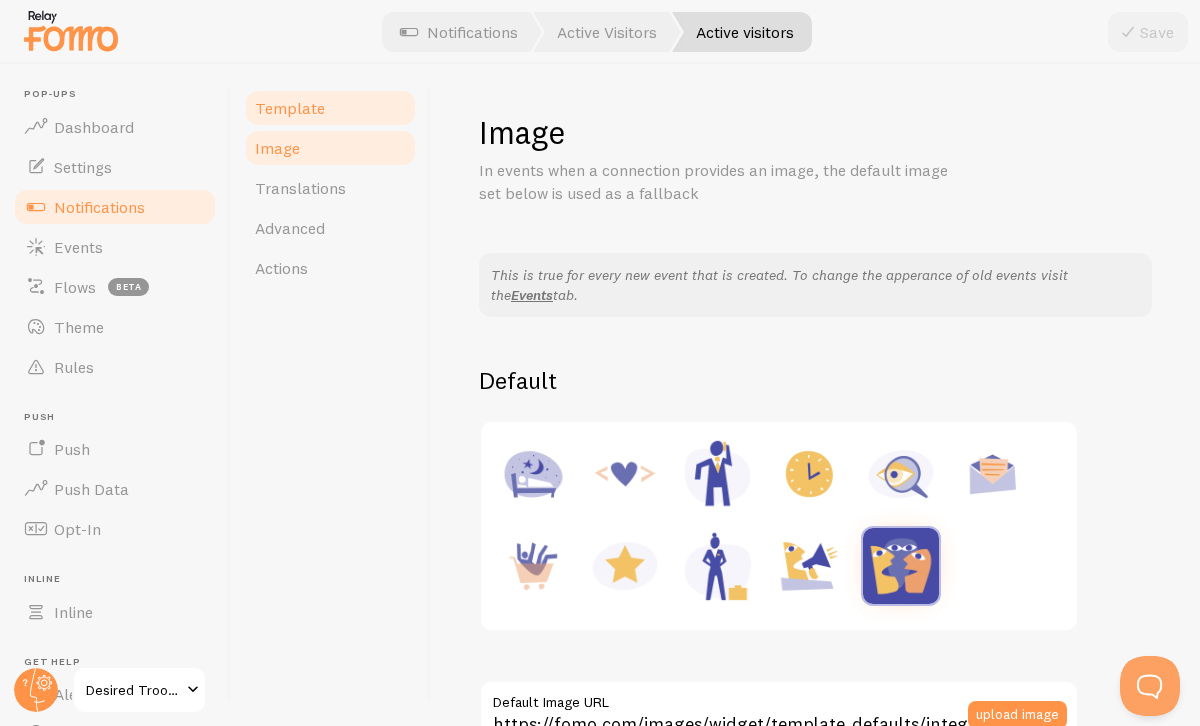 click on "Template" at bounding box center (330, 108) 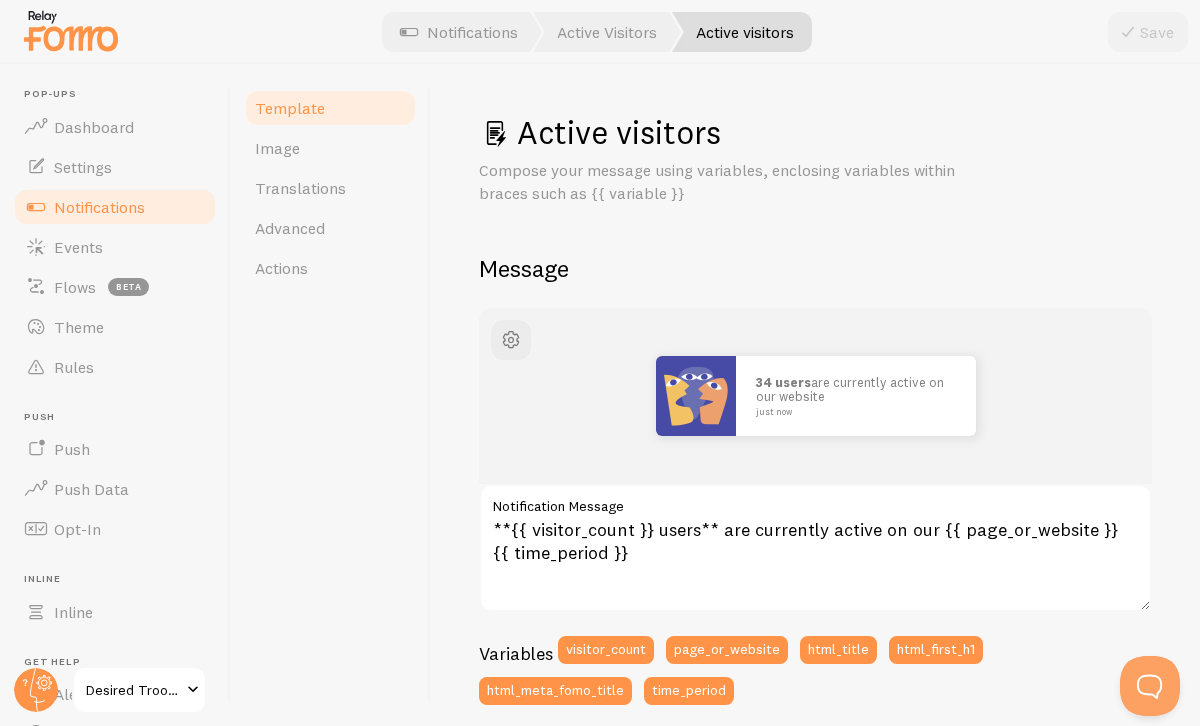 click on "Notifications" at bounding box center [99, 207] 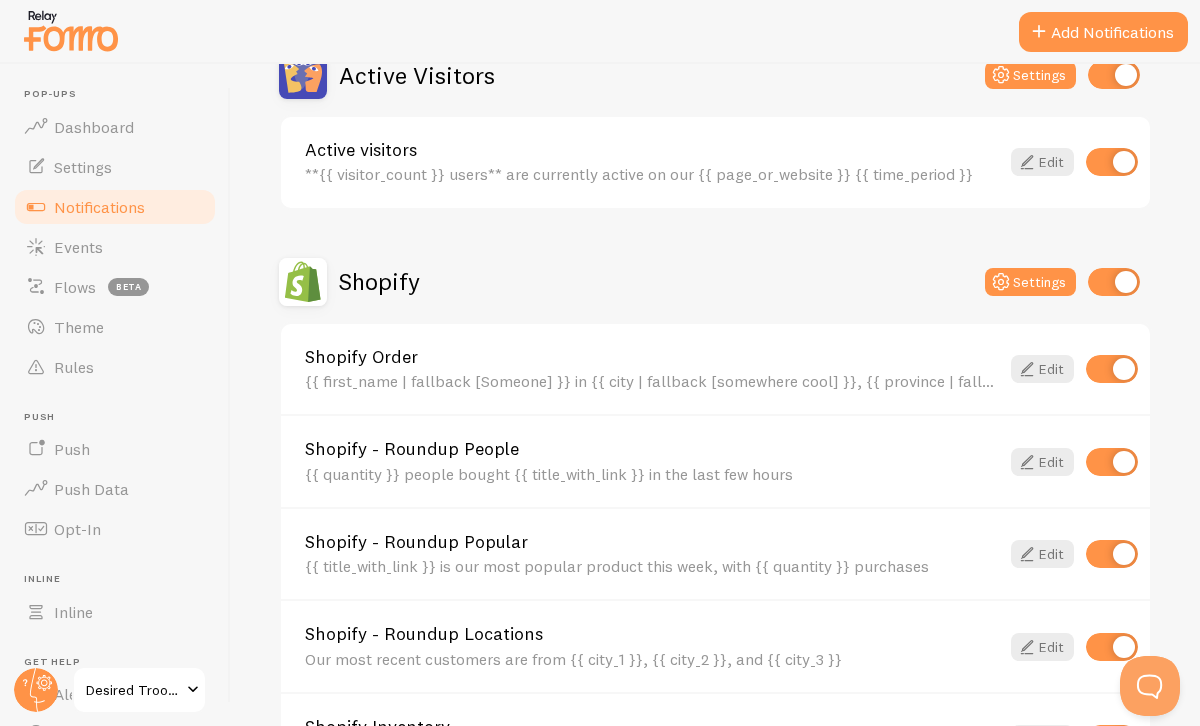 scroll, scrollTop: 527, scrollLeft: 0, axis: vertical 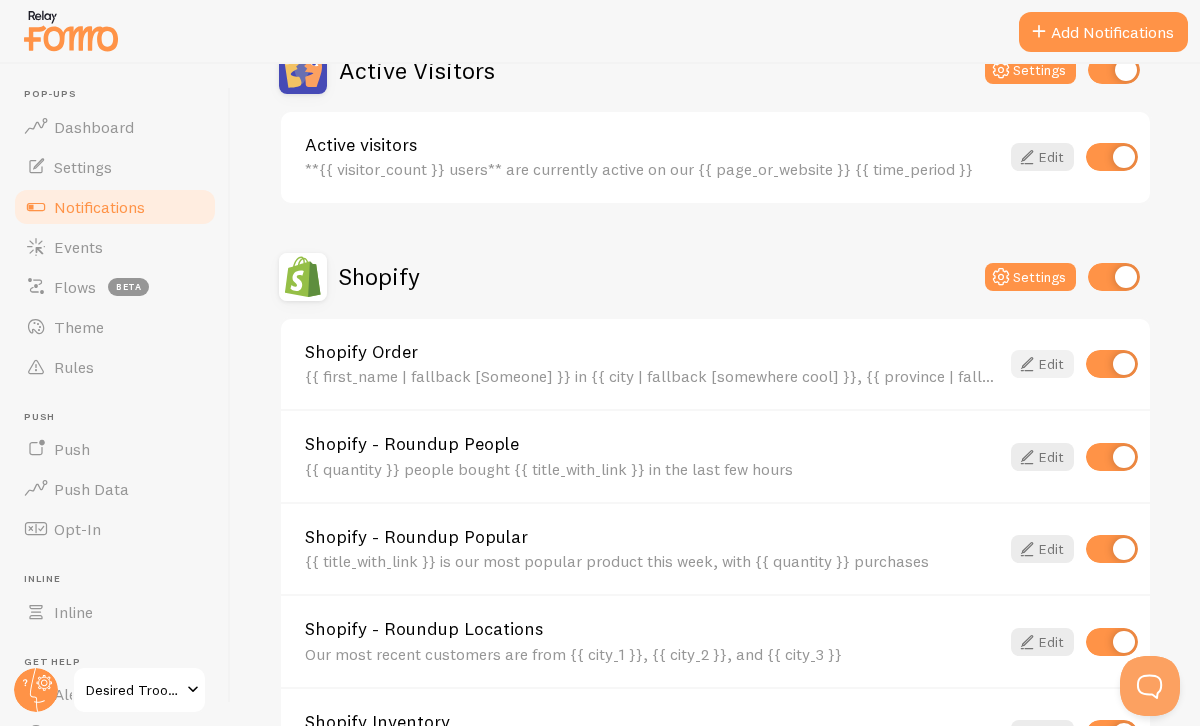 click at bounding box center [1027, 364] 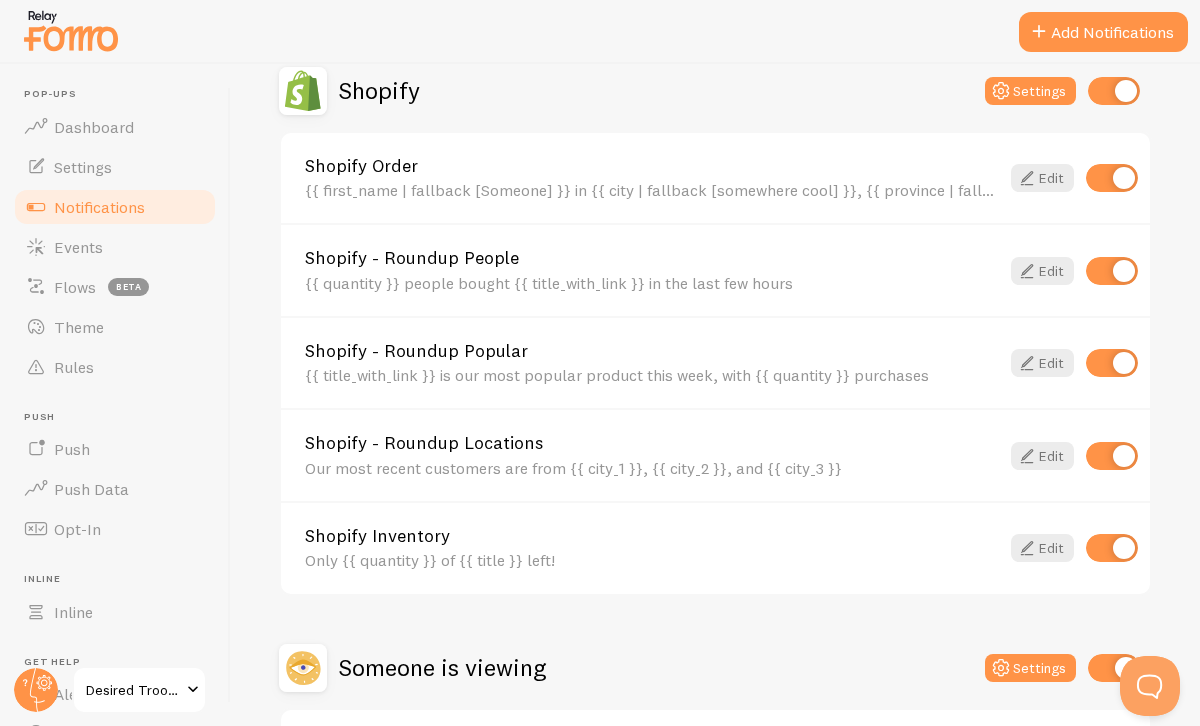 scroll, scrollTop: 716, scrollLeft: 0, axis: vertical 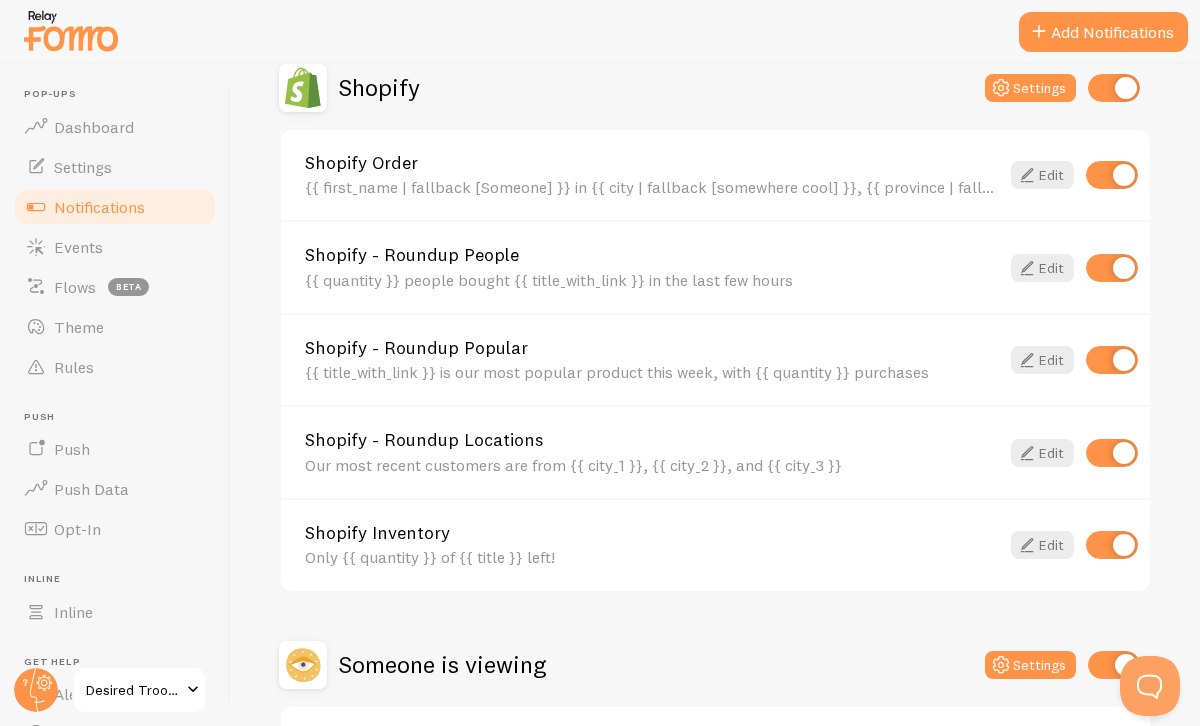 click on "{{ quantity }} people bought {{ title_with_link }}
in the last few hours" at bounding box center [652, 280] 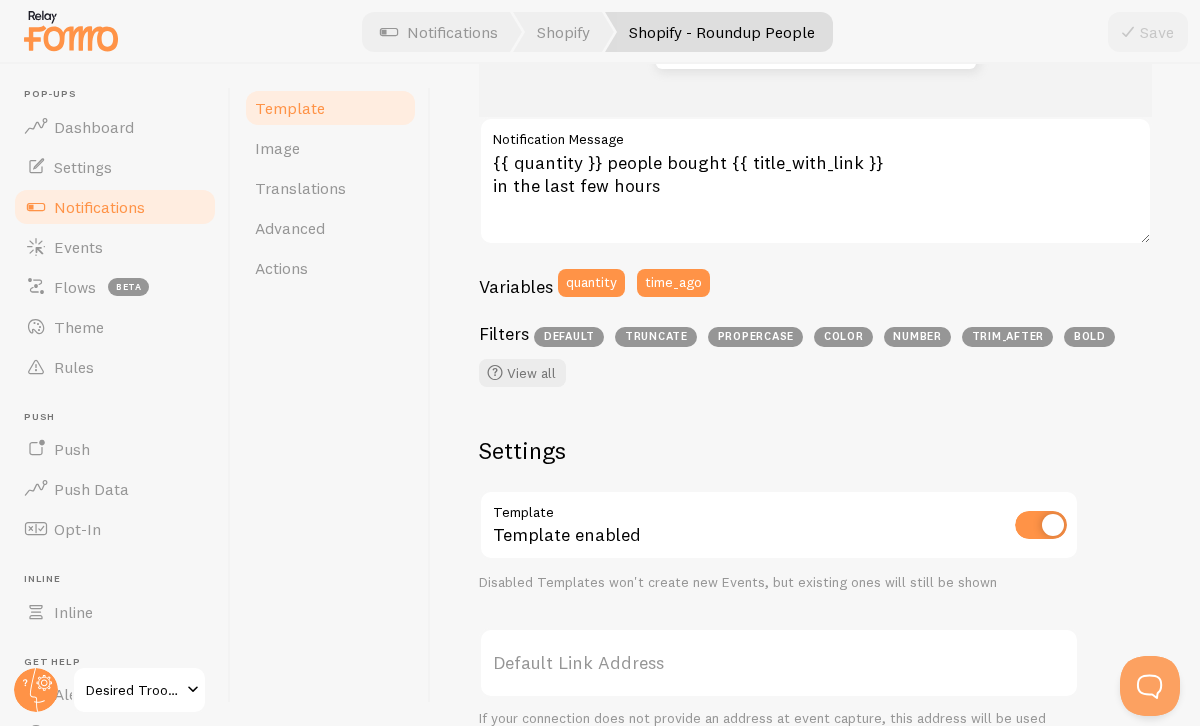 scroll, scrollTop: 0, scrollLeft: 0, axis: both 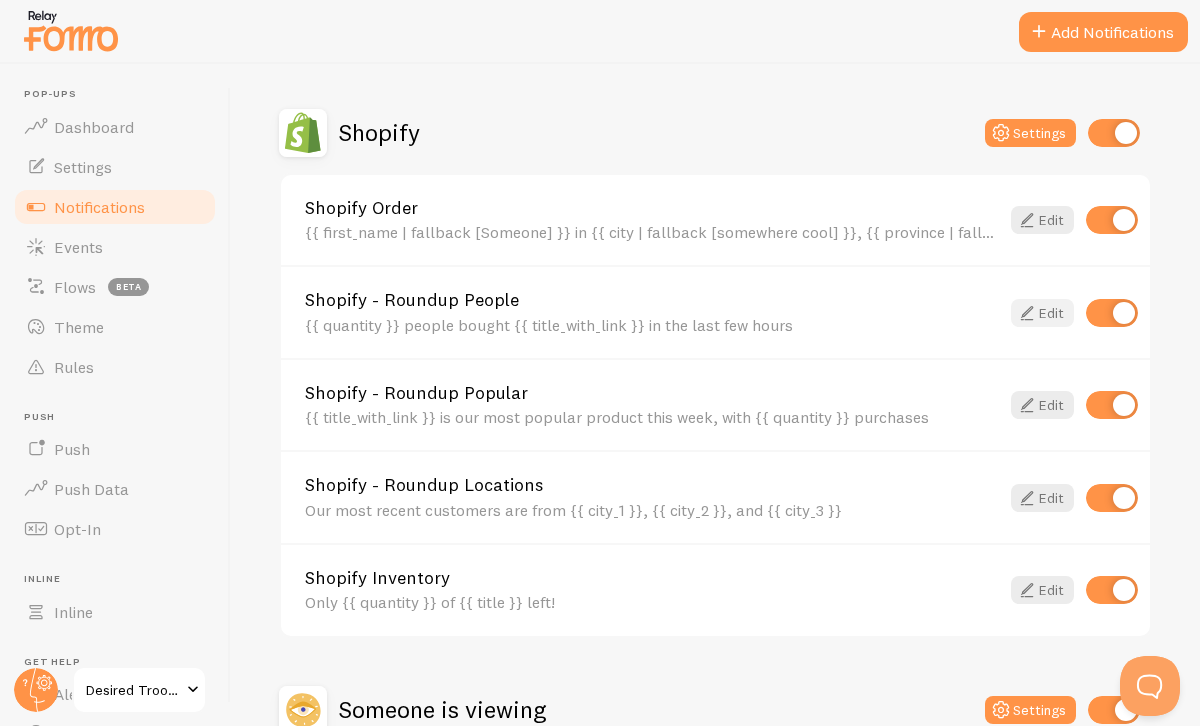 click on "Edit" at bounding box center [1042, 313] 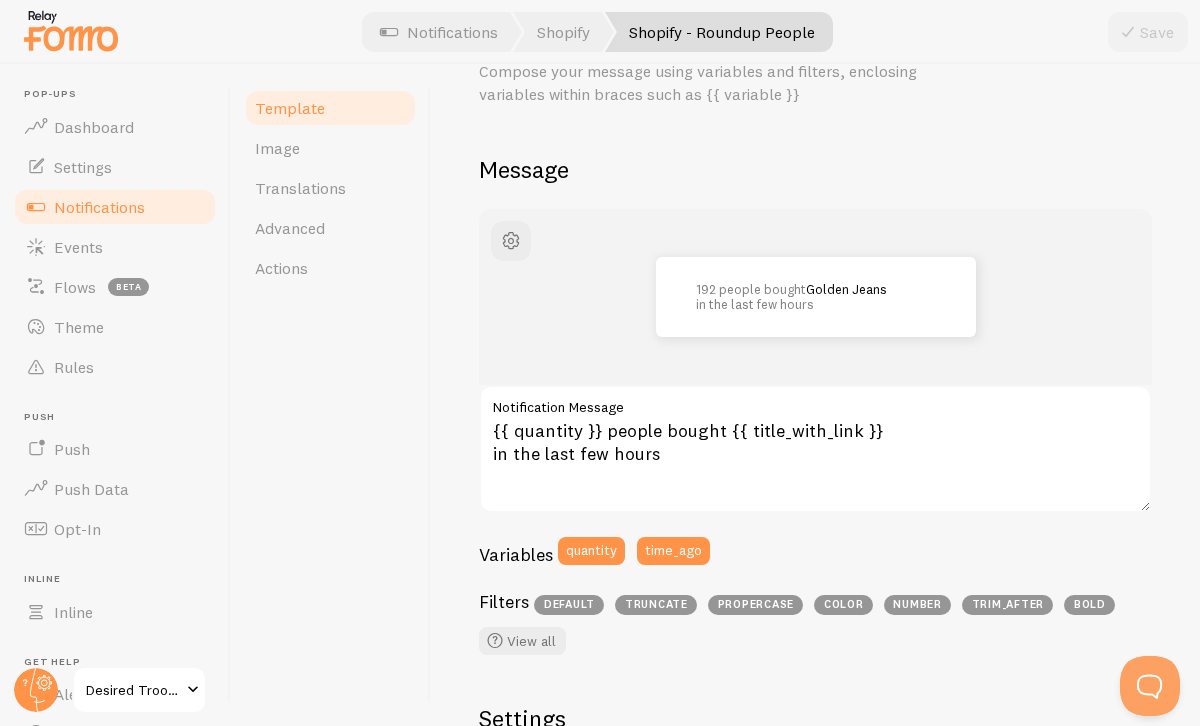 scroll, scrollTop: 0, scrollLeft: 0, axis: both 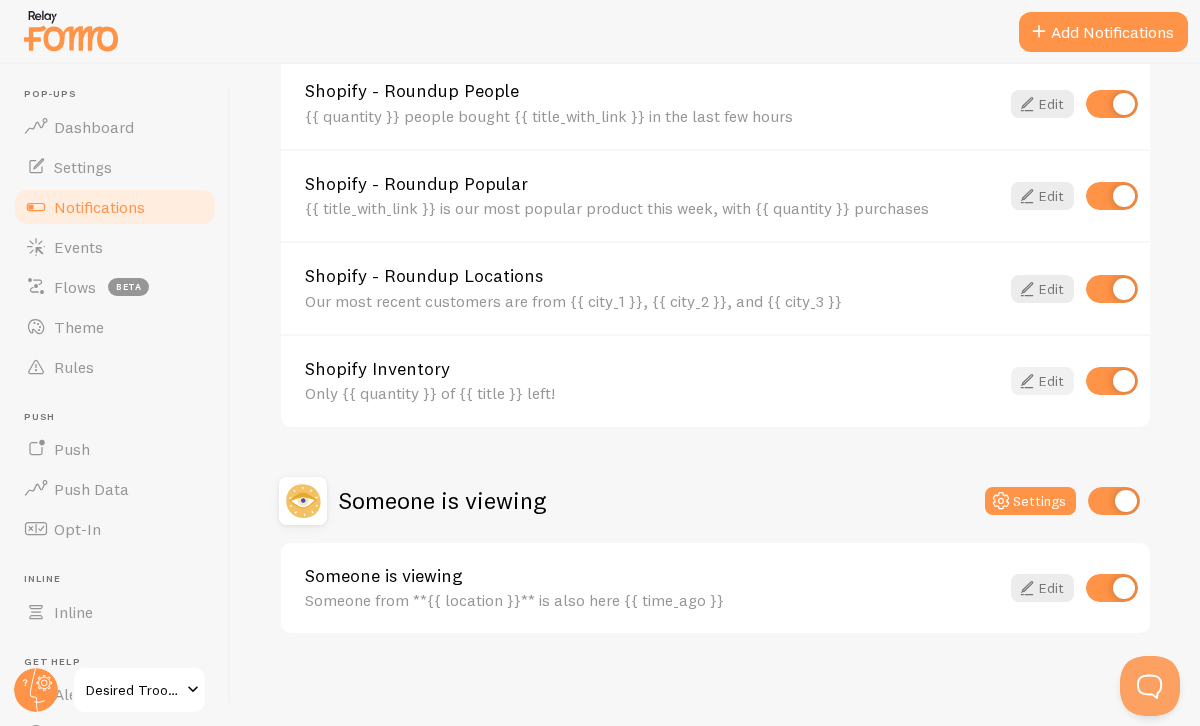 click at bounding box center [1027, 381] 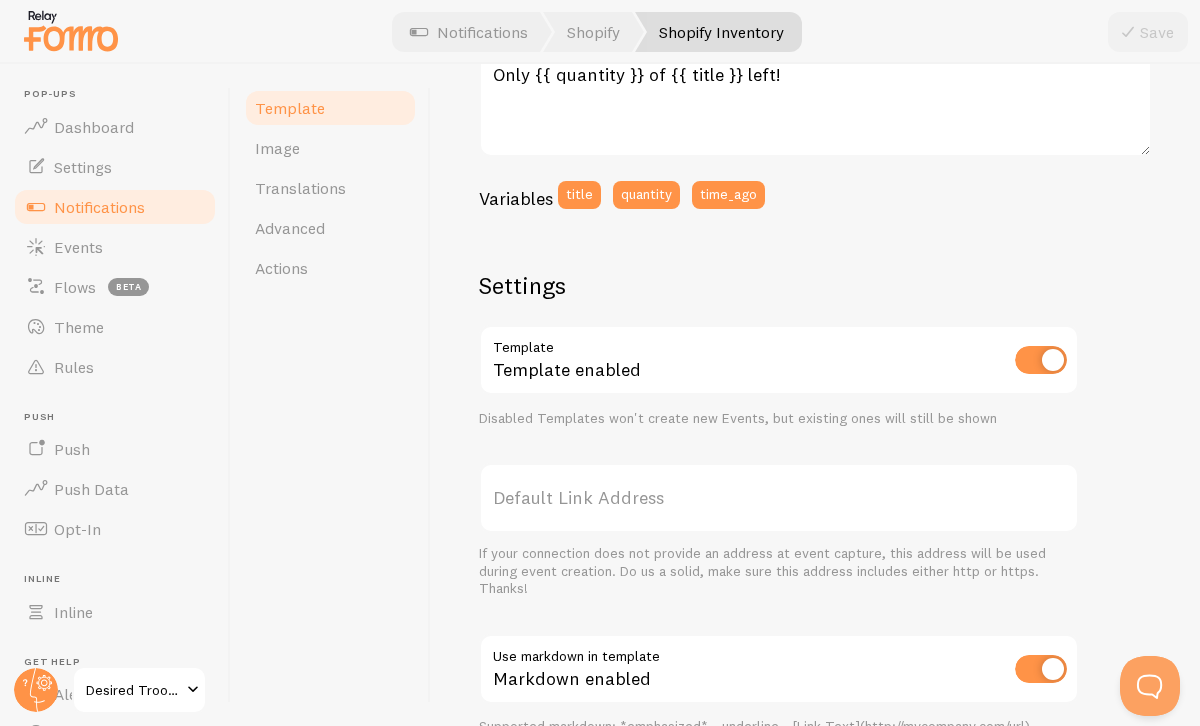 scroll, scrollTop: 719, scrollLeft: 0, axis: vertical 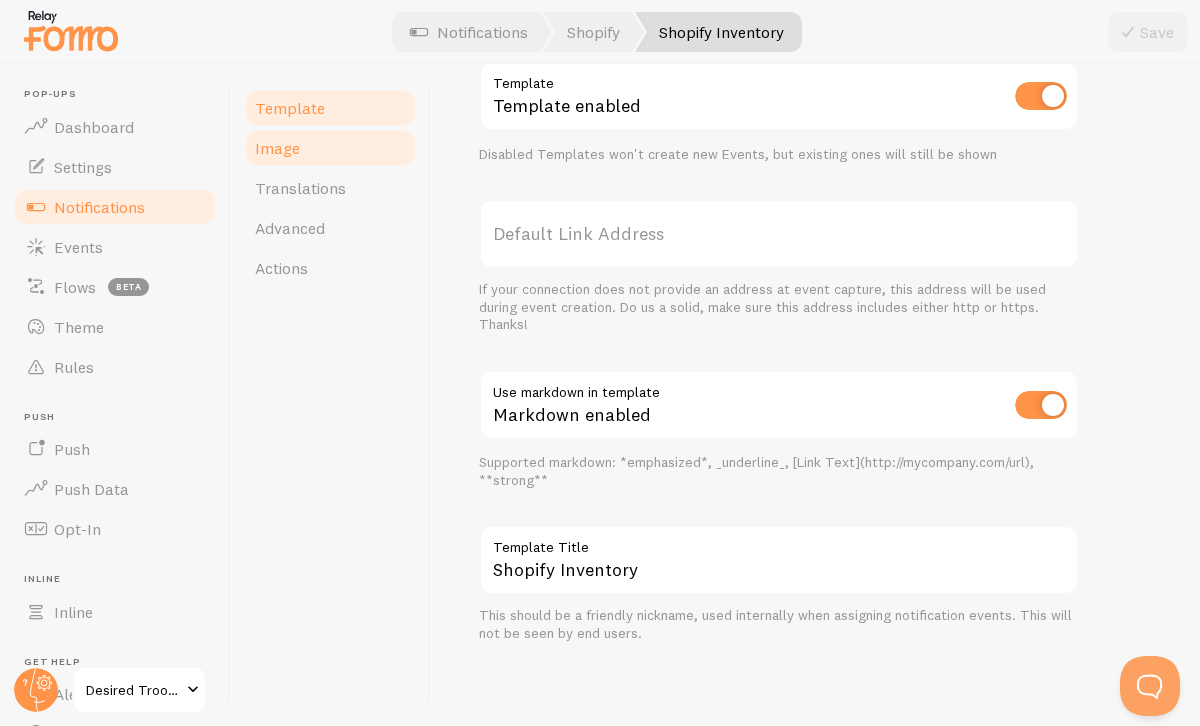 click on "Image" at bounding box center (330, 148) 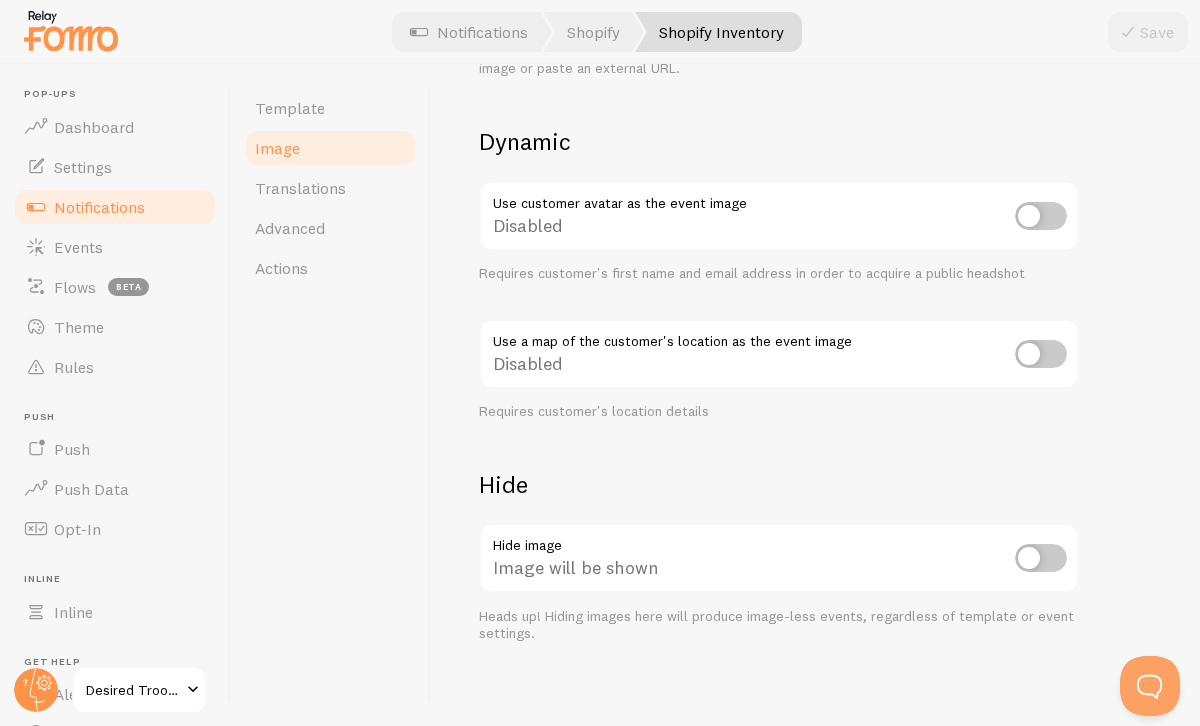 scroll, scrollTop: 0, scrollLeft: 0, axis: both 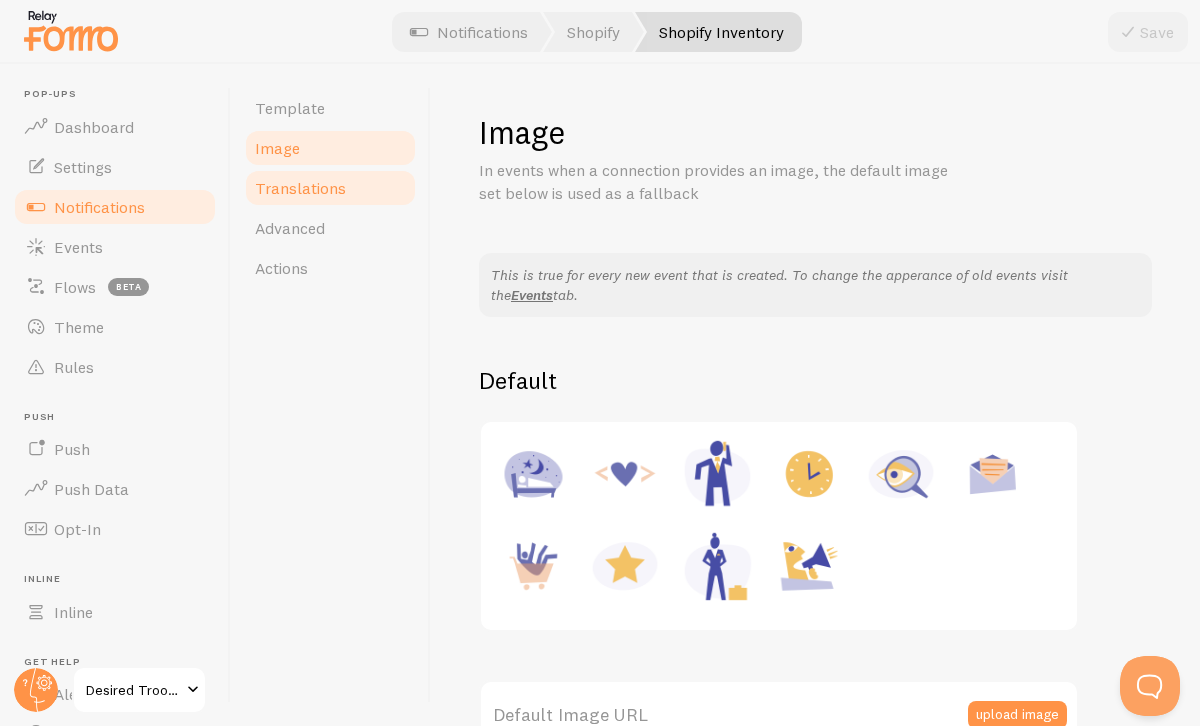 click on "Translations" at bounding box center (300, 188) 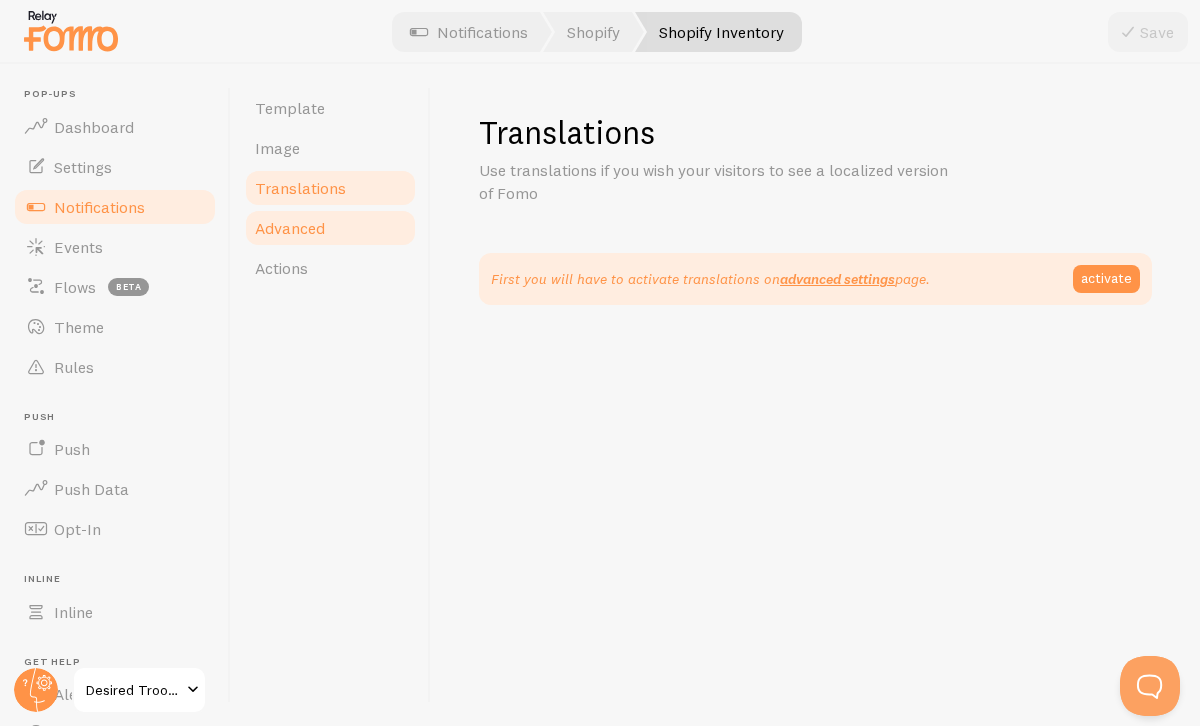 click on "Advanced" at bounding box center (330, 228) 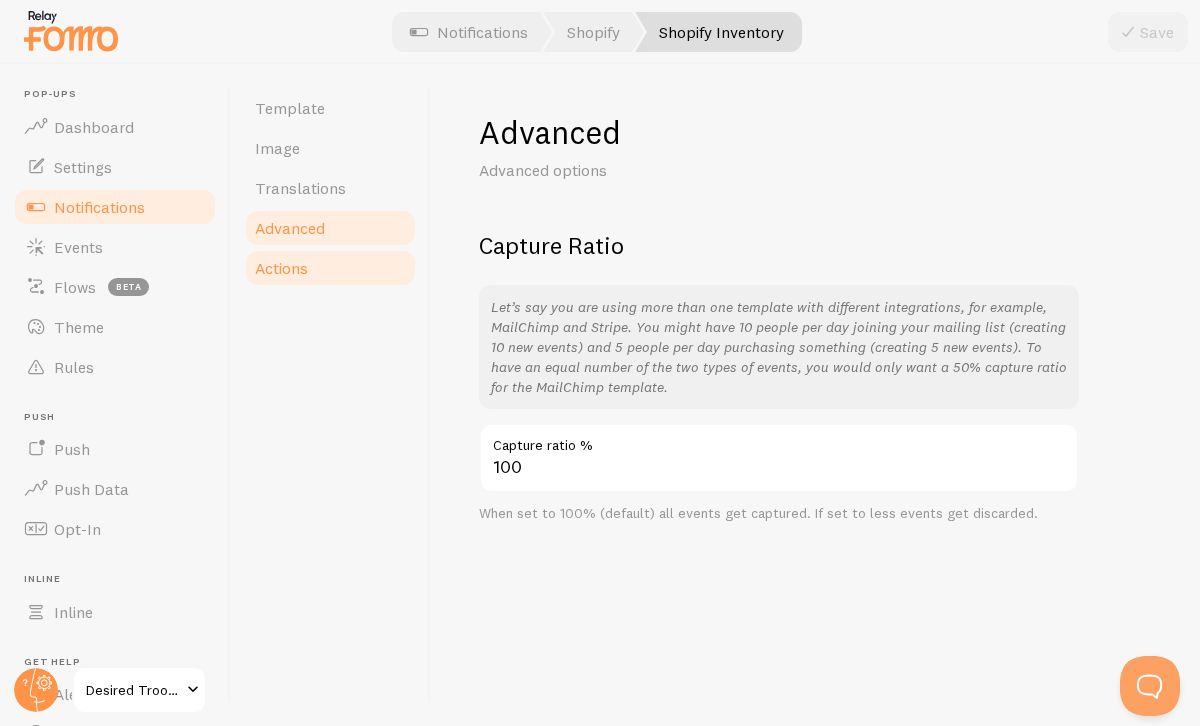 click on "Actions" at bounding box center (330, 268) 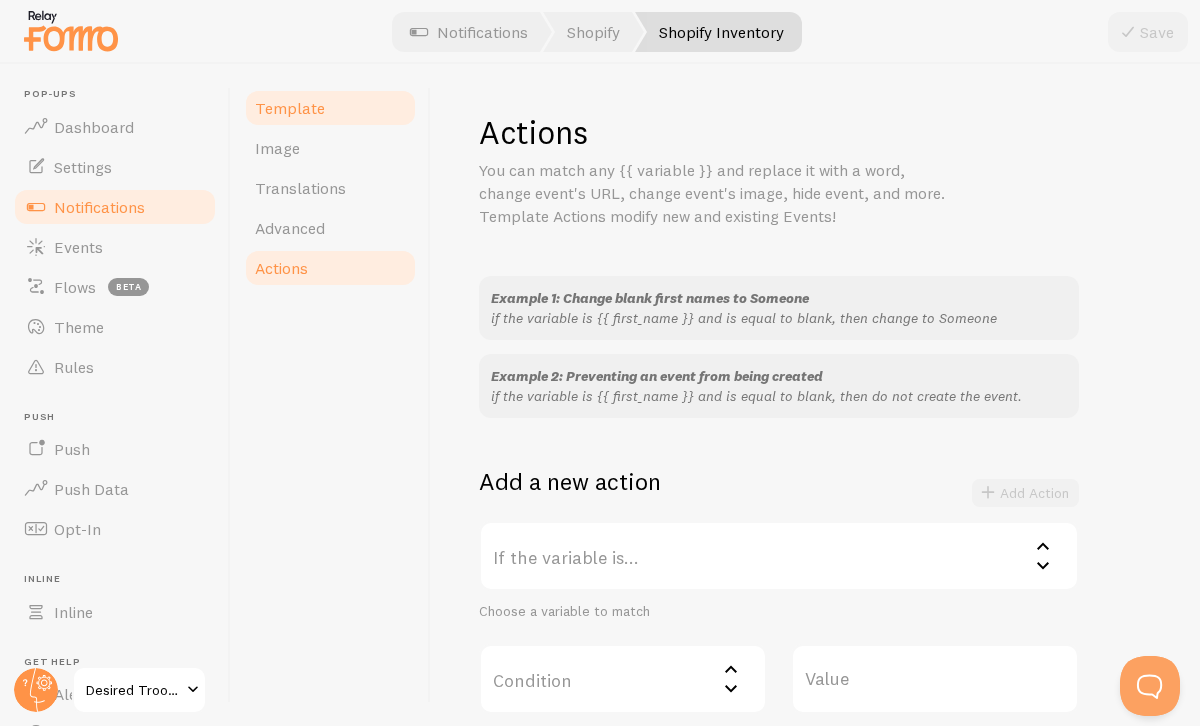 click on "Template" at bounding box center [330, 108] 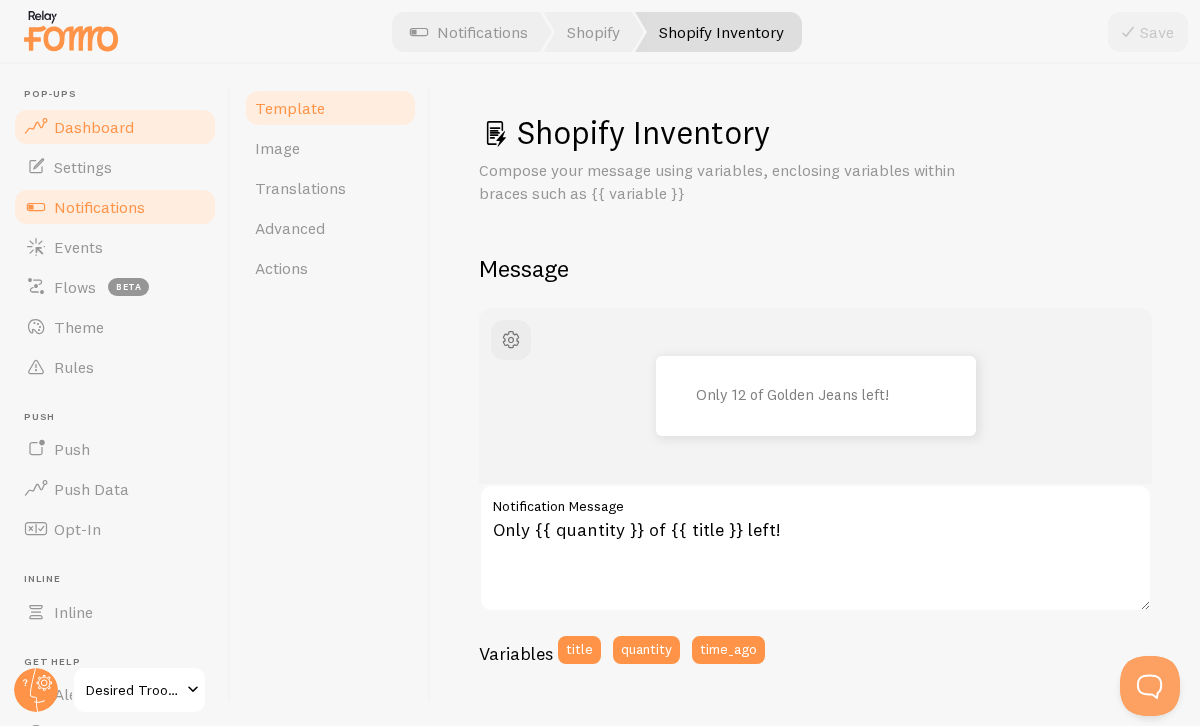 click on "Dashboard" at bounding box center (94, 127) 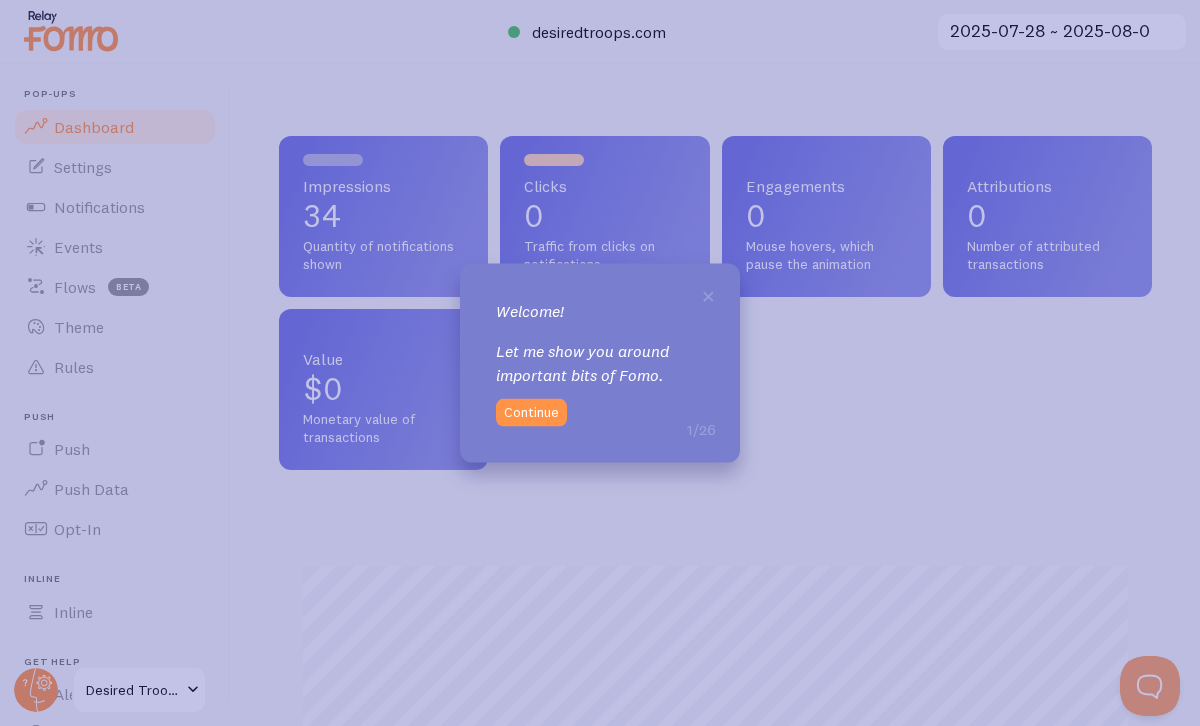 scroll, scrollTop: 999474, scrollLeft: 999127, axis: both 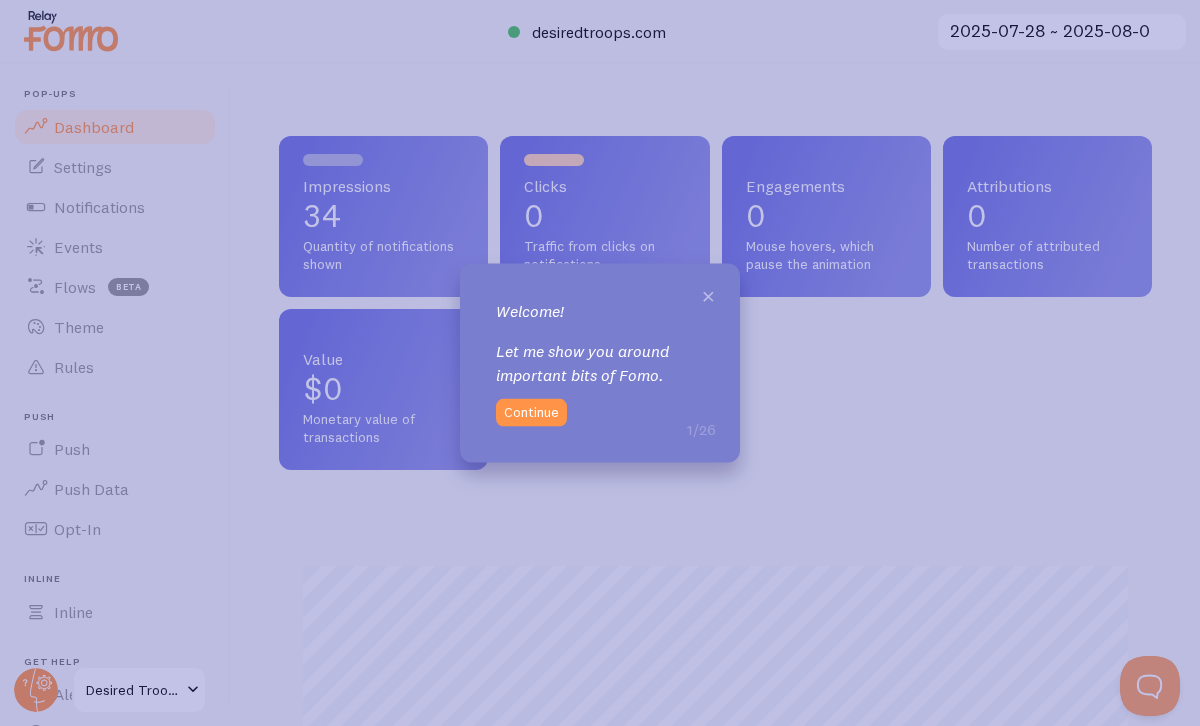 click on "×" at bounding box center (708, 295) 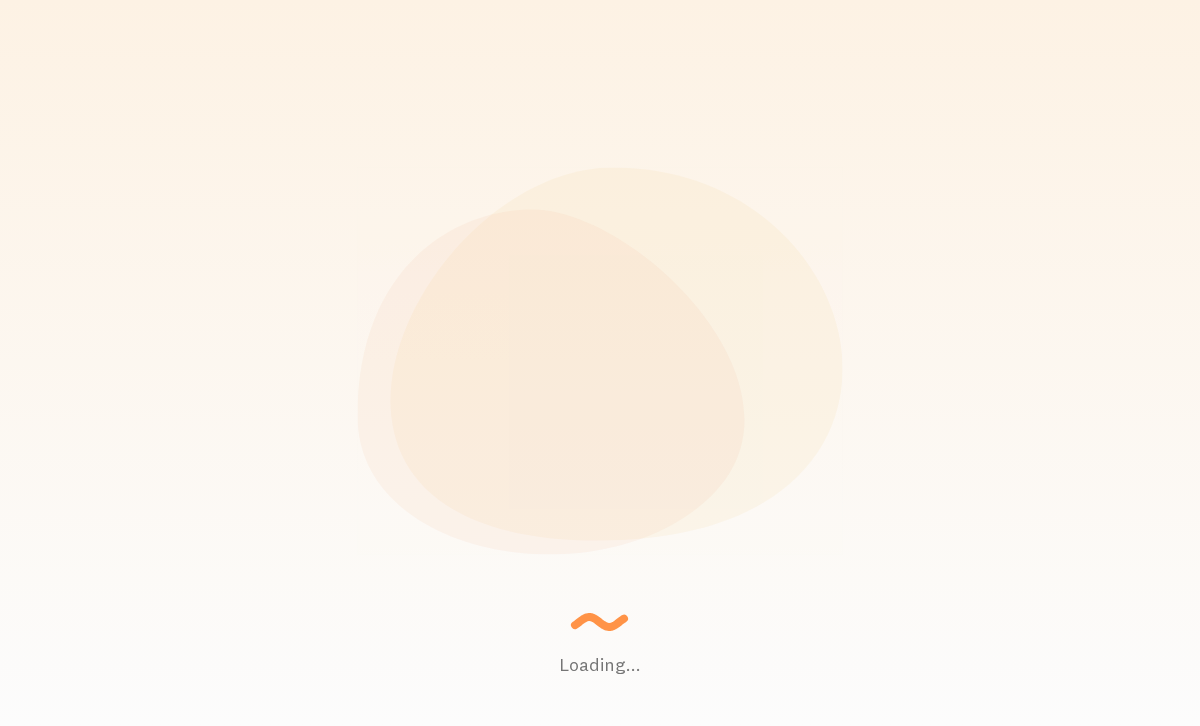 scroll, scrollTop: 0, scrollLeft: 0, axis: both 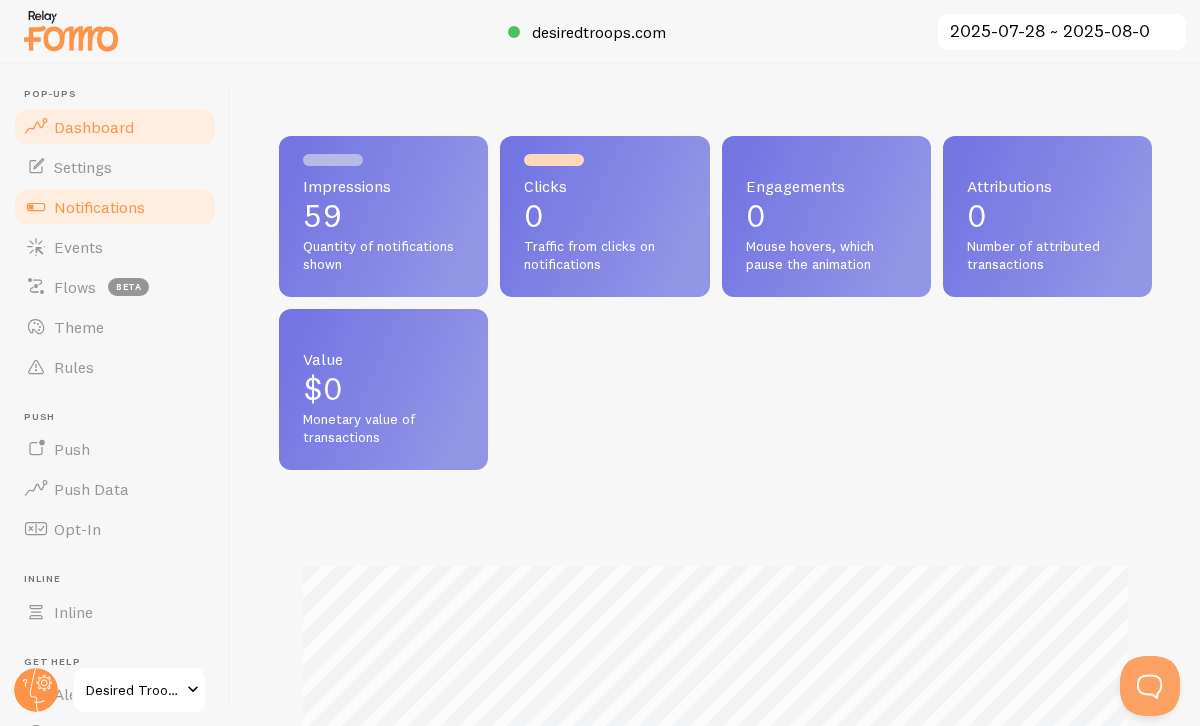 click on "Notifications" at bounding box center (99, 207) 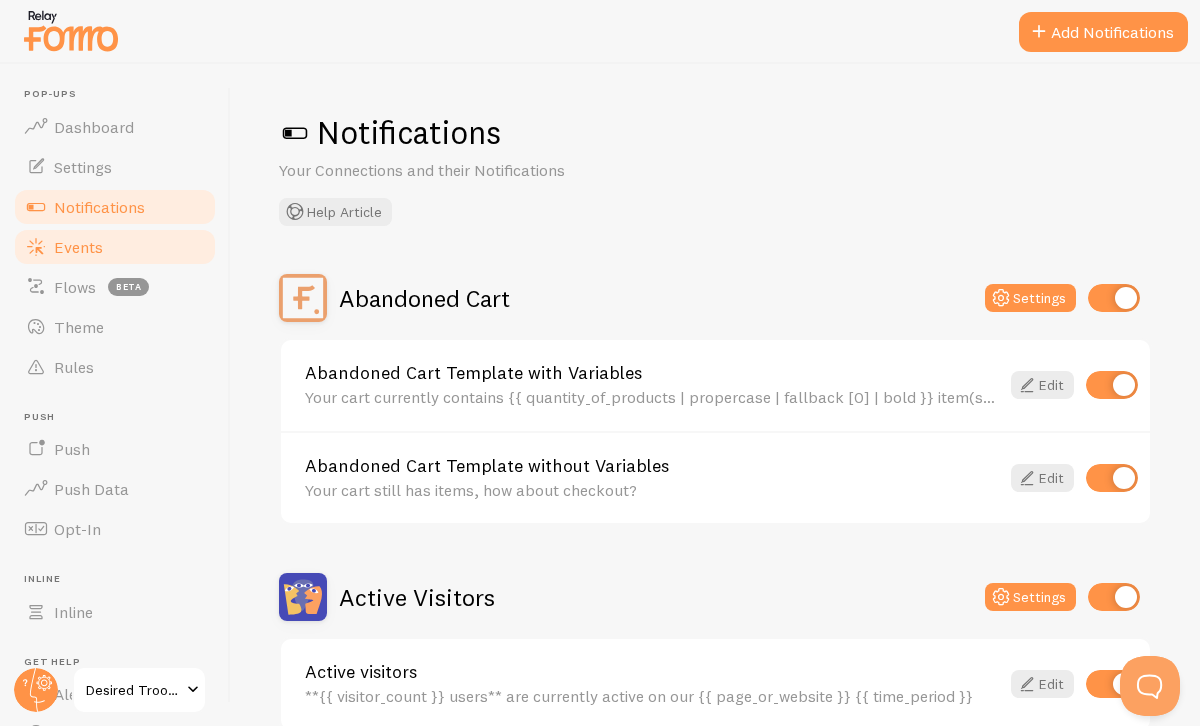 click on "Events" at bounding box center (115, 247) 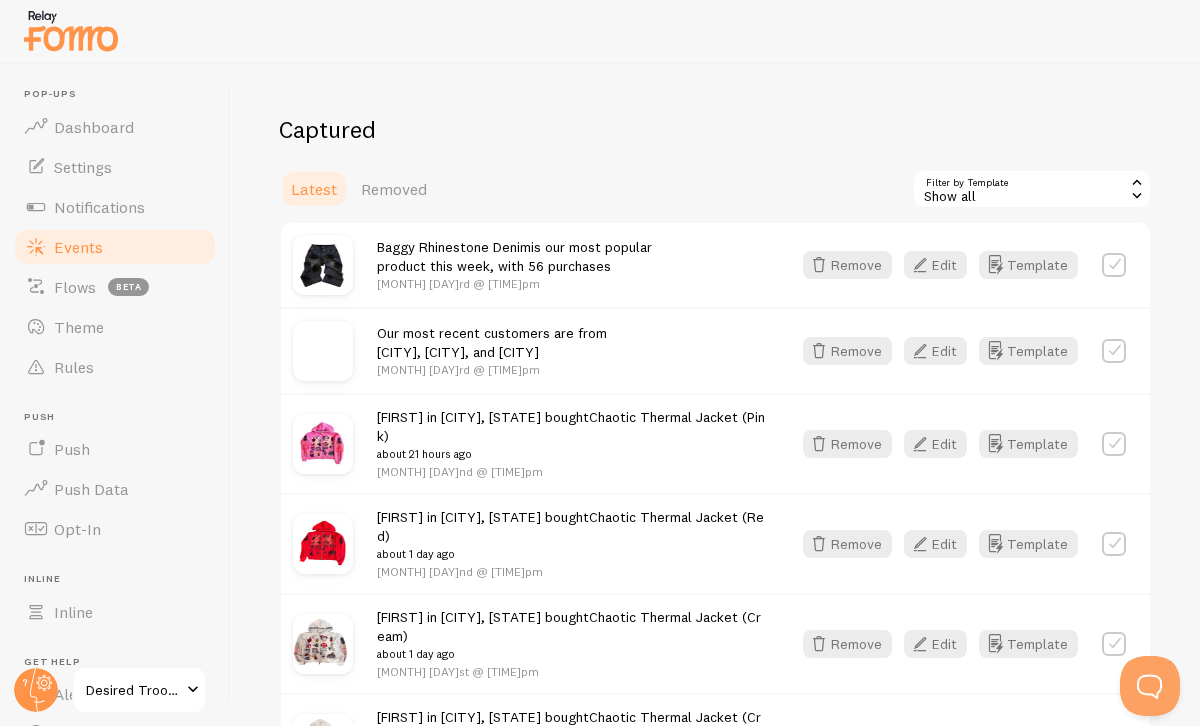 scroll, scrollTop: 461, scrollLeft: 0, axis: vertical 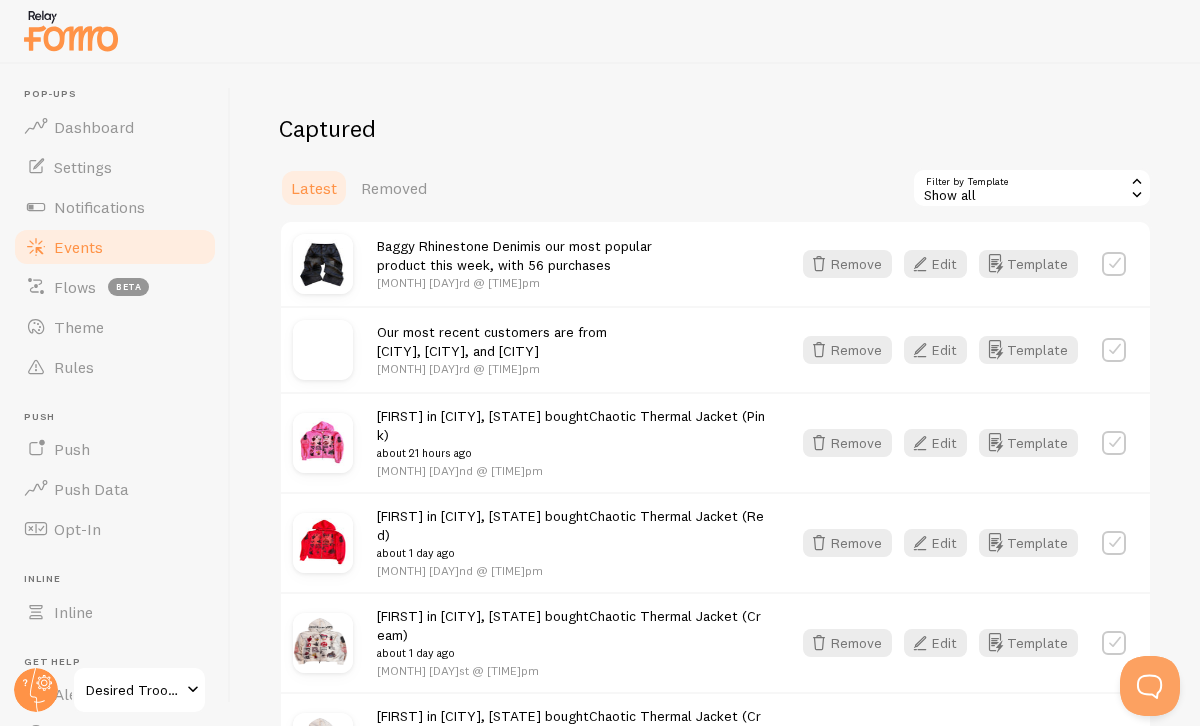 click at bounding box center (1114, 350) 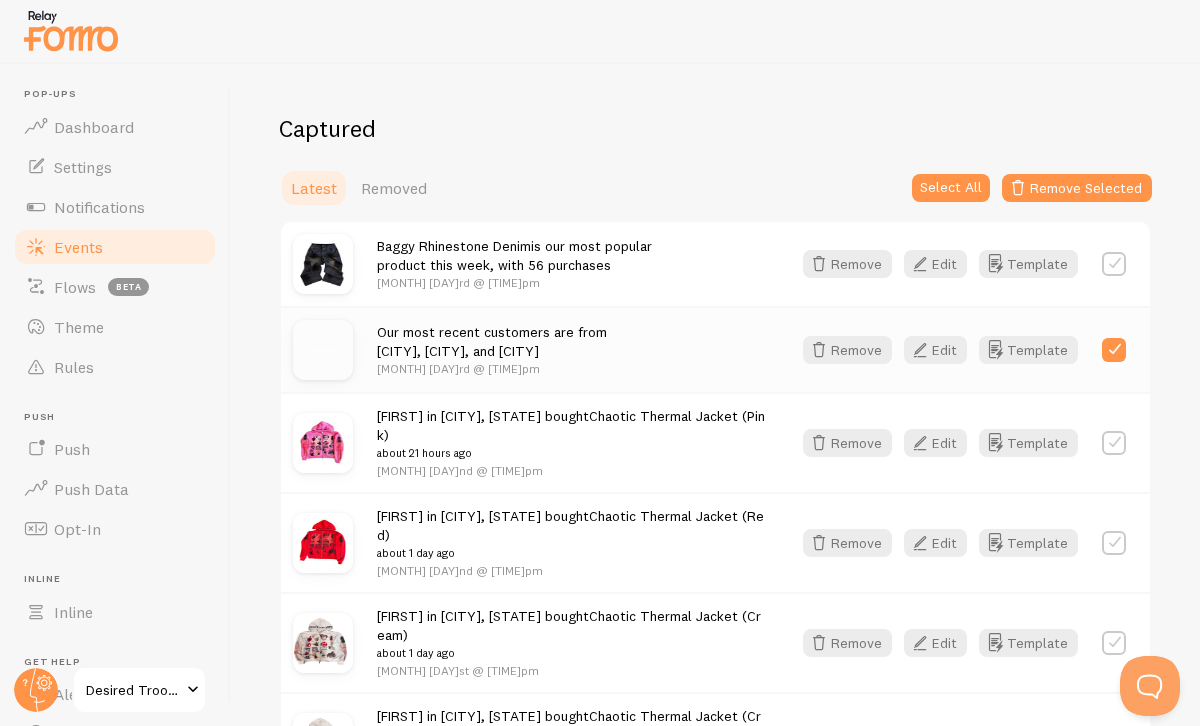 click at bounding box center [1114, 350] 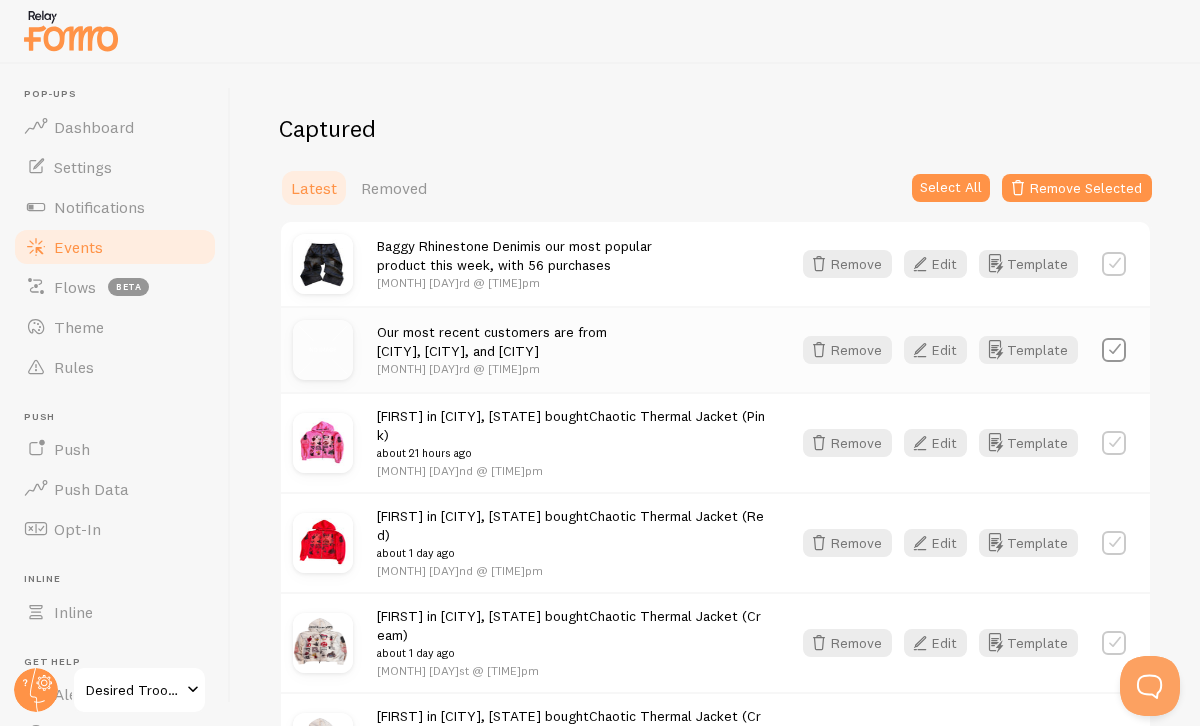 checkbox on "false" 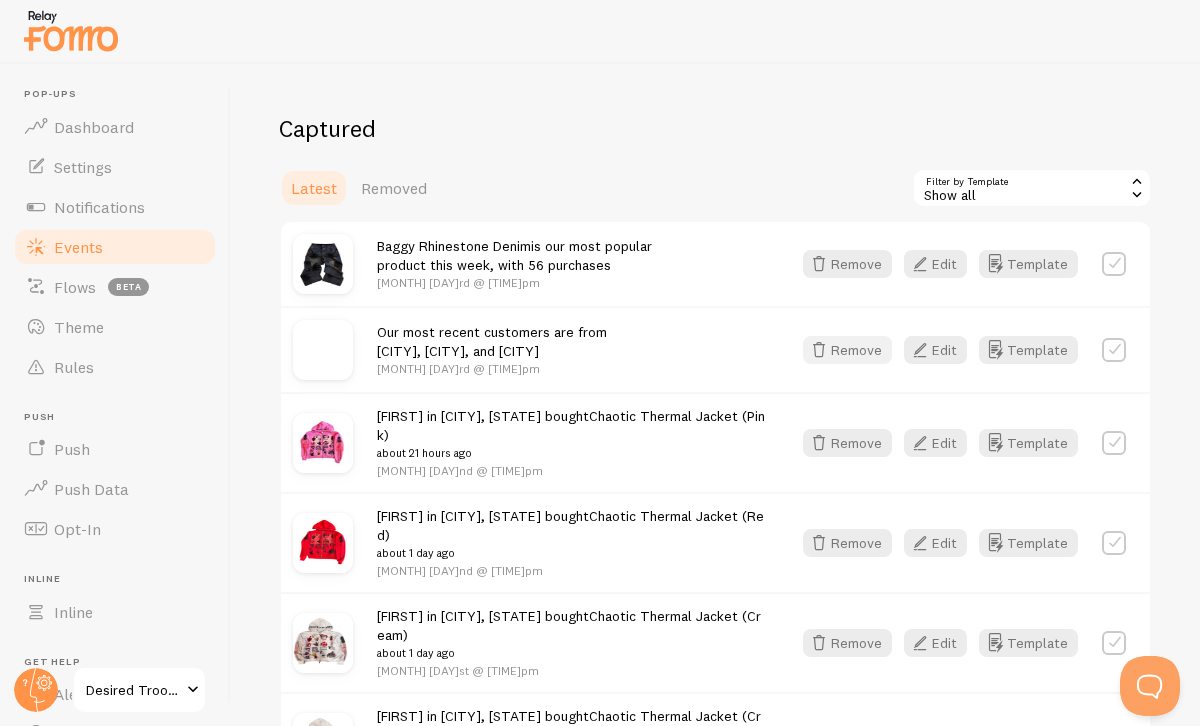 click on "Remove" at bounding box center [847, 350] 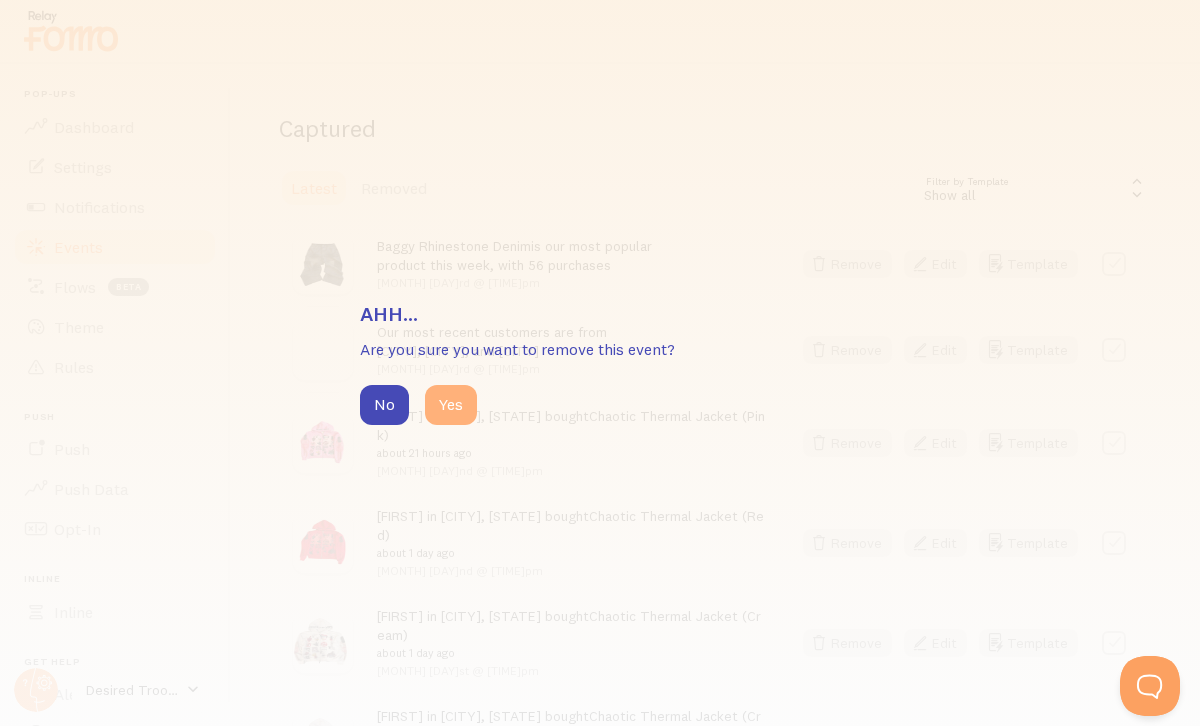 click on "Yes" at bounding box center (451, 405) 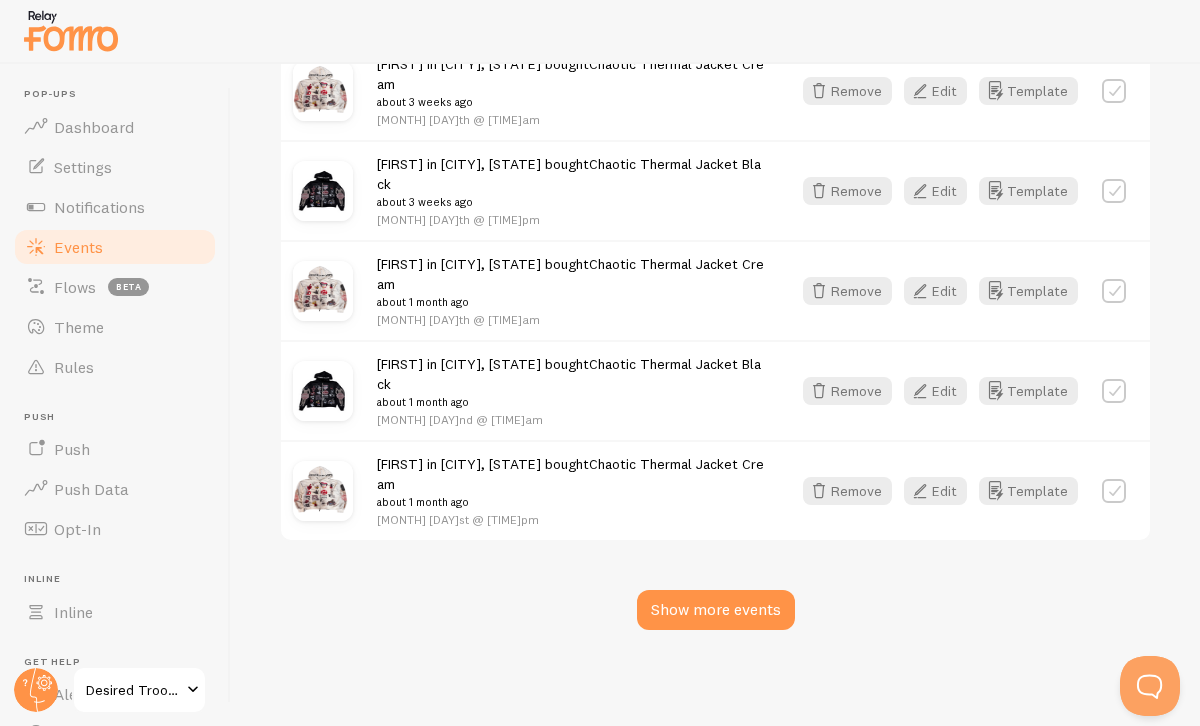scroll, scrollTop: 2934, scrollLeft: 0, axis: vertical 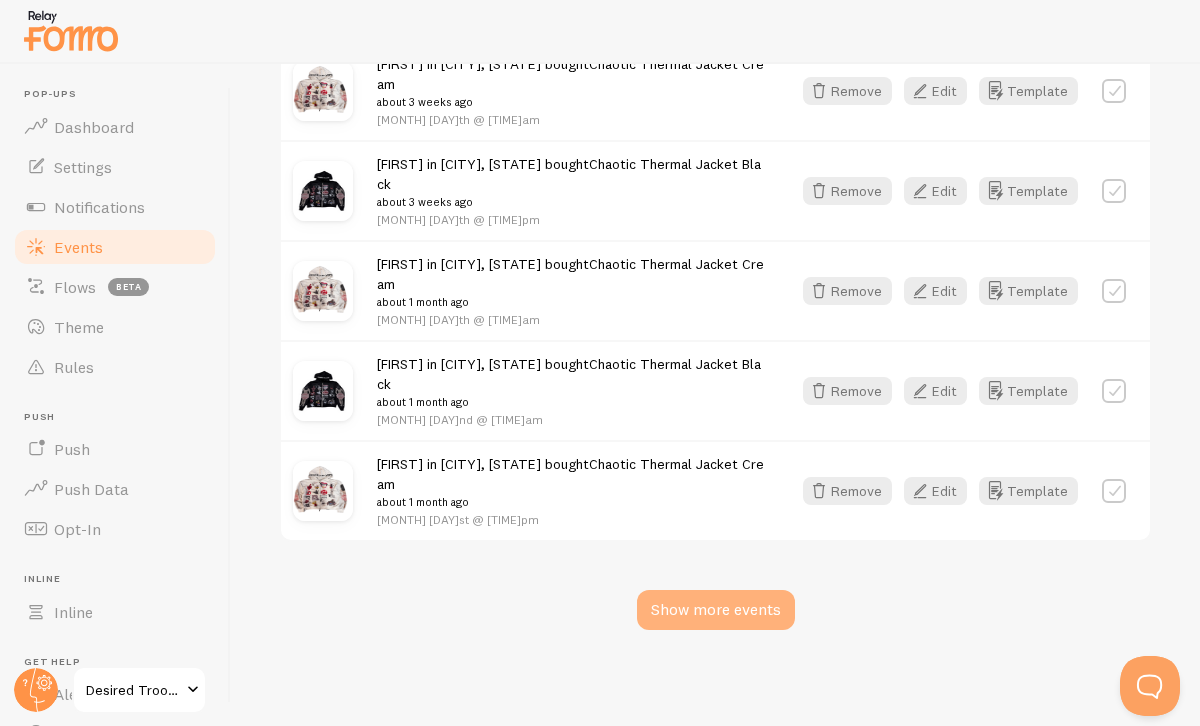 click on "Show more events" at bounding box center [716, 610] 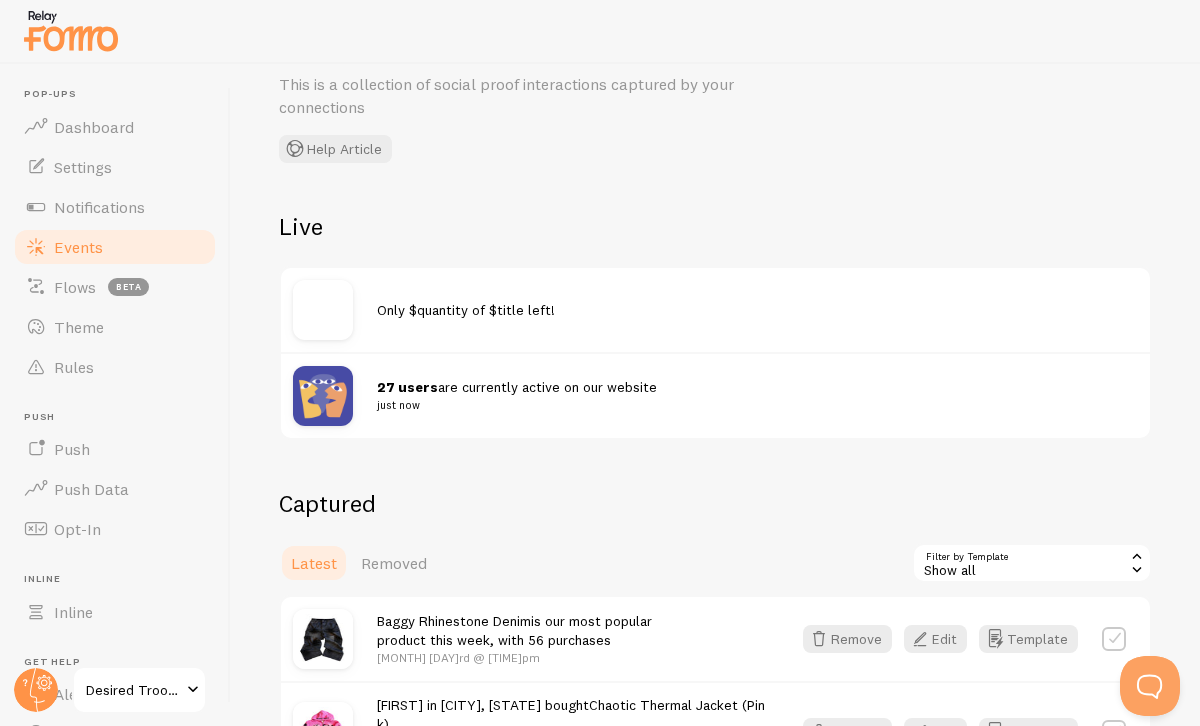 scroll, scrollTop: 152, scrollLeft: 0, axis: vertical 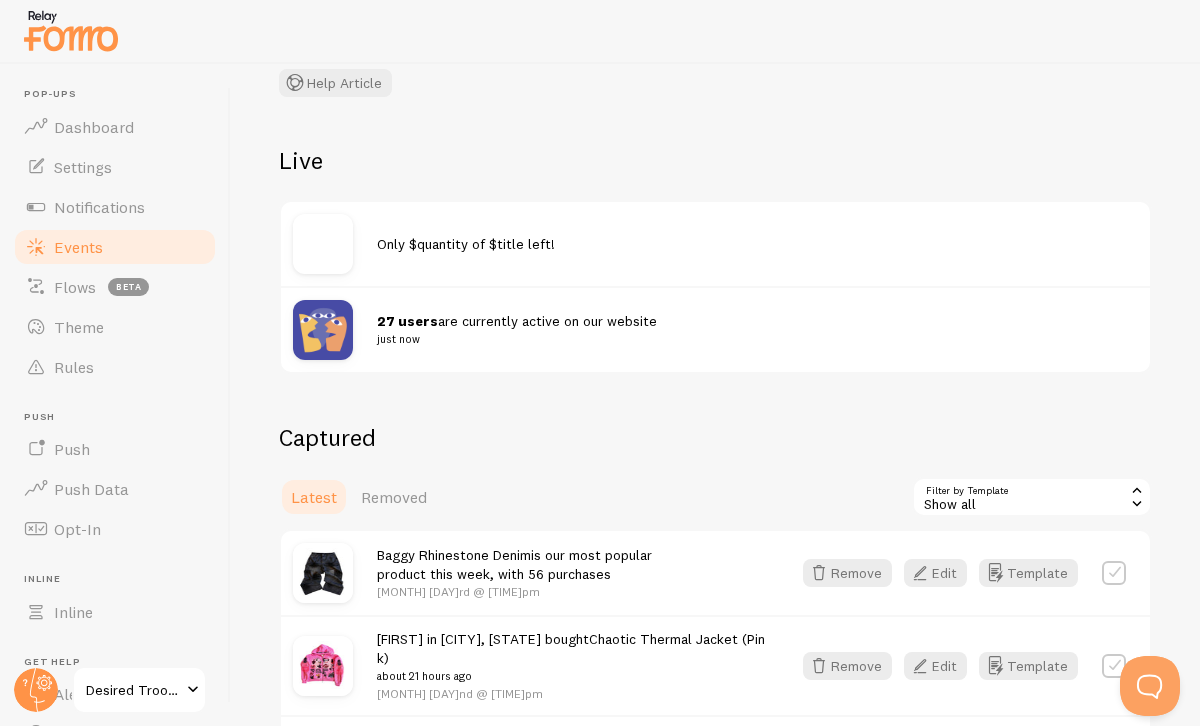 click at bounding box center [323, 330] 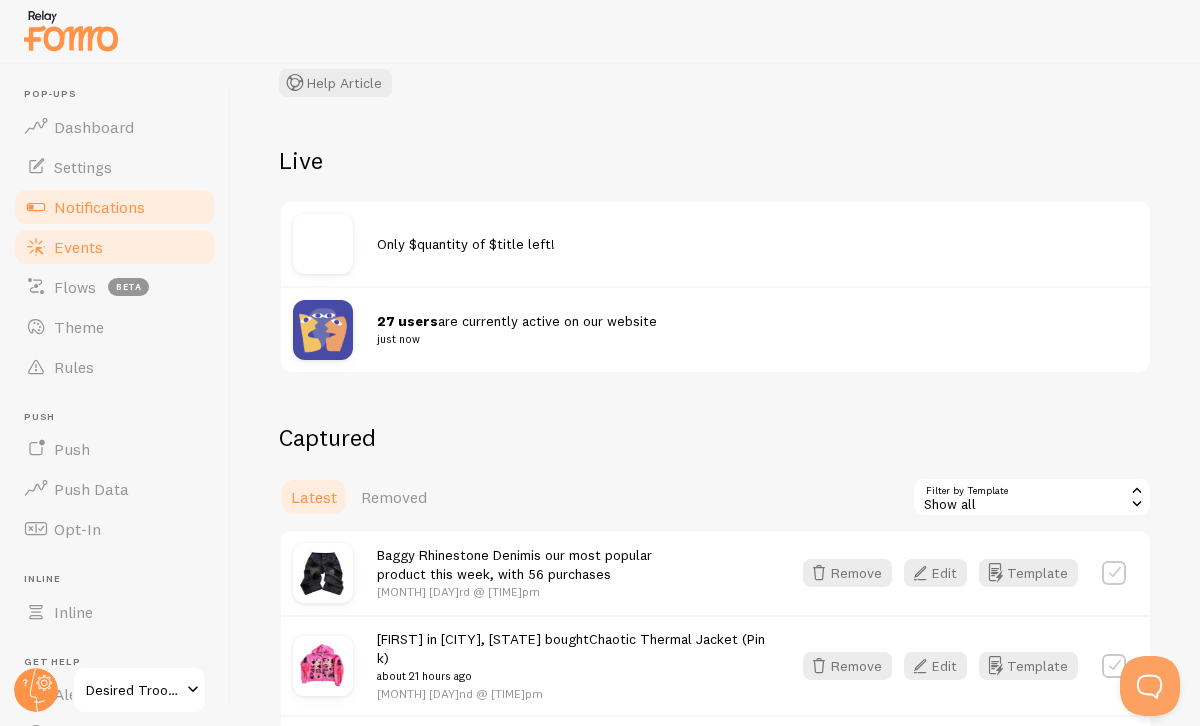 click on "Notifications" at bounding box center [99, 207] 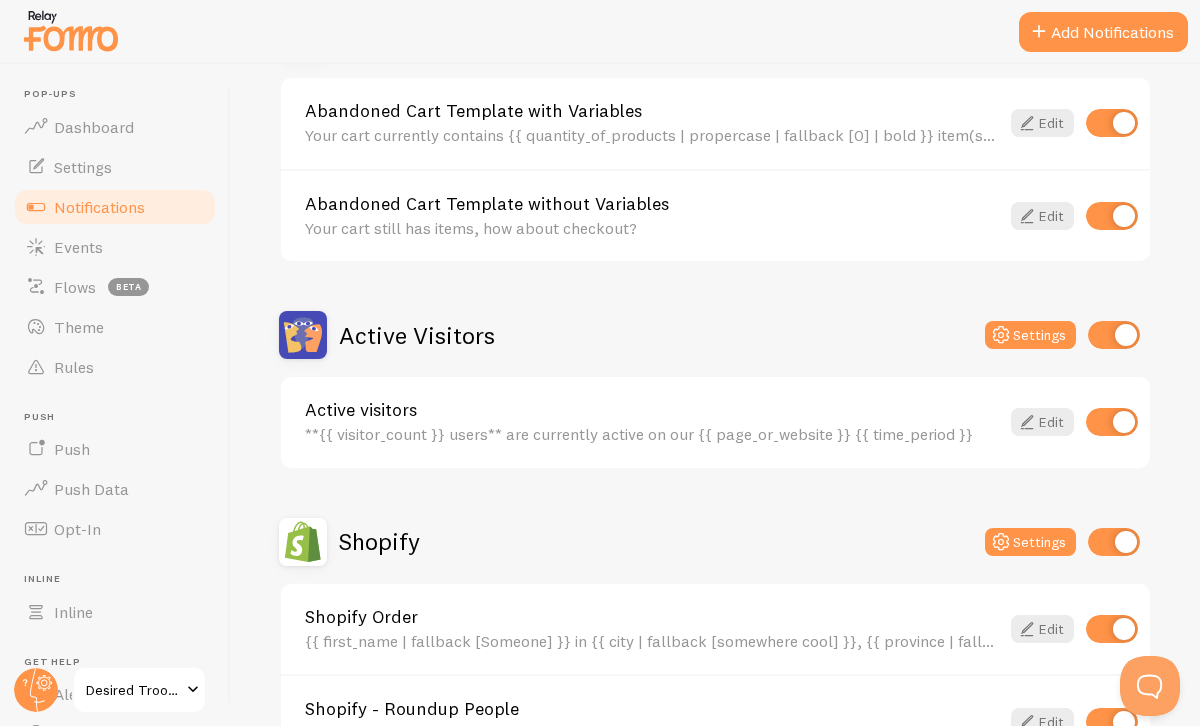 scroll, scrollTop: 308, scrollLeft: 0, axis: vertical 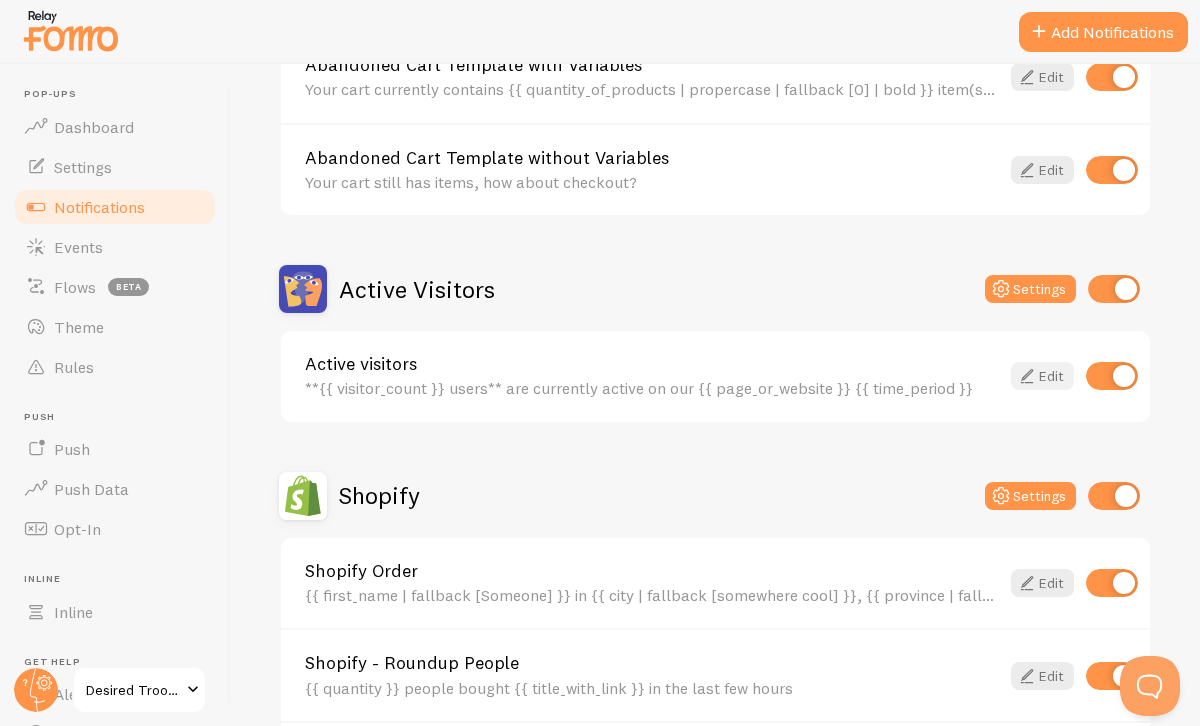 click on "Edit" at bounding box center (1042, 376) 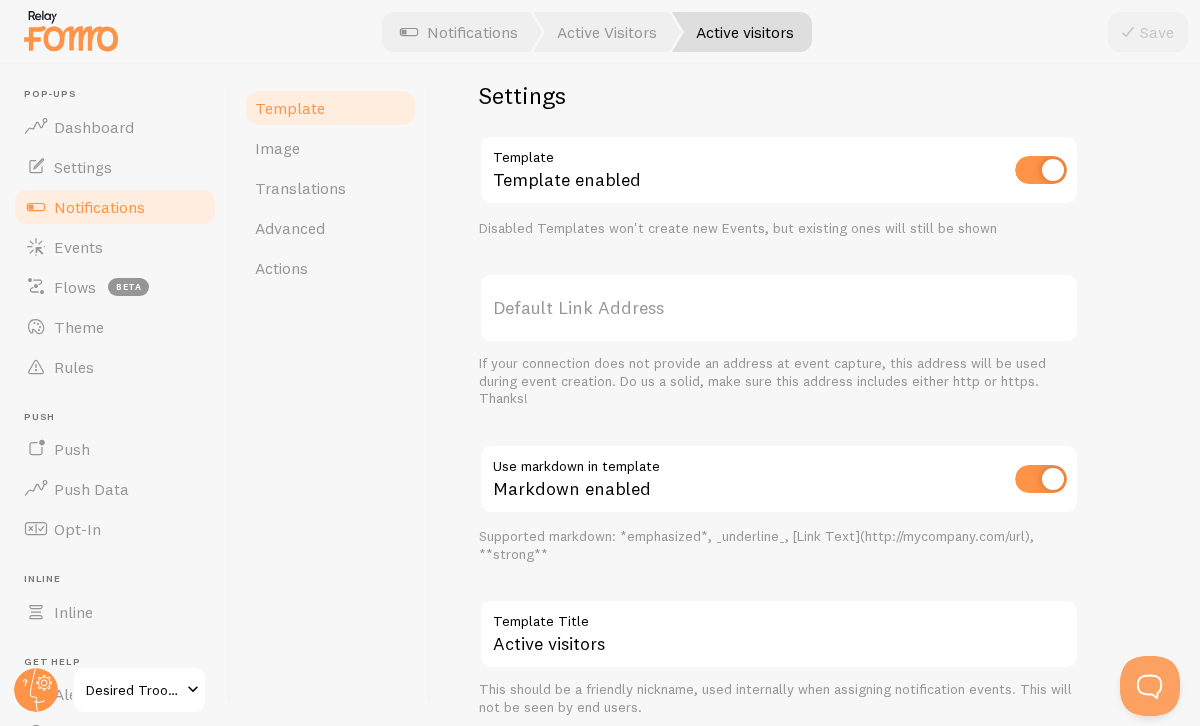 scroll, scrollTop: 759, scrollLeft: 0, axis: vertical 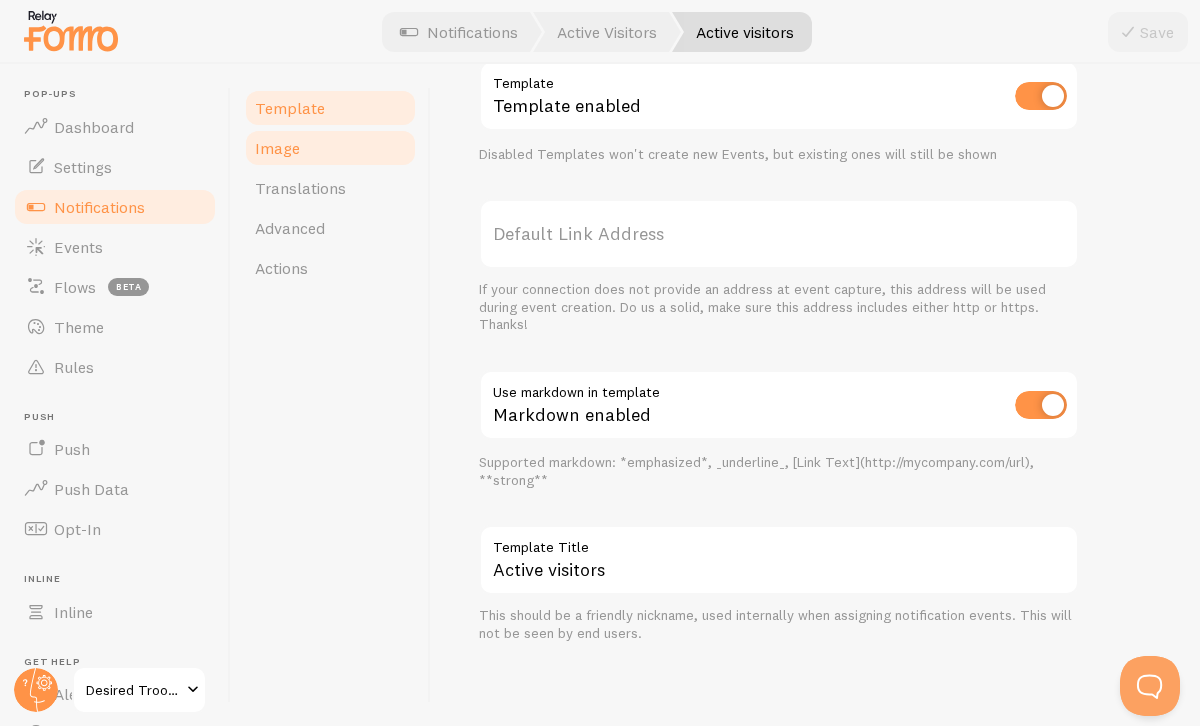 click on "Image" at bounding box center (330, 148) 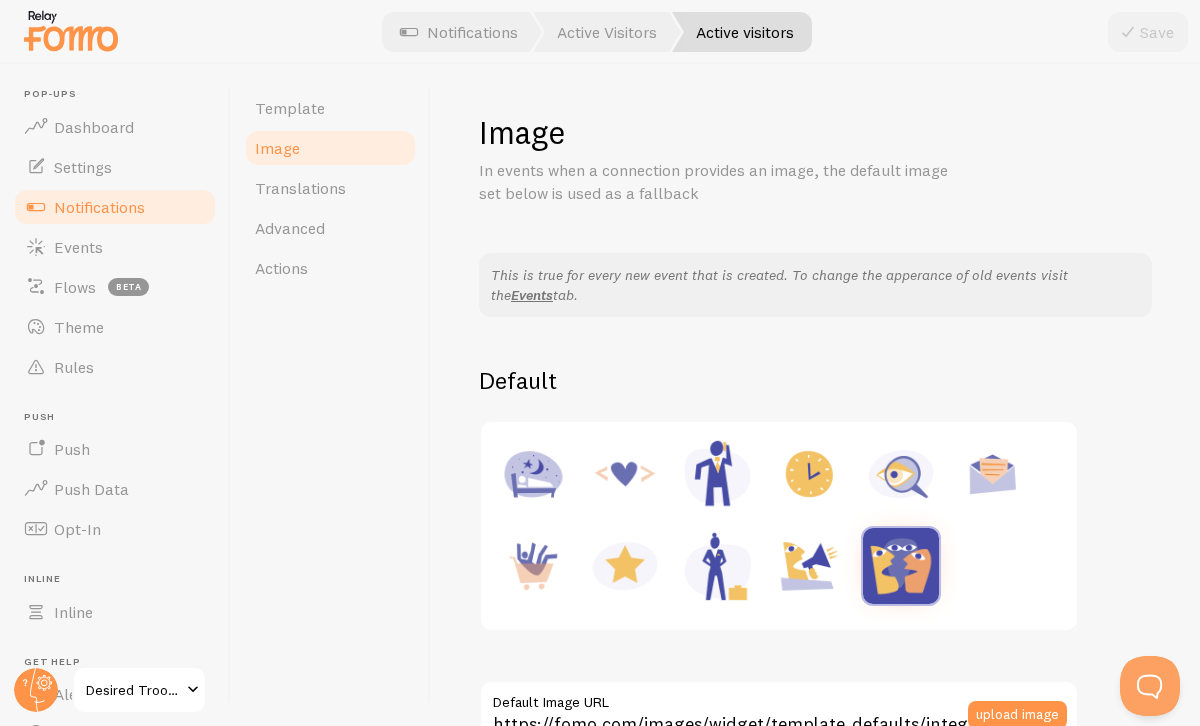 scroll, scrollTop: 389, scrollLeft: 0, axis: vertical 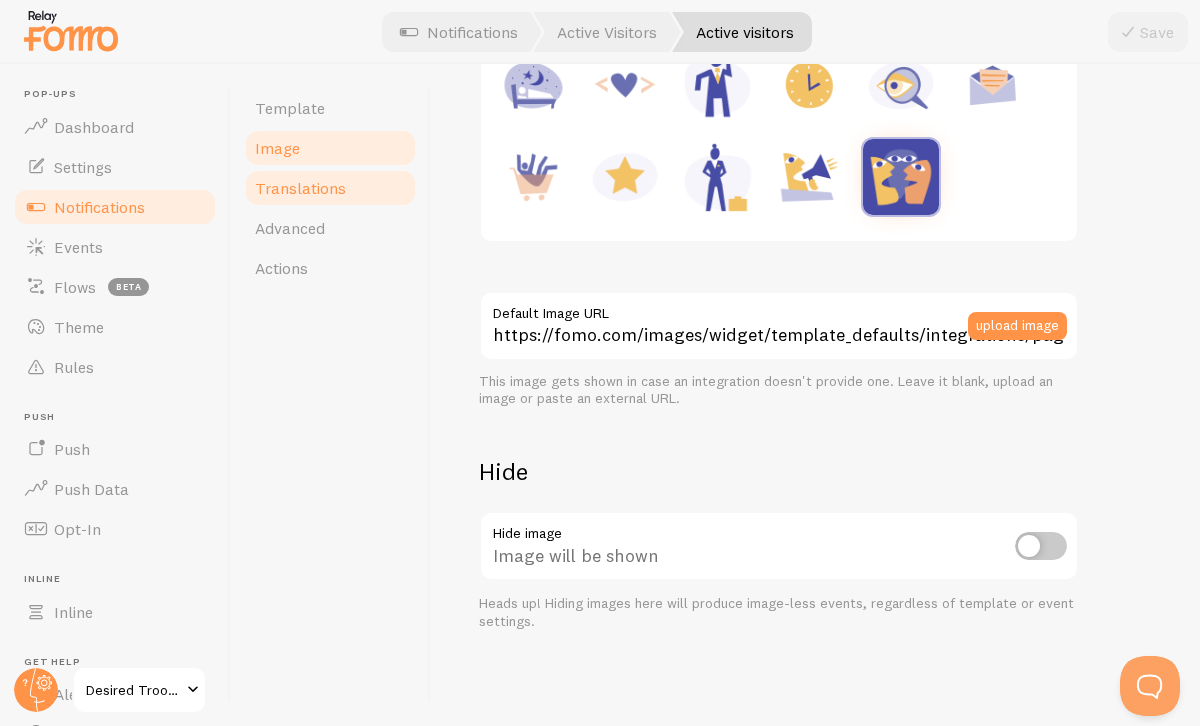 click on "Translations" at bounding box center [330, 188] 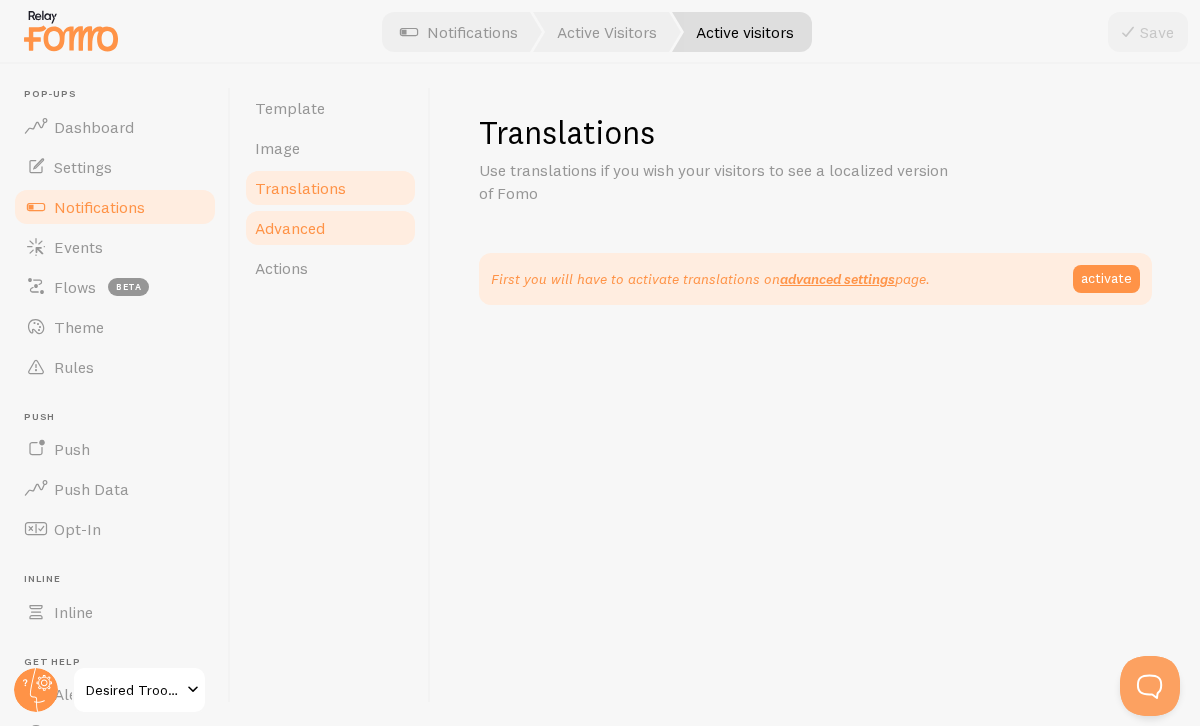 click on "Advanced" at bounding box center [330, 228] 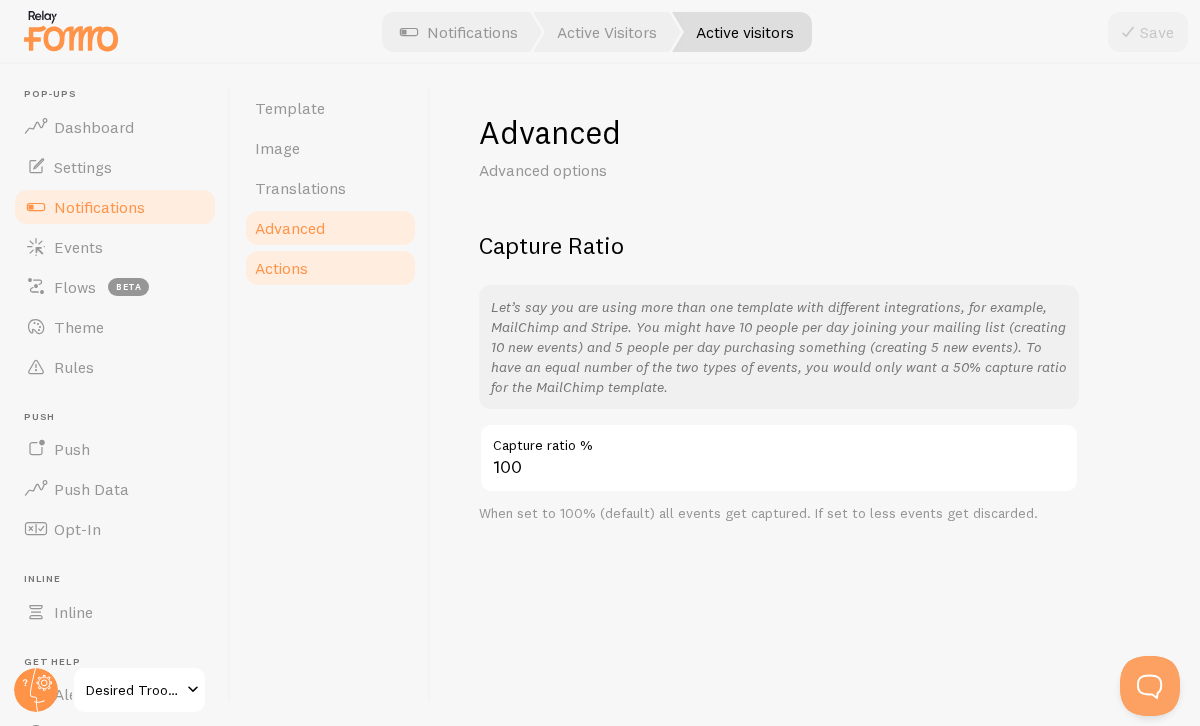 click on "Actions" at bounding box center (330, 268) 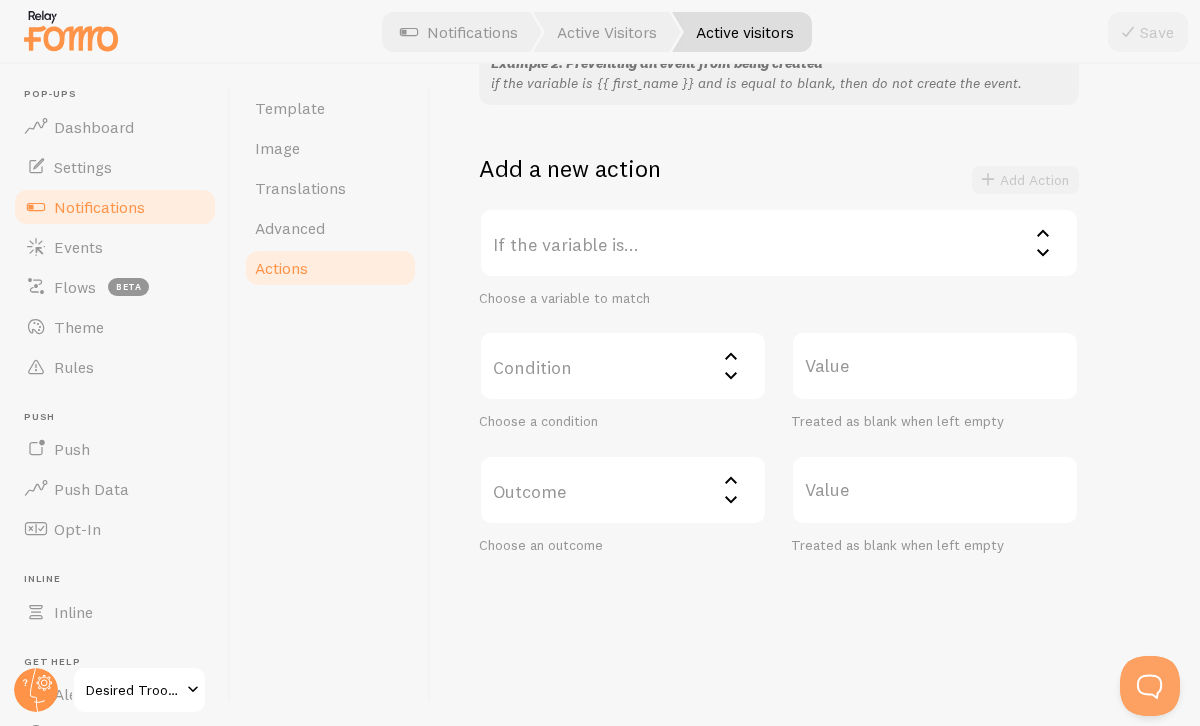 scroll, scrollTop: 0, scrollLeft: 0, axis: both 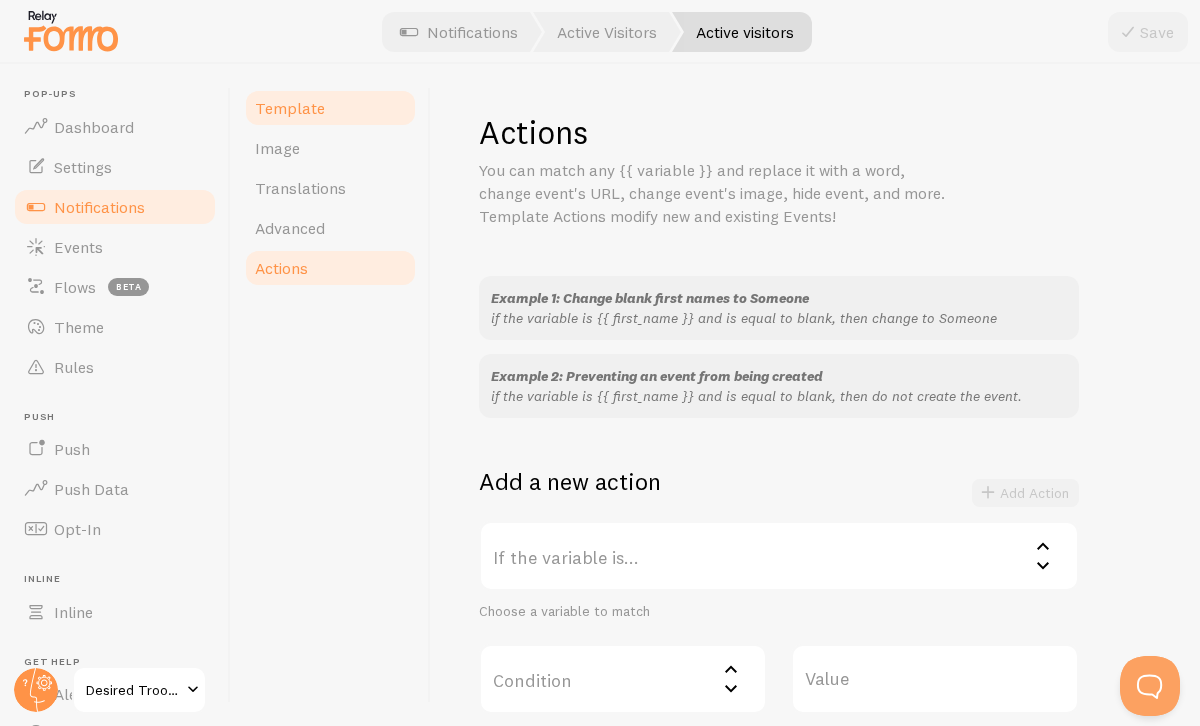 click on "Template" at bounding box center (290, 108) 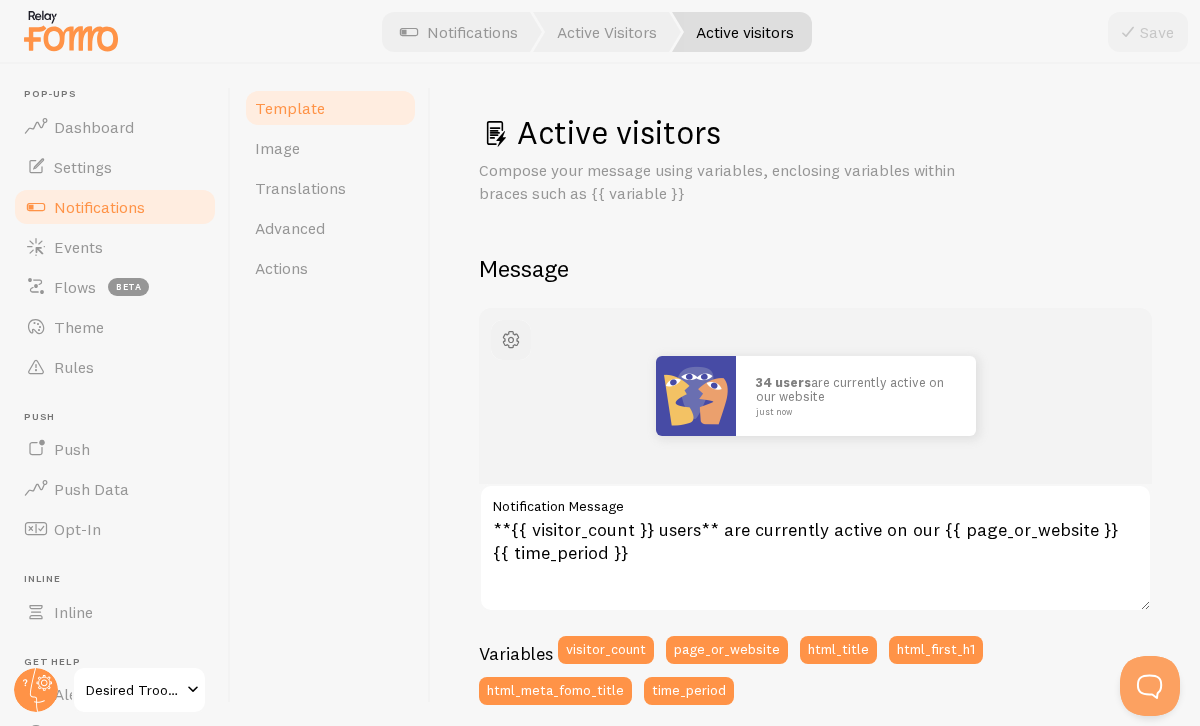click at bounding box center [511, 340] 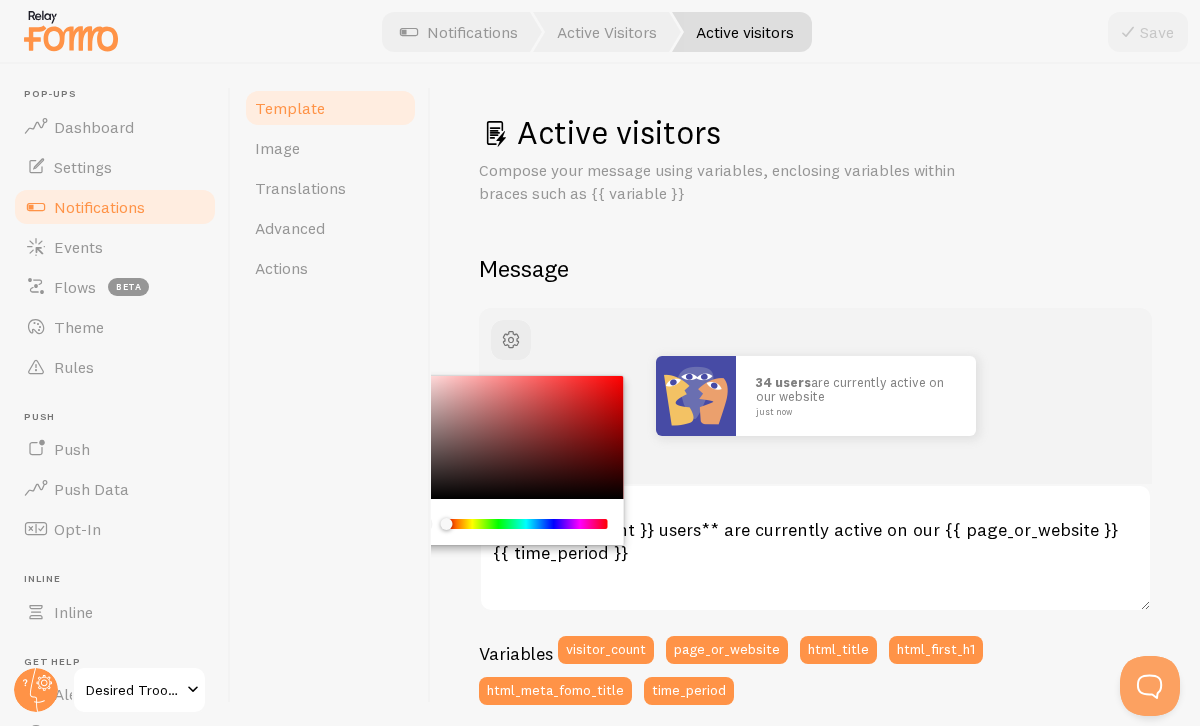 click on "34 users  are currently active on our website just now" at bounding box center [815, 396] 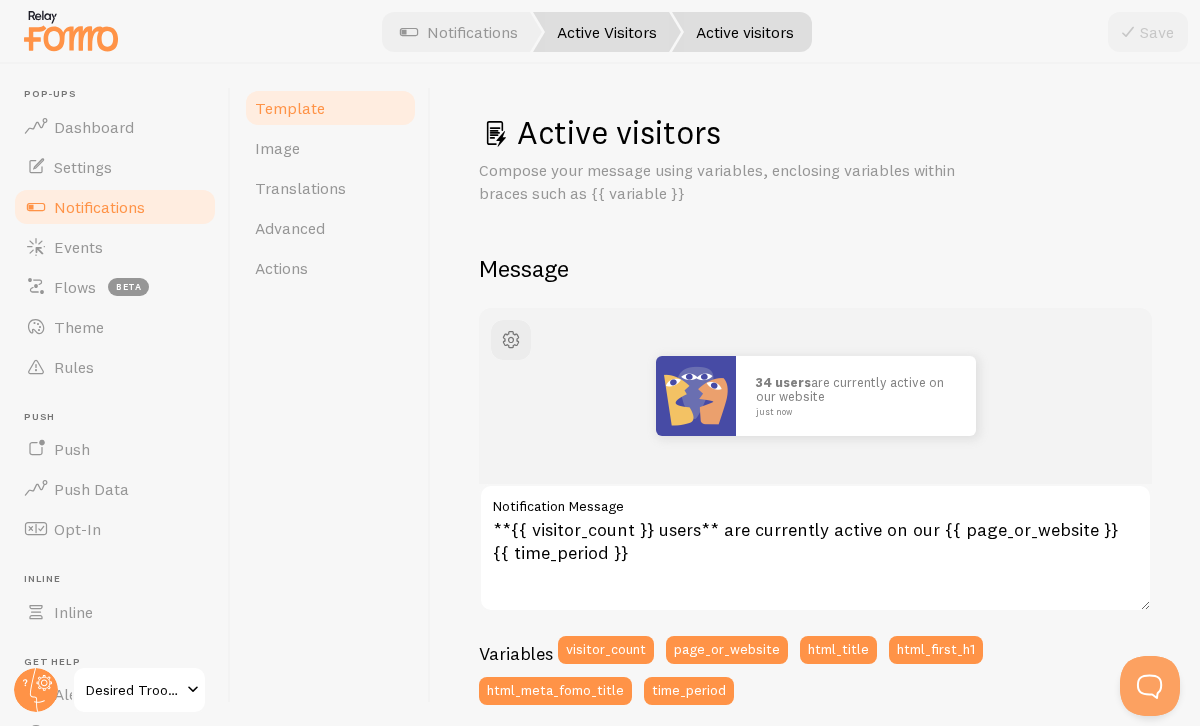 click on "Active Visitors" at bounding box center (607, 32) 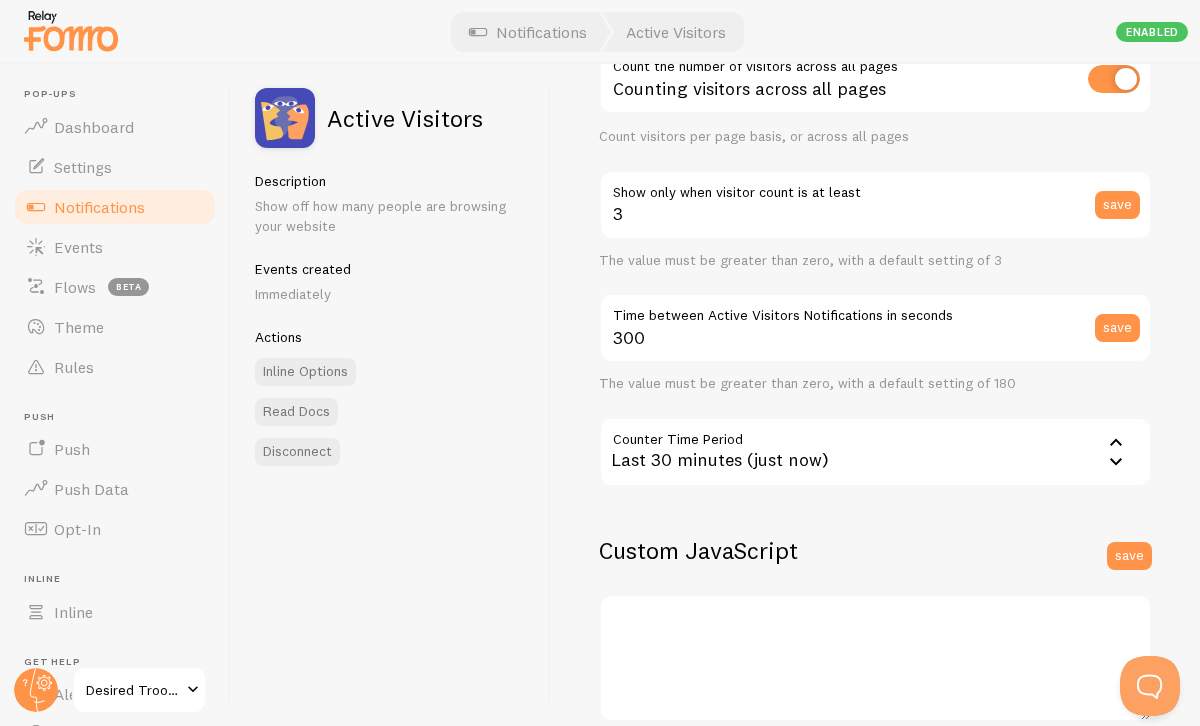 scroll, scrollTop: 256, scrollLeft: 0, axis: vertical 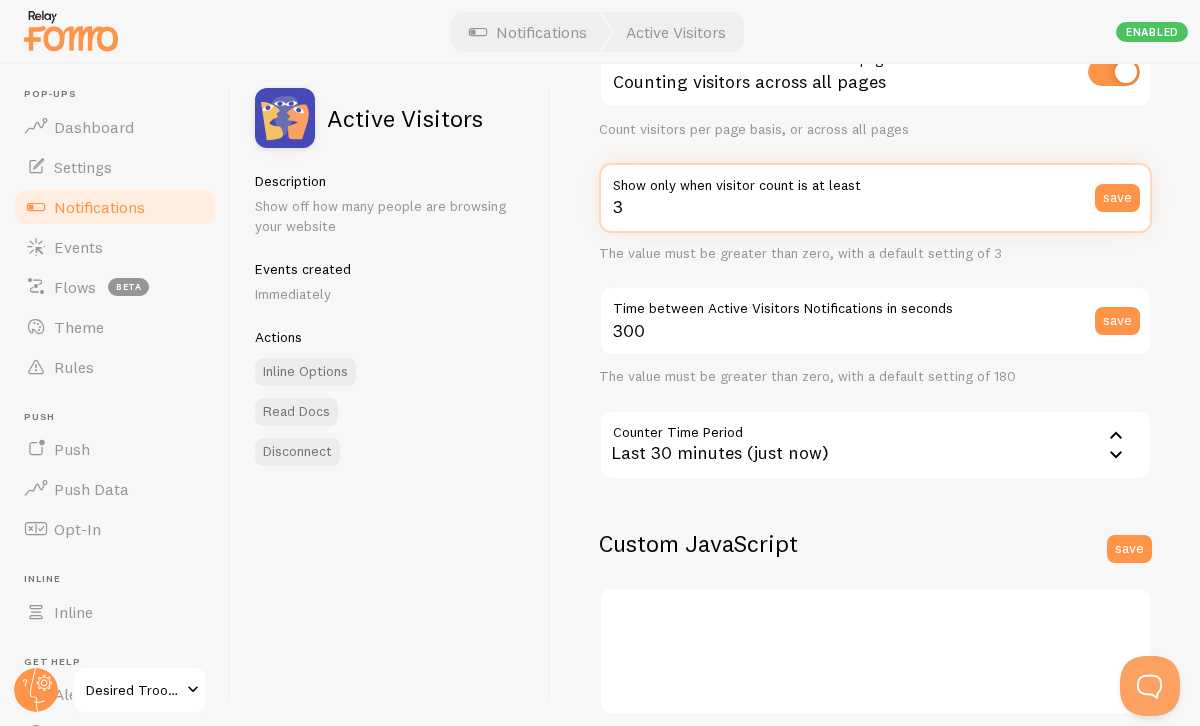 click on "3" at bounding box center (875, 198) 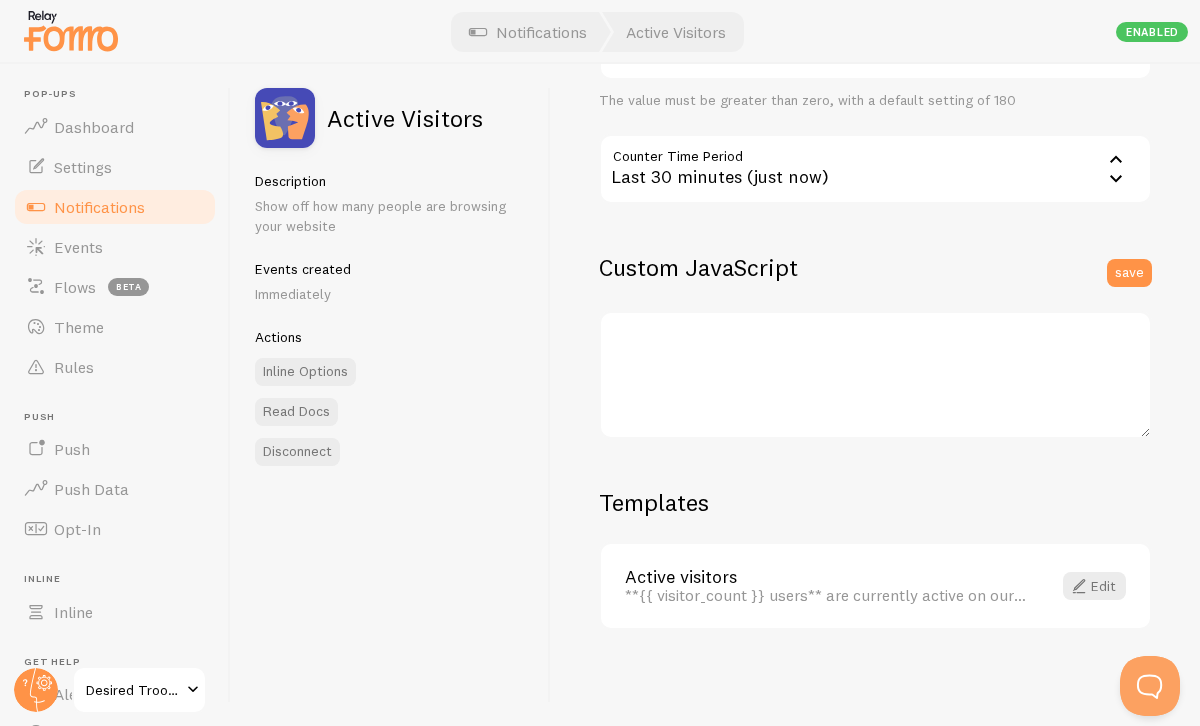 scroll, scrollTop: 0, scrollLeft: 0, axis: both 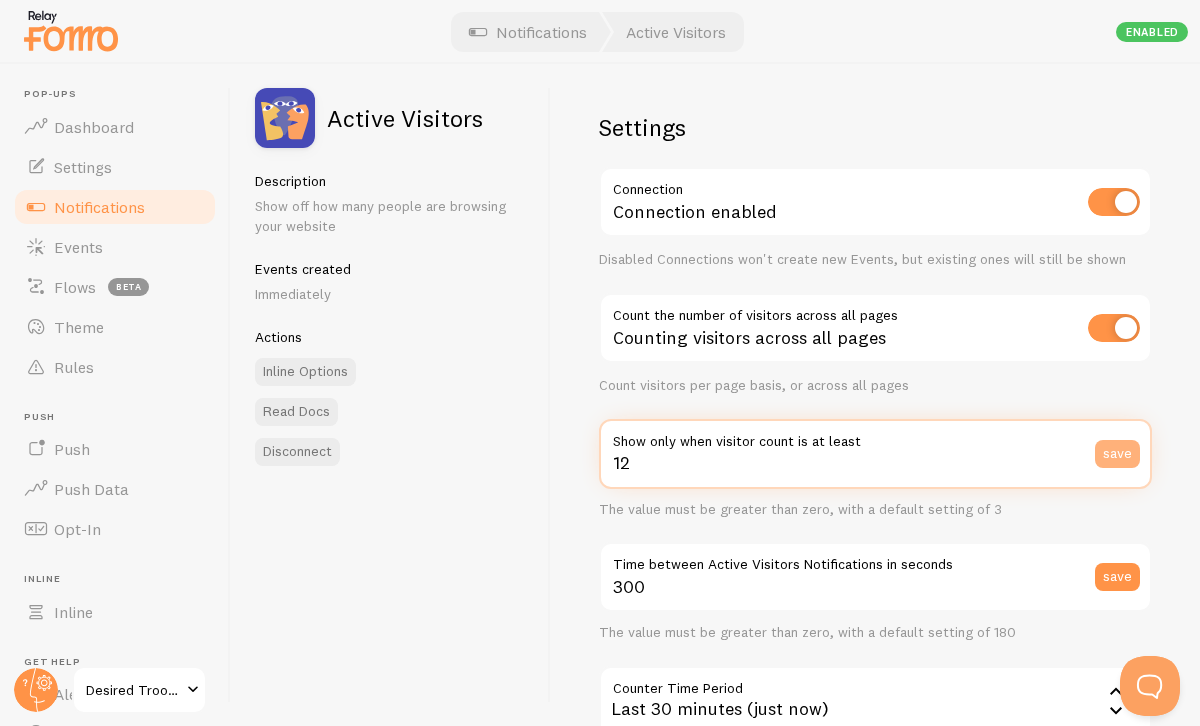 type on "12" 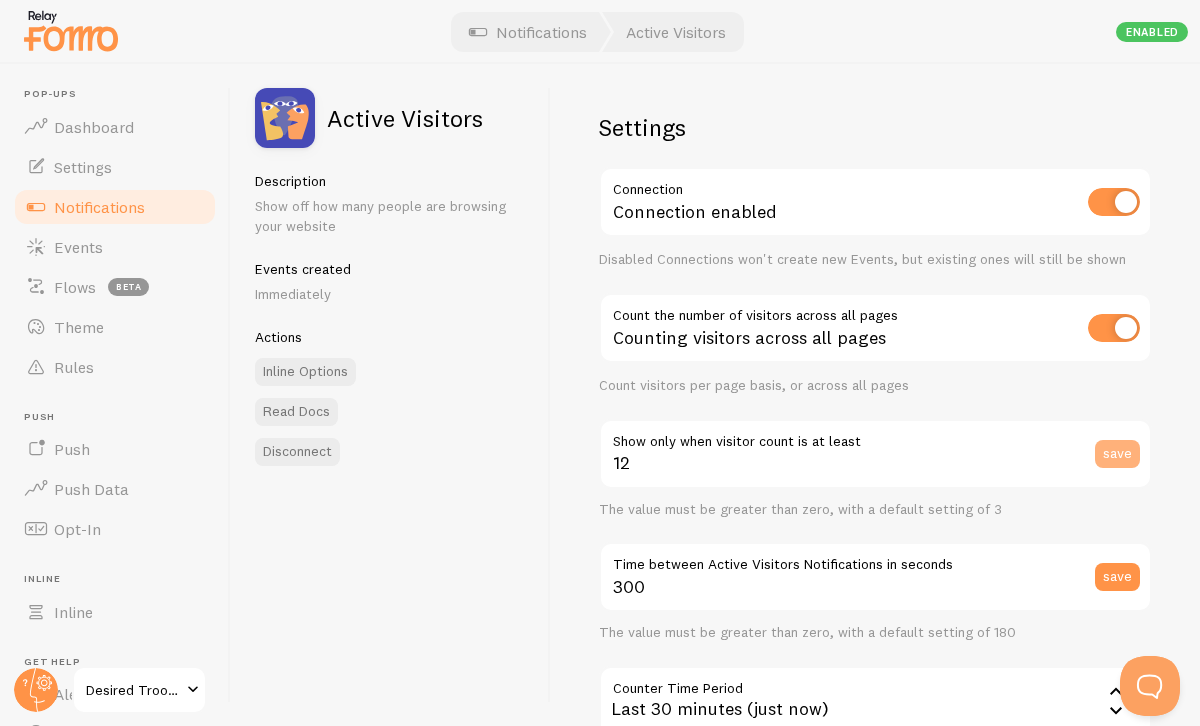 click on "save" at bounding box center (1117, 454) 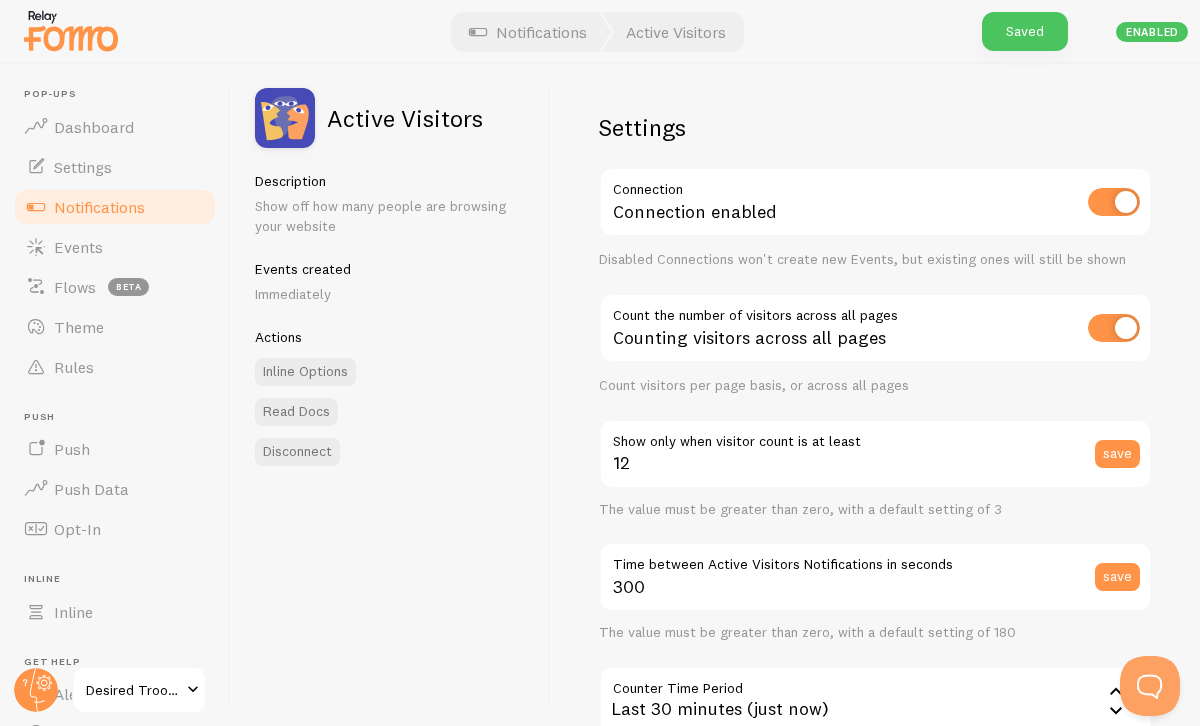 click on "Notifications" at bounding box center [115, 207] 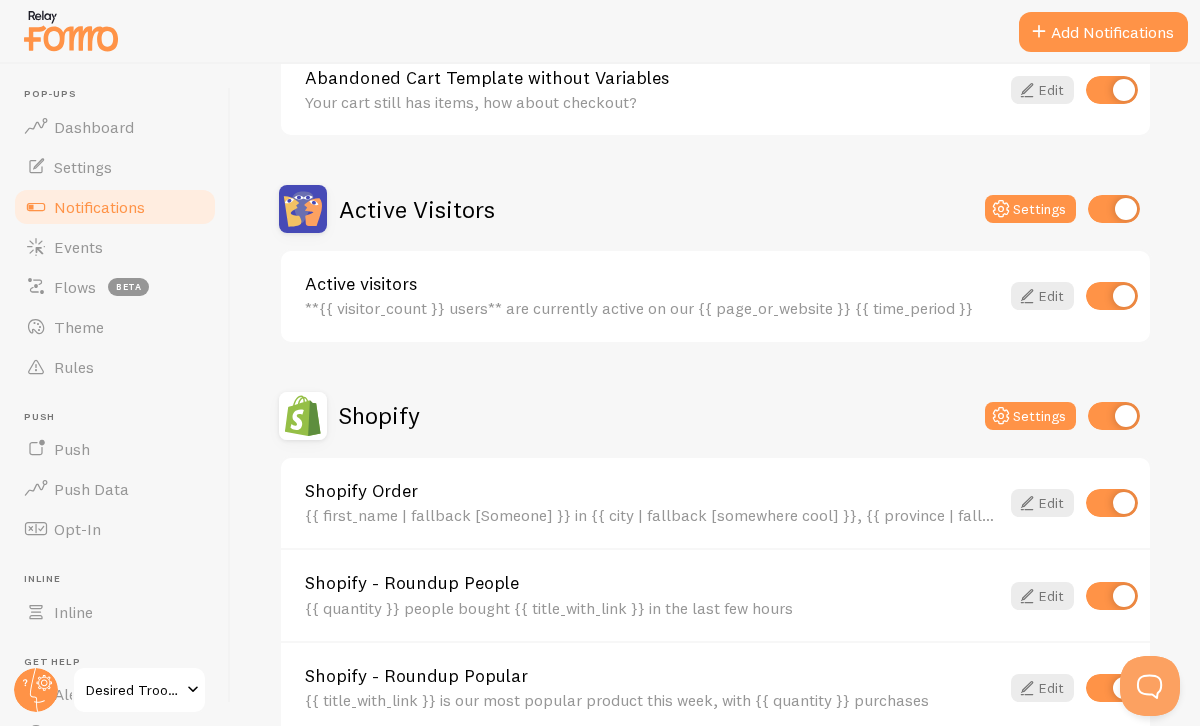 scroll, scrollTop: 394, scrollLeft: 0, axis: vertical 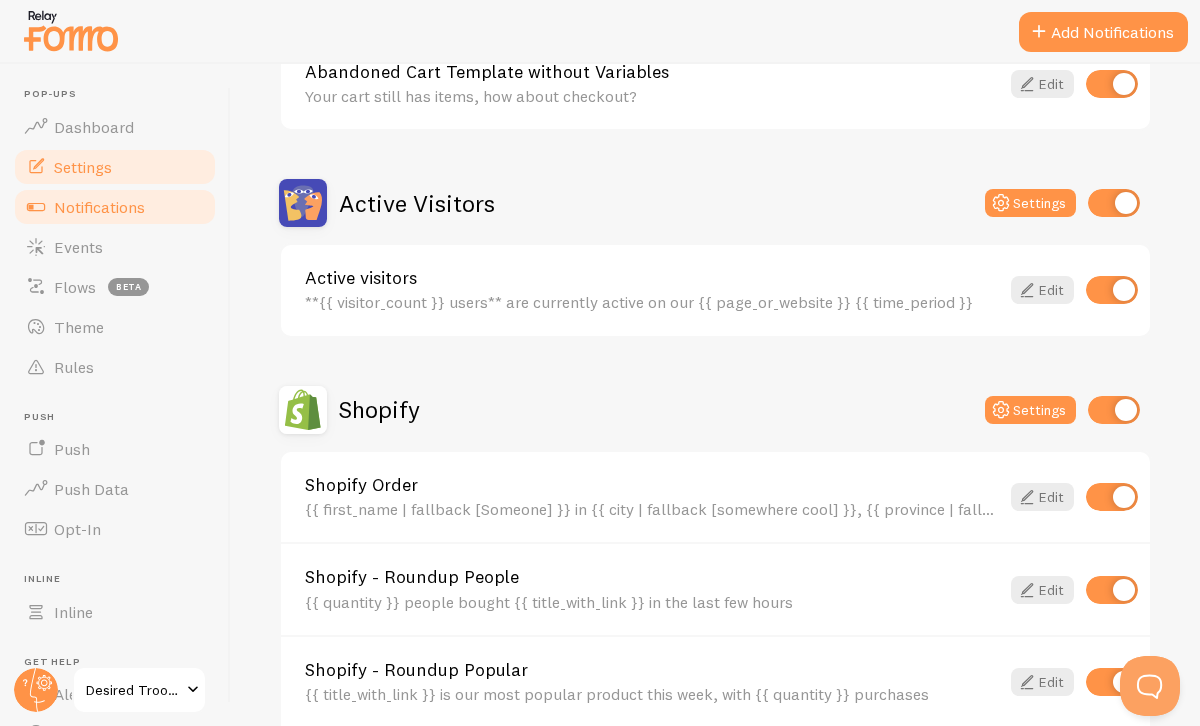 click on "Settings" at bounding box center [115, 167] 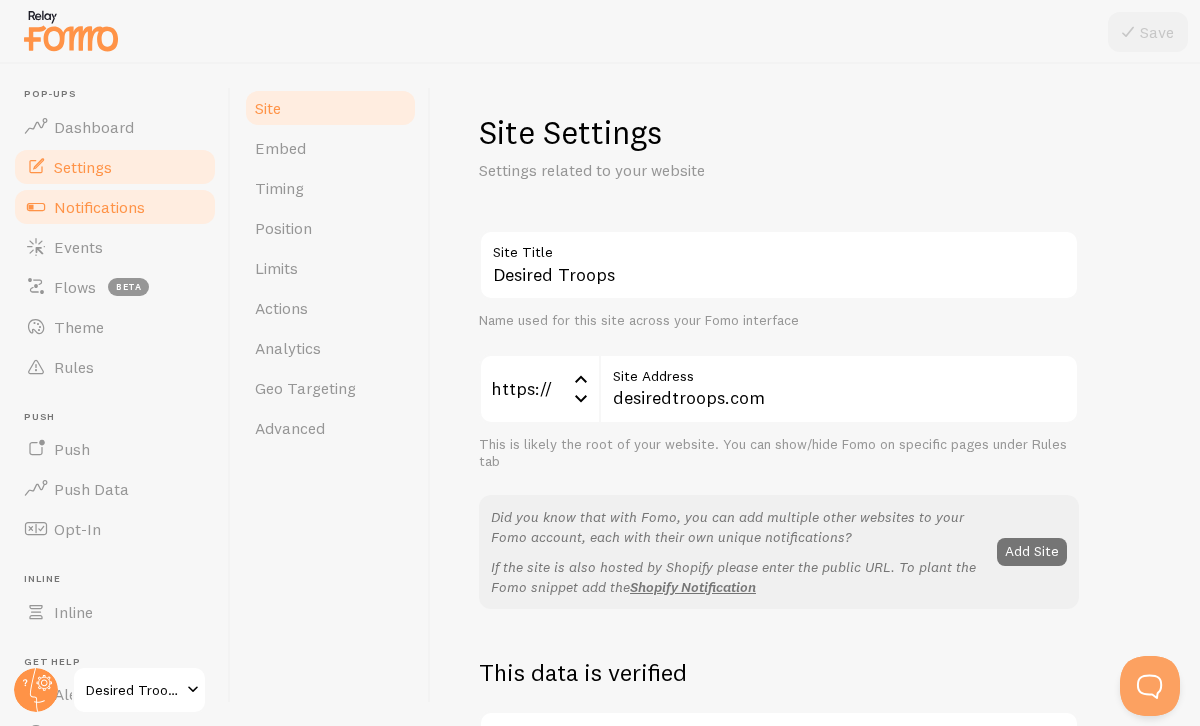 click on "Notifications" at bounding box center (115, 207) 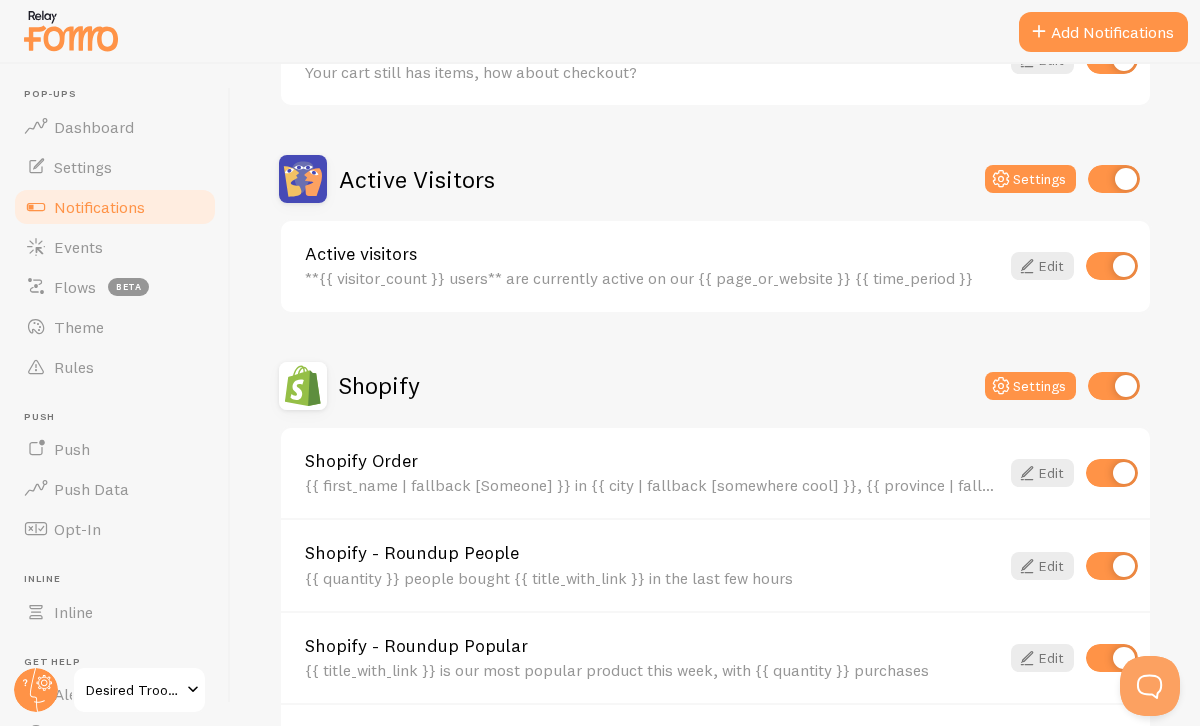 scroll, scrollTop: 707, scrollLeft: 0, axis: vertical 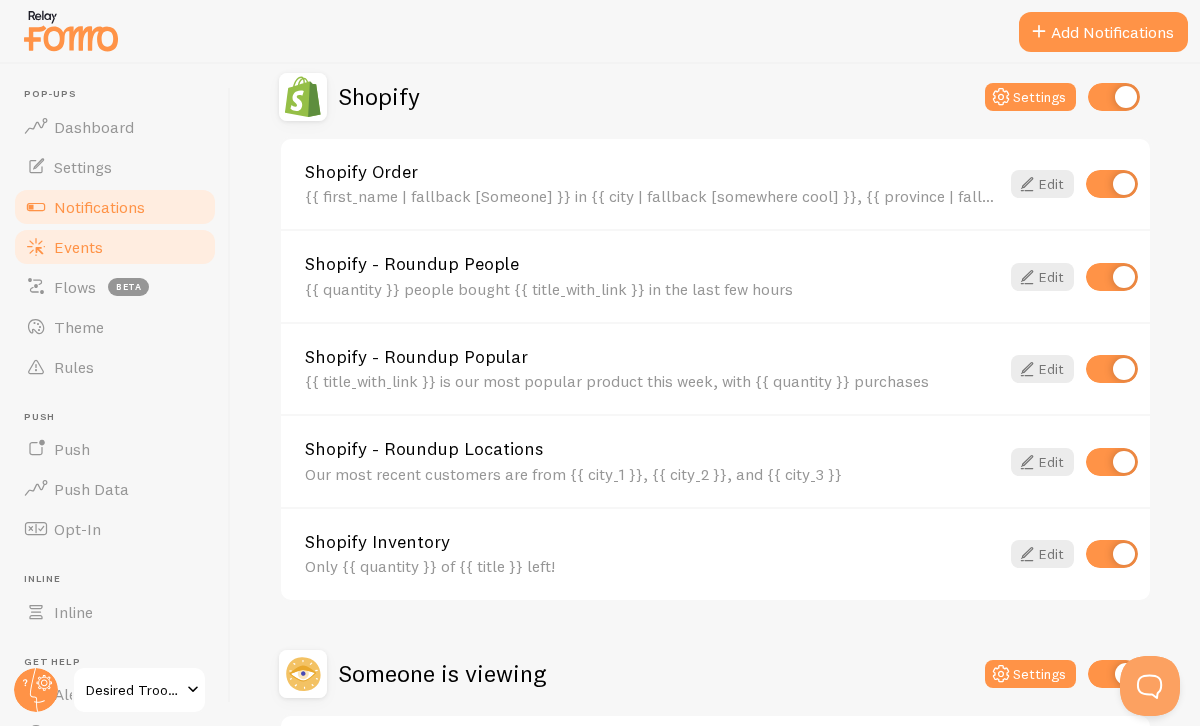 click on "Events" at bounding box center (115, 247) 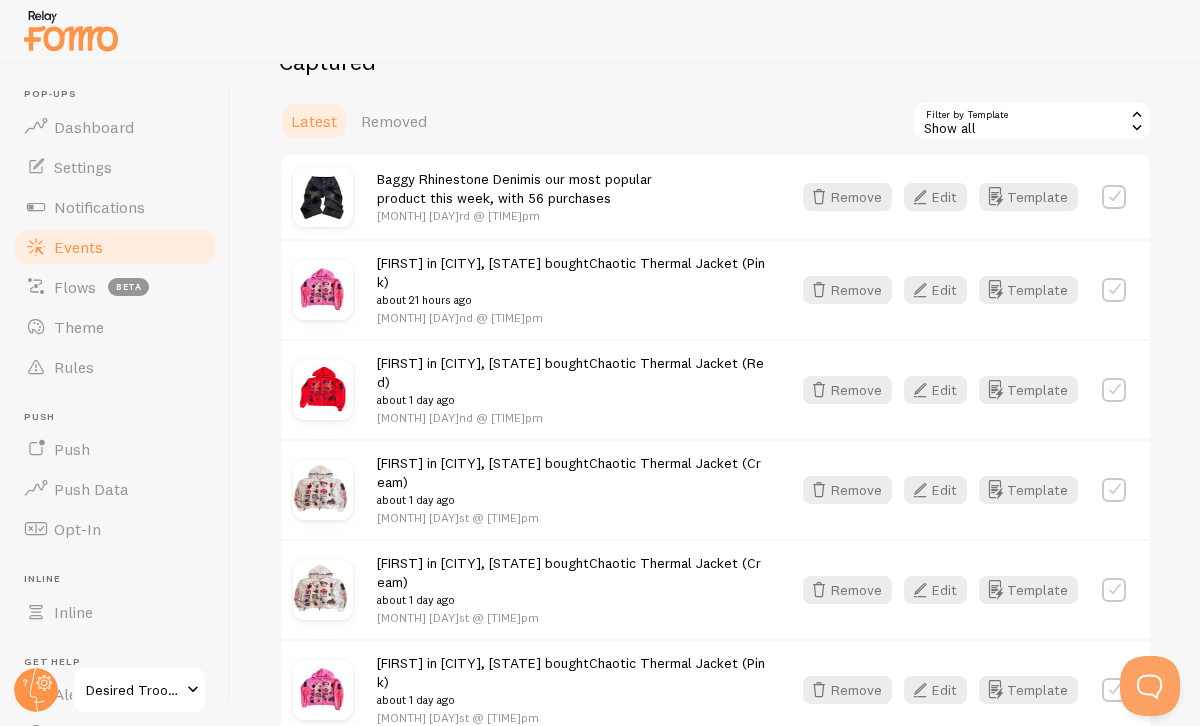 scroll, scrollTop: 547, scrollLeft: 0, axis: vertical 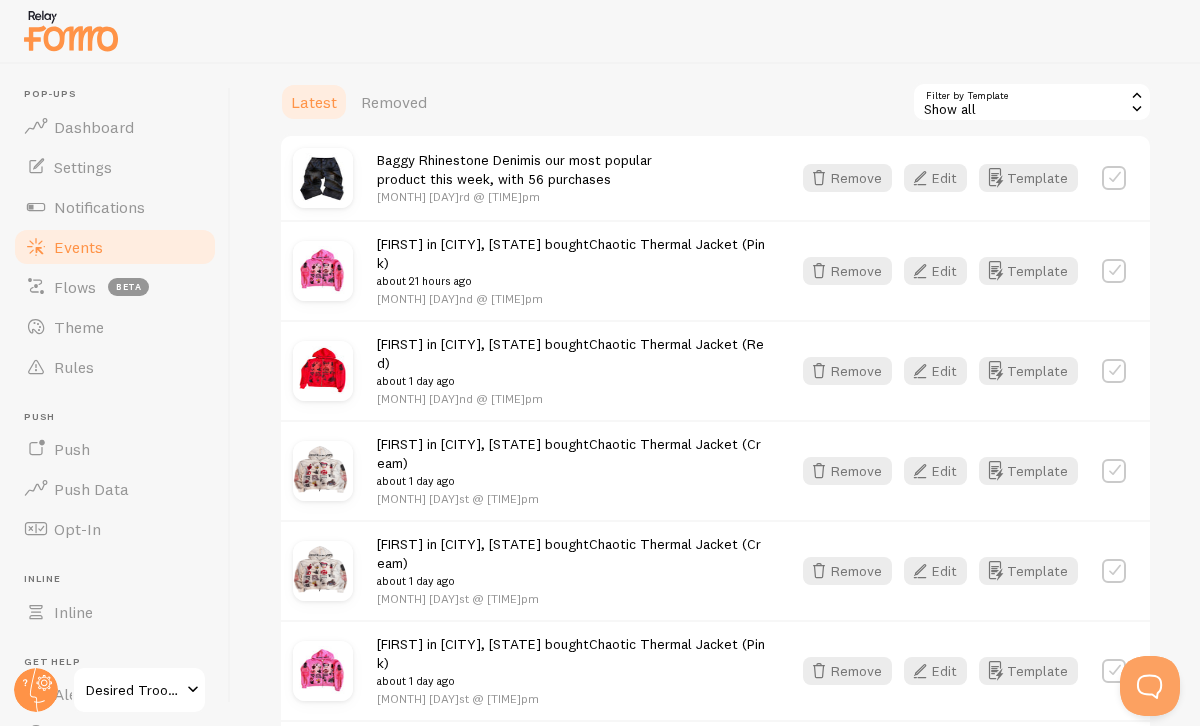 click on "Show all" at bounding box center [1032, 102] 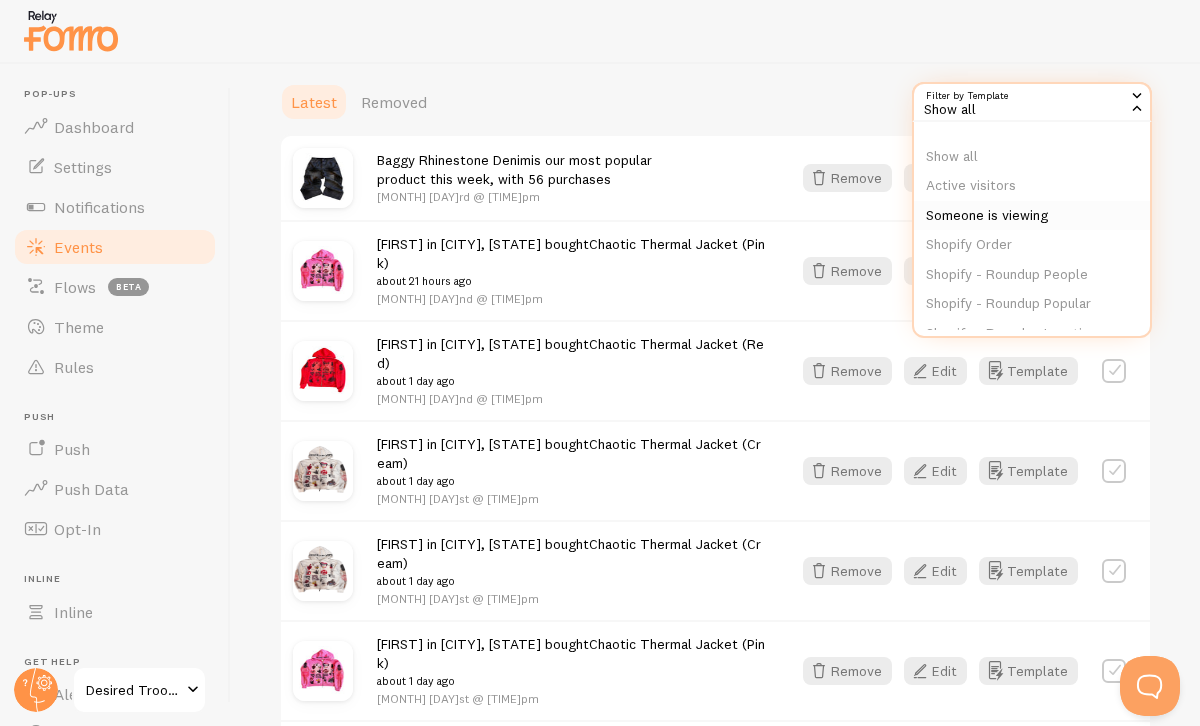 click on "Someone is viewing" at bounding box center (1032, 216) 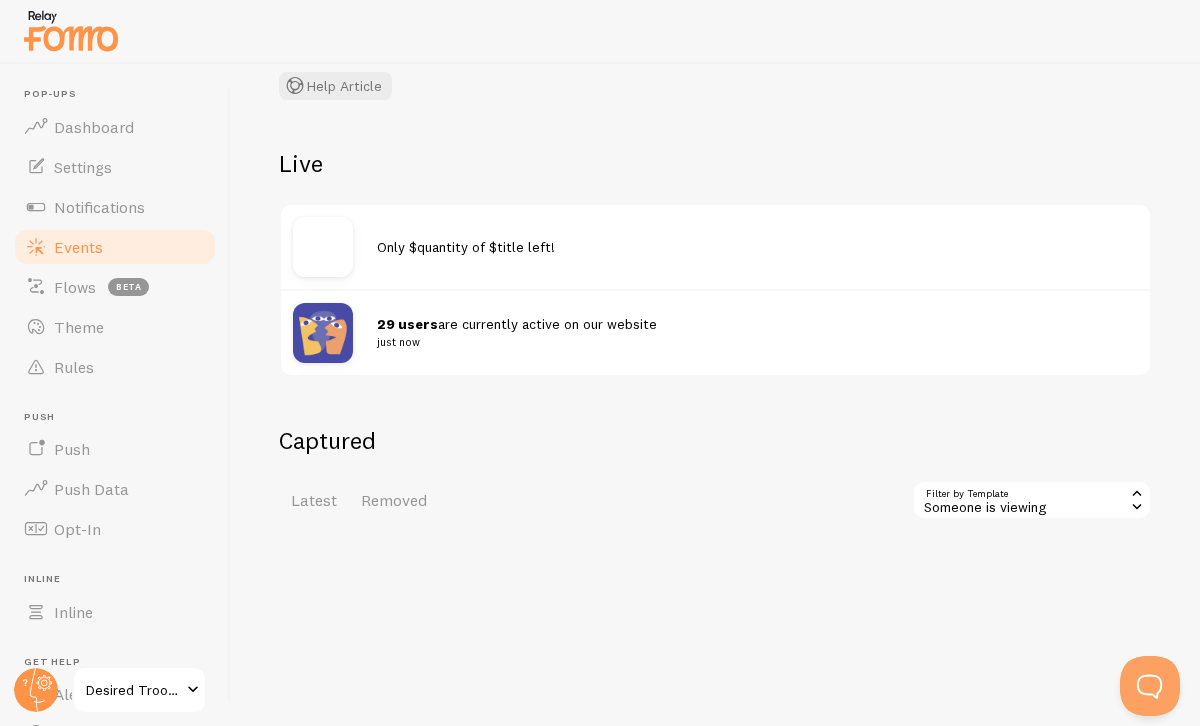 scroll, scrollTop: 158, scrollLeft: 0, axis: vertical 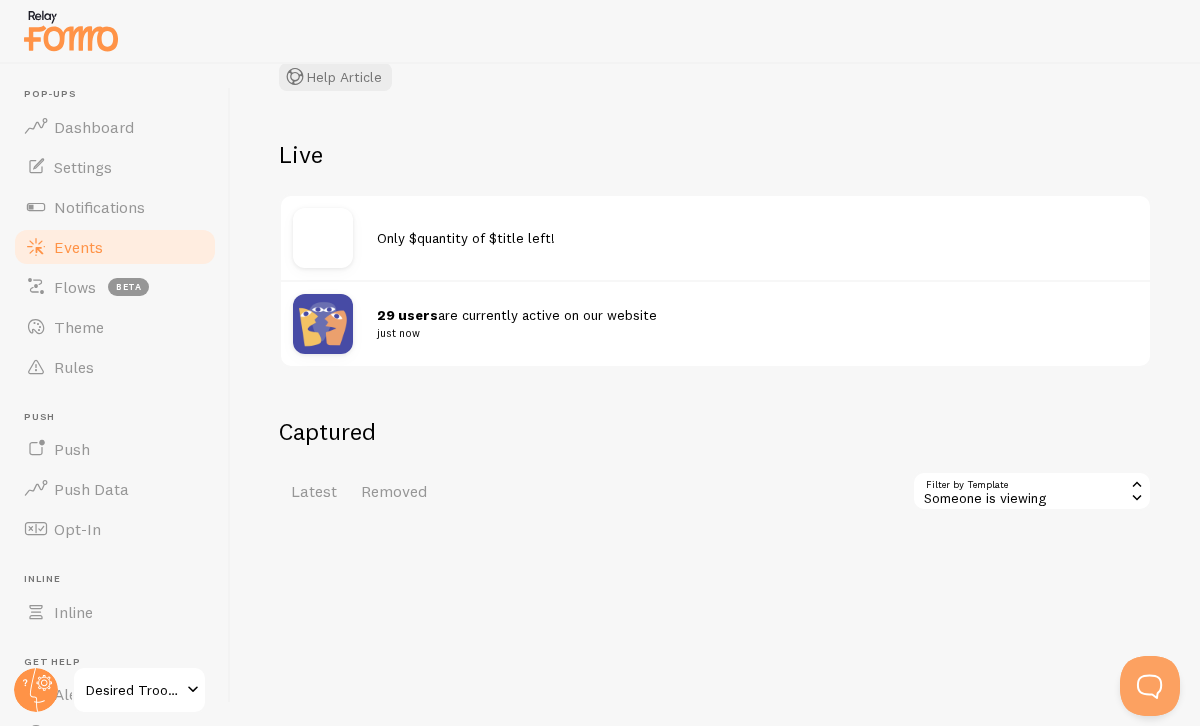 click on "Someone is viewing" at bounding box center [1032, 491] 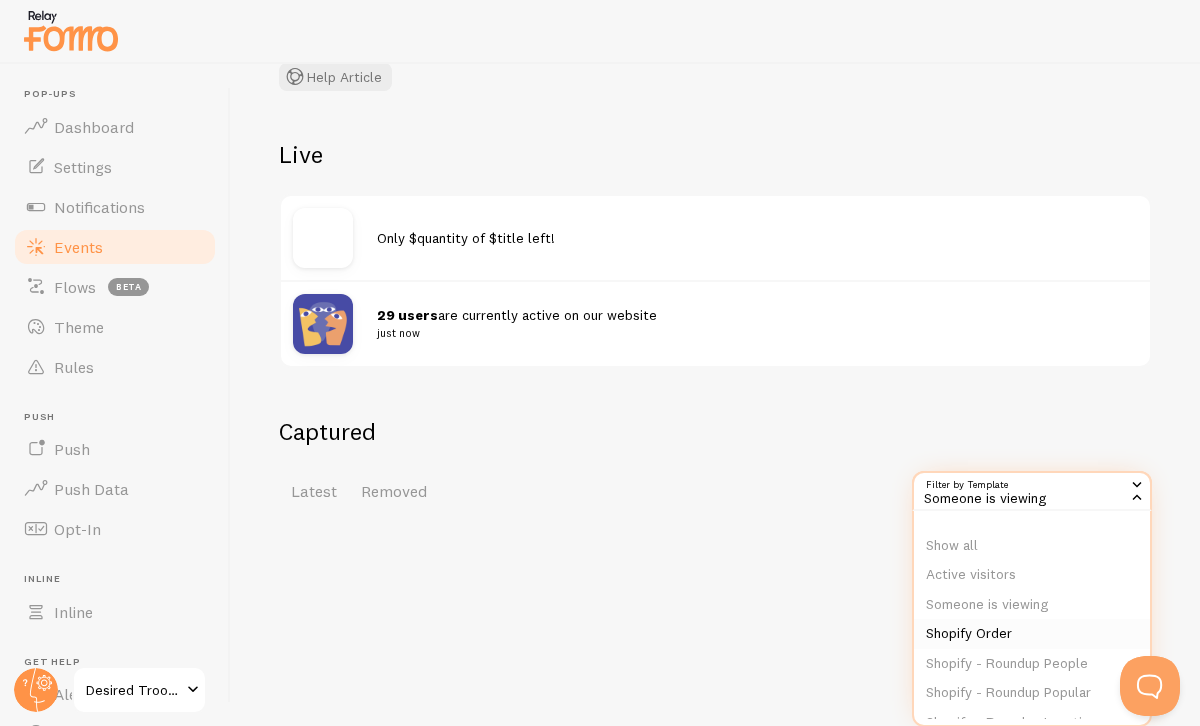 click on "Shopify Order" at bounding box center (1032, 634) 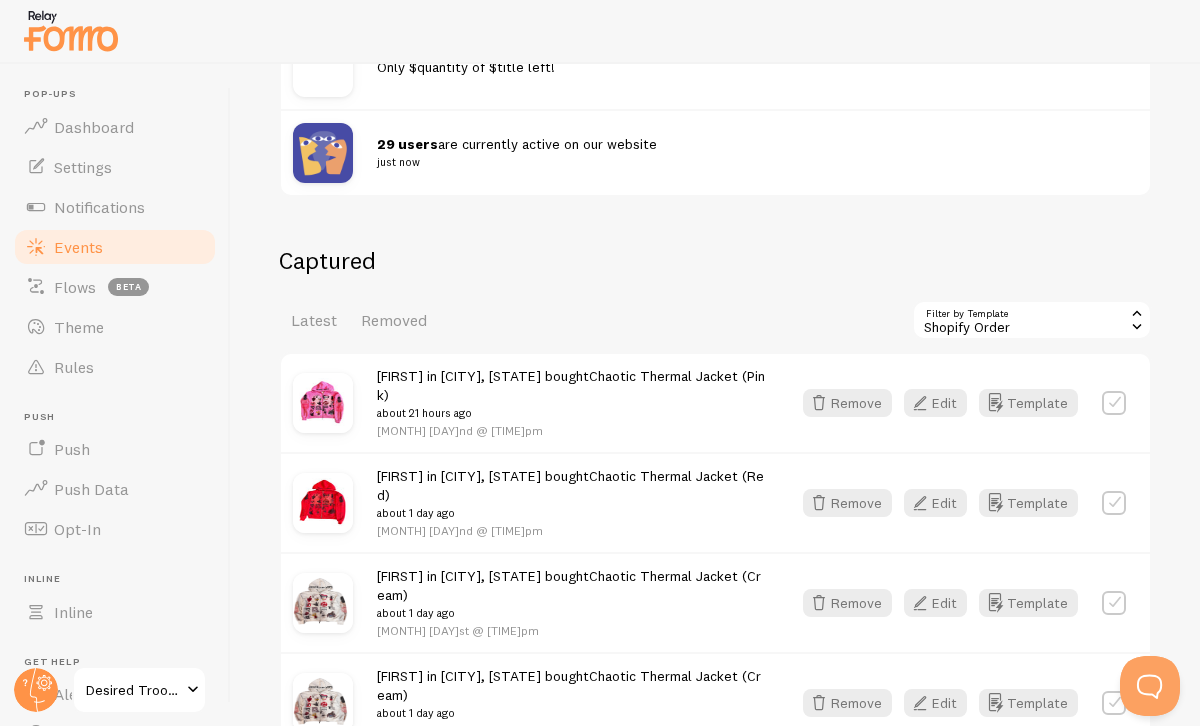 scroll, scrollTop: 350, scrollLeft: 0, axis: vertical 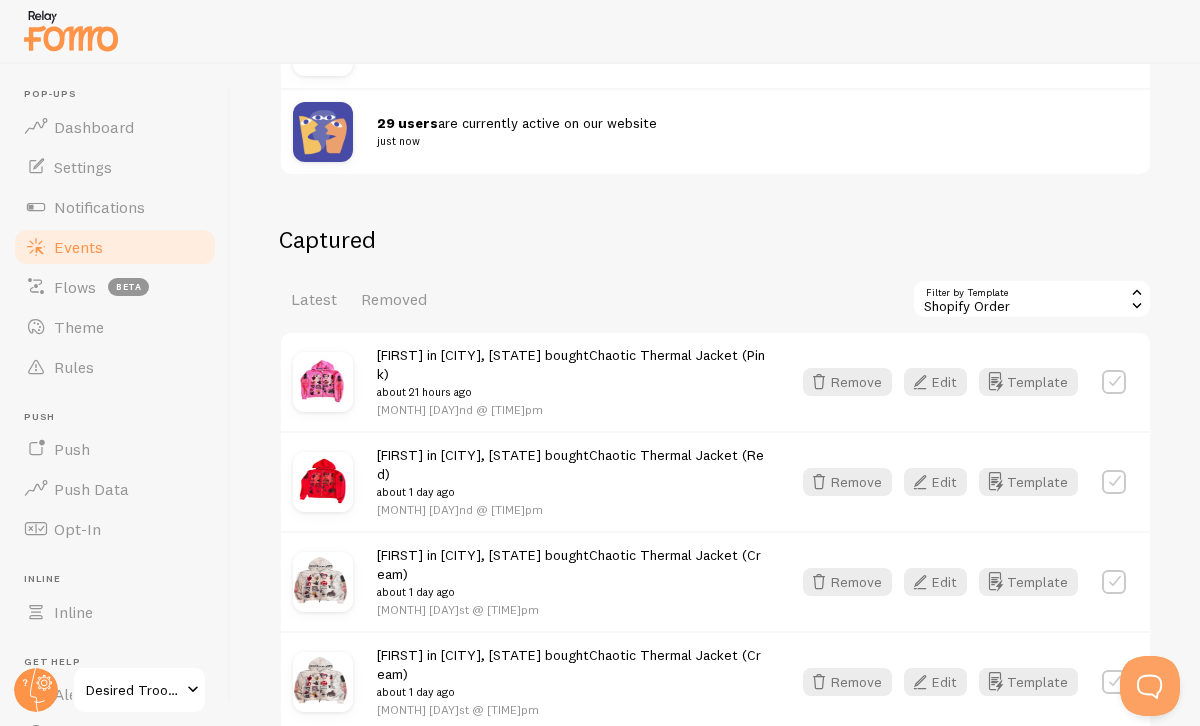 click on "Shopify Order" at bounding box center (1032, 299) 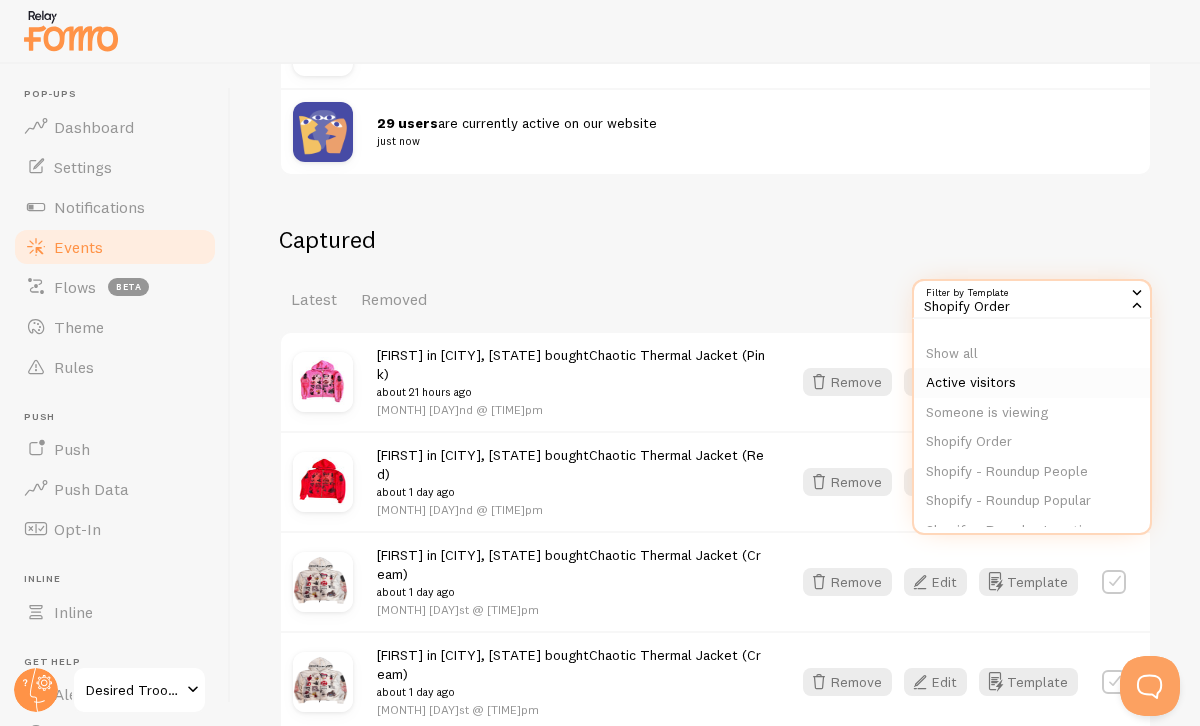 click on "Active visitors" at bounding box center [1032, 383] 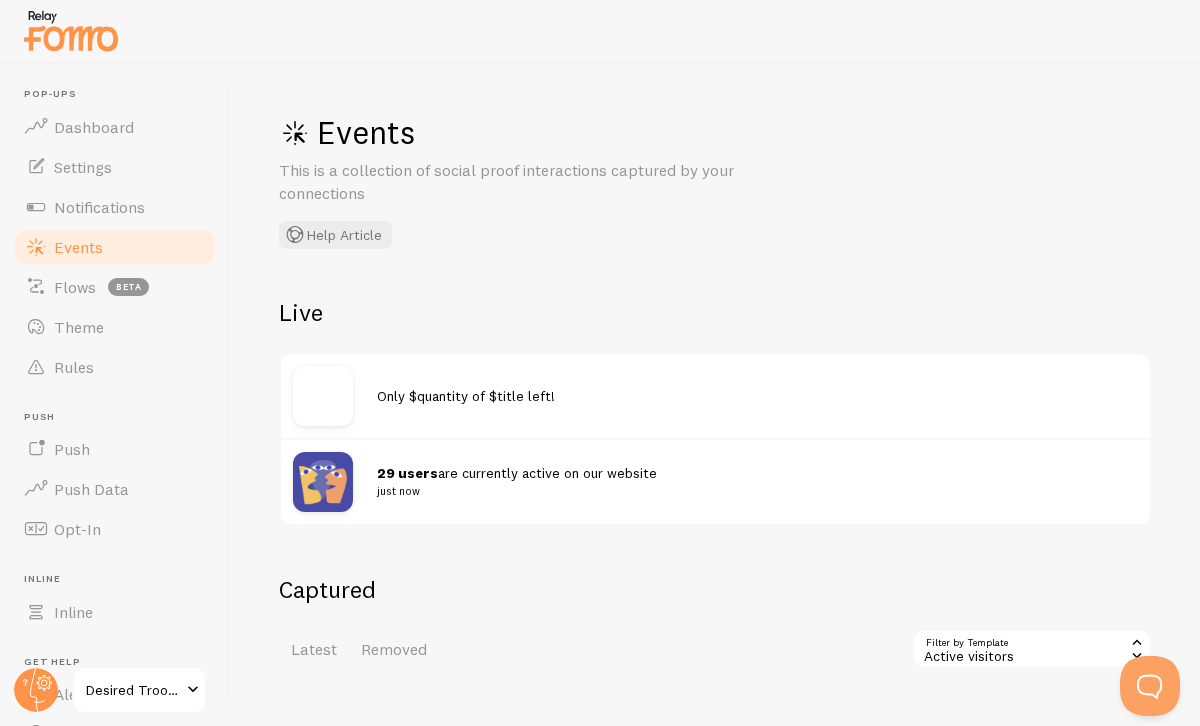 scroll, scrollTop: 158, scrollLeft: 0, axis: vertical 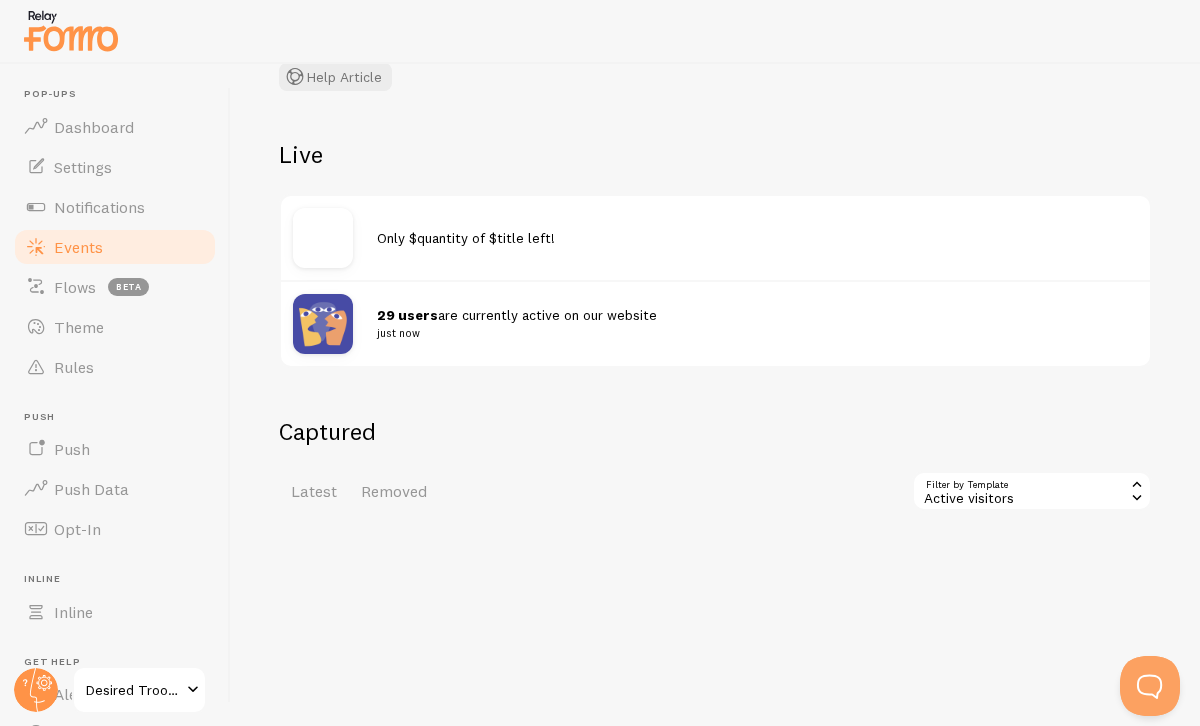 click on "Active visitors" at bounding box center [1032, 491] 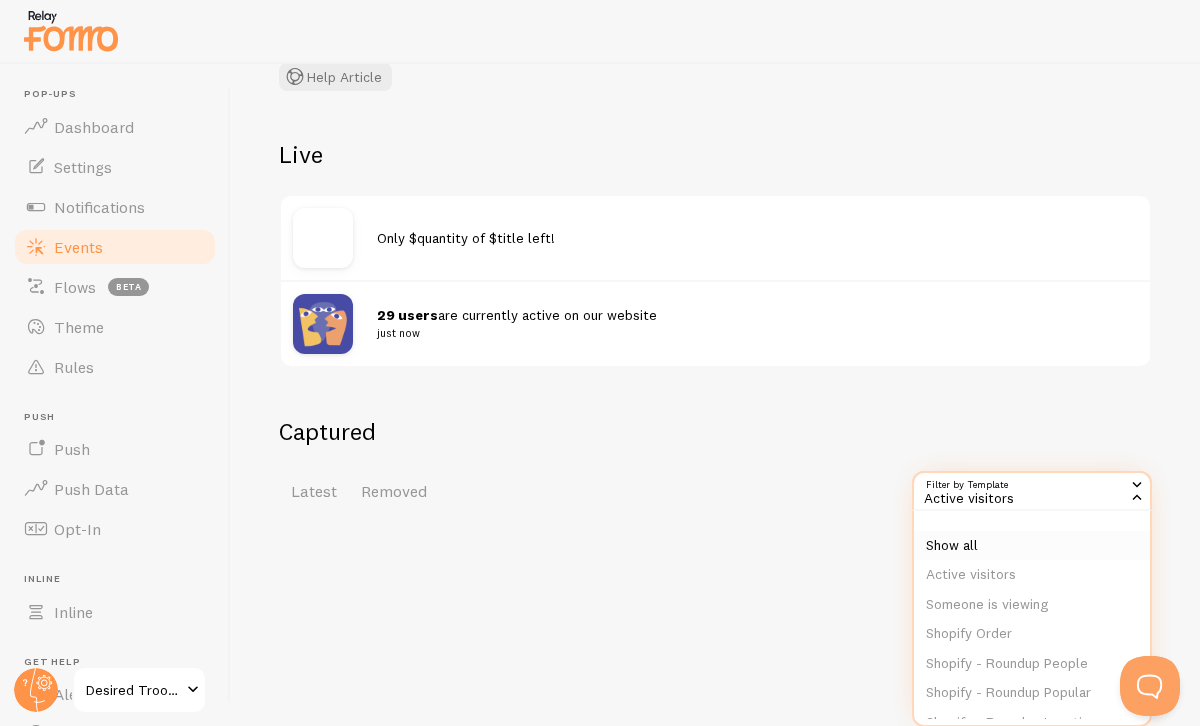 click on "Show all" at bounding box center [1032, 546] 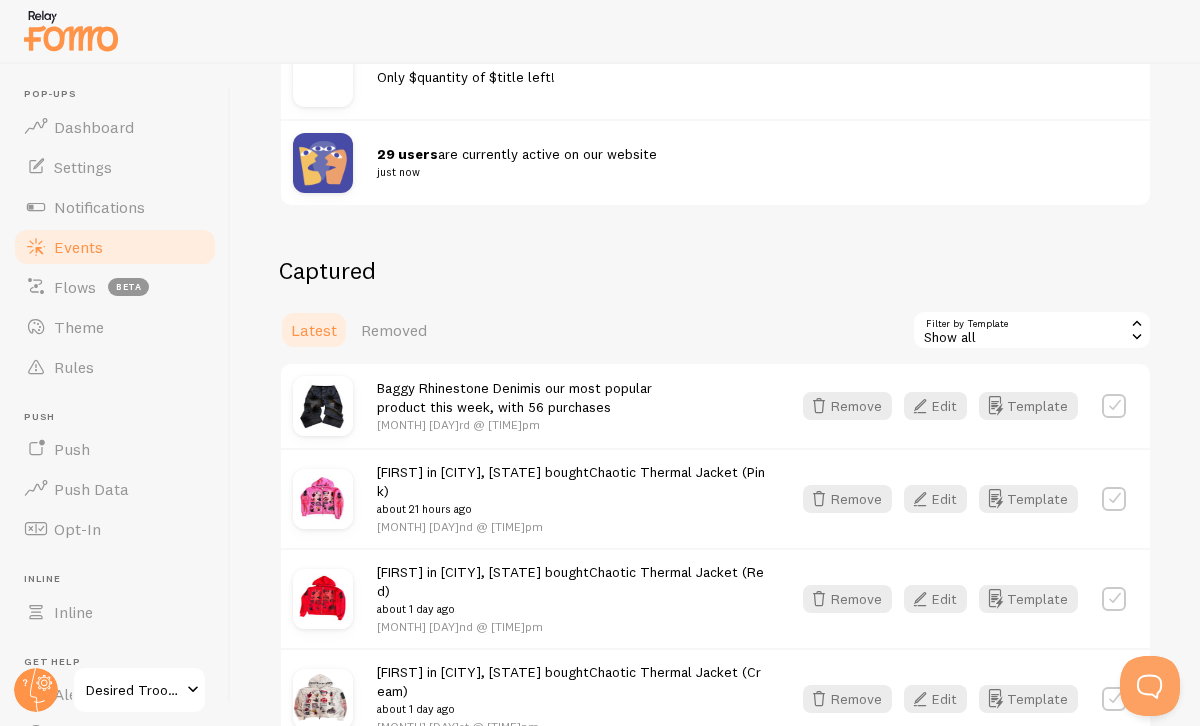 scroll, scrollTop: 339, scrollLeft: 0, axis: vertical 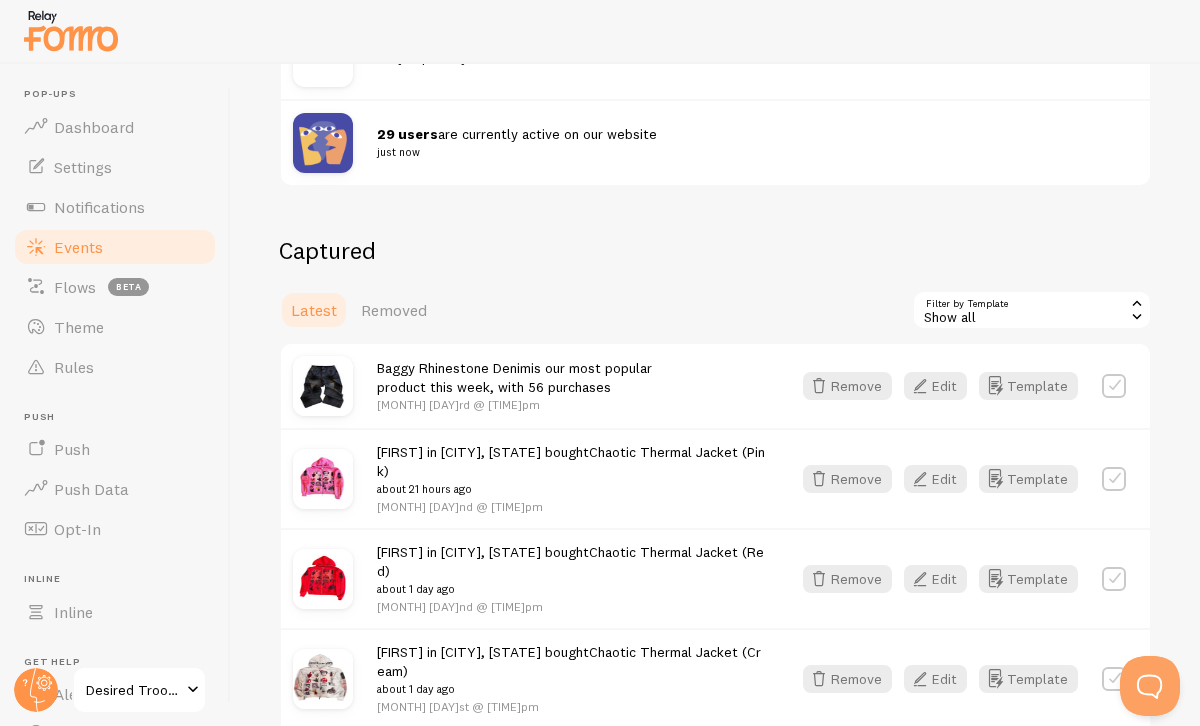 click on "Show all" at bounding box center [1032, 310] 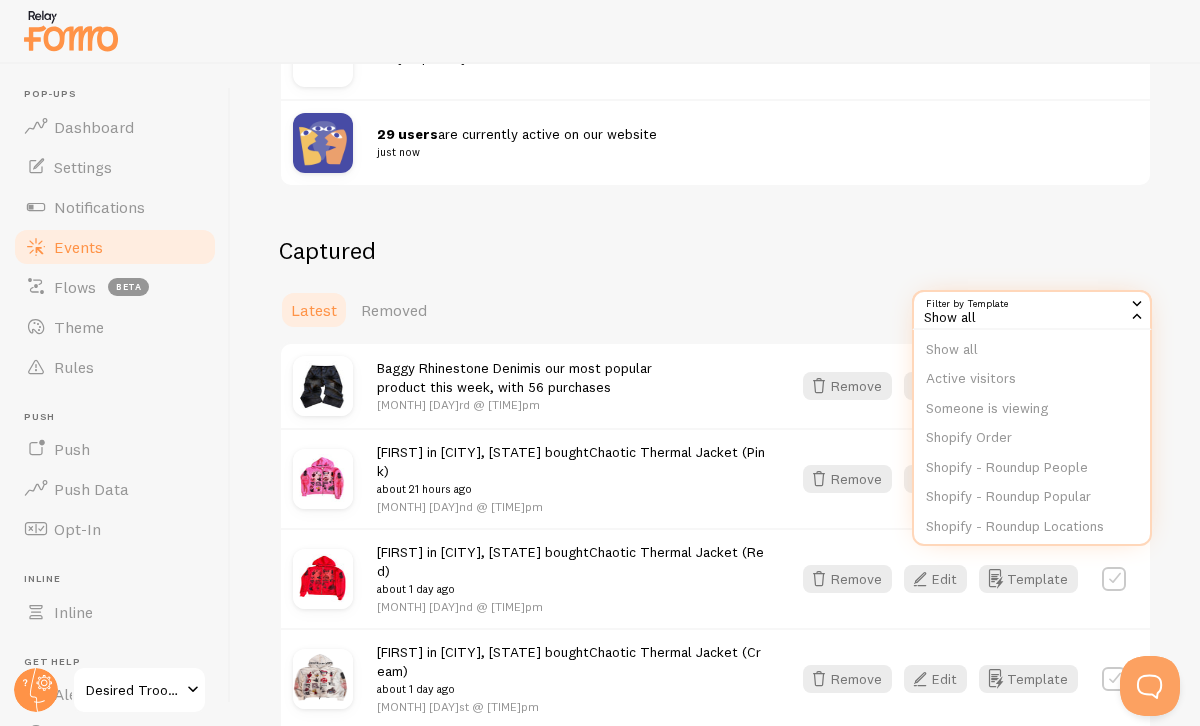 scroll, scrollTop: 0, scrollLeft: 0, axis: both 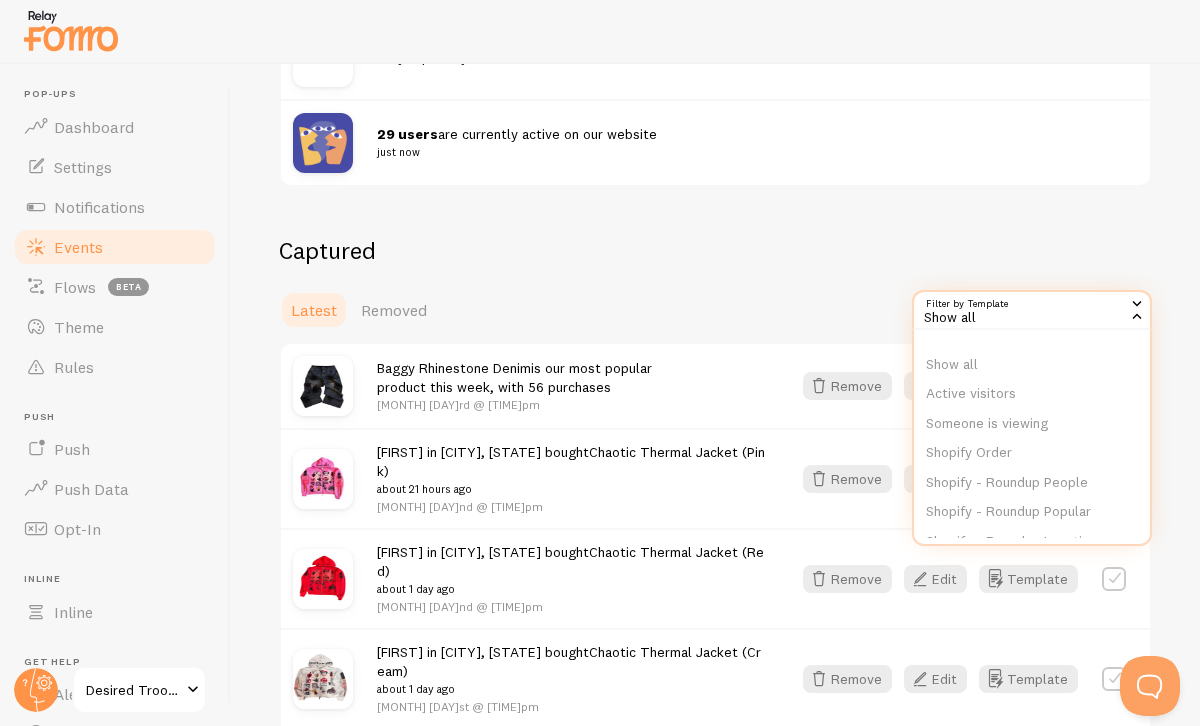 click on "Captured
Latest
Removed
Filter by Template   all   Show all       Show all  Active visitors  Someone is viewing  Shopify Order  Shopify - Roundup People  Shopify - Roundup Popular  Shopify - Roundup Locations  Shopify Inventory  Abandoned Cart Template with Variables  Abandoned Cart Template without Variables            Baggy Rhinestone Denim  is our most popular product this week, with 56 purchases
Aug 3rd @ 3:36pm
Remove     Edit     Template              Shanesha in Bloomington, Indiana bought  Chaotic Thermal Jacket (Pink)   about 21 hours ago
Aug 2nd @ 6:51pm
Remove     Edit     Template              Bilal in Jonesboro, Georgia bought  Chaotic Thermal Jacket (Red)   about 1 day ago
Aug 2nd @ 2:32pm
Remove     Edit     Template" at bounding box center (715, 1770) 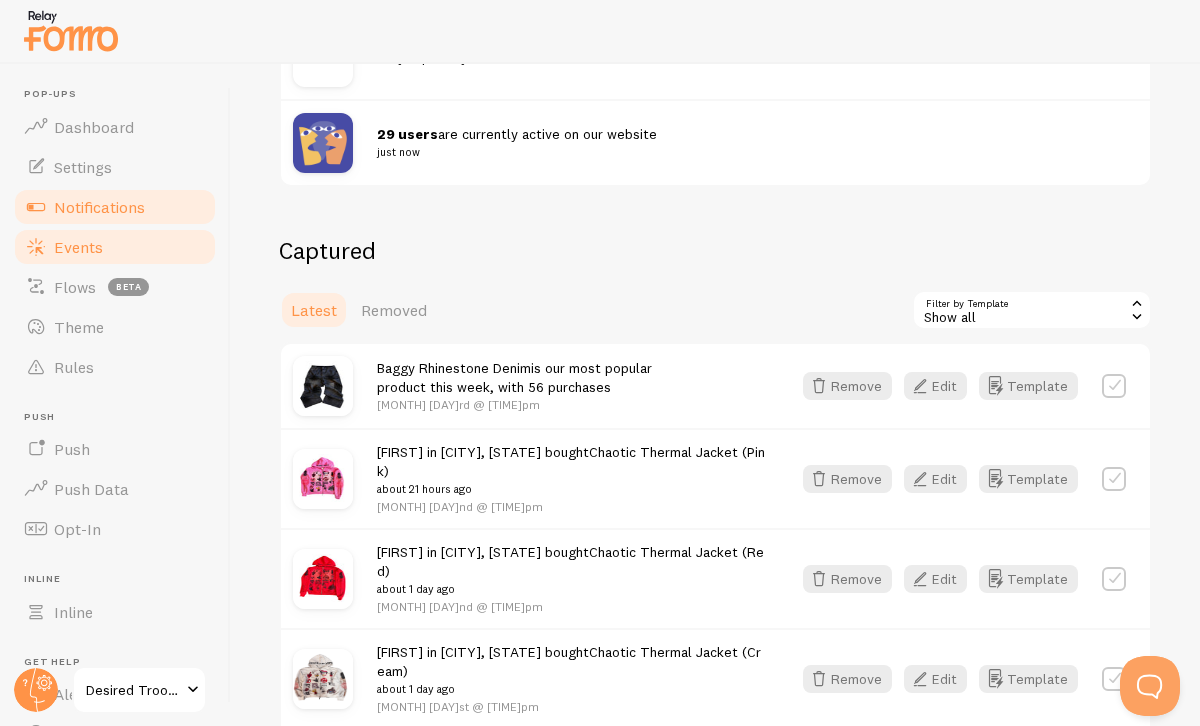 click on "Notifications" at bounding box center [115, 207] 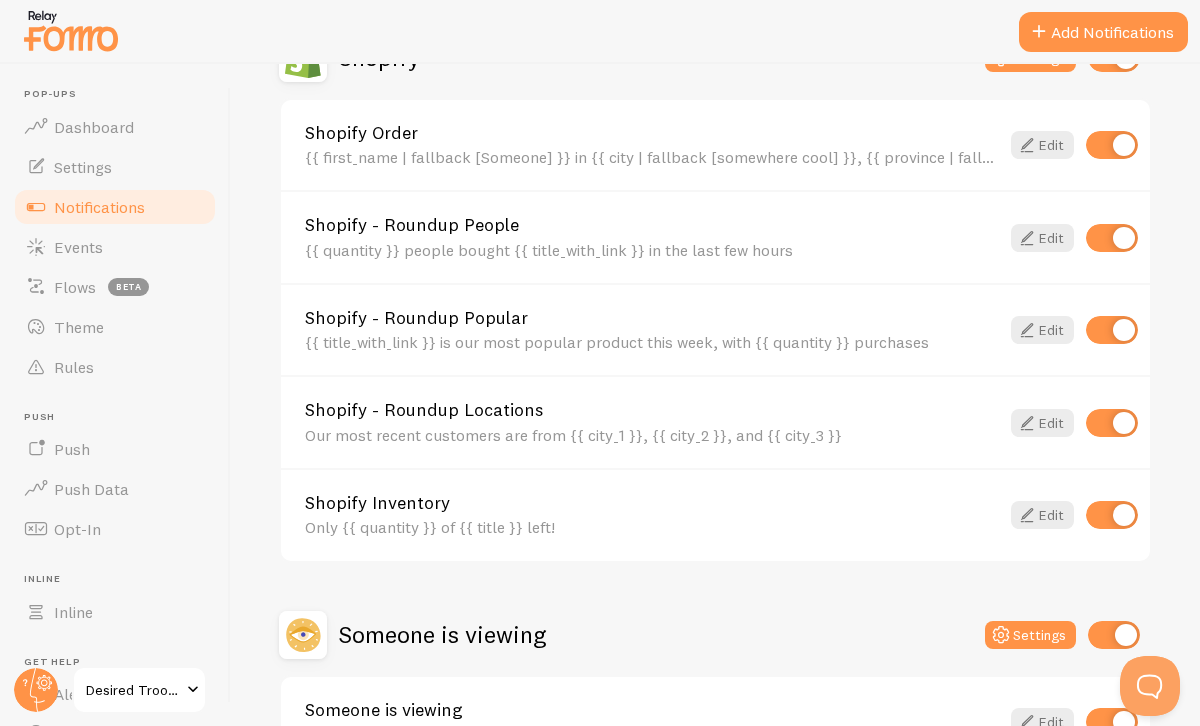 scroll, scrollTop: 885, scrollLeft: 0, axis: vertical 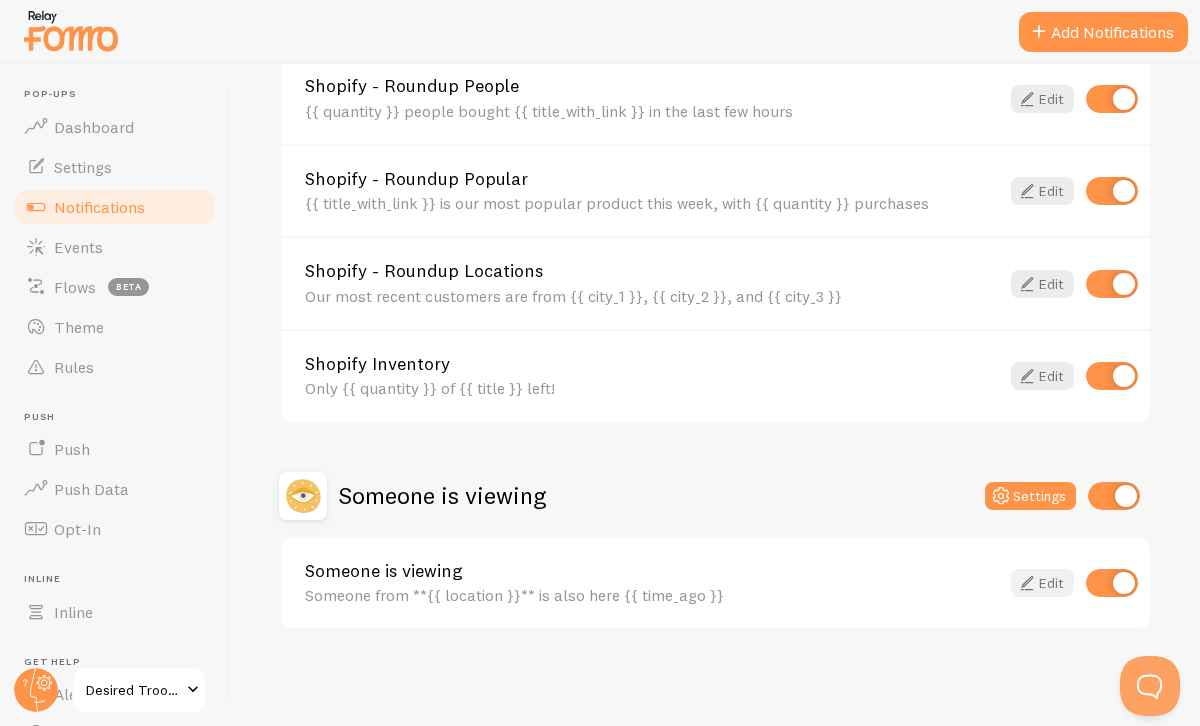 click at bounding box center (1027, 583) 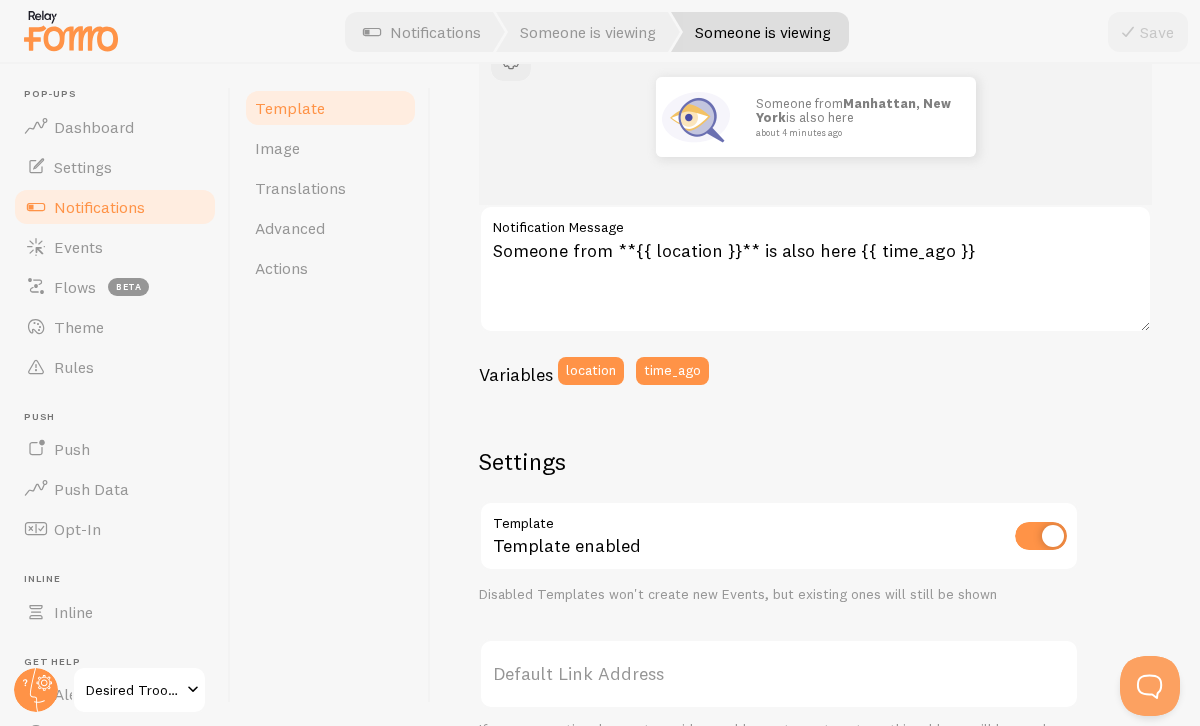scroll, scrollTop: 0, scrollLeft: 0, axis: both 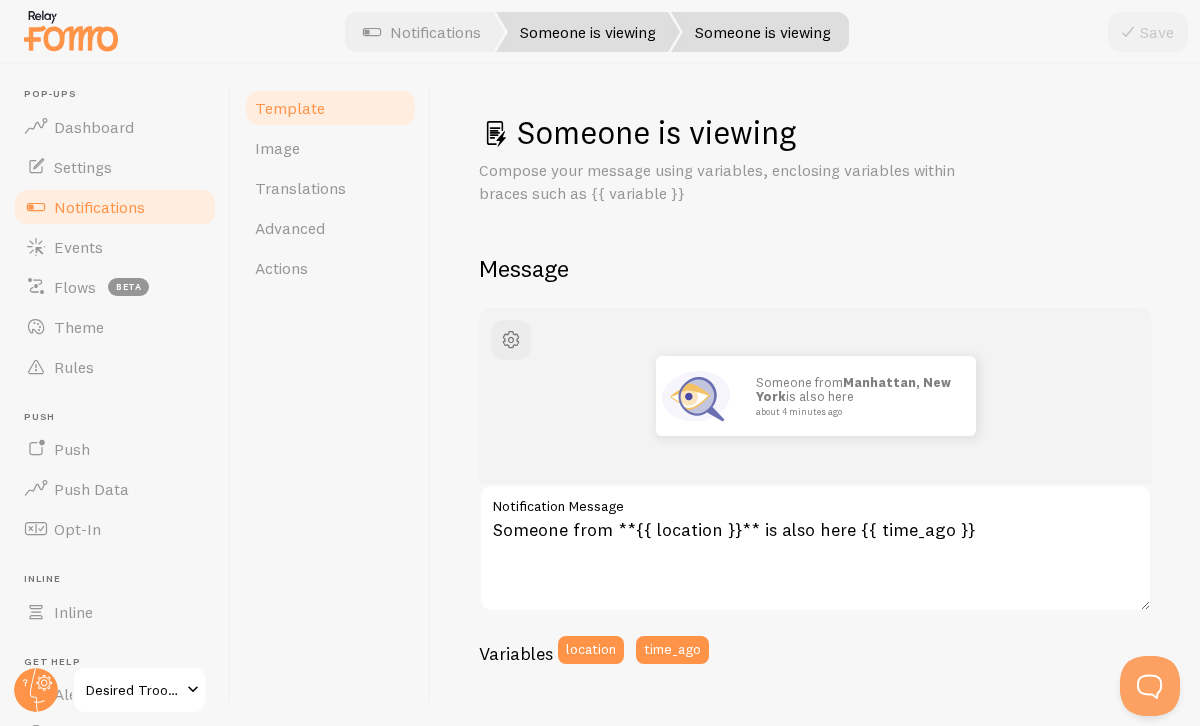 click on "Someone is viewing" at bounding box center [588, 32] 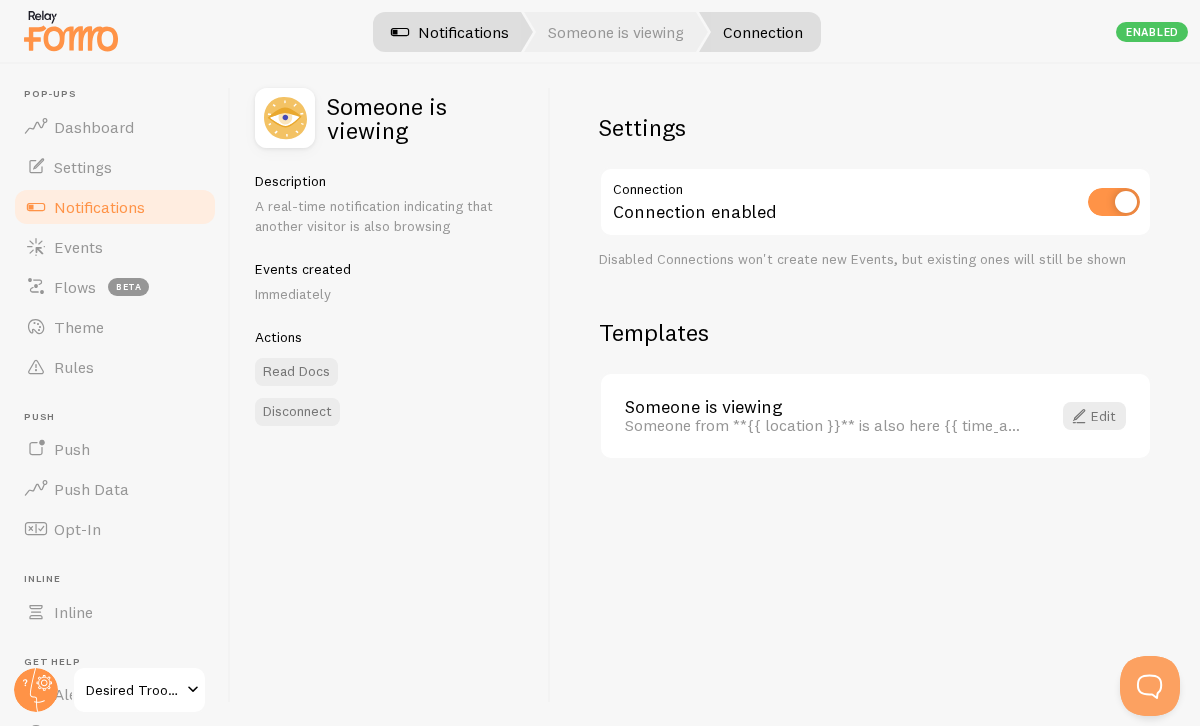 click on "Notifications" at bounding box center [450, 32] 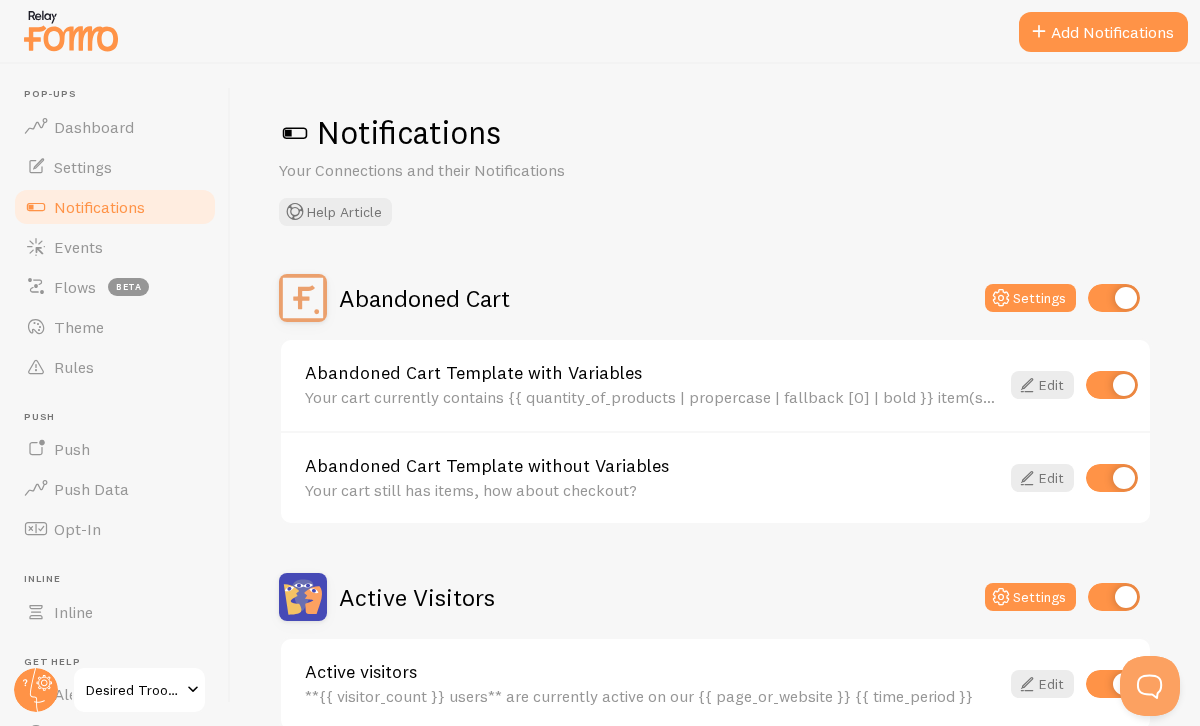 scroll, scrollTop: 885, scrollLeft: 0, axis: vertical 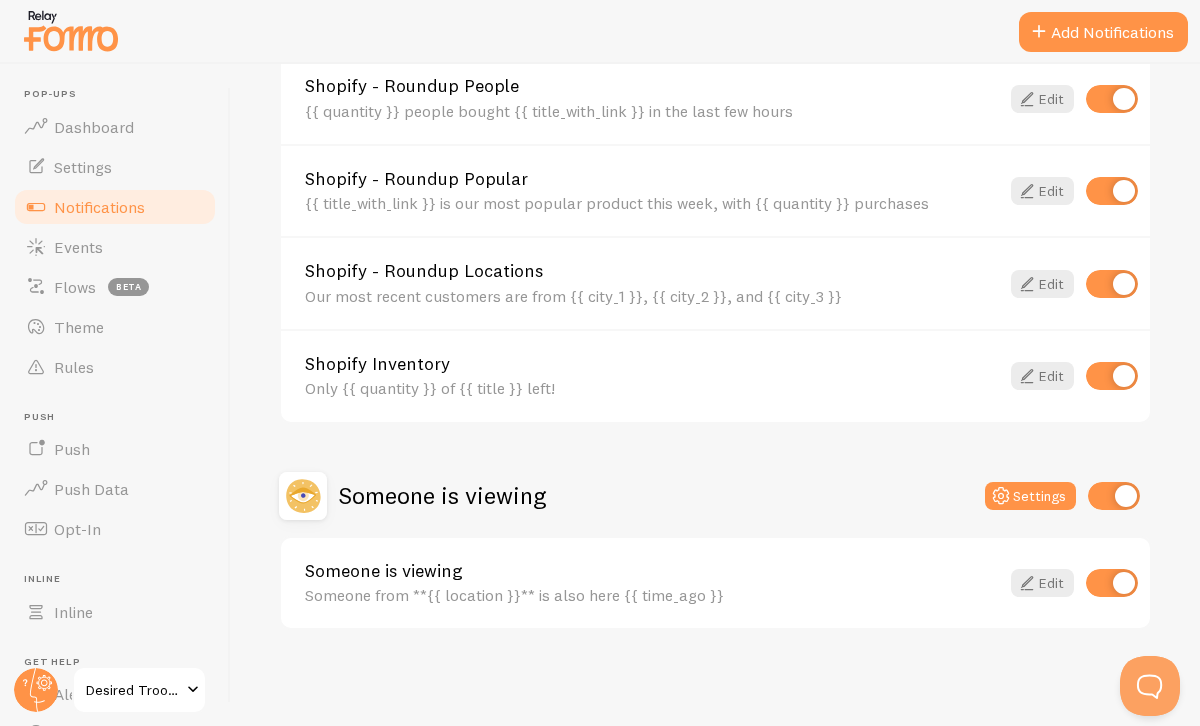 click at bounding box center [1112, 583] 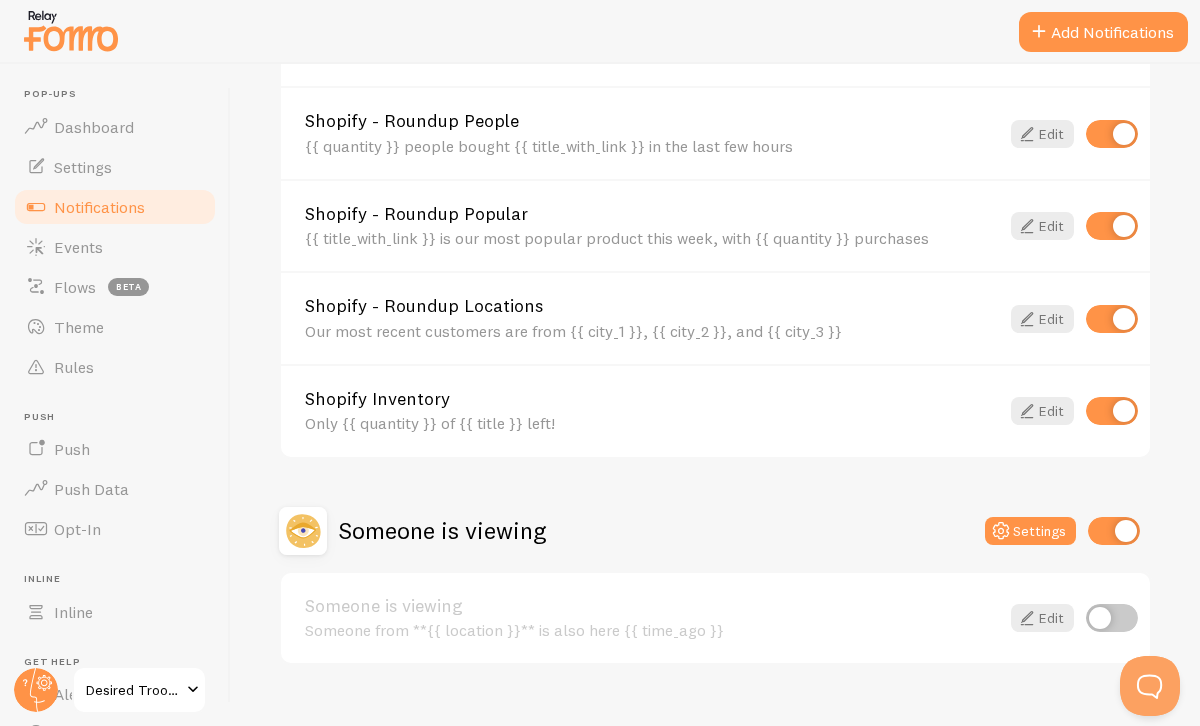 scroll, scrollTop: 885, scrollLeft: 0, axis: vertical 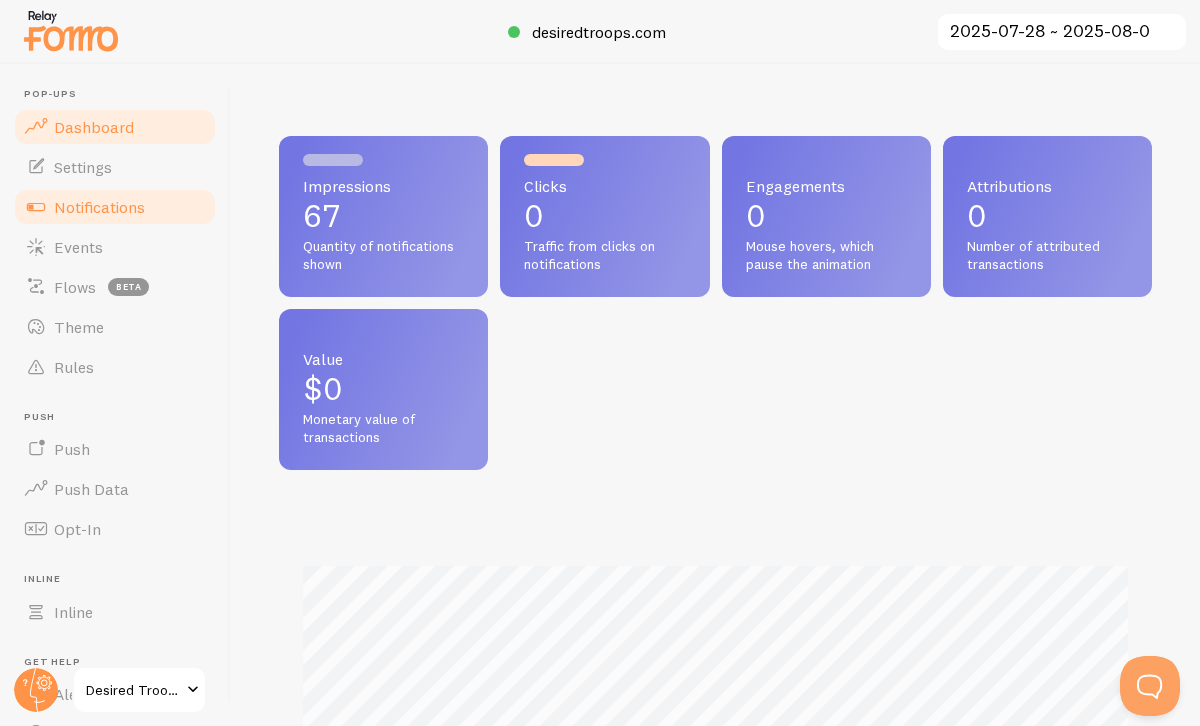 click on "Notifications" at bounding box center (99, 207) 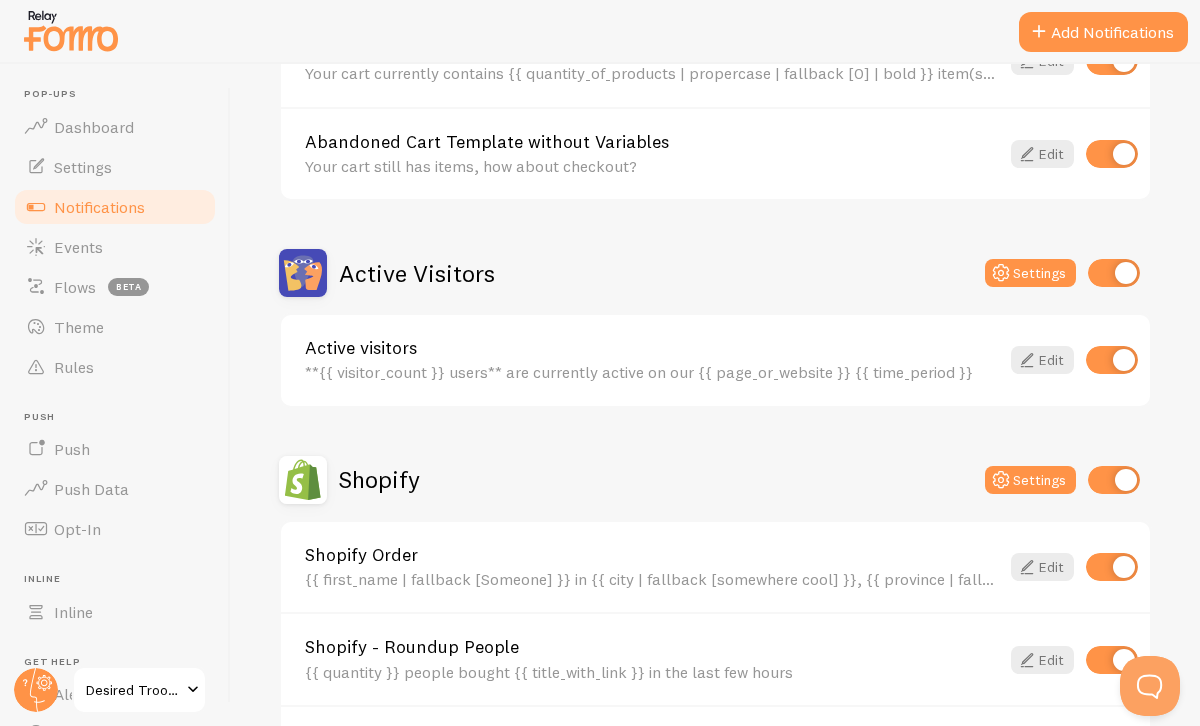 scroll, scrollTop: 327, scrollLeft: 0, axis: vertical 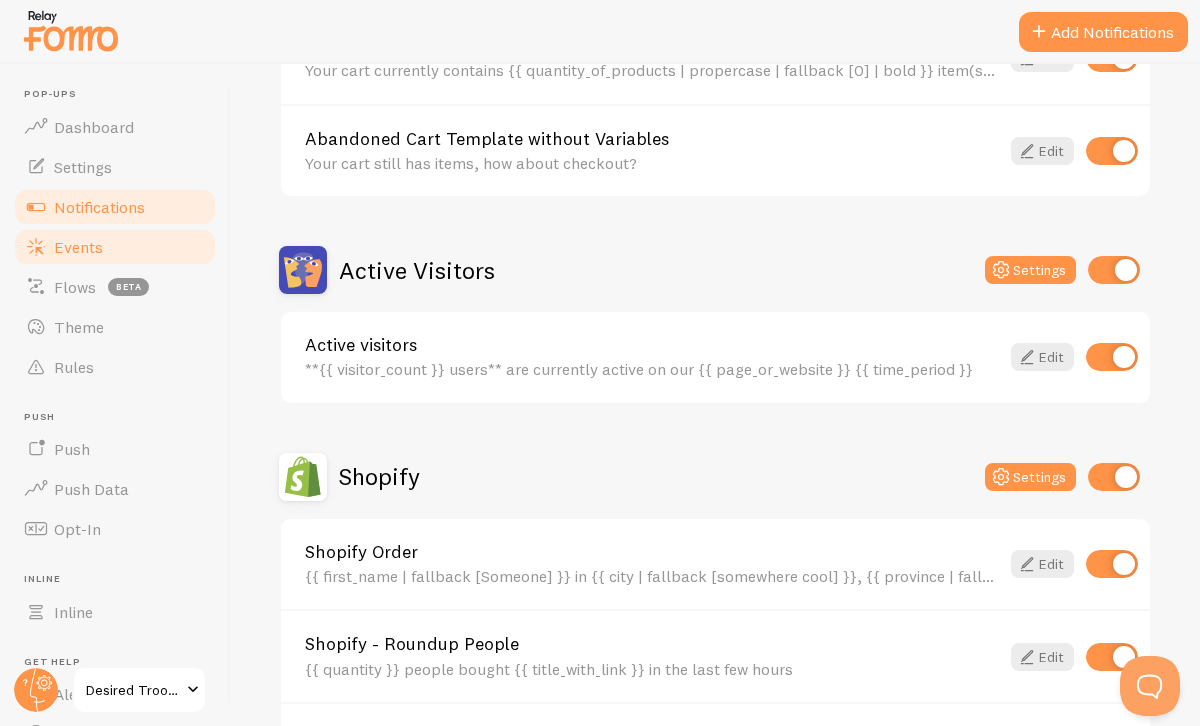 click on "Events" at bounding box center [115, 247] 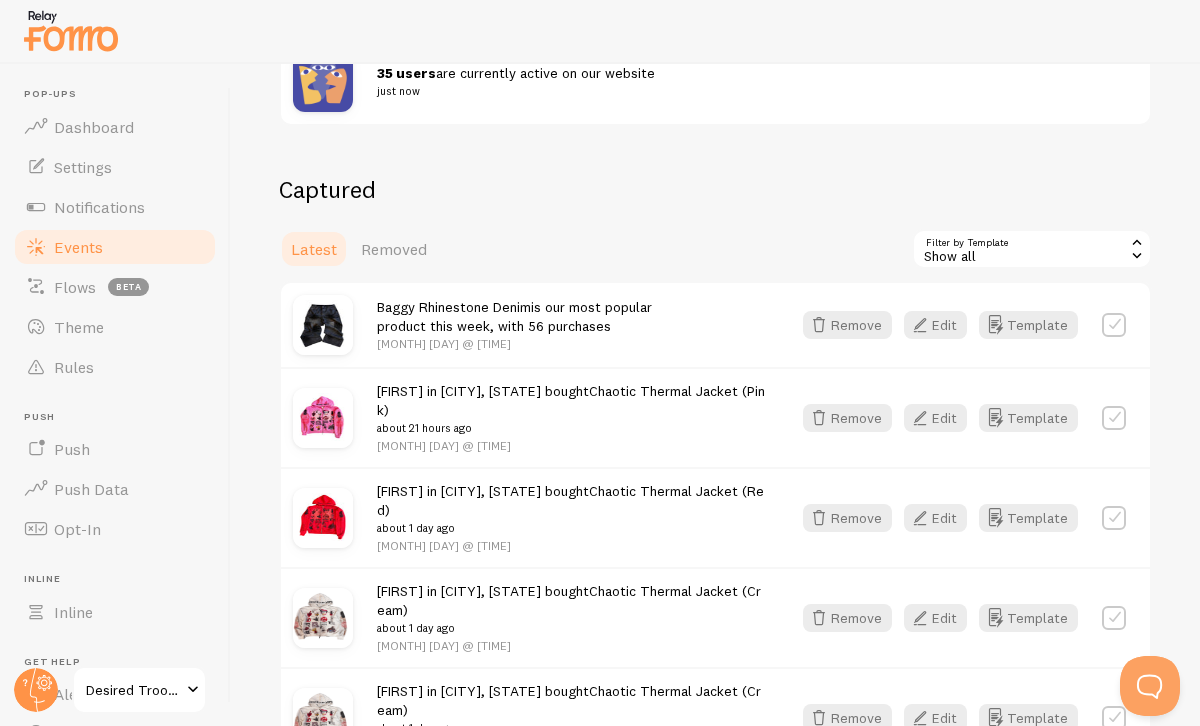 scroll, scrollTop: 365, scrollLeft: 0, axis: vertical 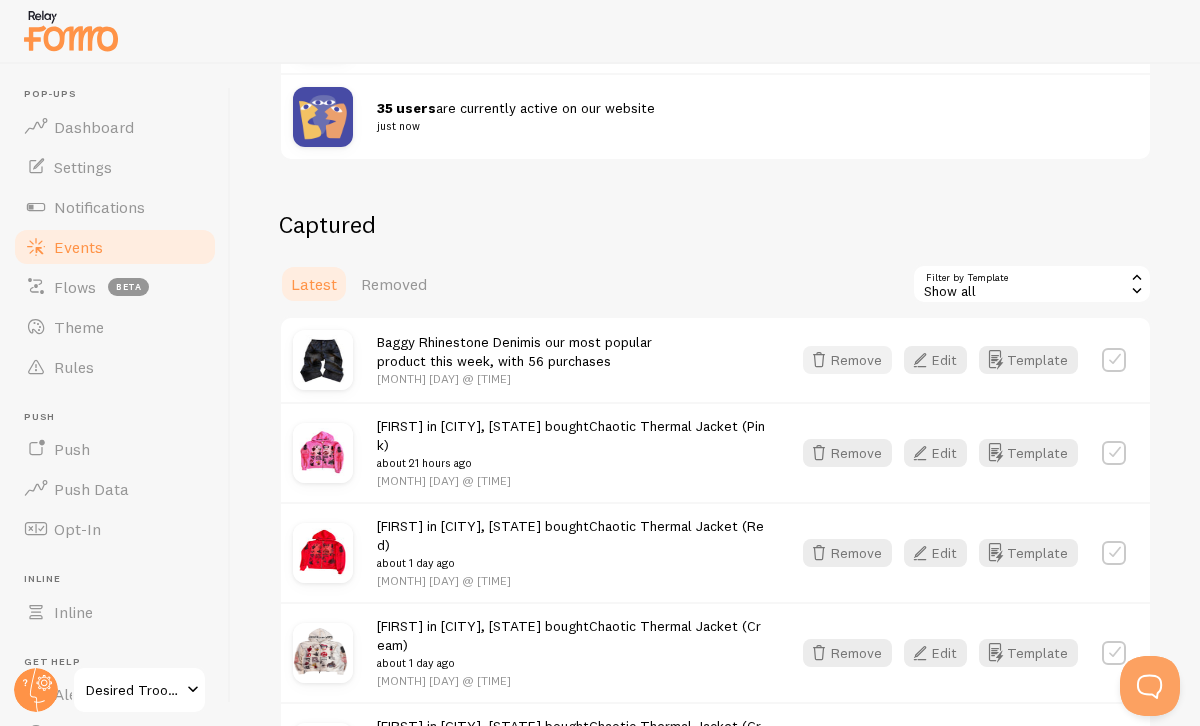 click on "Remove" at bounding box center [847, 360] 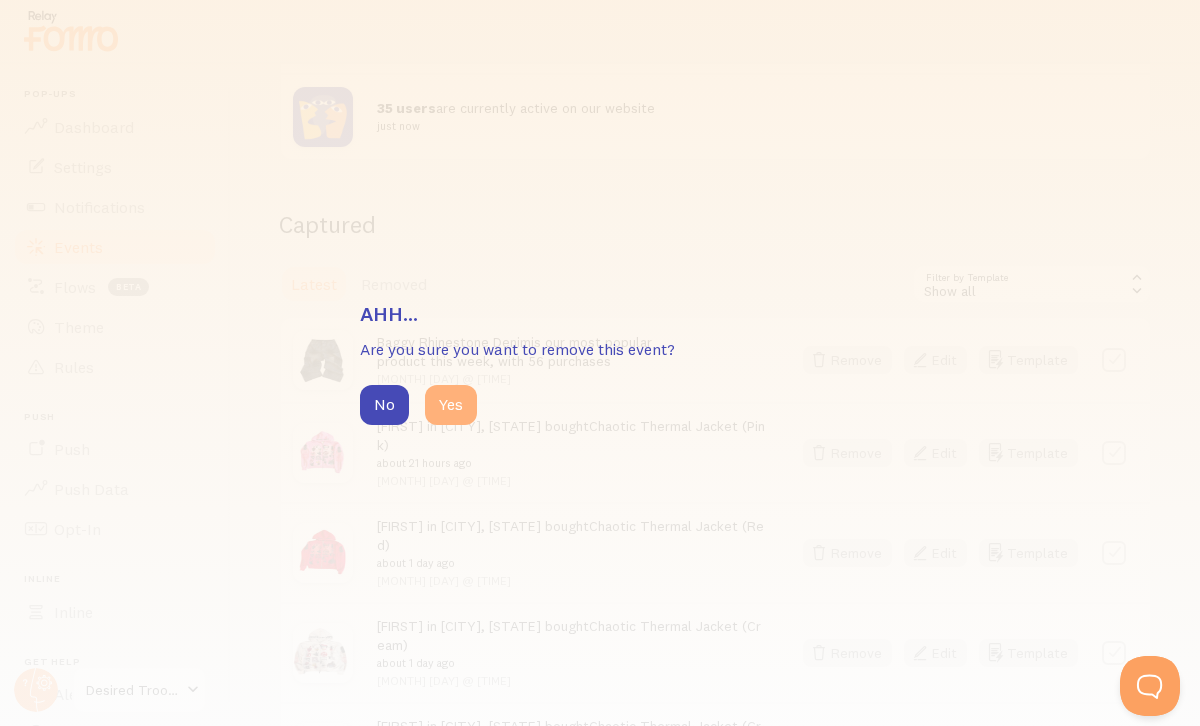click on "Yes" at bounding box center [451, 405] 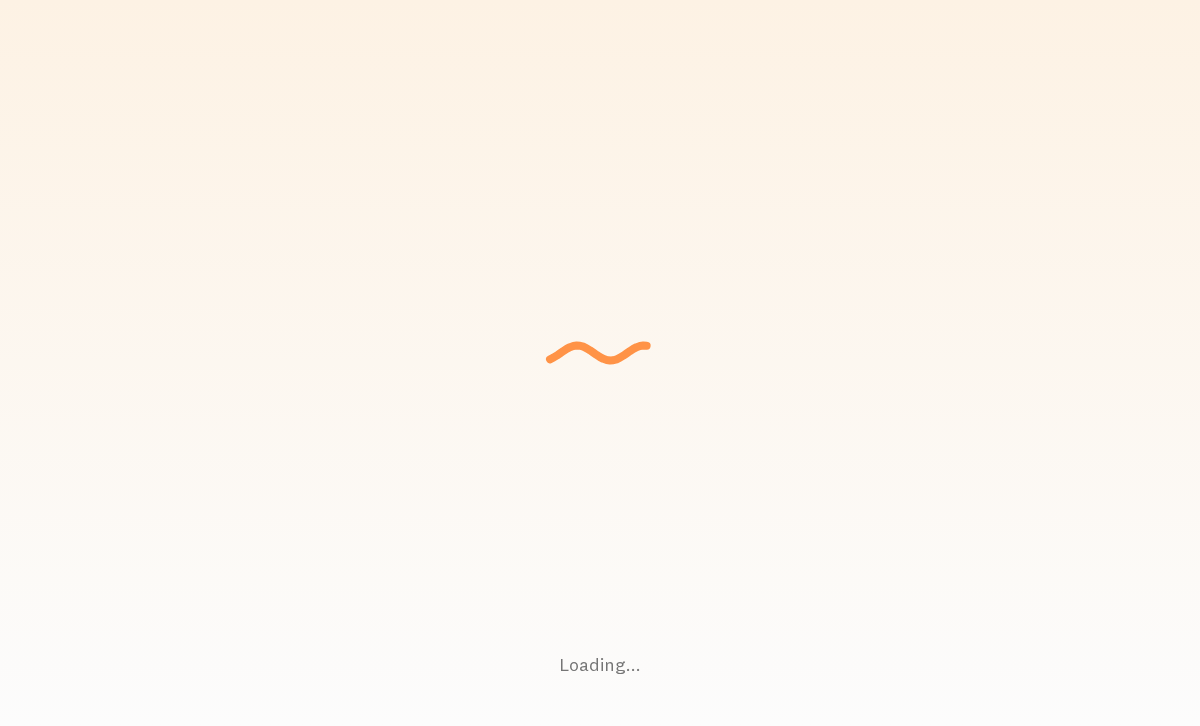 scroll, scrollTop: 0, scrollLeft: 0, axis: both 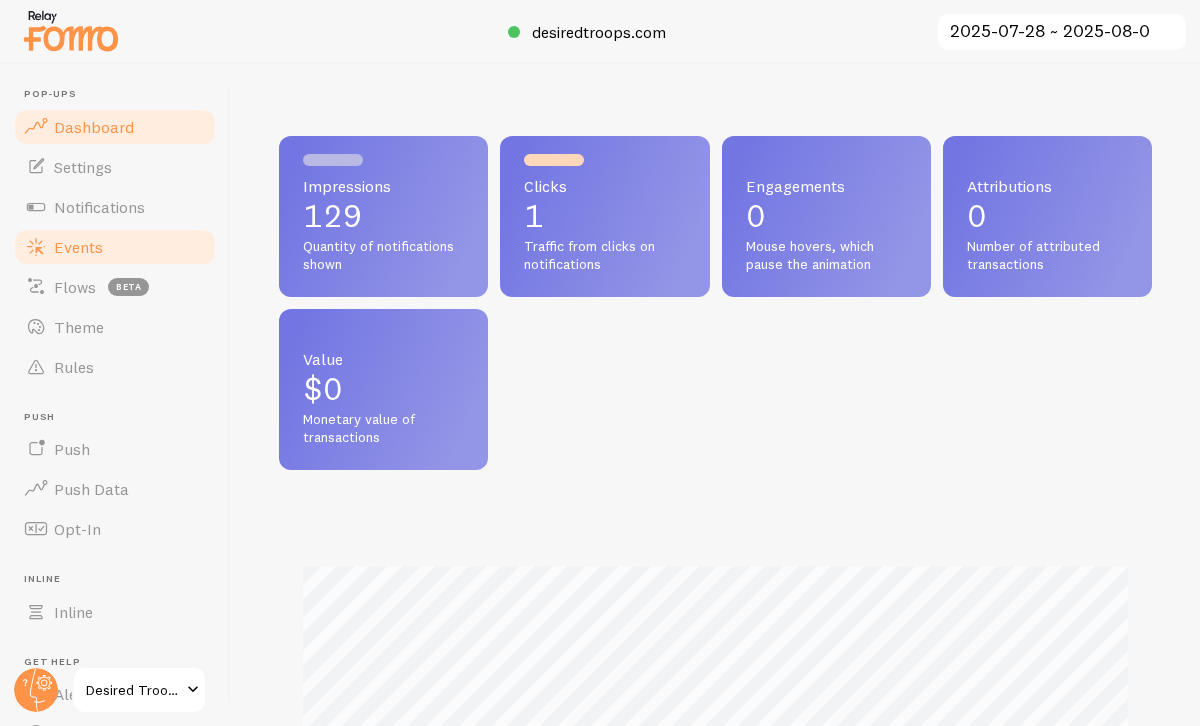 click on "Events" at bounding box center [115, 247] 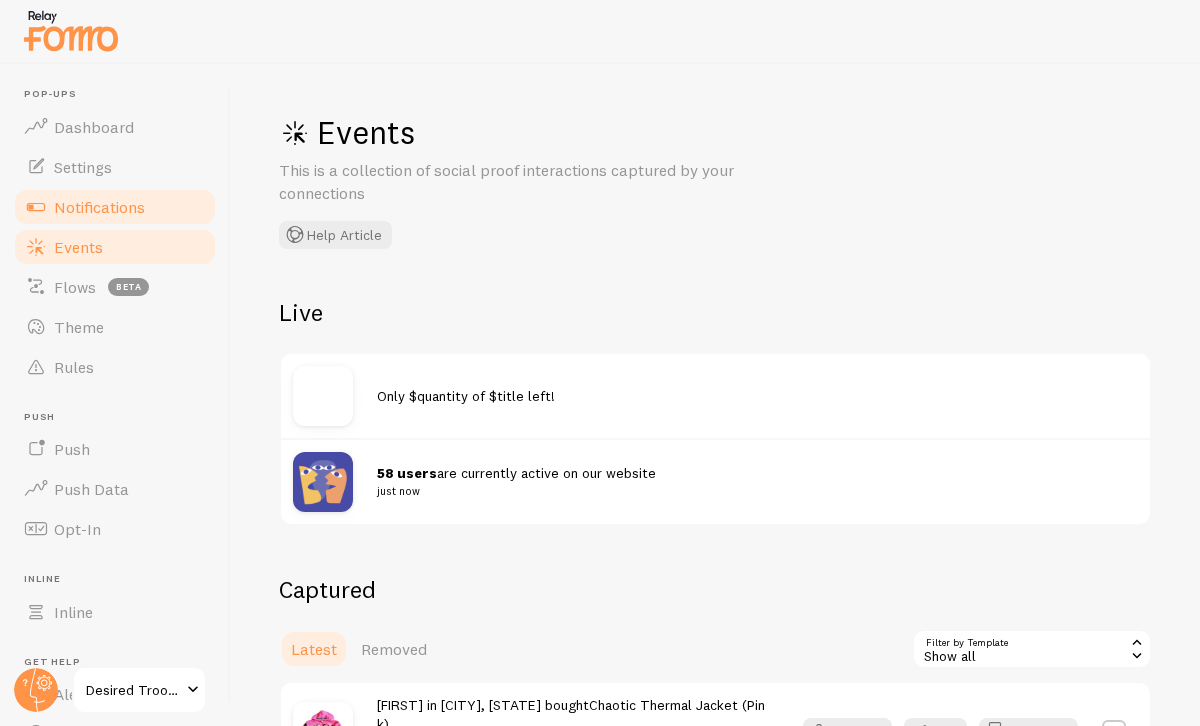 click on "Notifications" at bounding box center (99, 207) 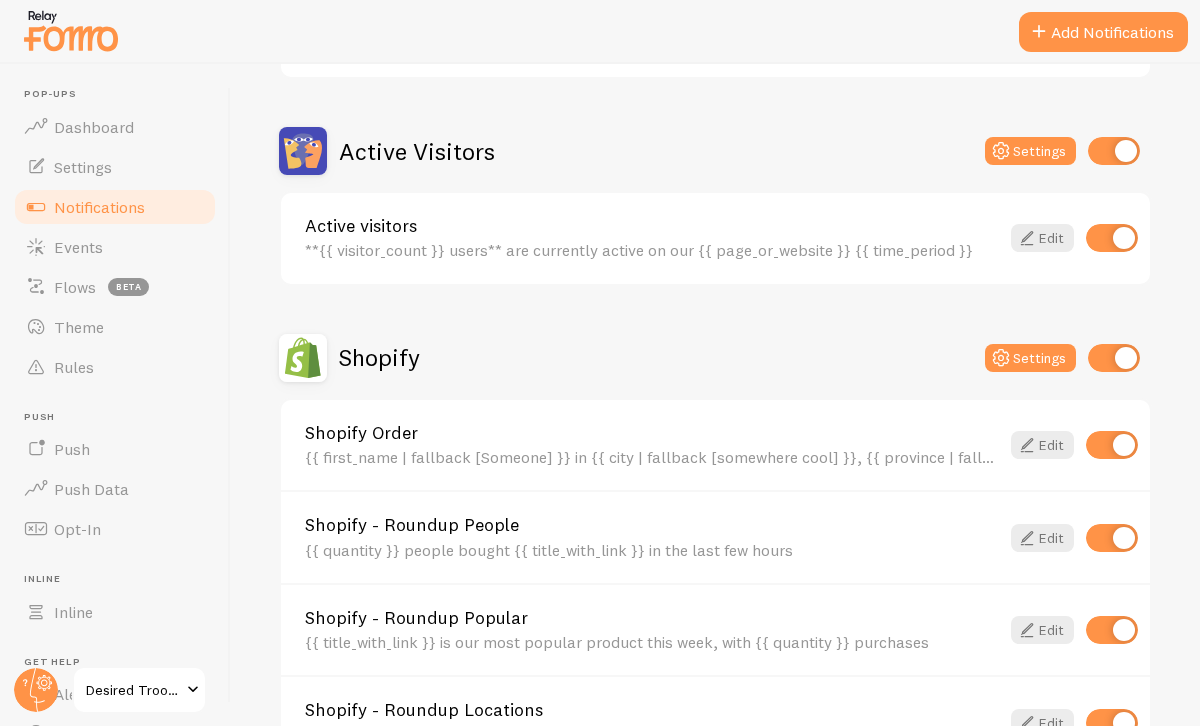 scroll, scrollTop: 0, scrollLeft: 0, axis: both 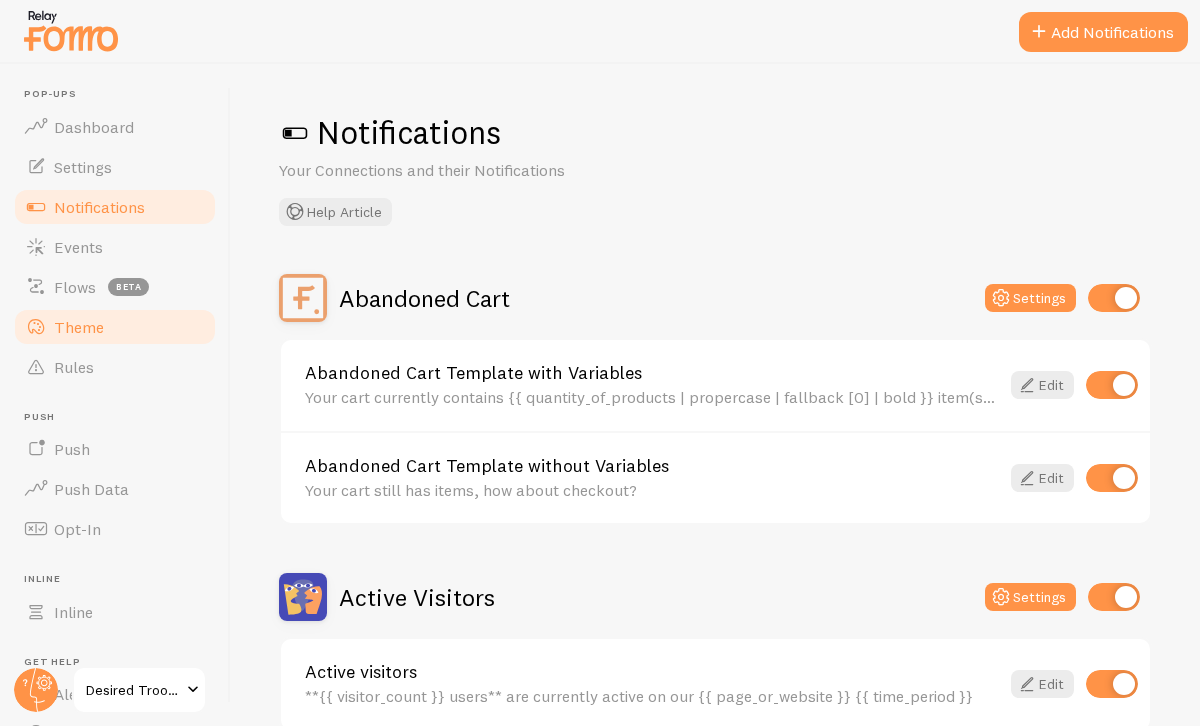 click on "Theme" at bounding box center (115, 327) 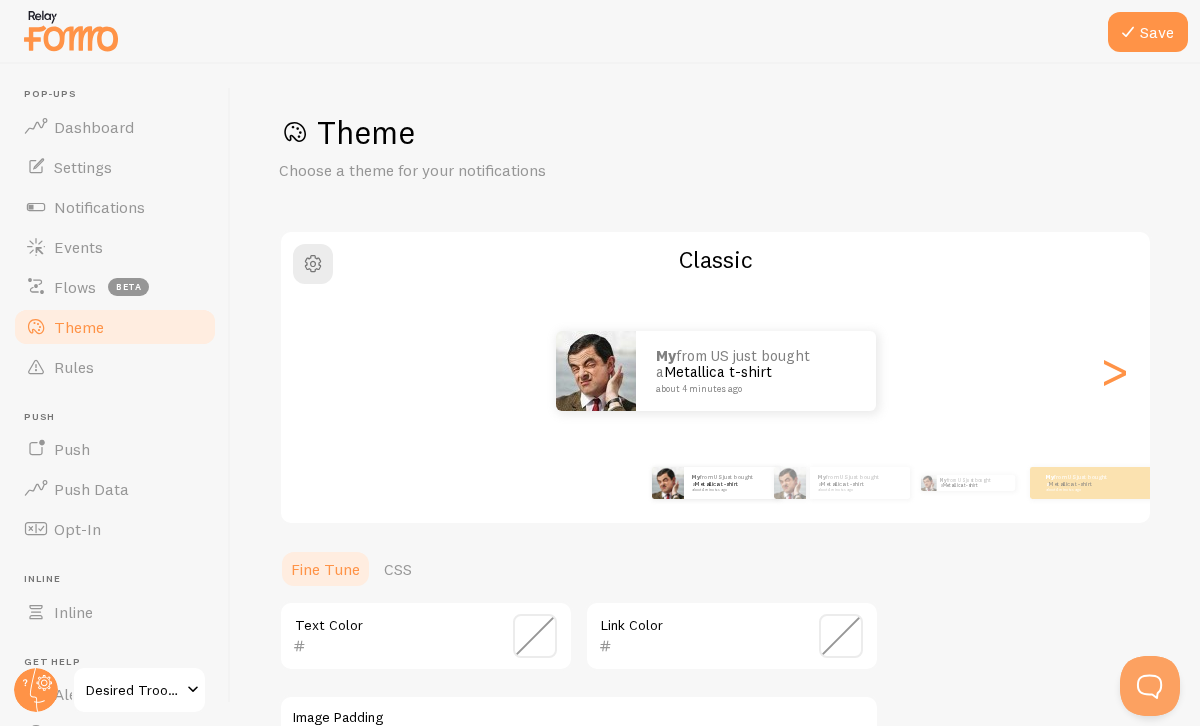 scroll, scrollTop: 0, scrollLeft: 0, axis: both 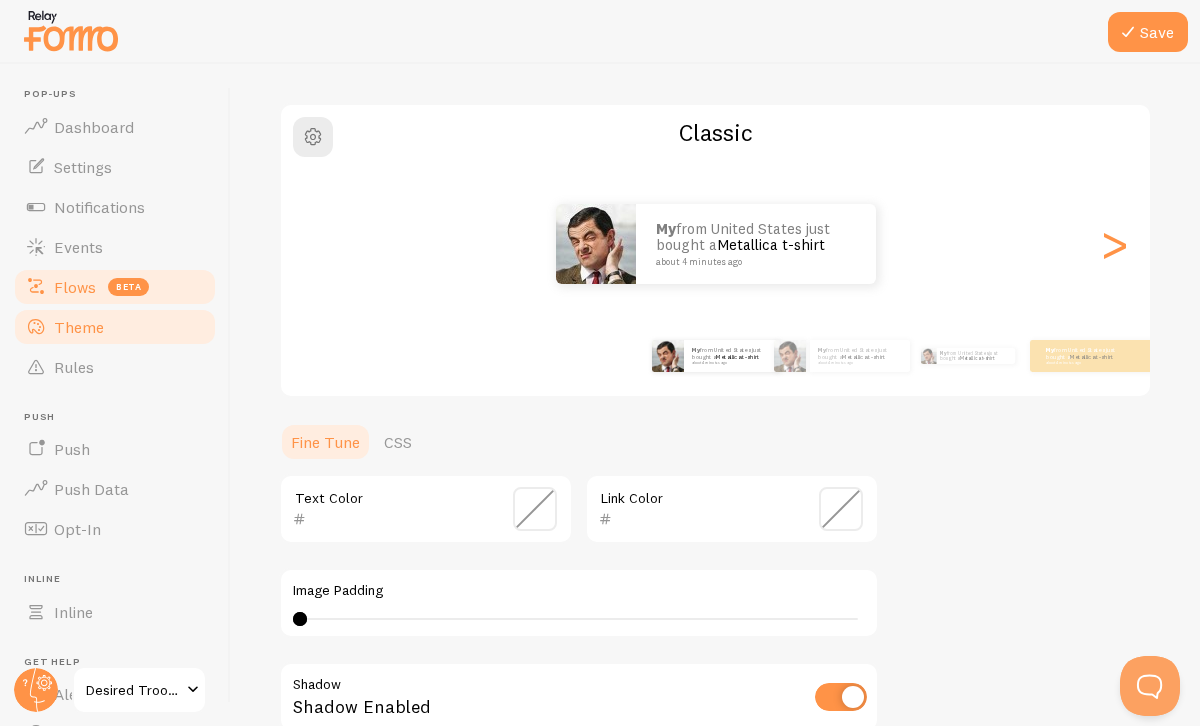 click on "Flows" at bounding box center (75, 287) 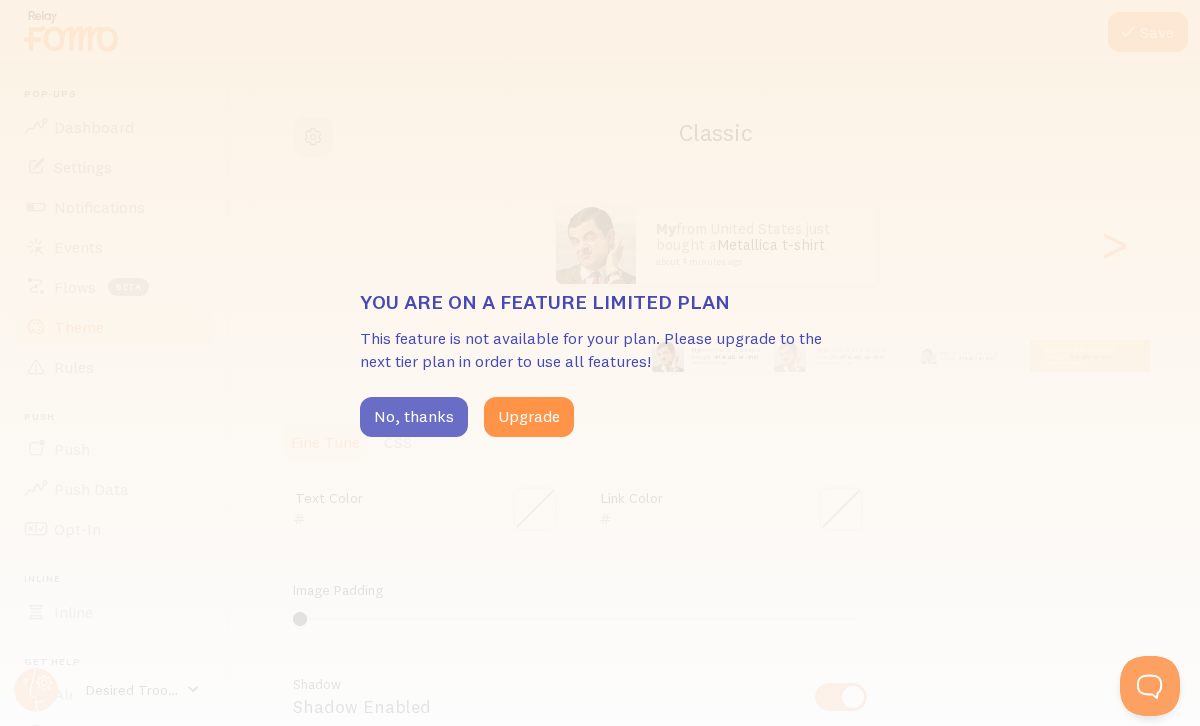 click on "No, thanks" at bounding box center (414, 417) 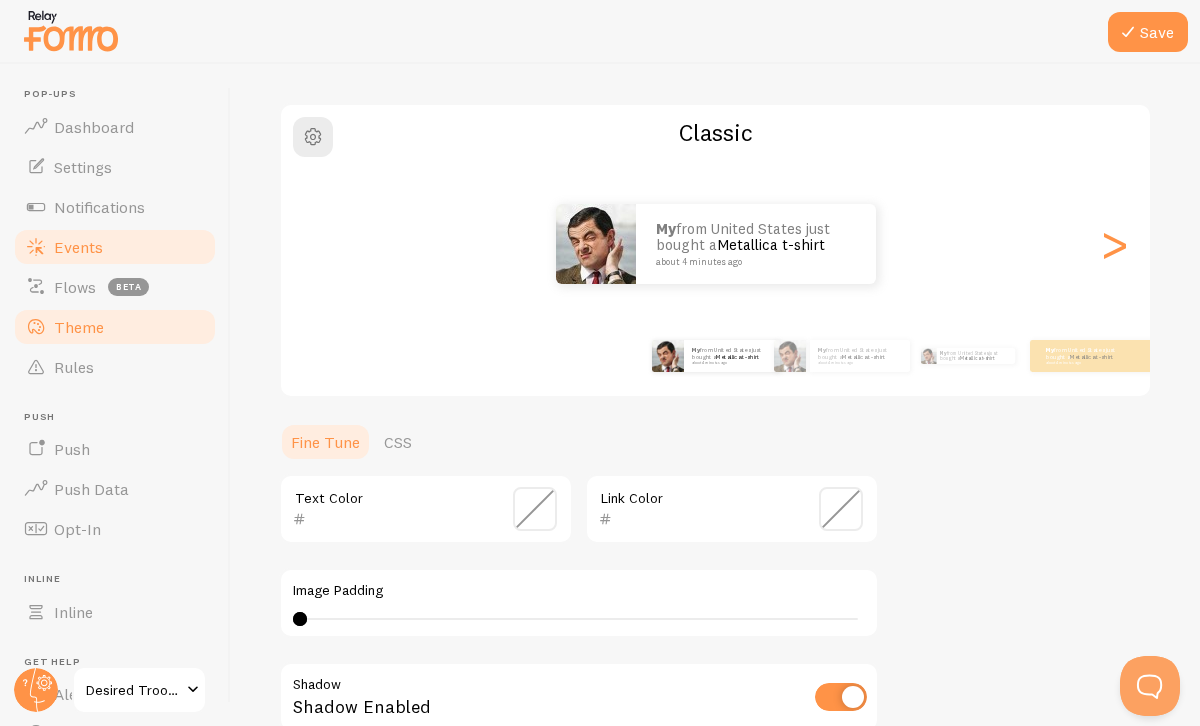 click on "Events" at bounding box center (115, 247) 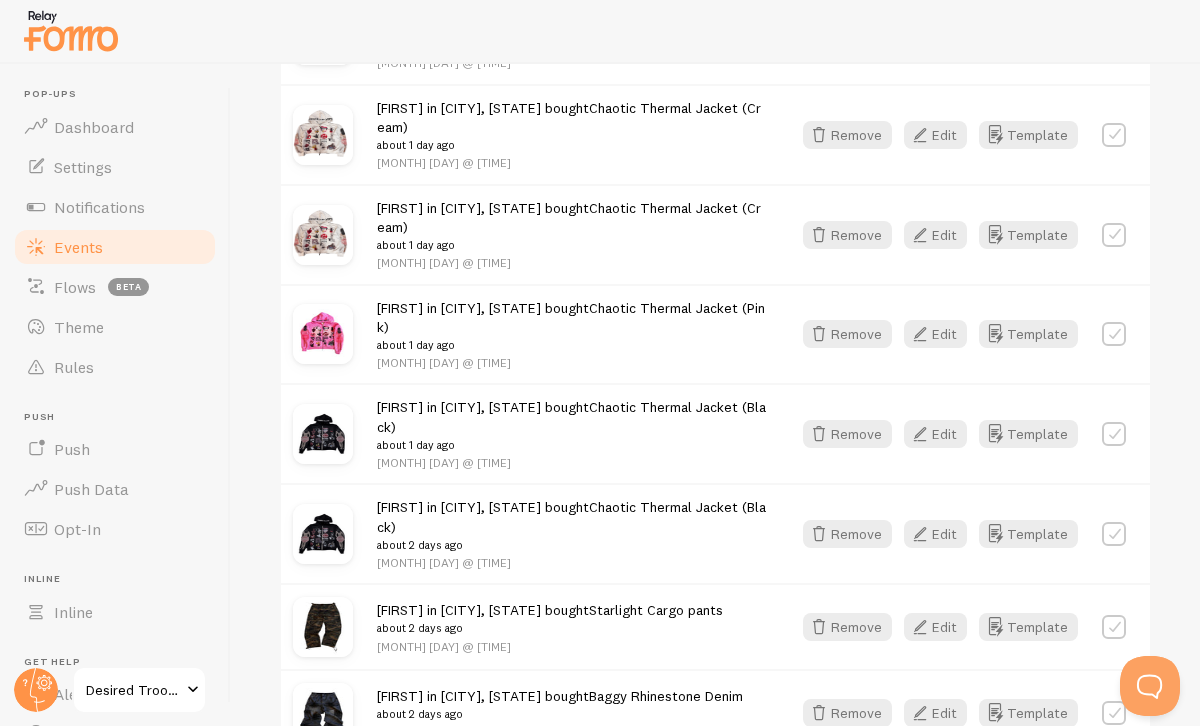 scroll, scrollTop: 1080, scrollLeft: 0, axis: vertical 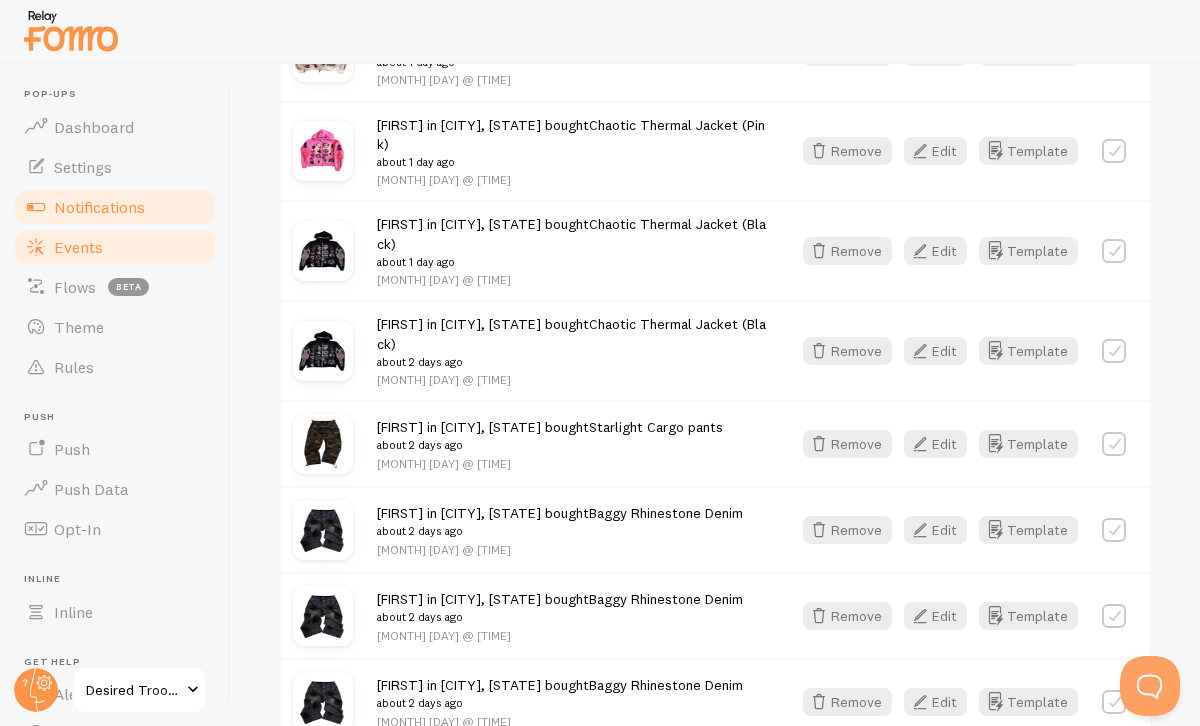click on "Notifications" at bounding box center (99, 207) 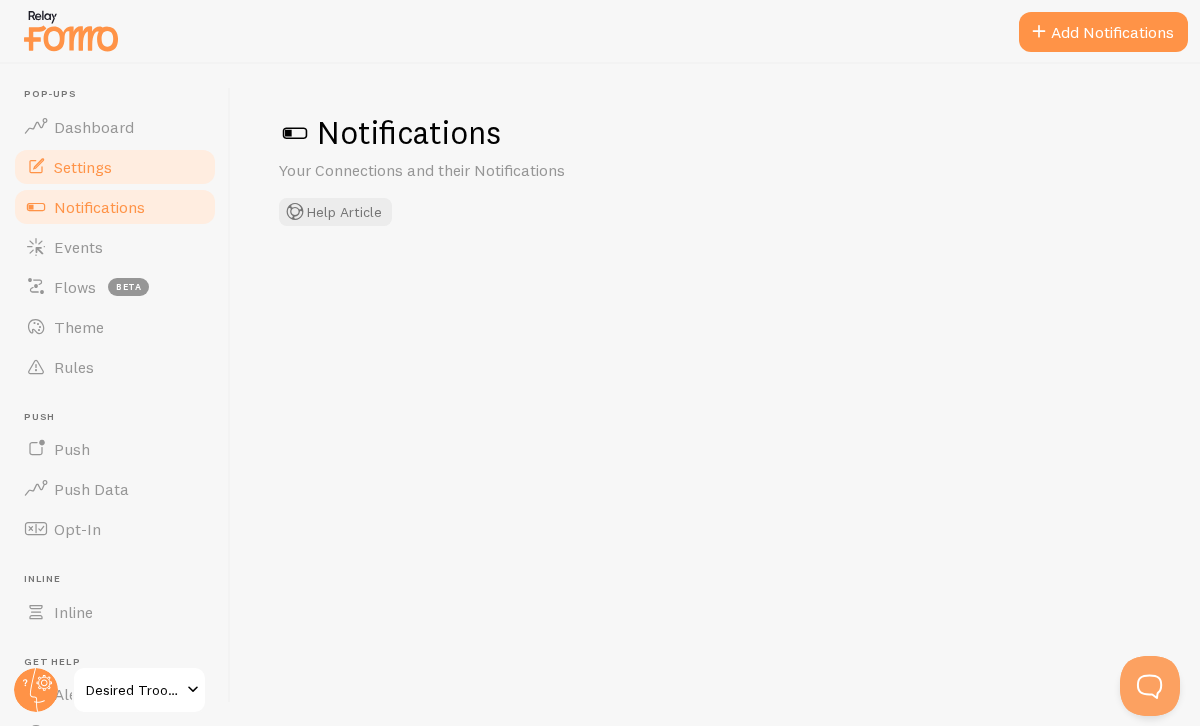 click on "Settings" at bounding box center [83, 167] 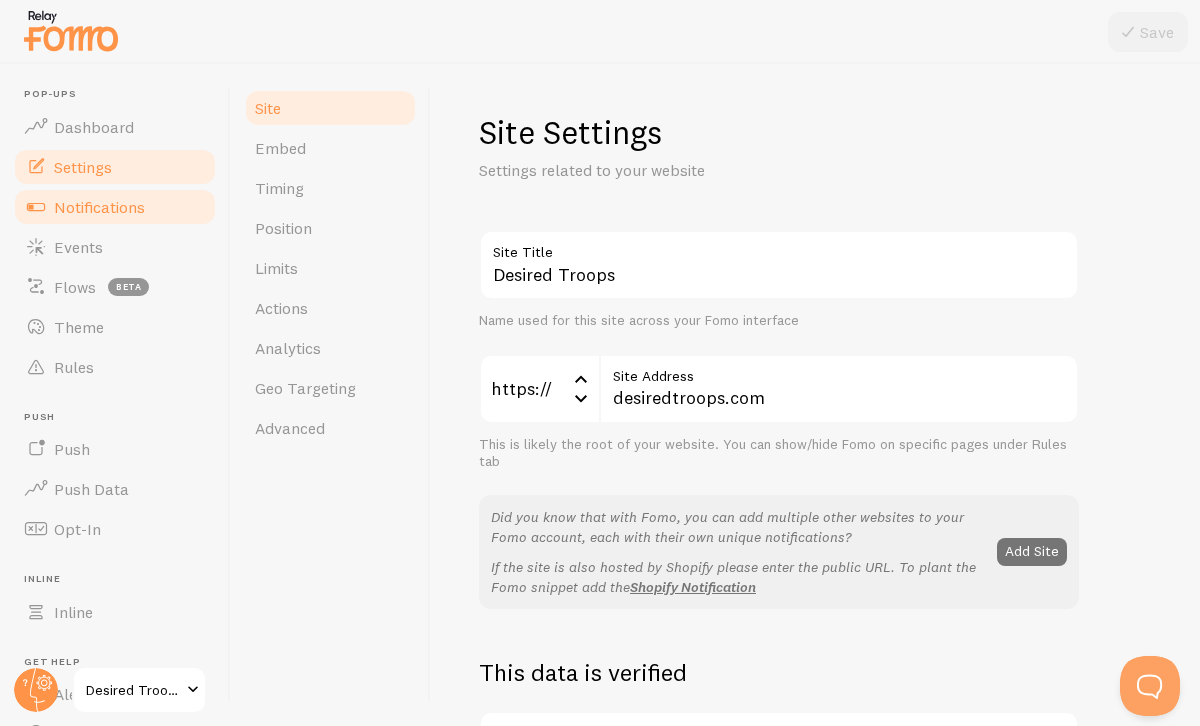click on "Notifications" at bounding box center [99, 207] 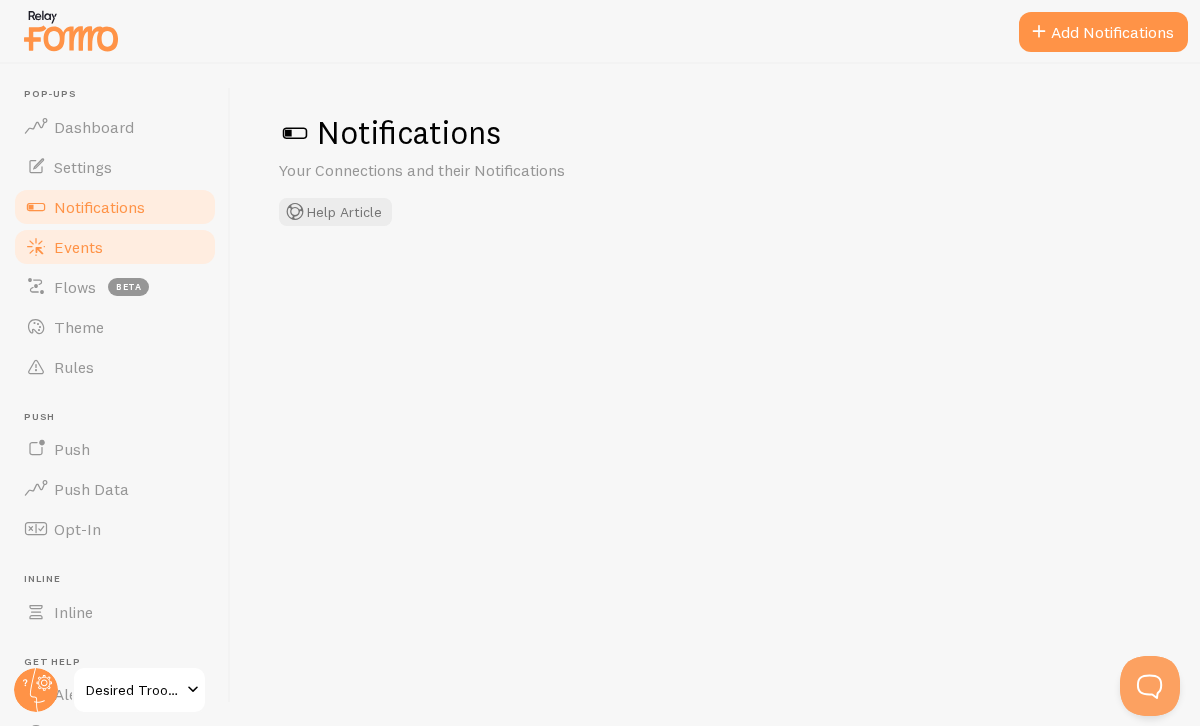 click on "Events" at bounding box center [115, 247] 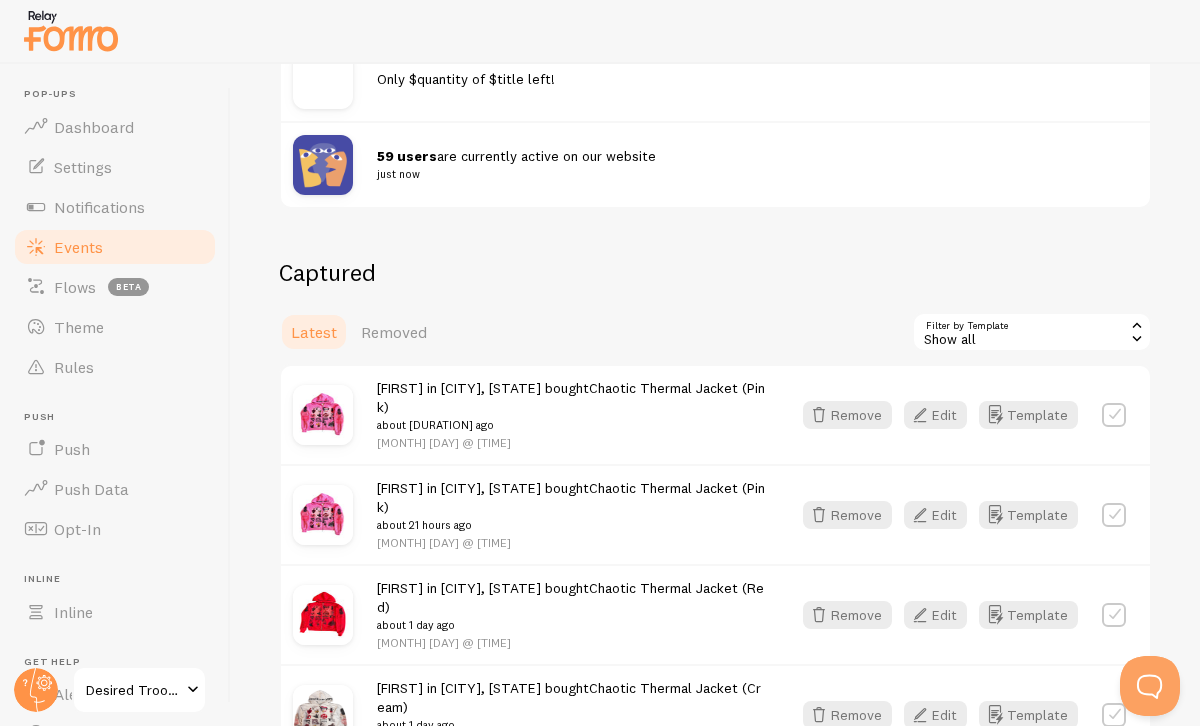 scroll, scrollTop: 331, scrollLeft: 0, axis: vertical 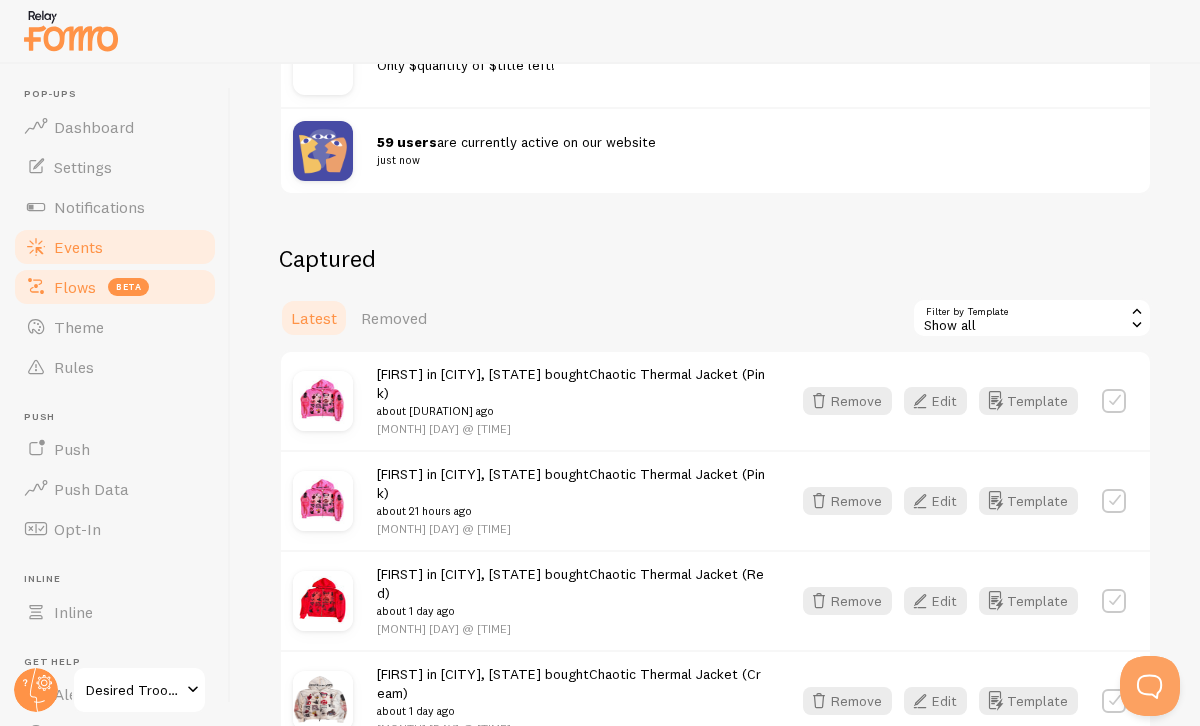 click on "Flows" at bounding box center [75, 287] 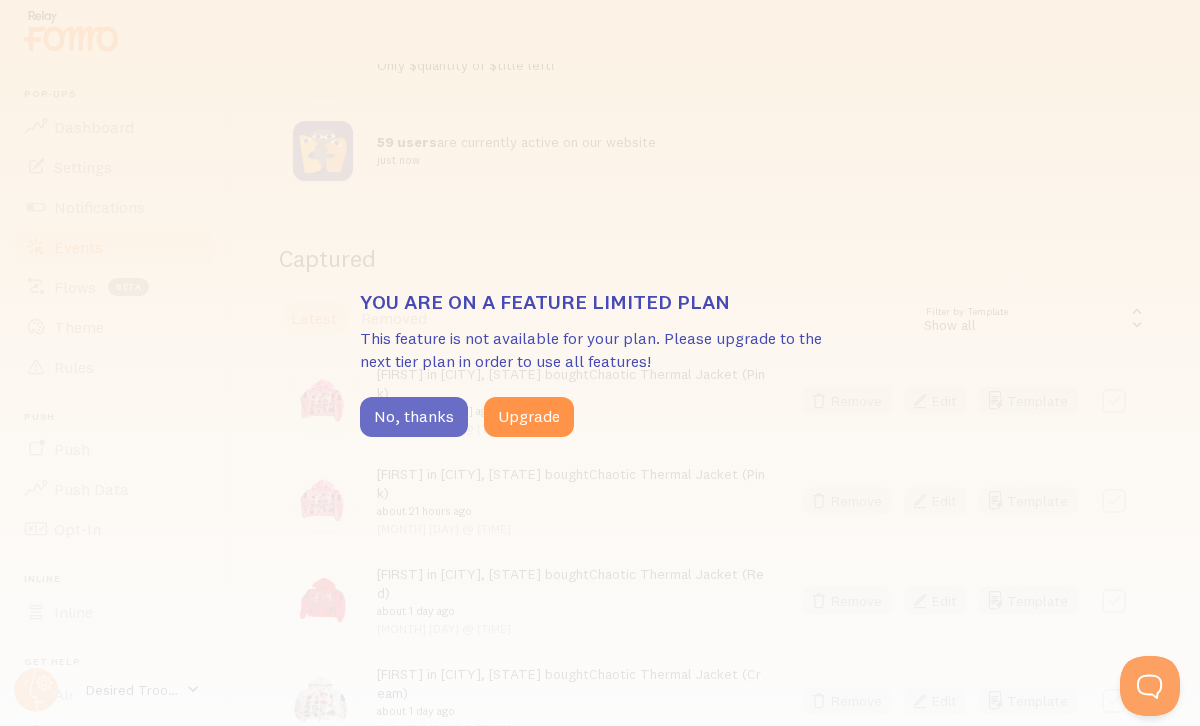click on "No, thanks" at bounding box center [414, 417] 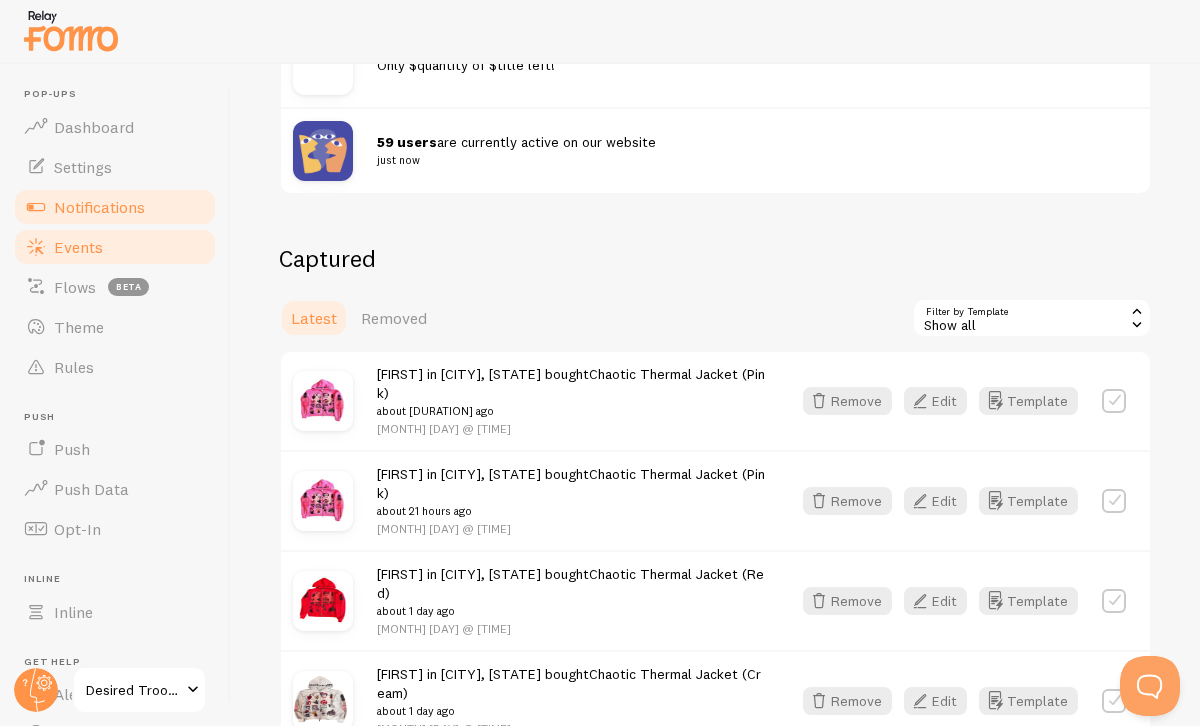 click on "Notifications" at bounding box center (99, 207) 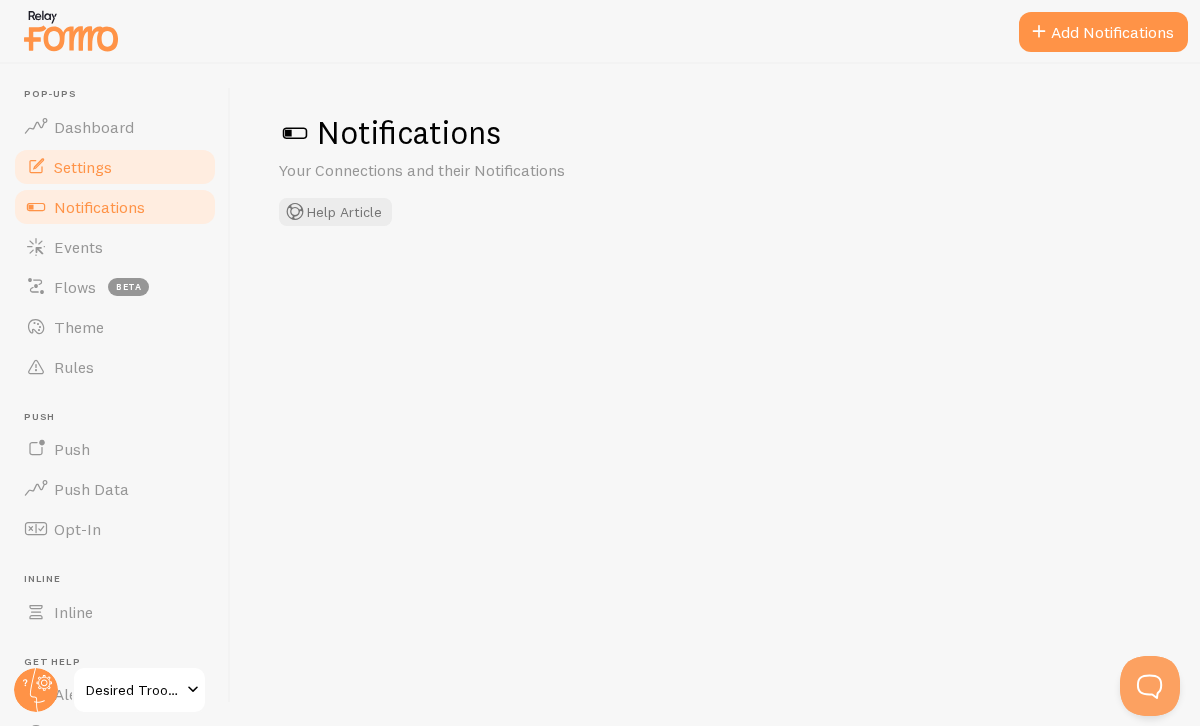 click on "Settings" at bounding box center (115, 167) 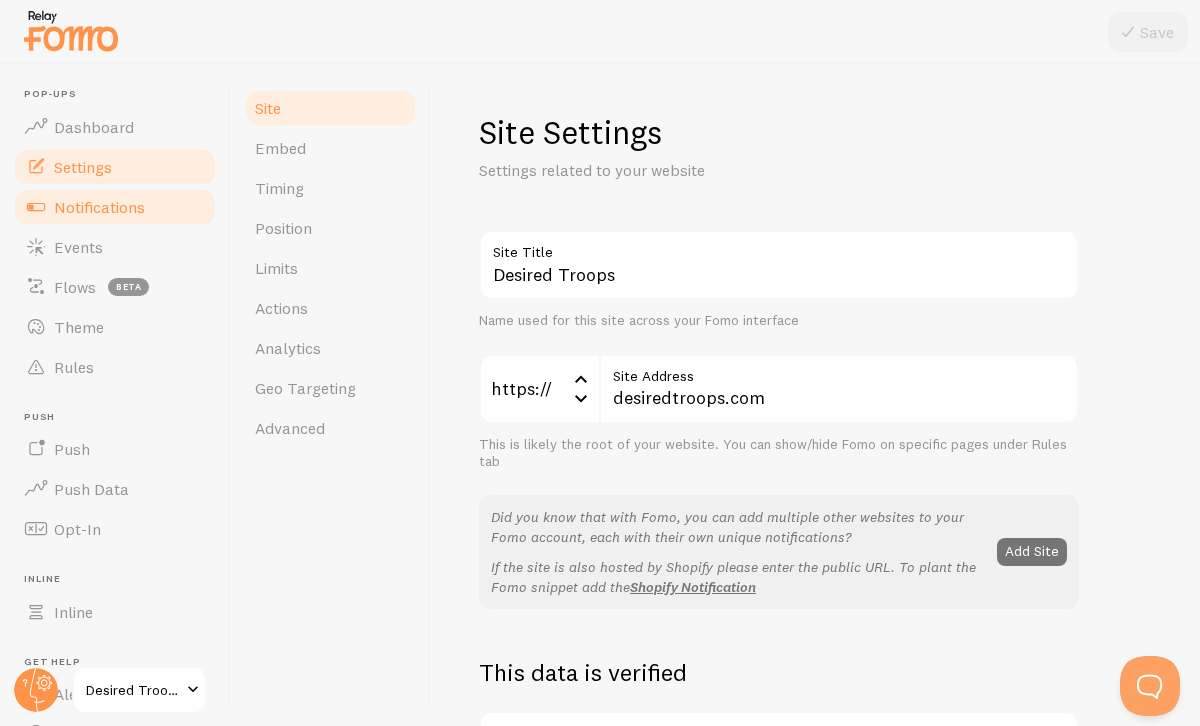 click on "Notifications" at bounding box center [99, 207] 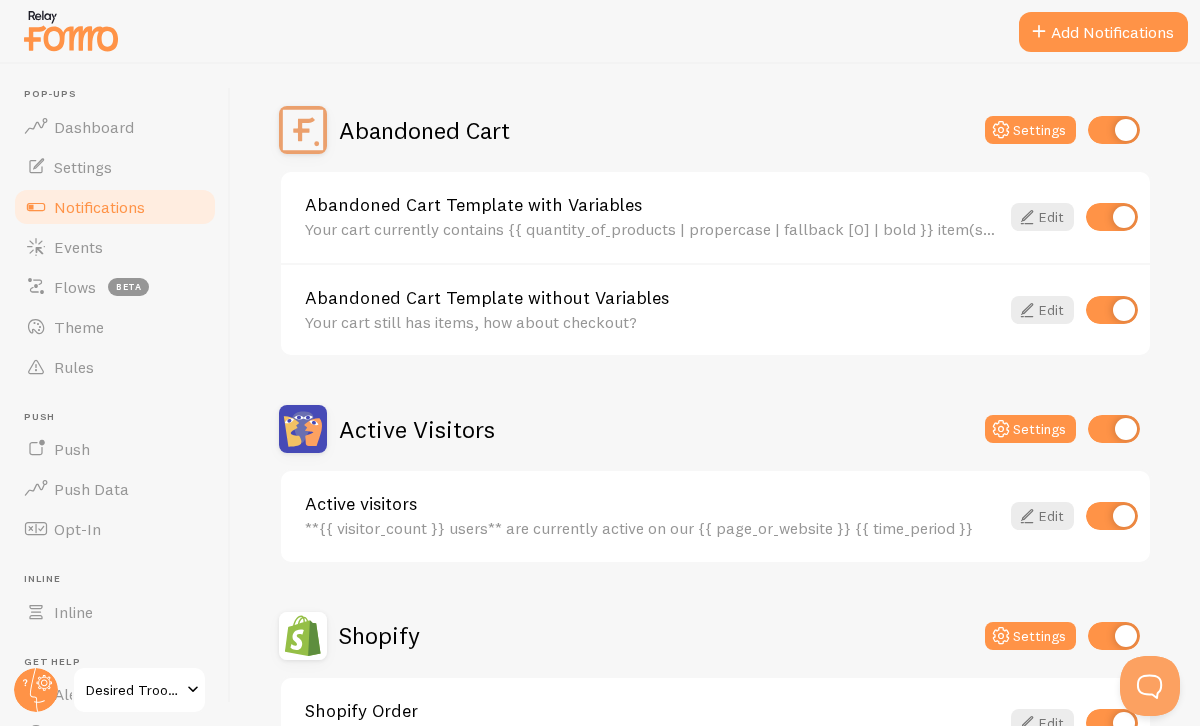 scroll, scrollTop: 187, scrollLeft: 0, axis: vertical 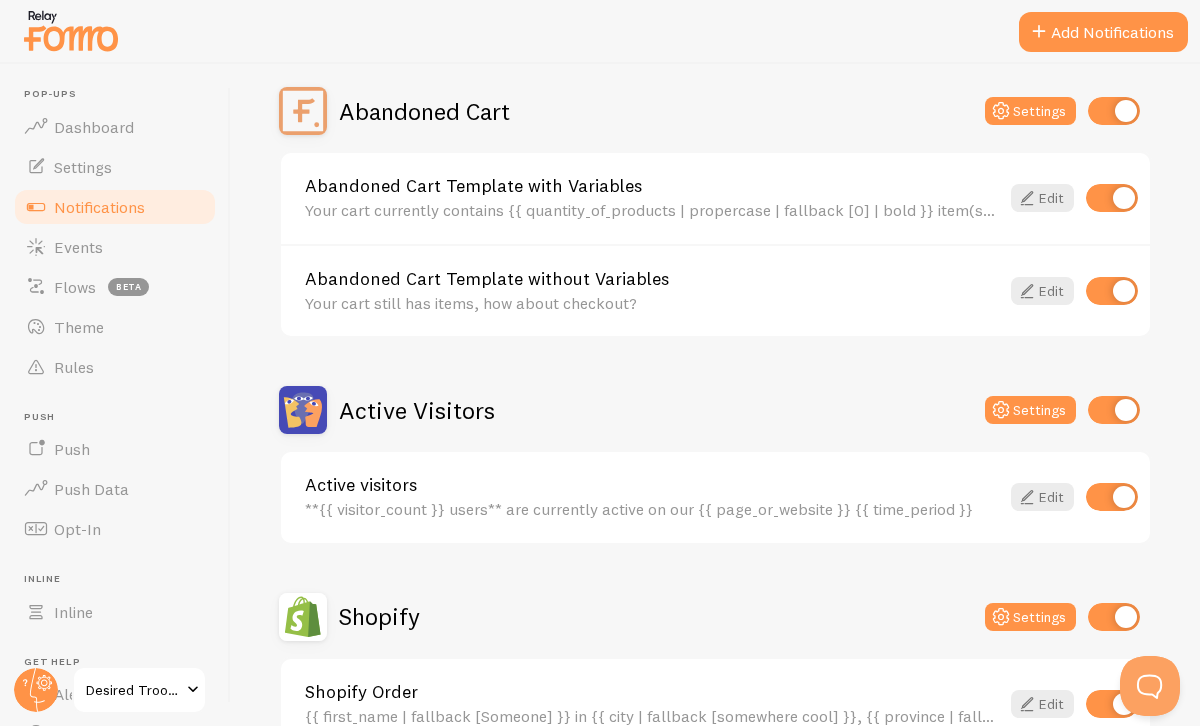 click at bounding box center [1112, 497] 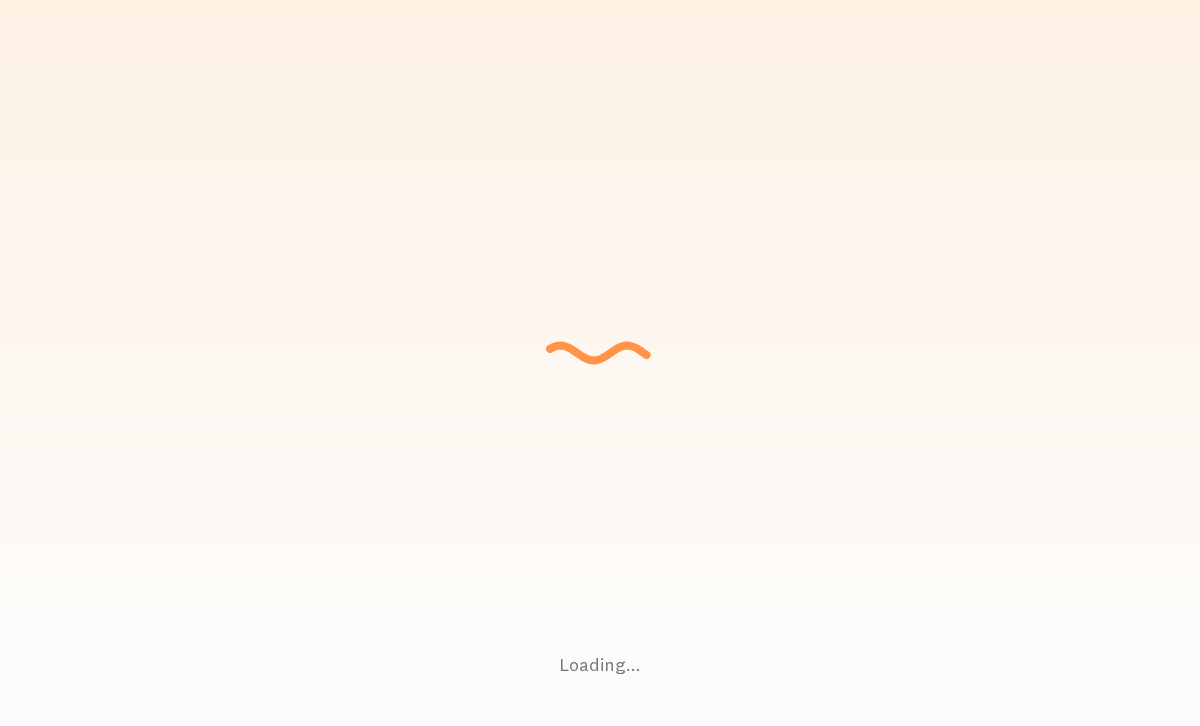 scroll, scrollTop: 0, scrollLeft: 0, axis: both 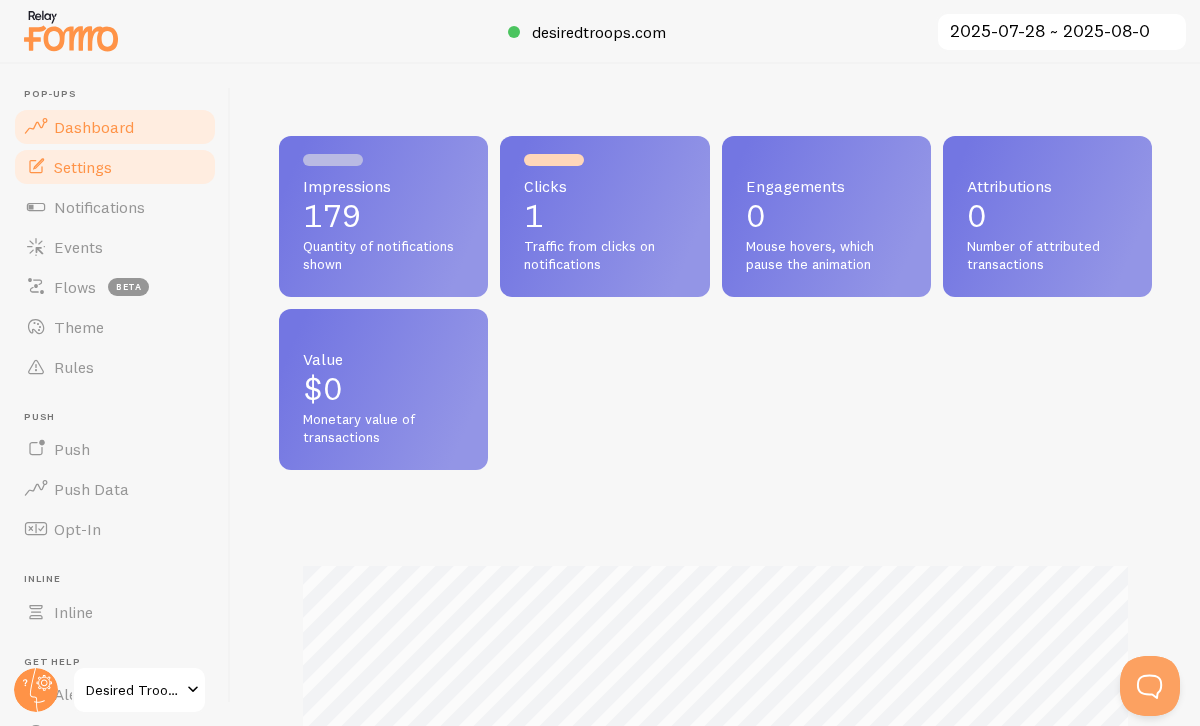 click on "Settings" at bounding box center (83, 167) 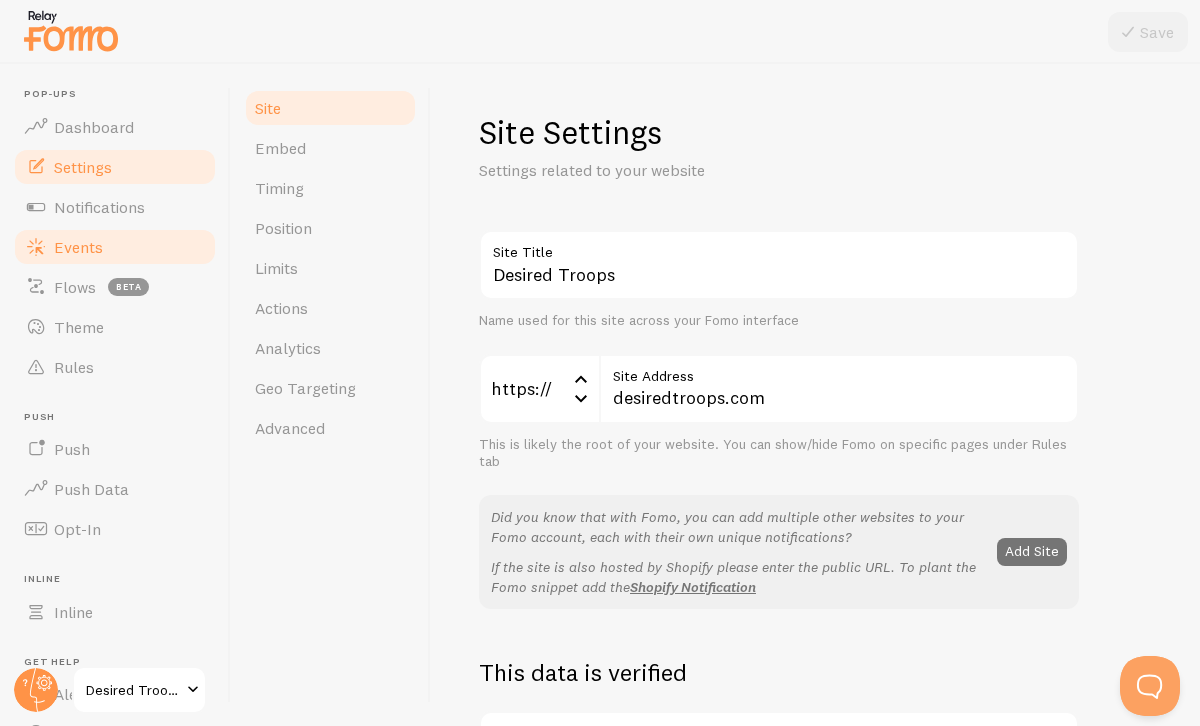 click on "Events" at bounding box center (78, 247) 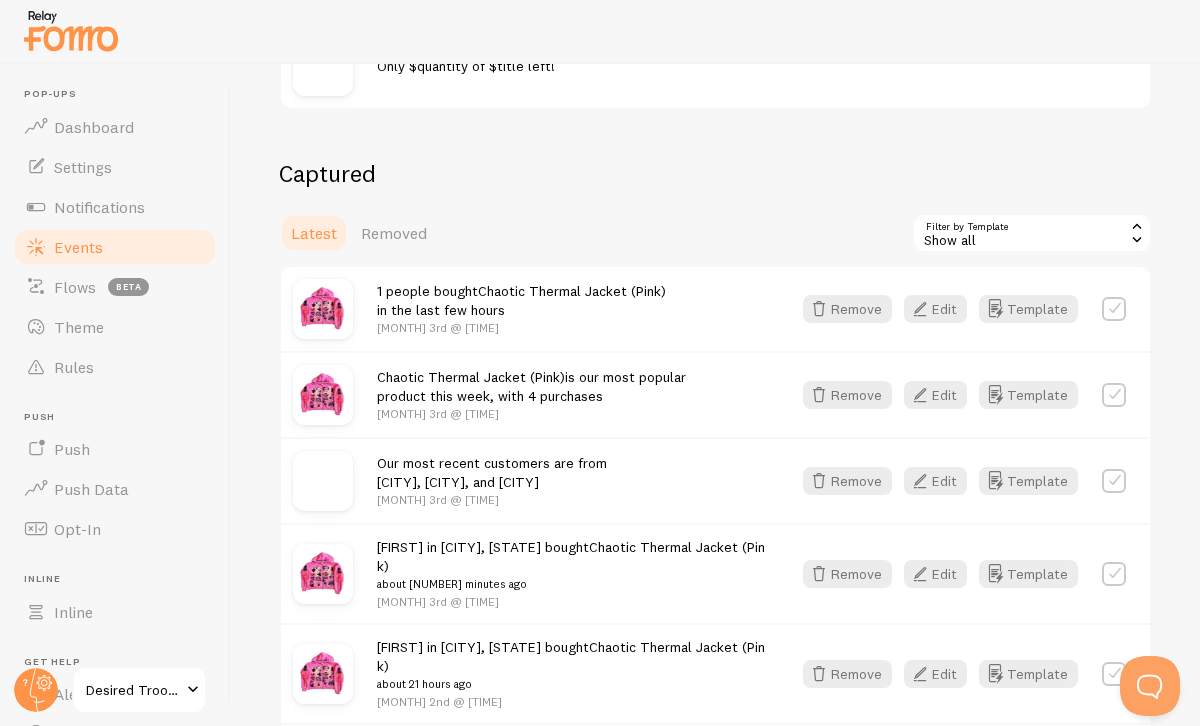 scroll, scrollTop: 334, scrollLeft: 0, axis: vertical 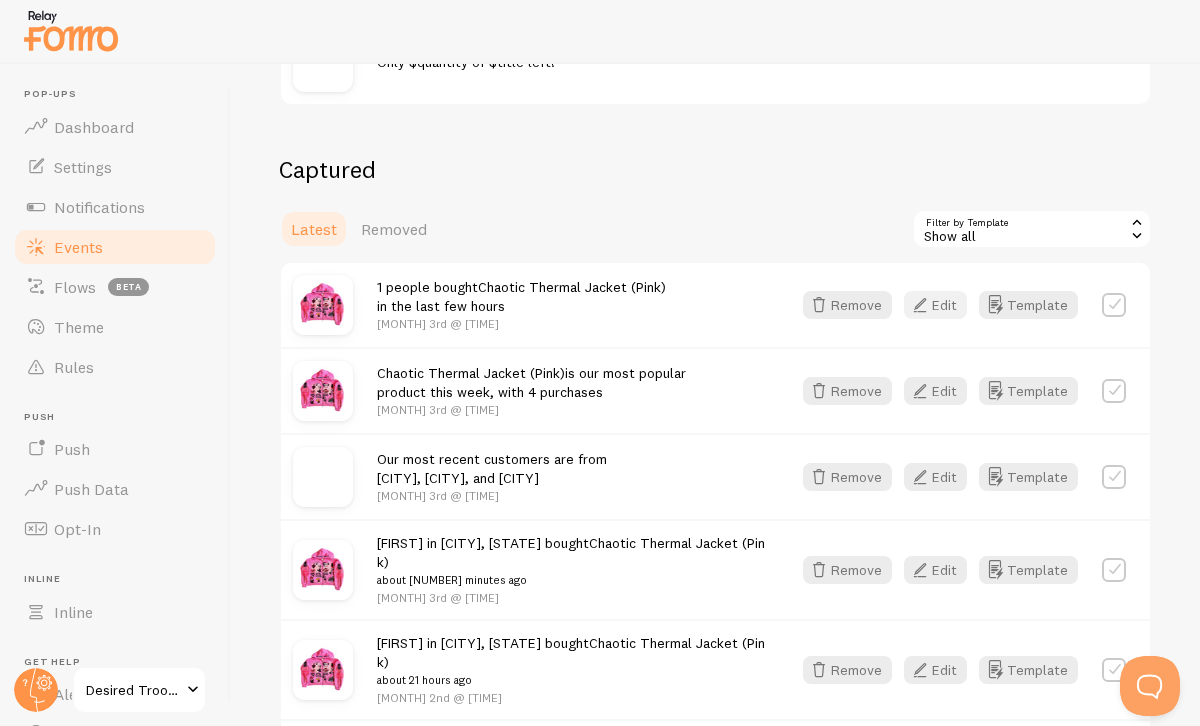 click on "Edit" at bounding box center (935, 305) 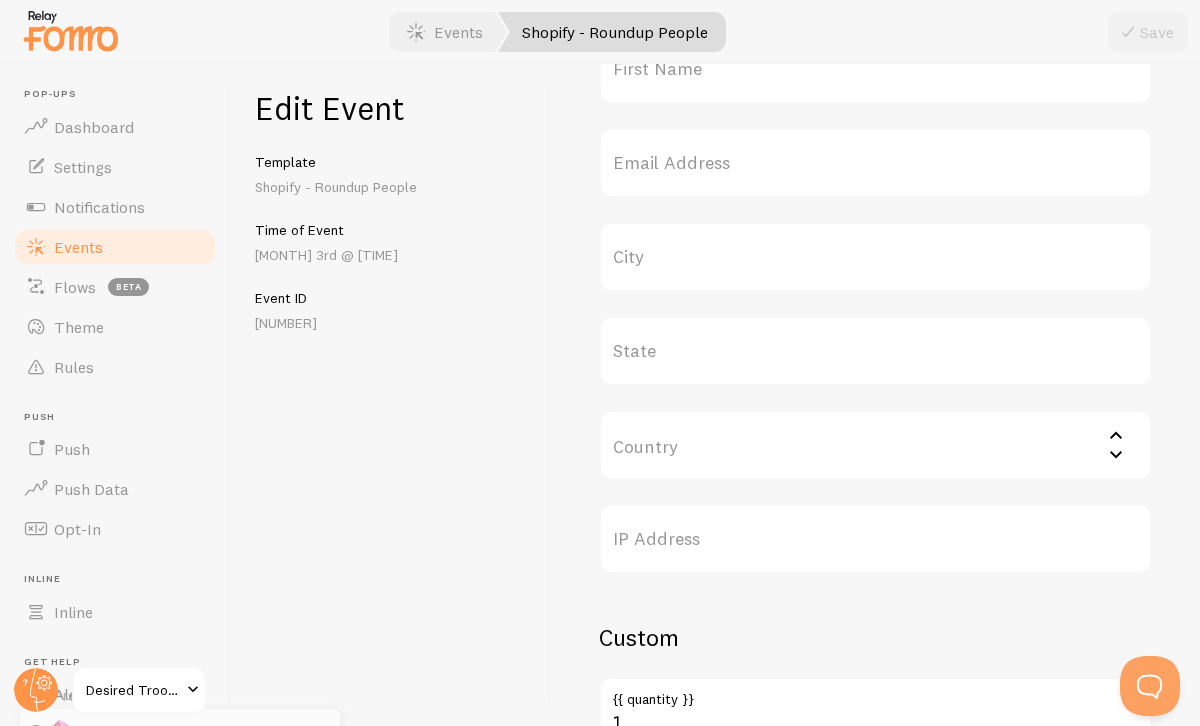 scroll, scrollTop: 899, scrollLeft: 0, axis: vertical 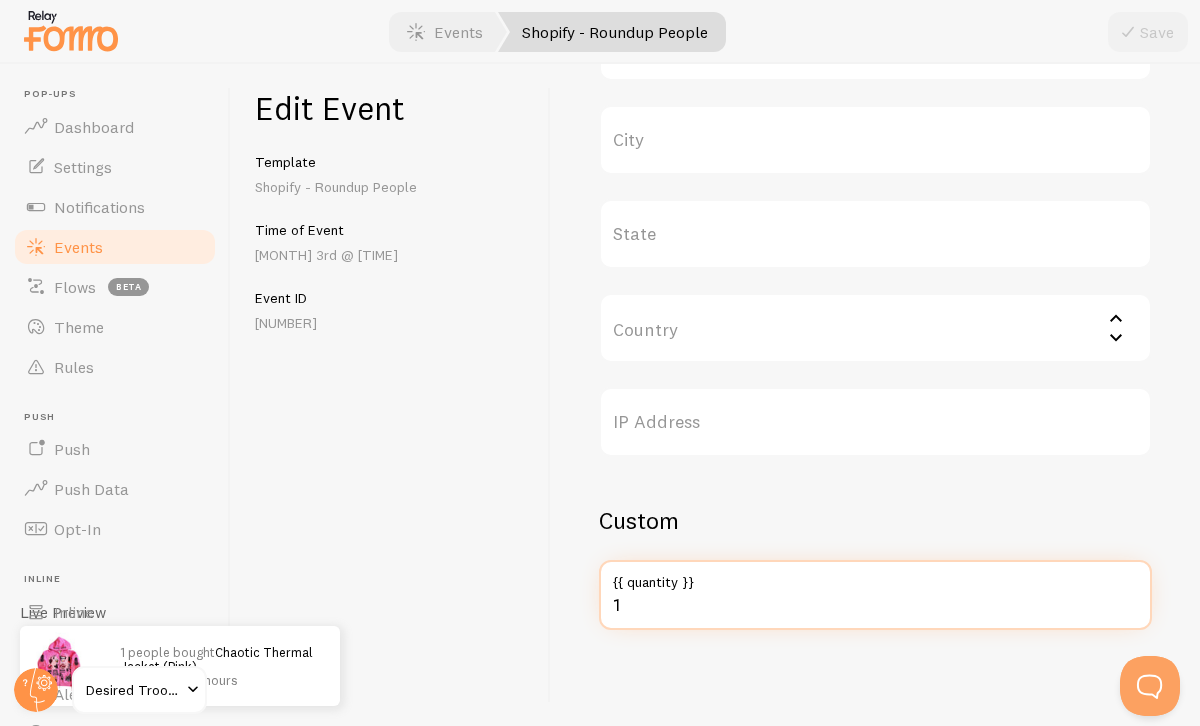 click on "1" at bounding box center [875, 595] 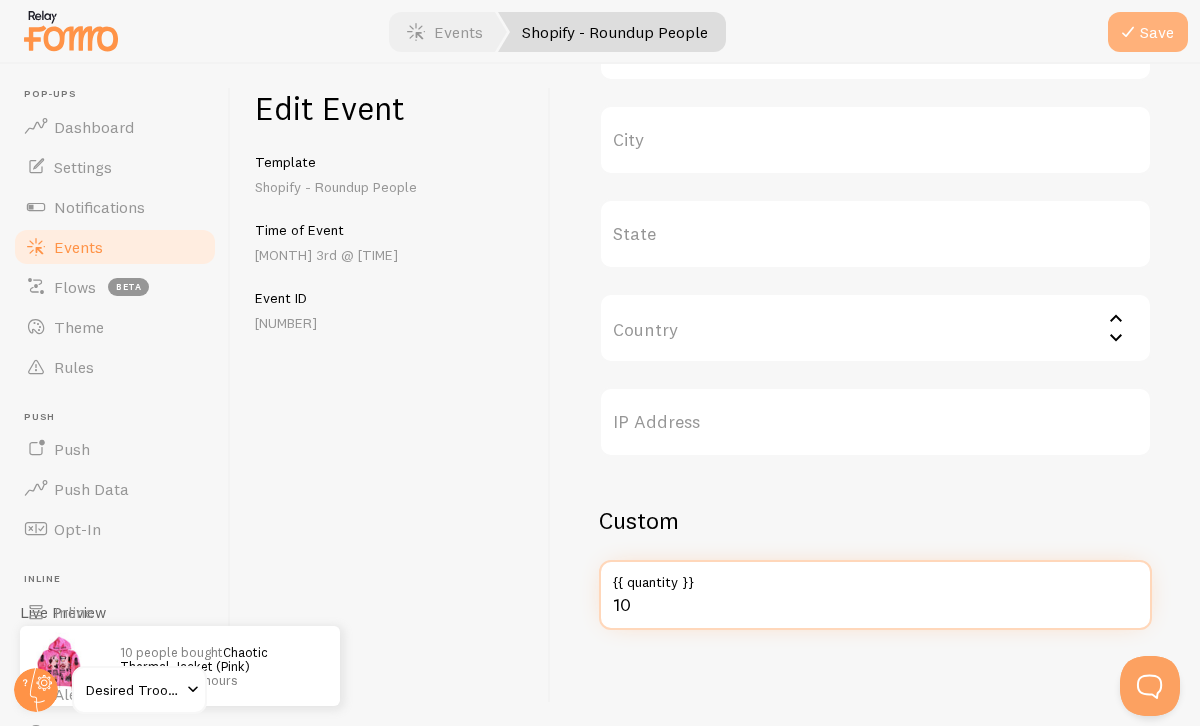 type on "10" 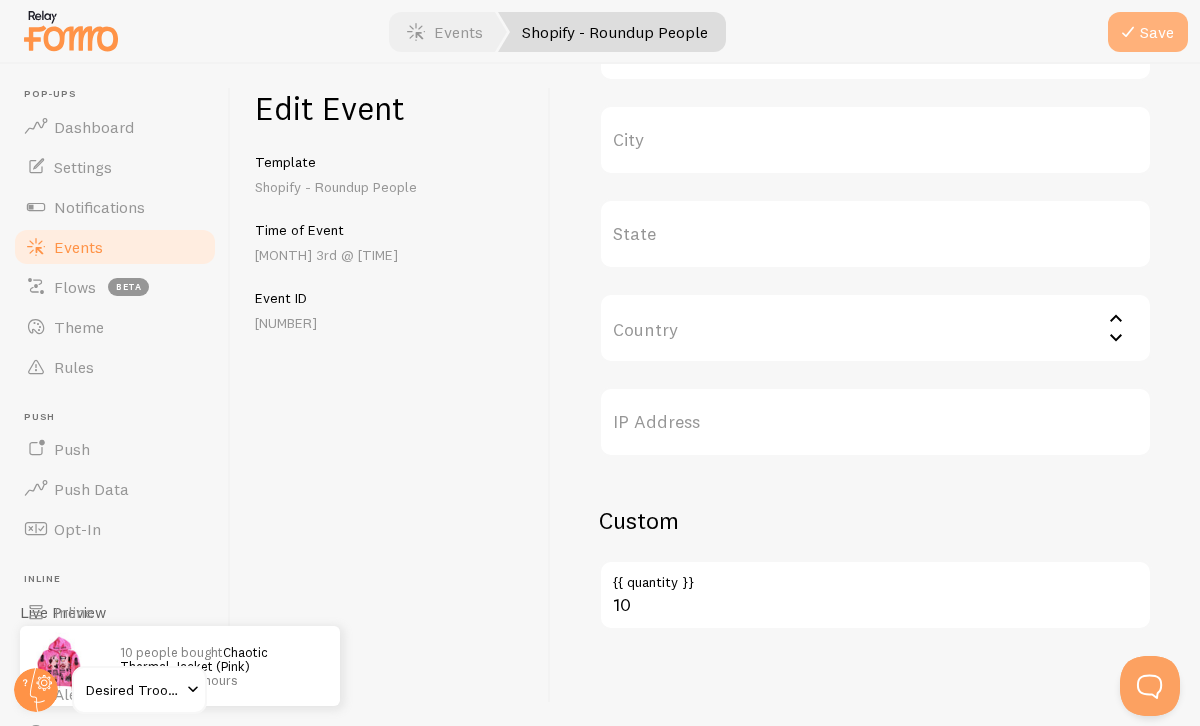 click on "Save" at bounding box center [1148, 32] 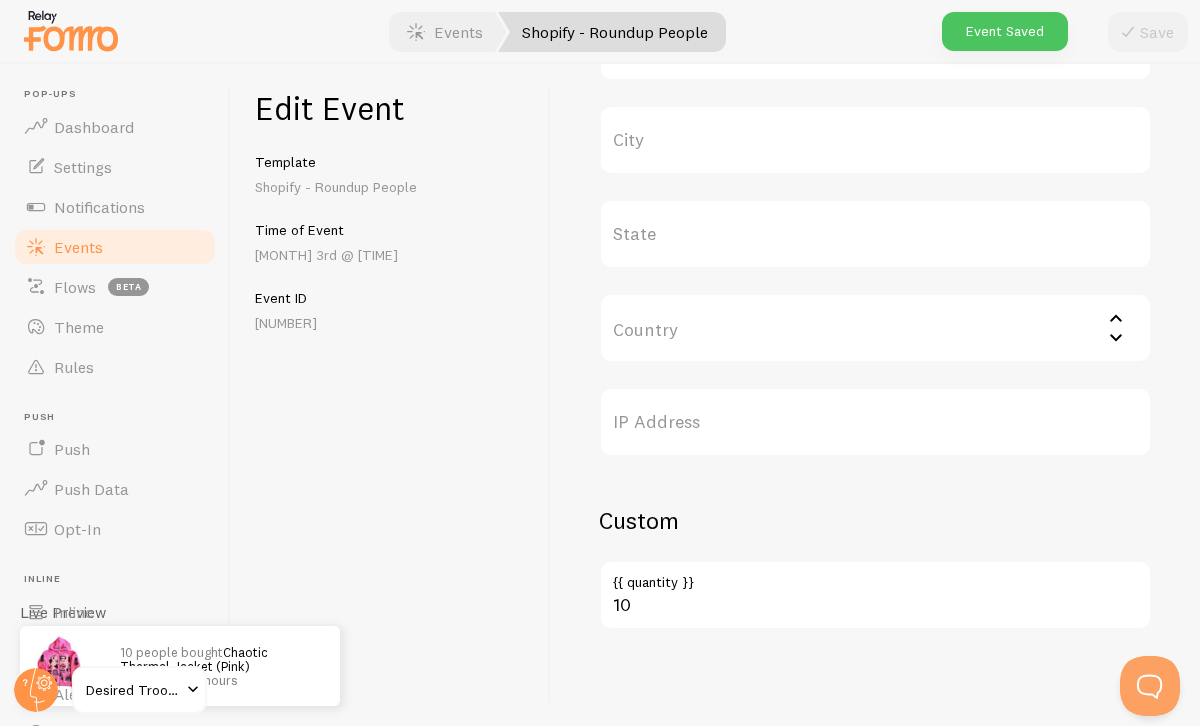 click on "Events" at bounding box center (78, 247) 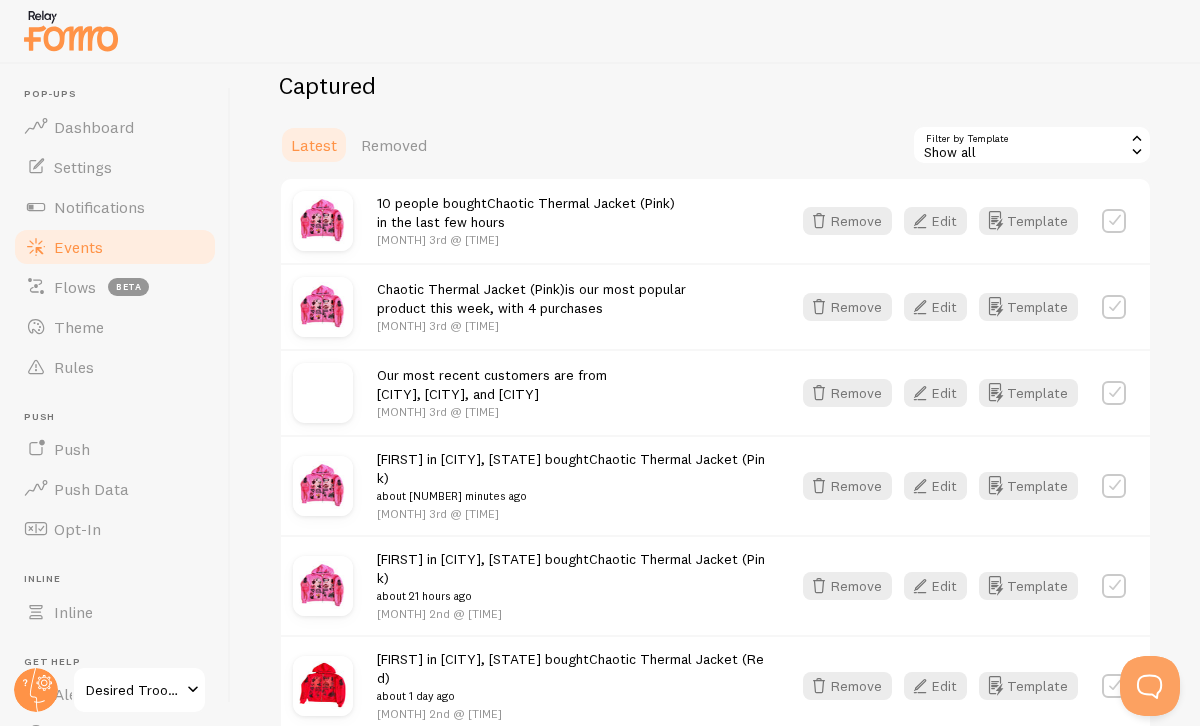 scroll, scrollTop: 427, scrollLeft: 0, axis: vertical 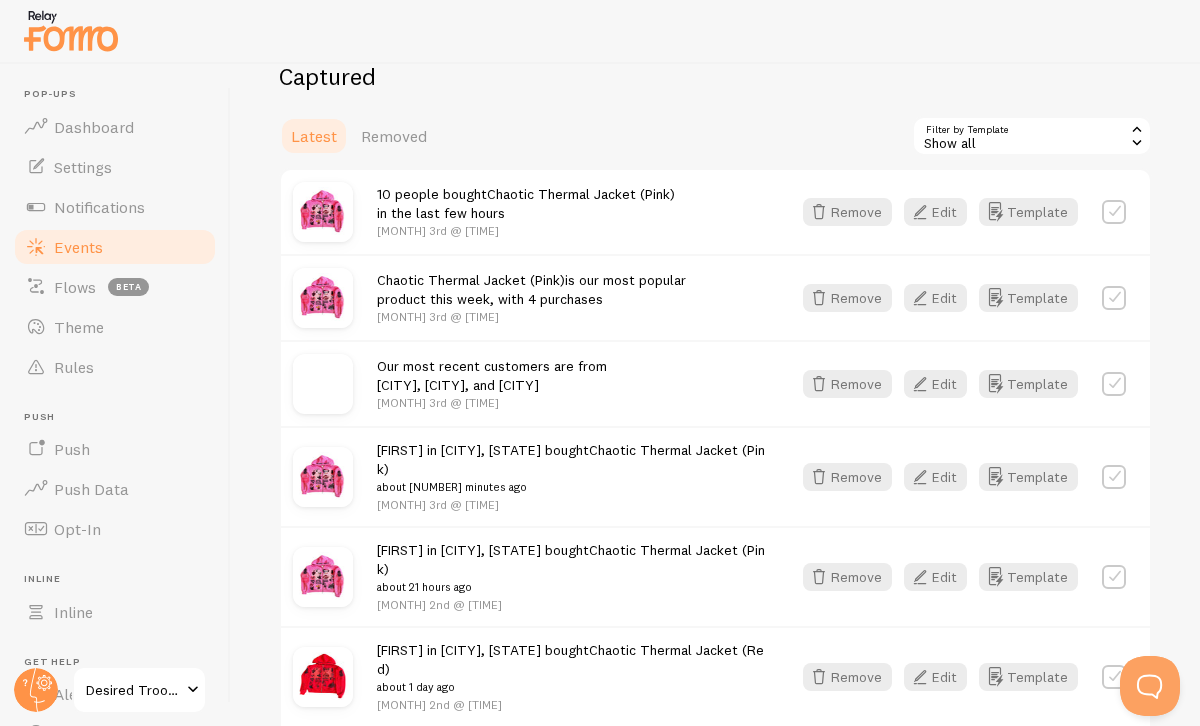 click on "Remove     Edit     Template" at bounding box center (964, 384) 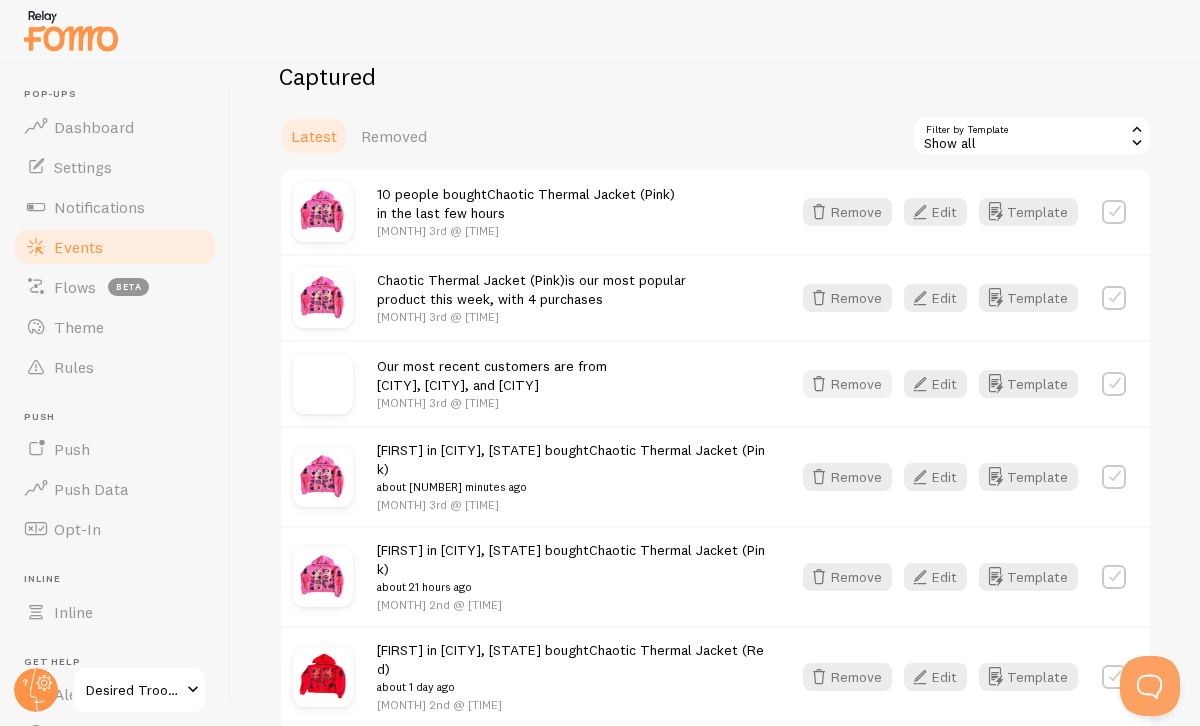 click at bounding box center [819, 384] 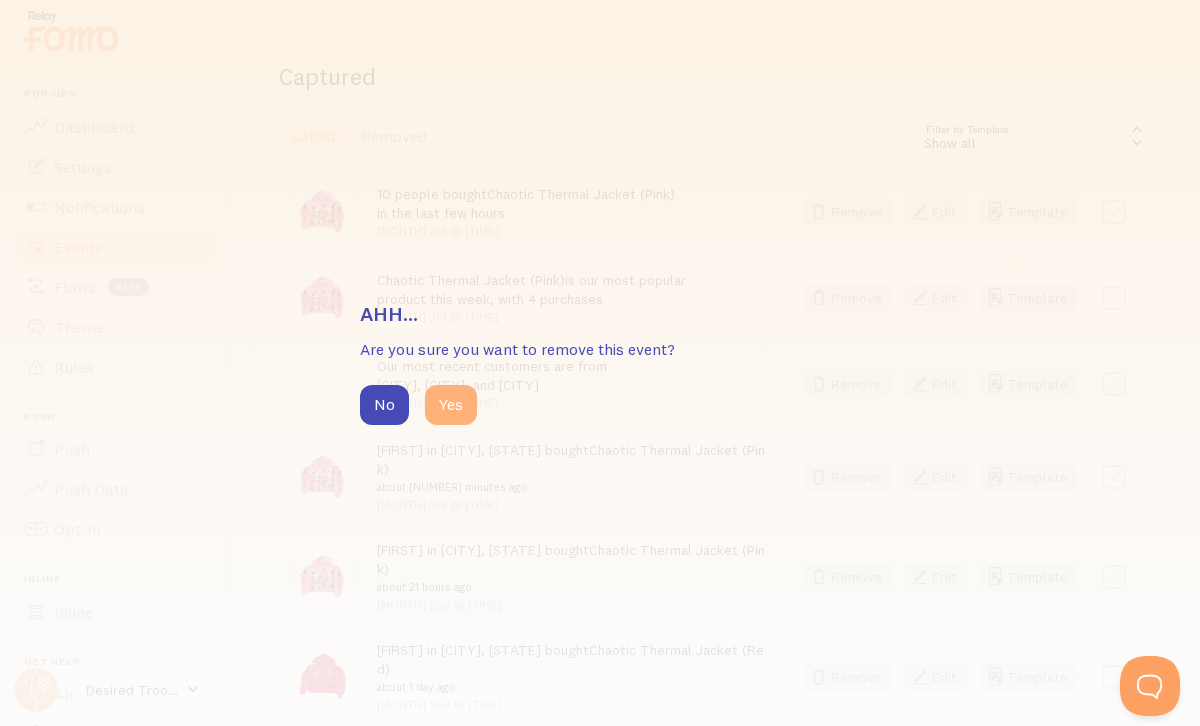 click on "Yes" at bounding box center (451, 405) 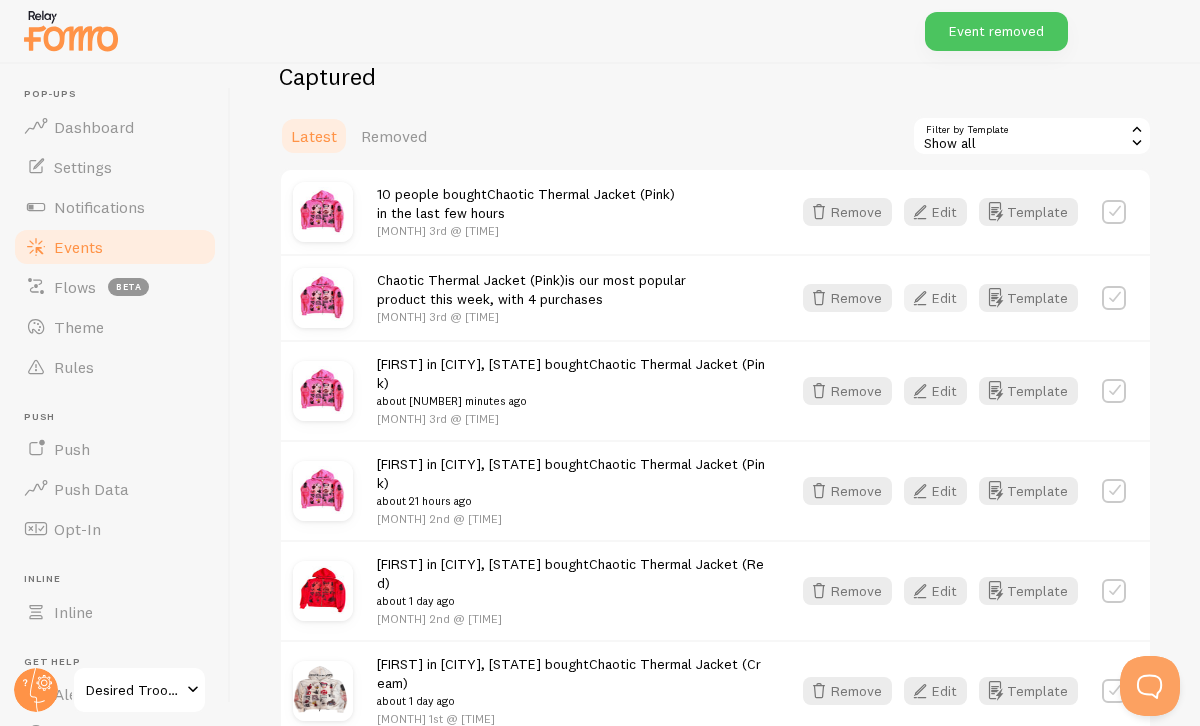 click at bounding box center (920, 298) 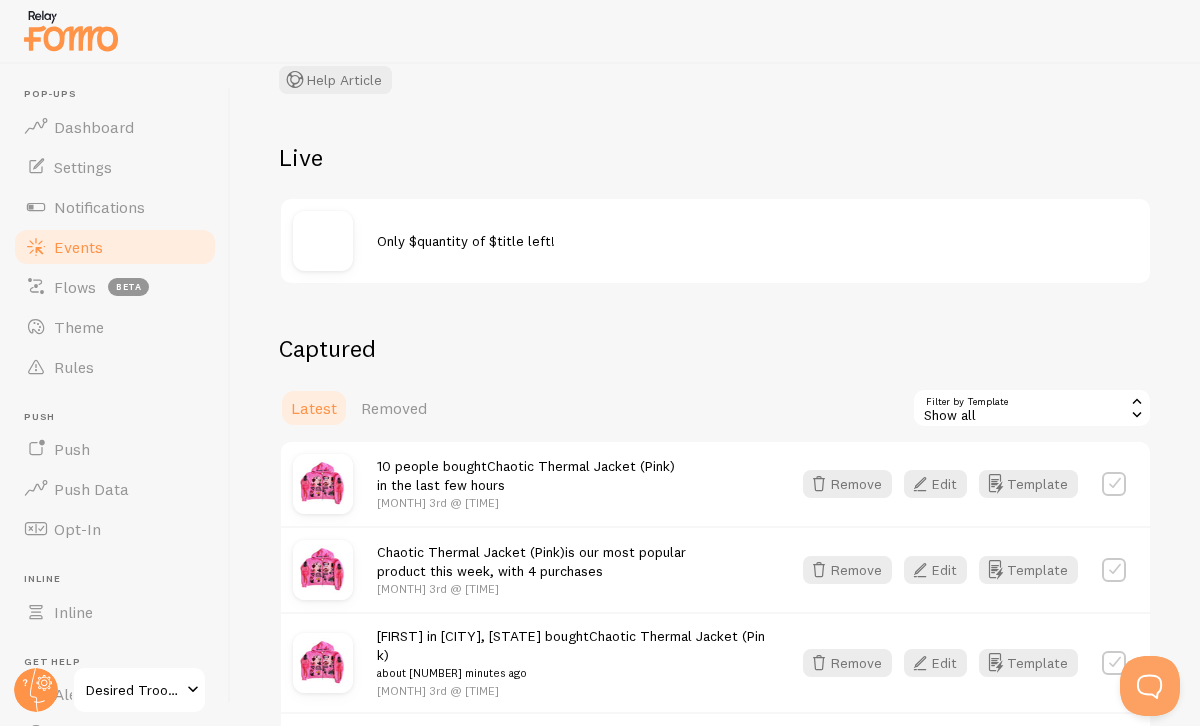 scroll, scrollTop: 316, scrollLeft: 0, axis: vertical 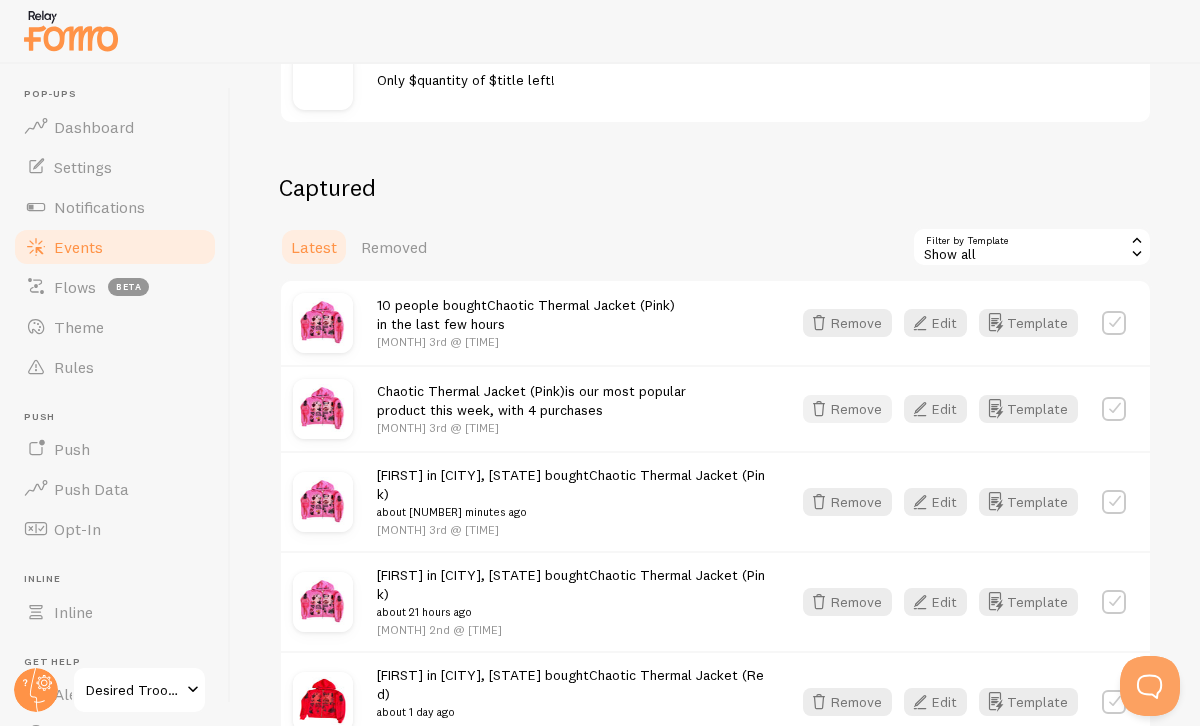 click at bounding box center [819, 409] 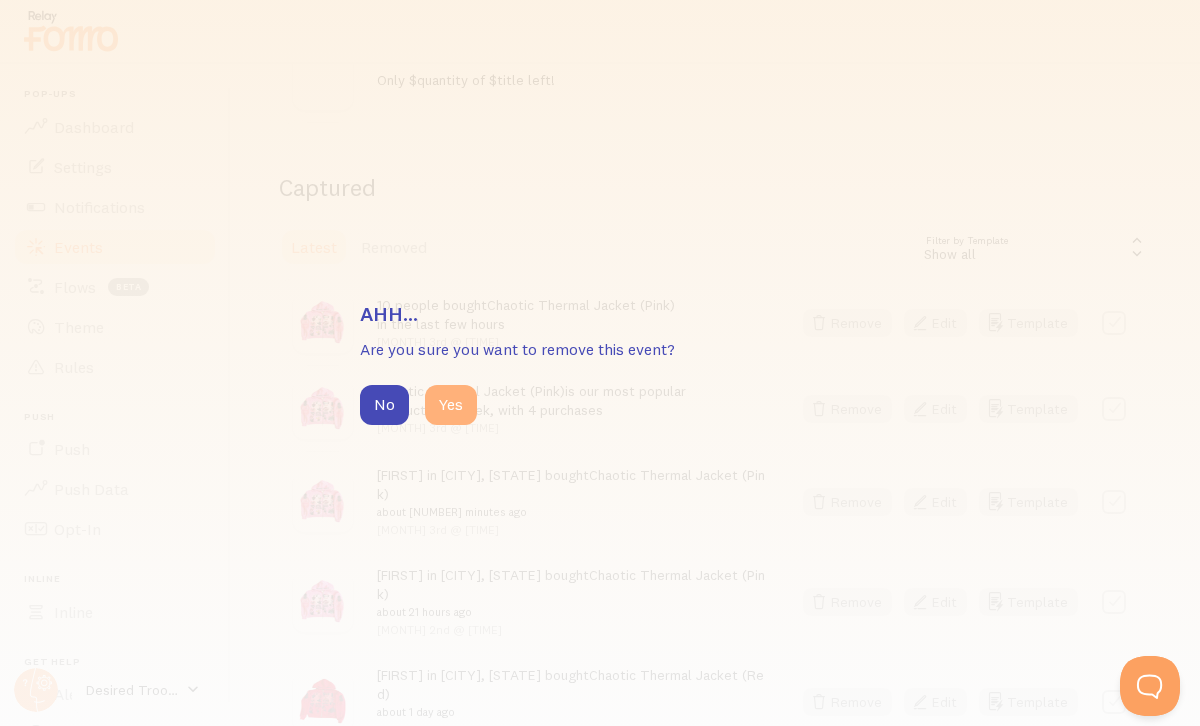 click on "Yes" at bounding box center (451, 405) 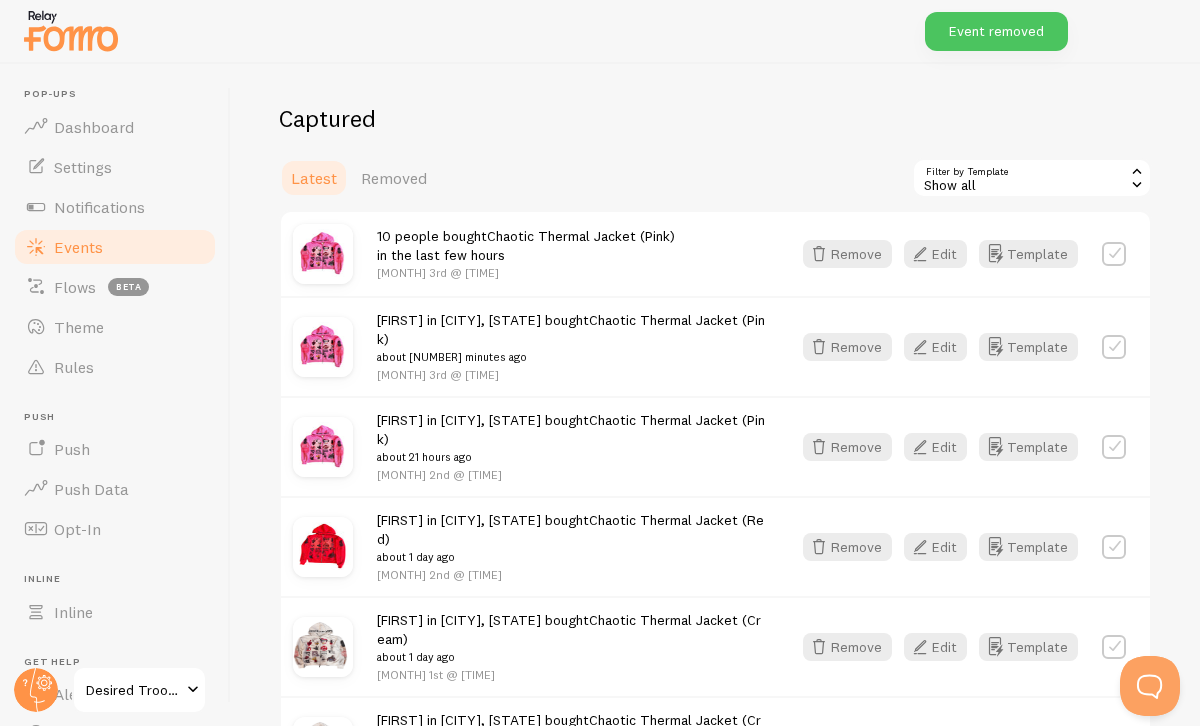 scroll, scrollTop: 392, scrollLeft: 0, axis: vertical 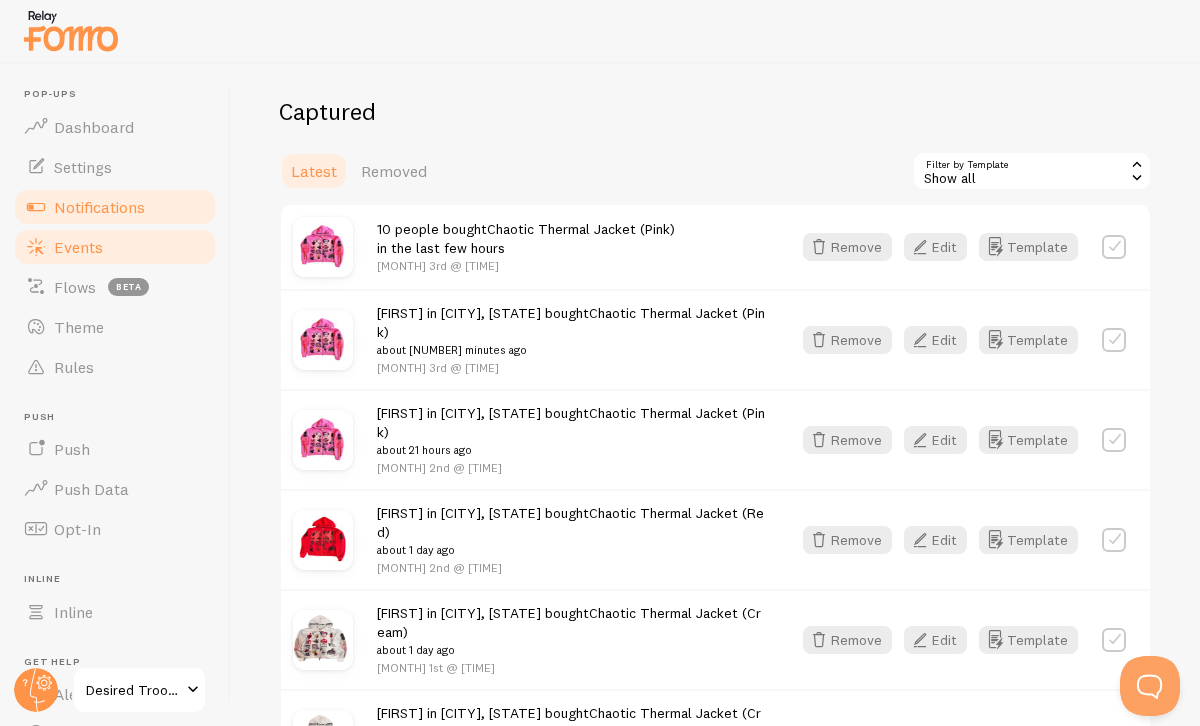 click on "Notifications" at bounding box center [115, 207] 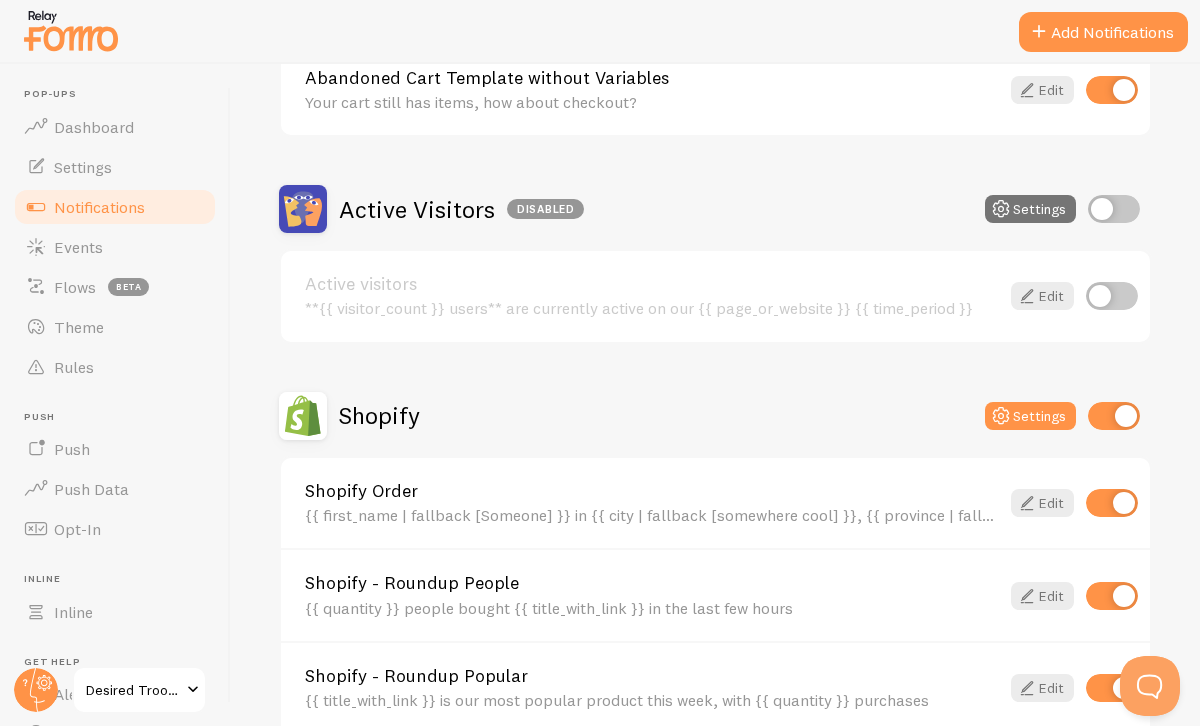 scroll, scrollTop: 384, scrollLeft: 0, axis: vertical 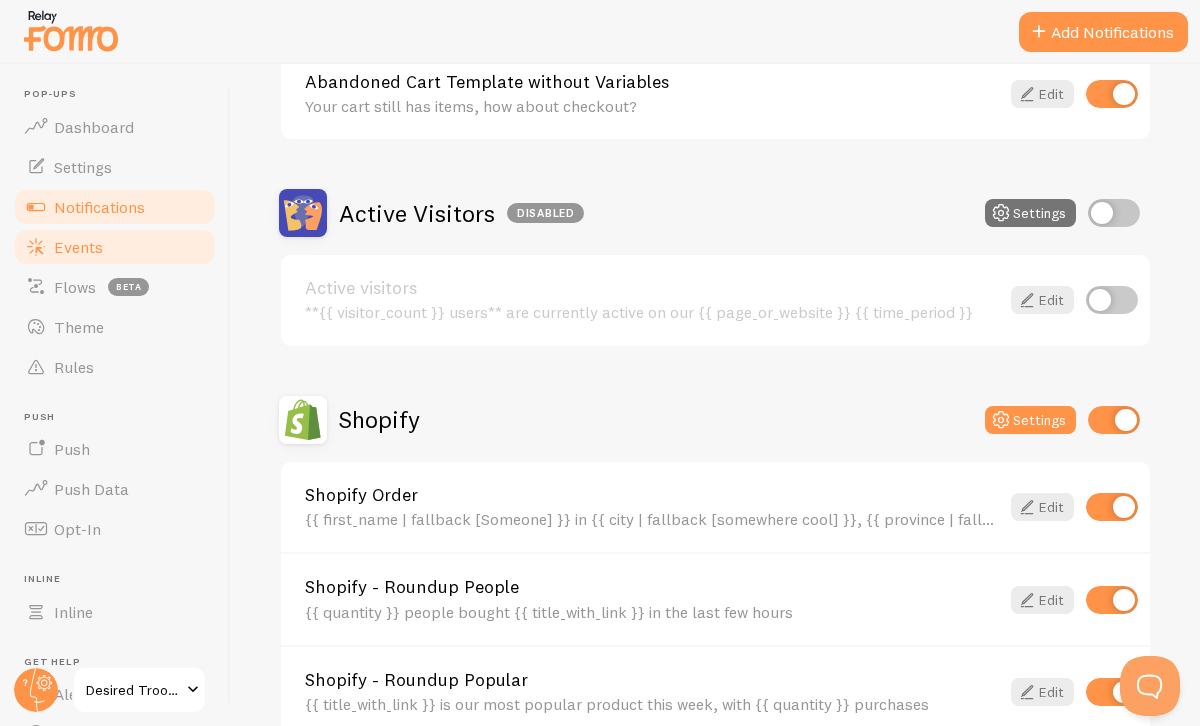 click on "Events" at bounding box center (78, 247) 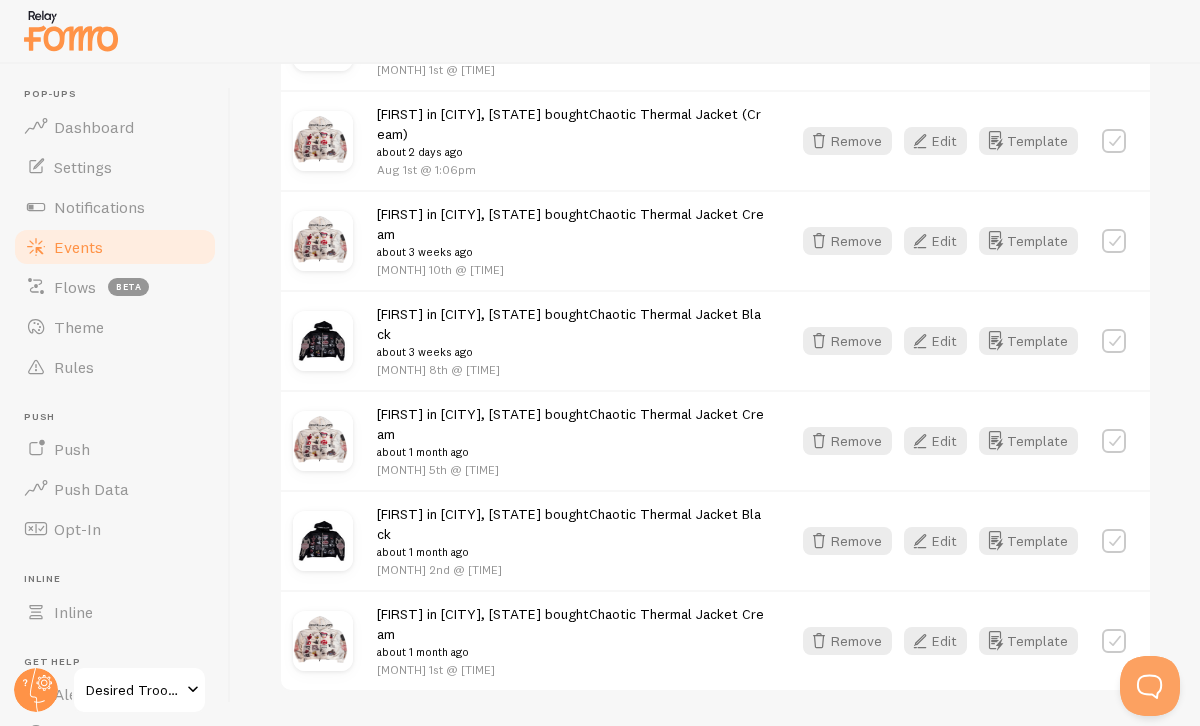 scroll, scrollTop: 2949, scrollLeft: 0, axis: vertical 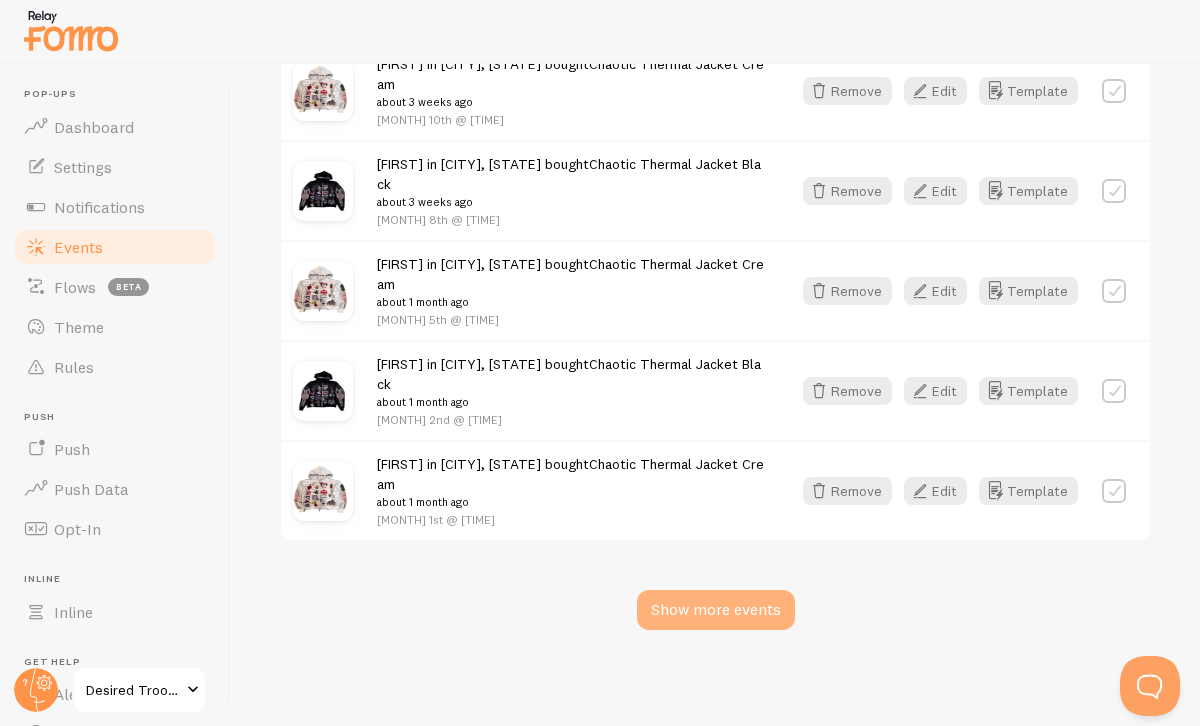 click on "Show more events" at bounding box center (716, 610) 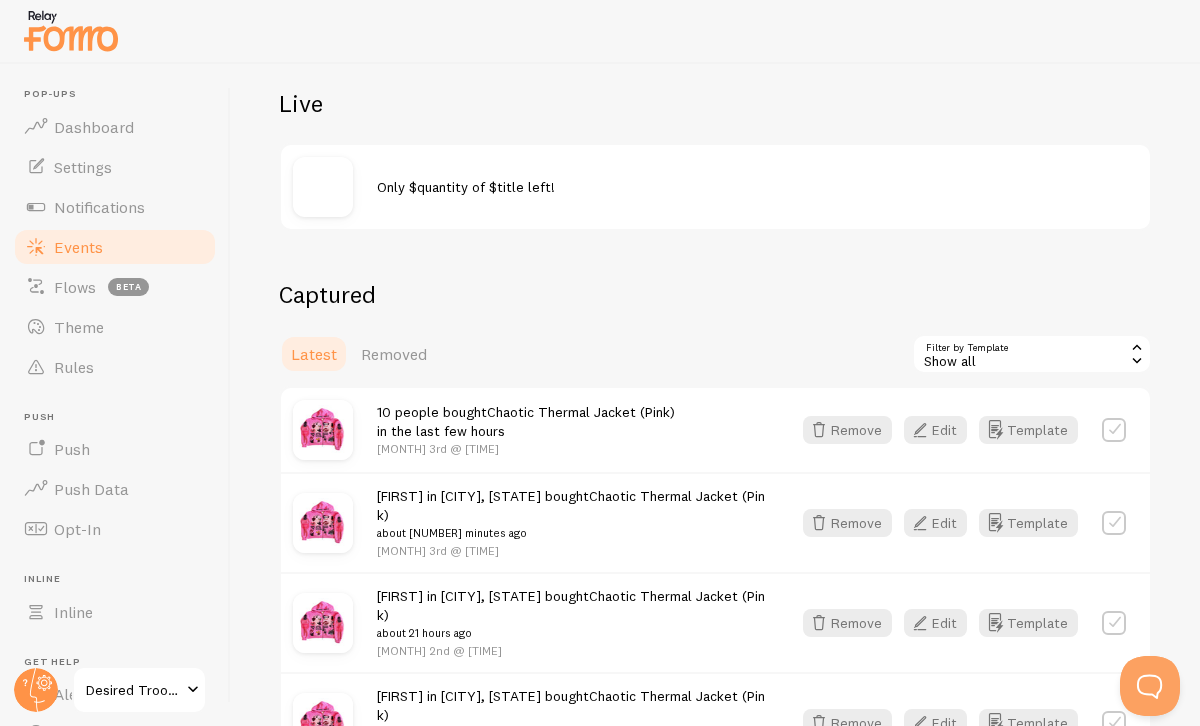scroll, scrollTop: 216, scrollLeft: 0, axis: vertical 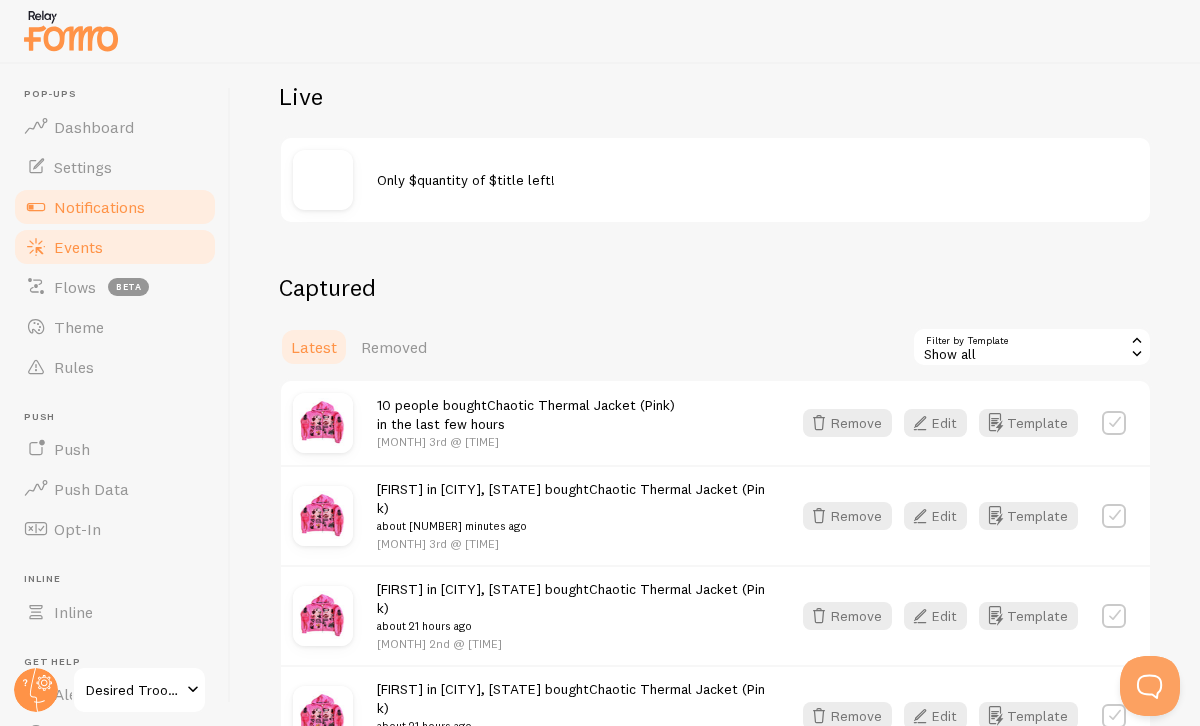 click on "Notifications" at bounding box center [99, 207] 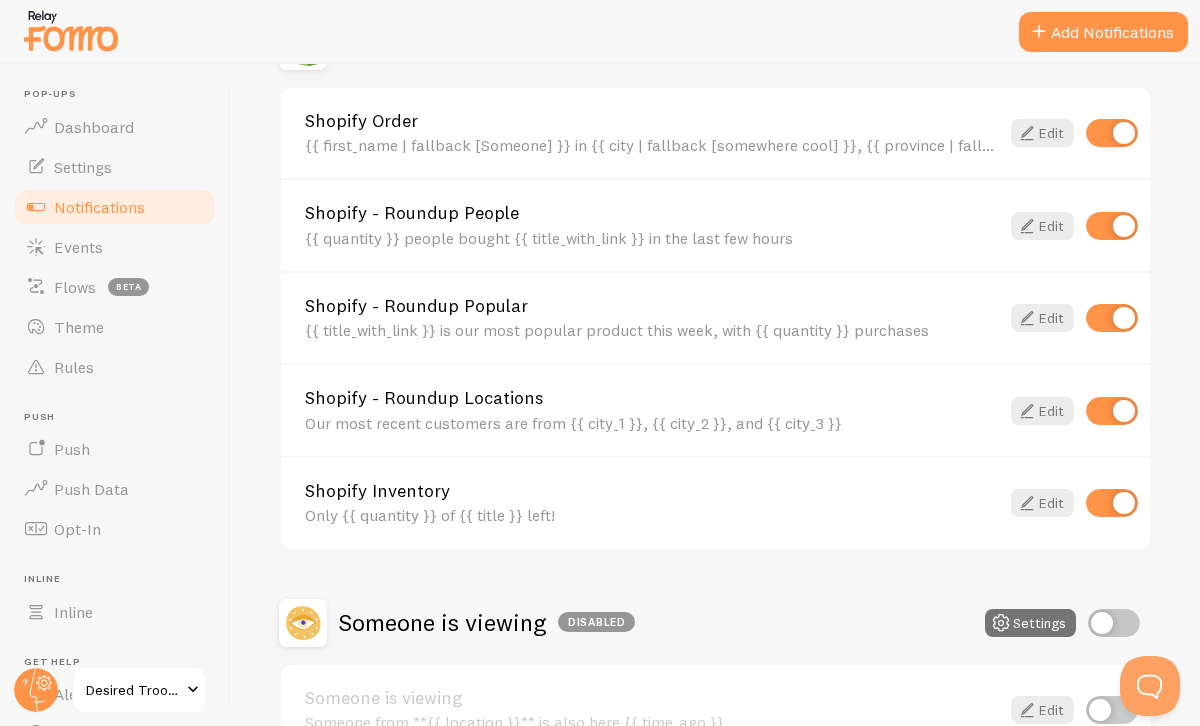 scroll, scrollTop: 765, scrollLeft: 0, axis: vertical 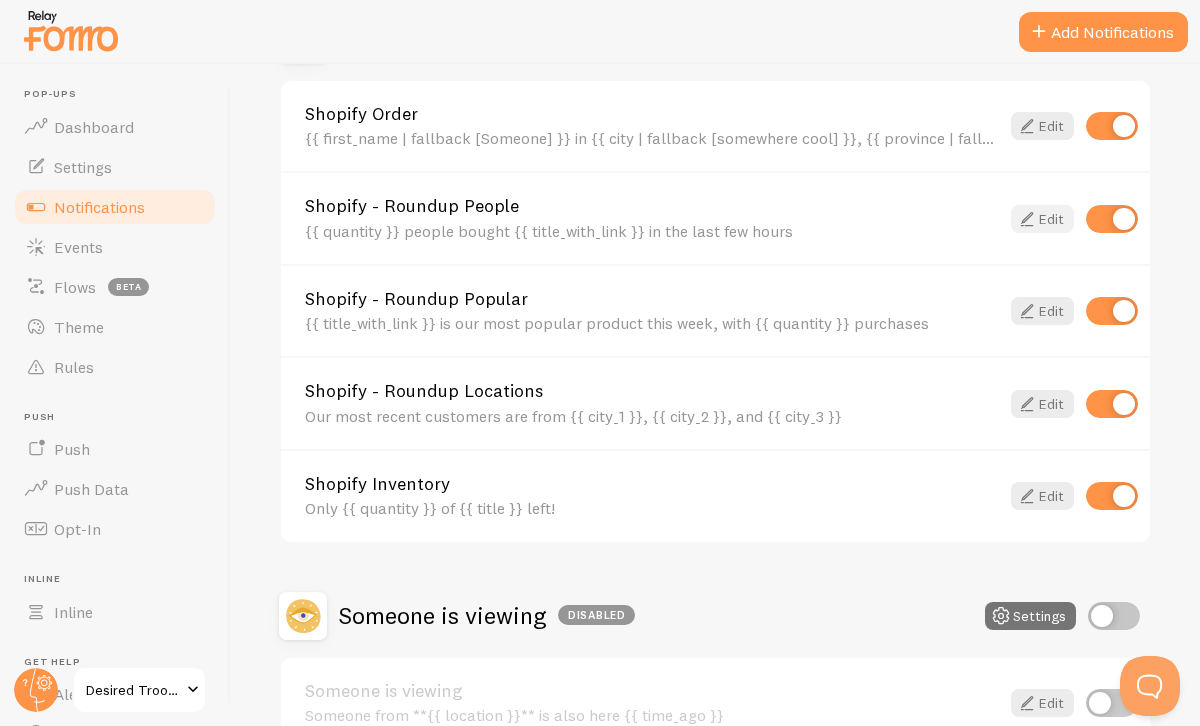 click at bounding box center [1027, 219] 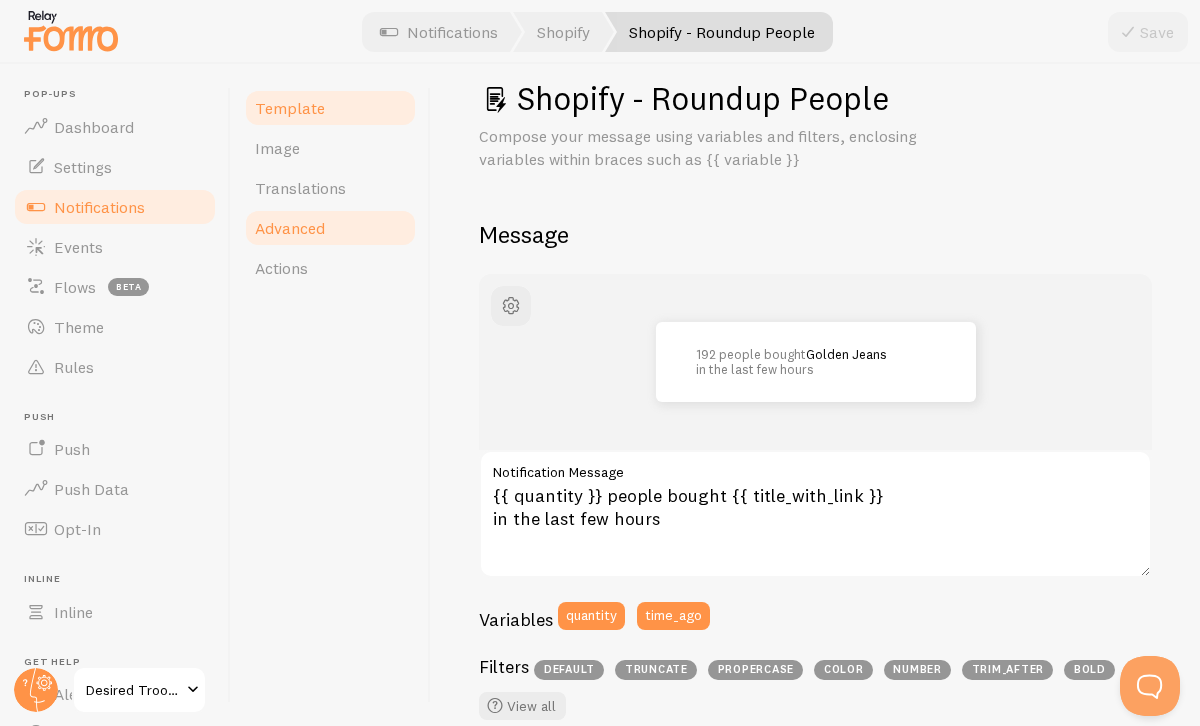 scroll, scrollTop: 18, scrollLeft: 0, axis: vertical 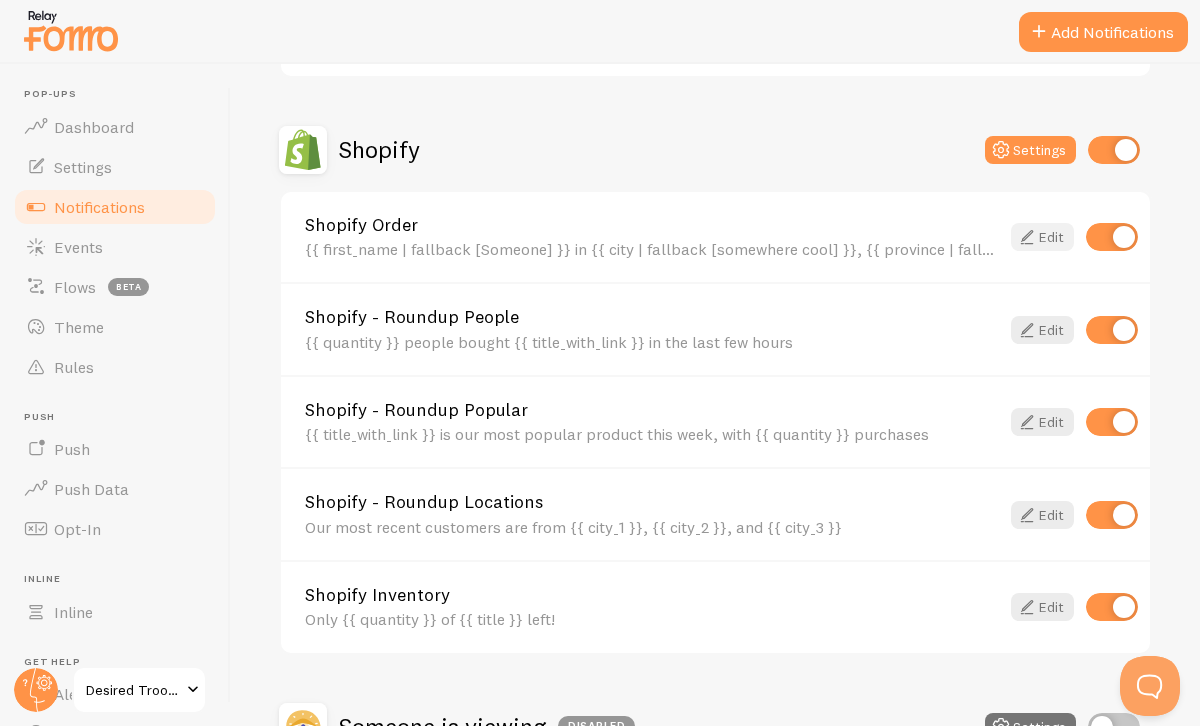 click at bounding box center [1027, 237] 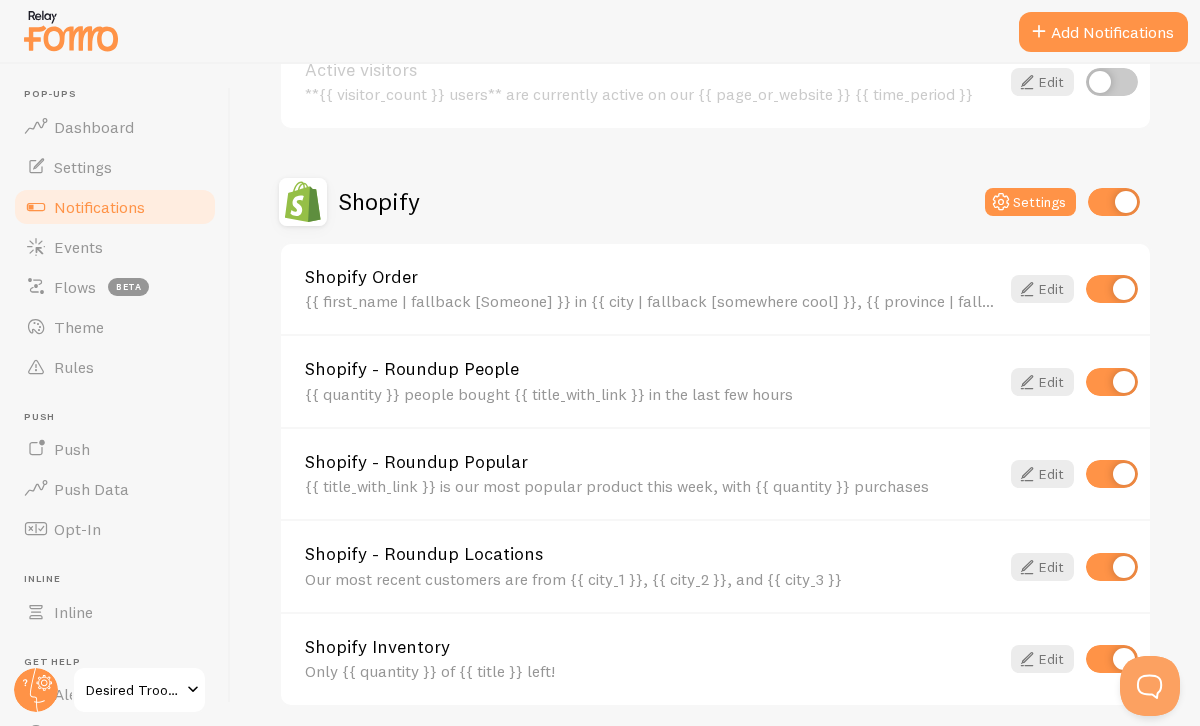 scroll, scrollTop: 605, scrollLeft: 0, axis: vertical 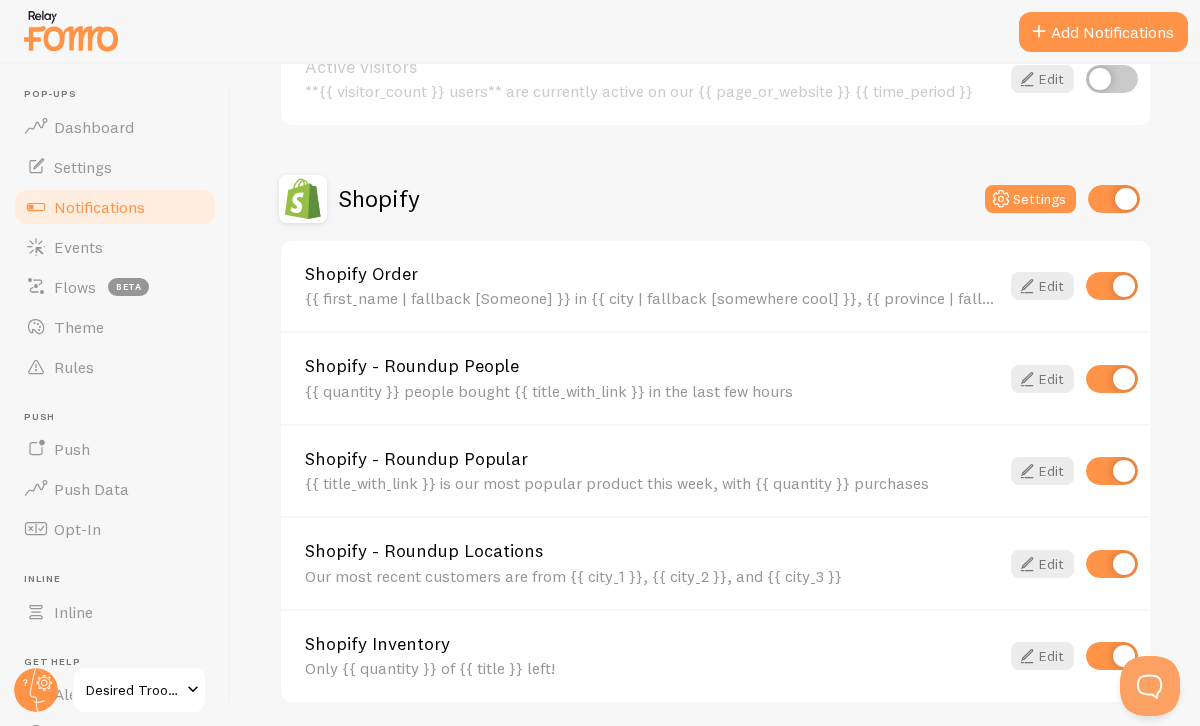 click at bounding box center (1112, 471) 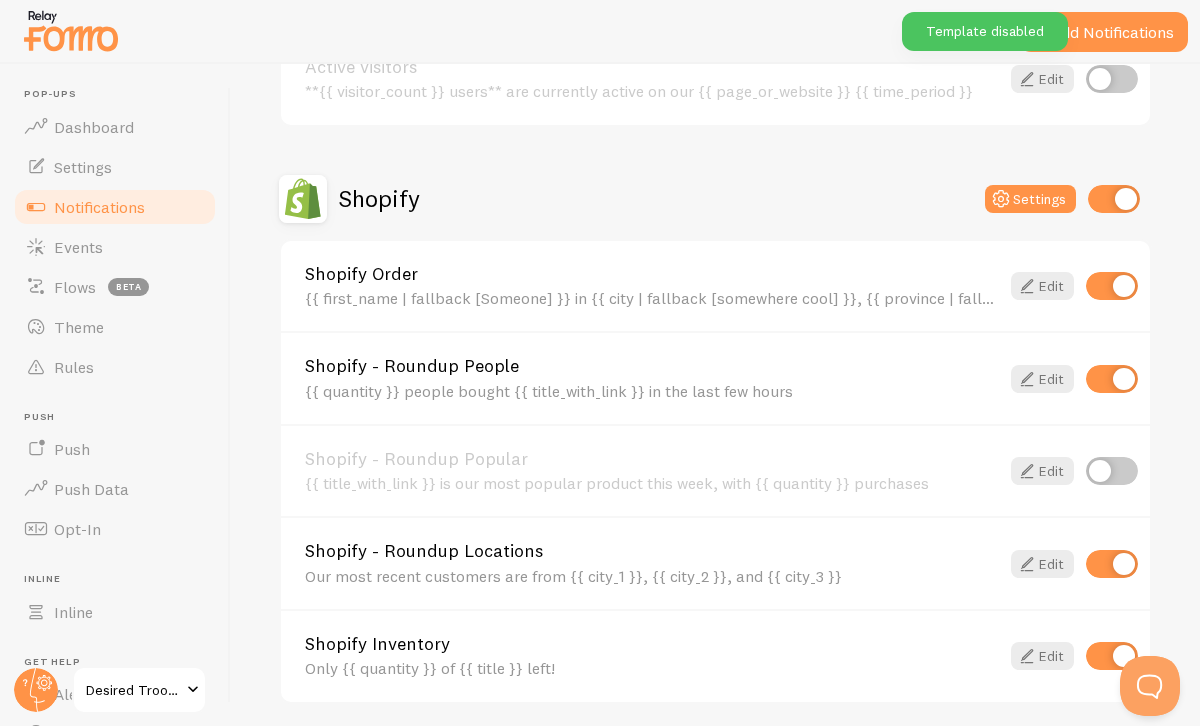 click at bounding box center (1112, 379) 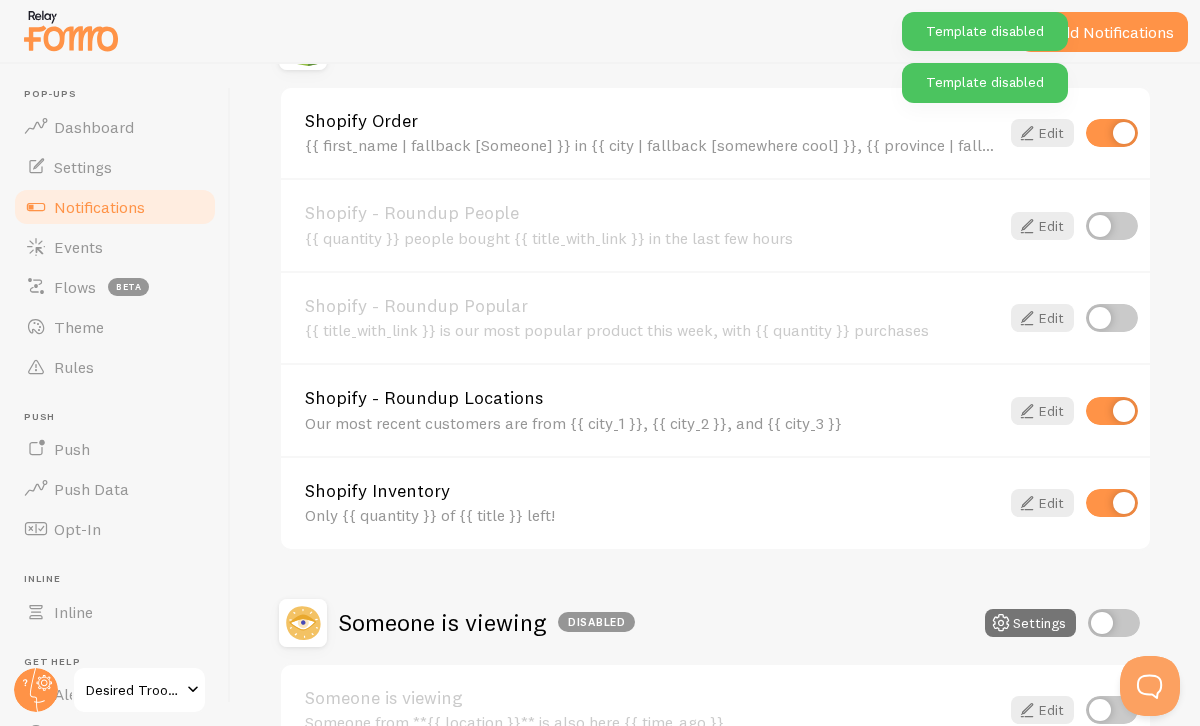 scroll, scrollTop: 761, scrollLeft: 0, axis: vertical 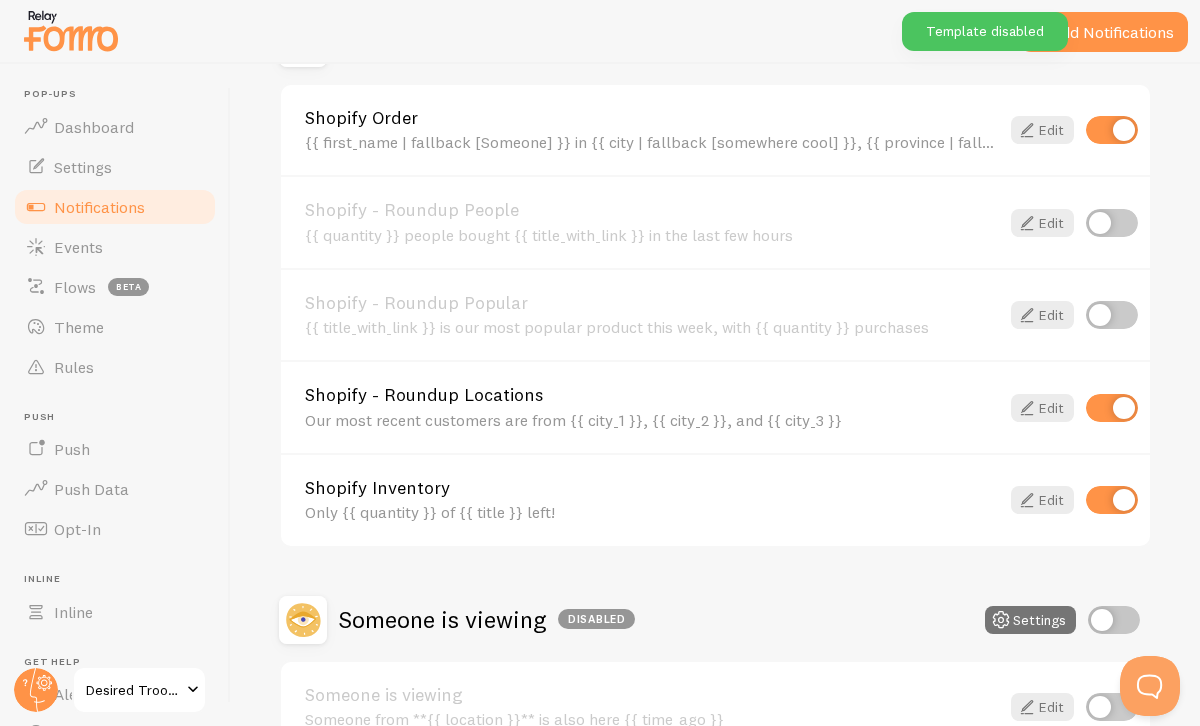click at bounding box center (1112, 408) 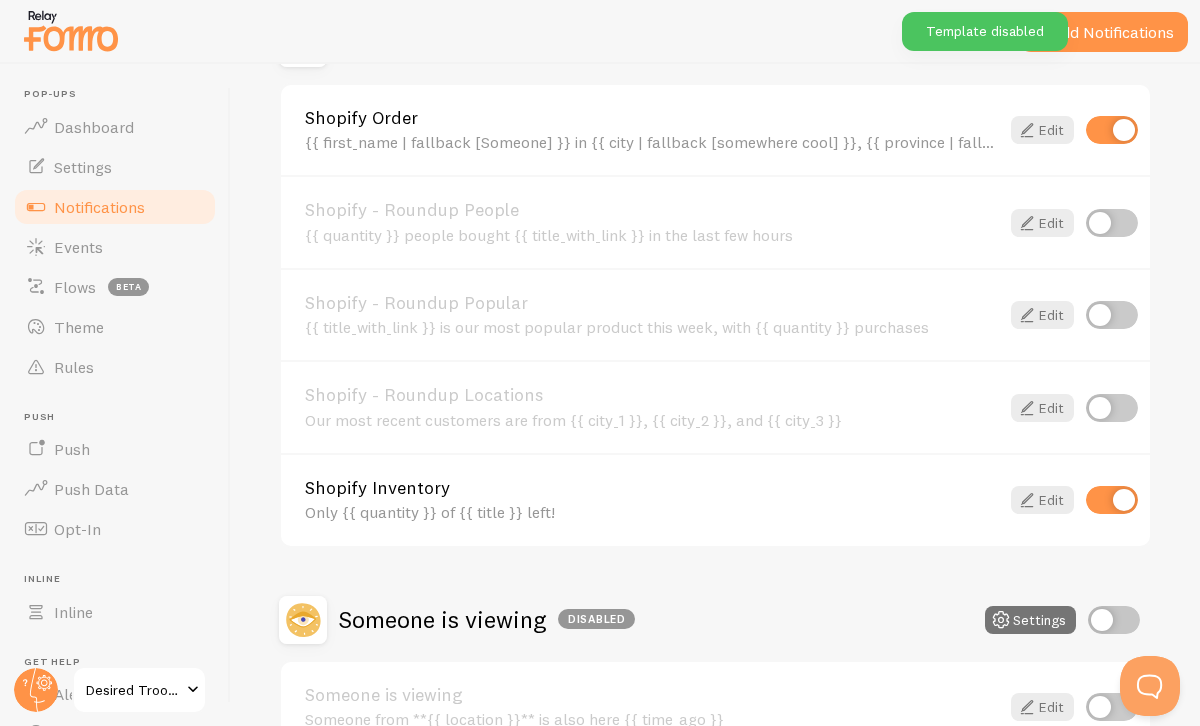 click at bounding box center [1112, 500] 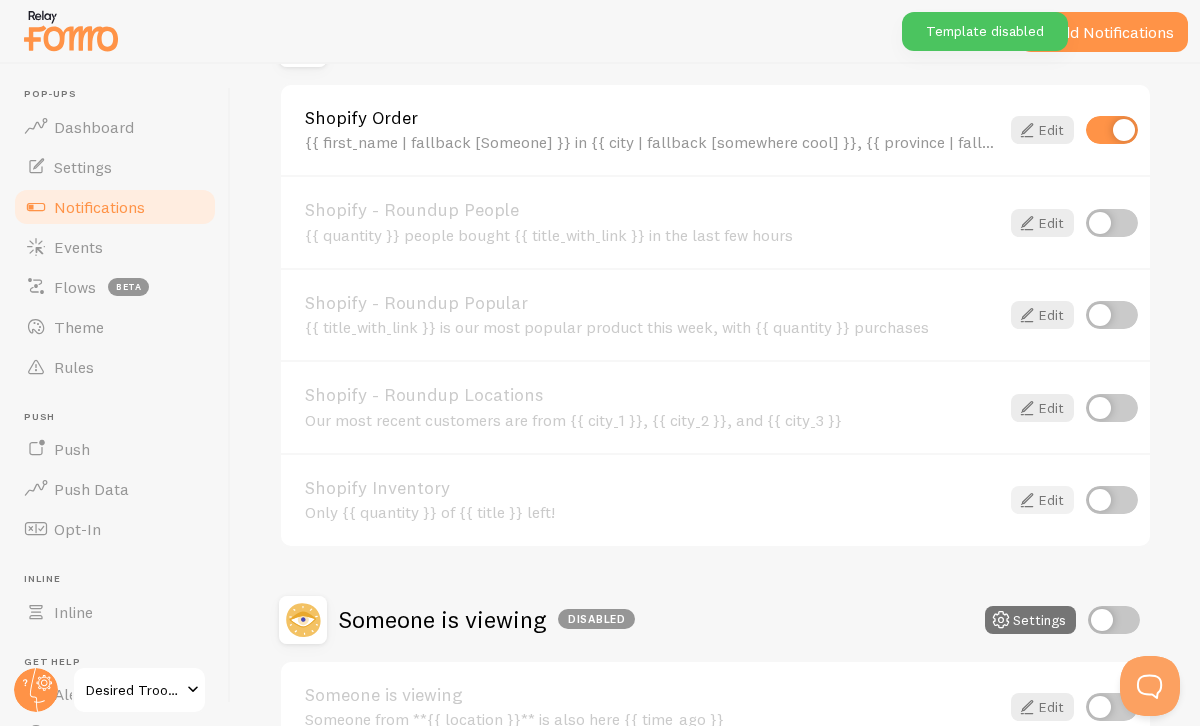 click at bounding box center [1027, 500] 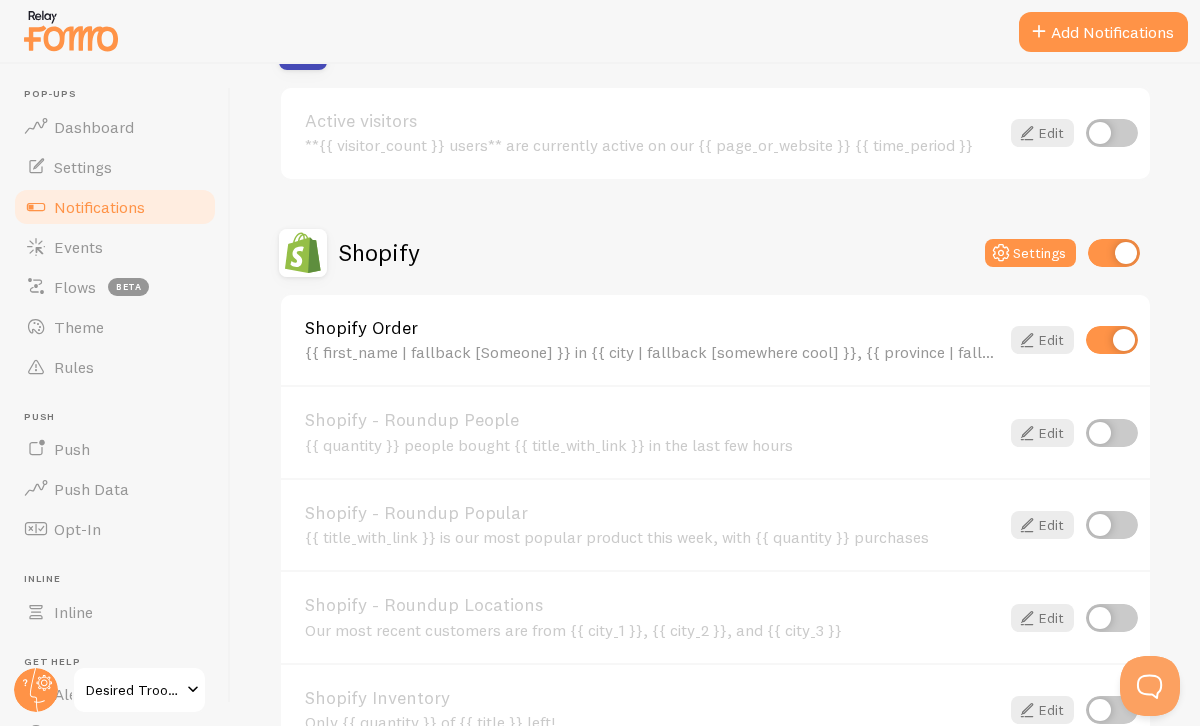 scroll, scrollTop: 0, scrollLeft: 0, axis: both 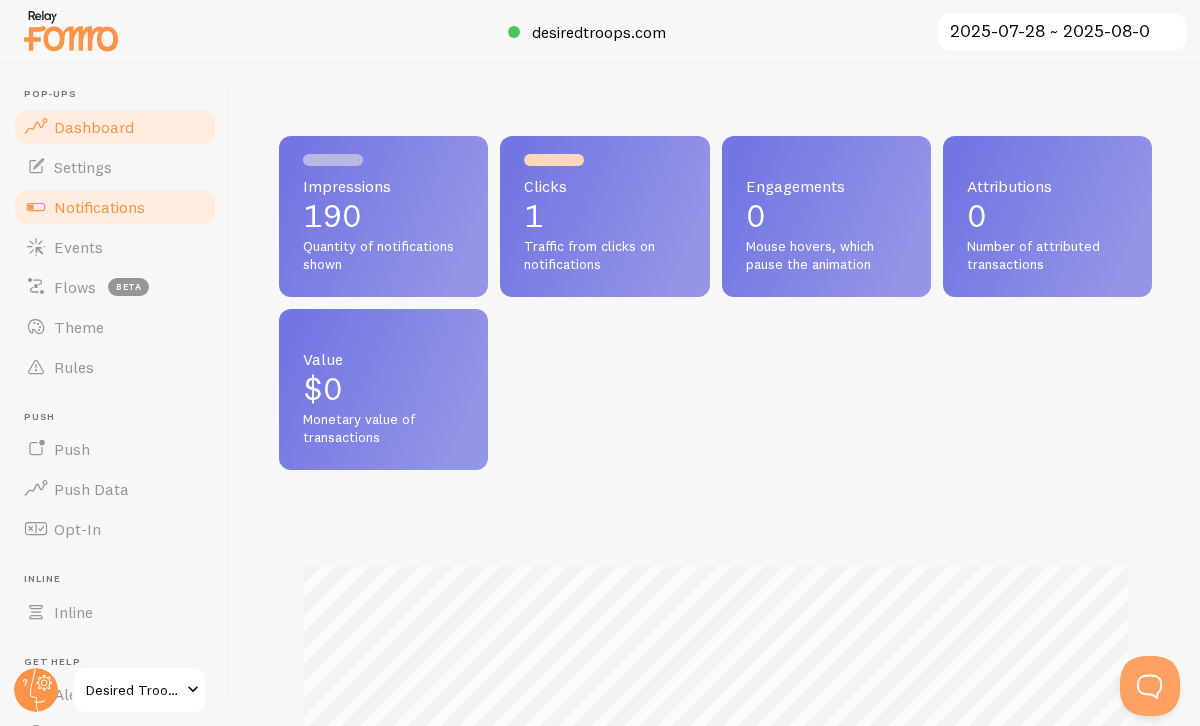 click on "Notifications" at bounding box center (115, 207) 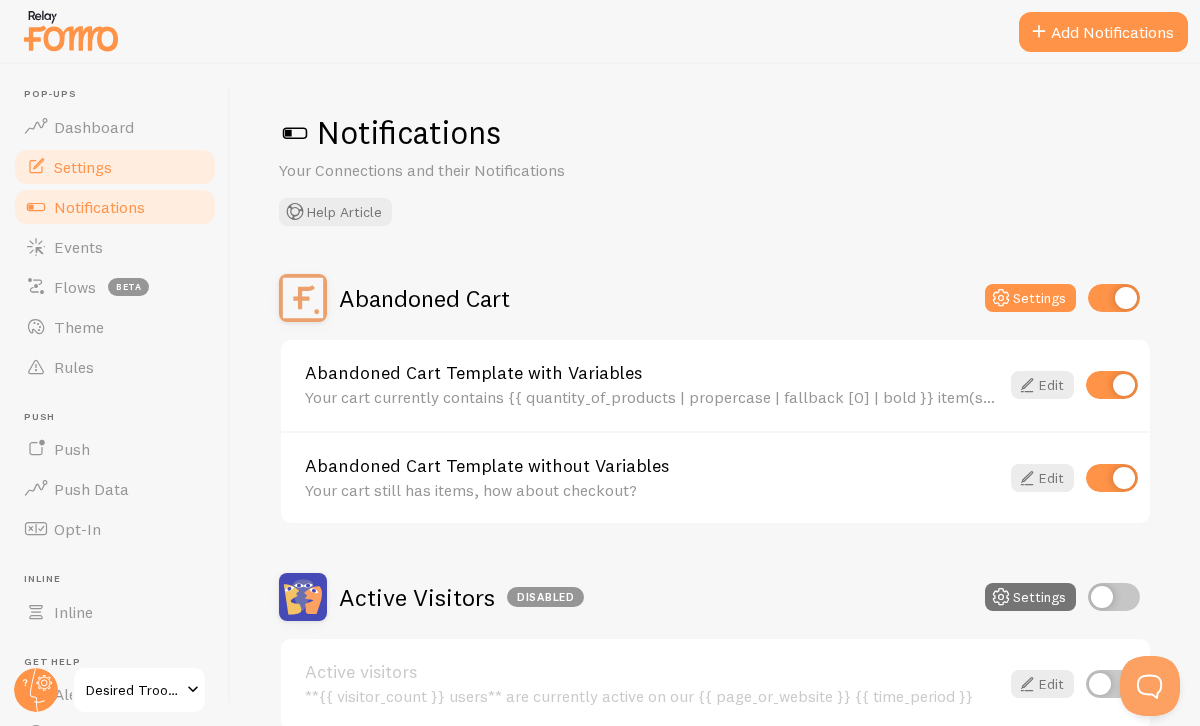 click on "Settings" at bounding box center [83, 167] 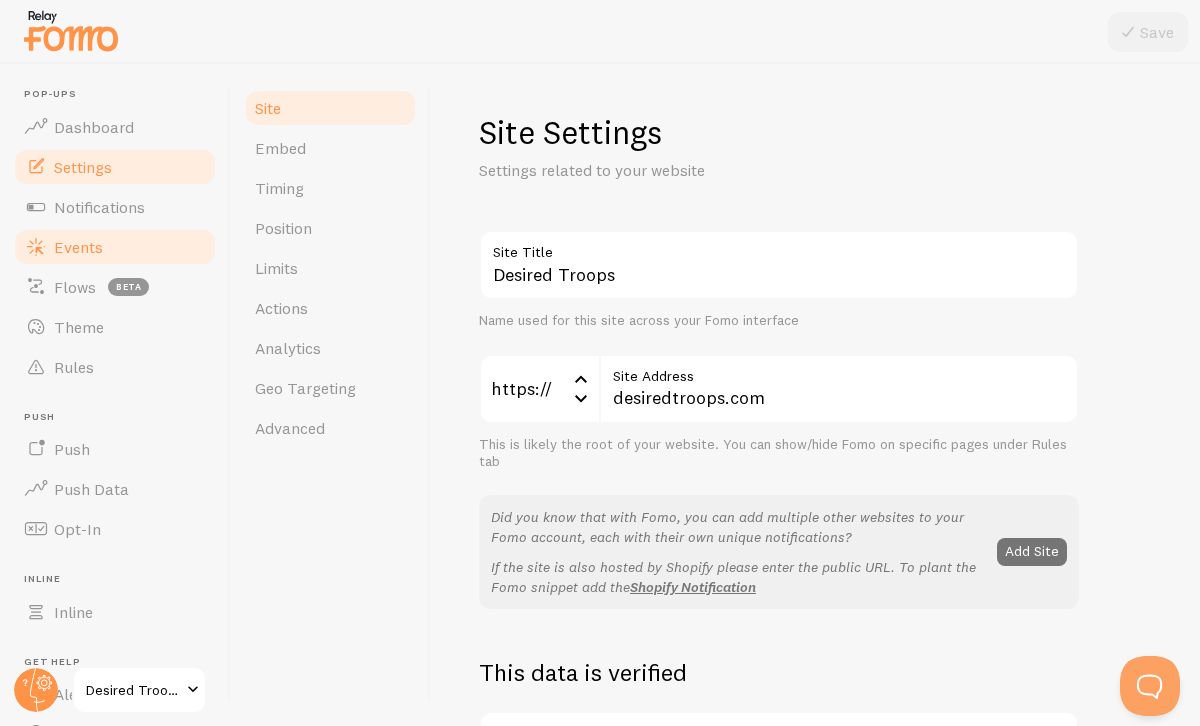 click on "Events" at bounding box center [78, 247] 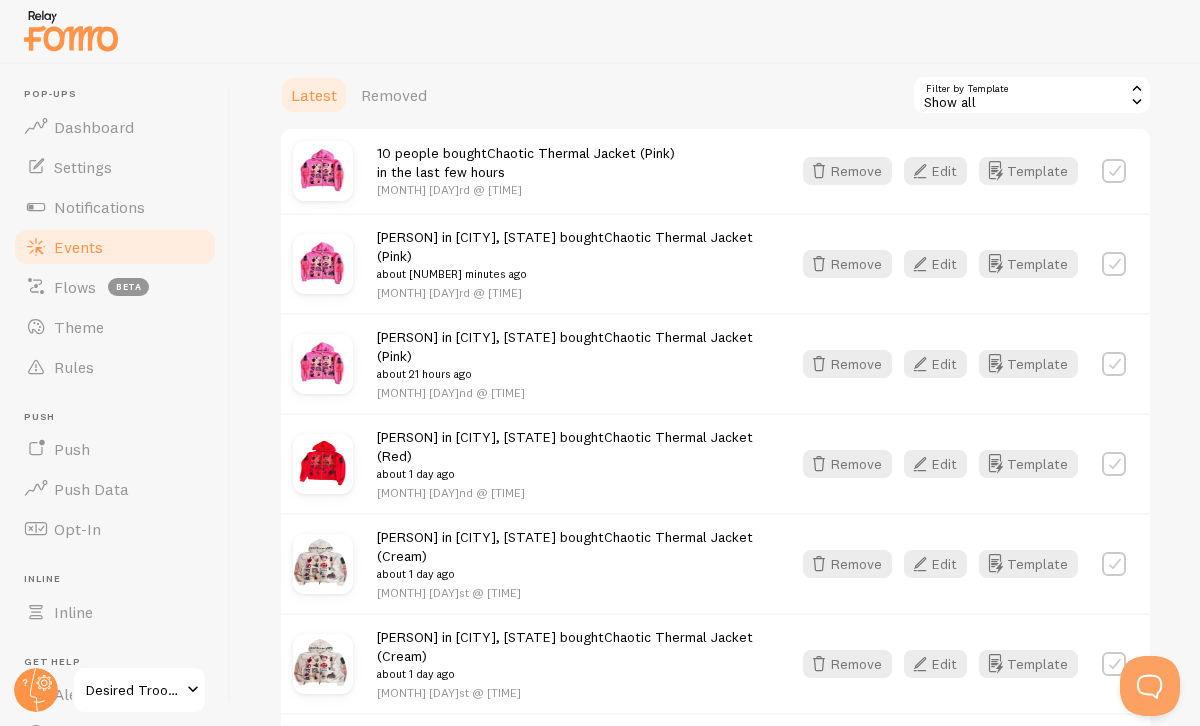 scroll, scrollTop: 283, scrollLeft: 0, axis: vertical 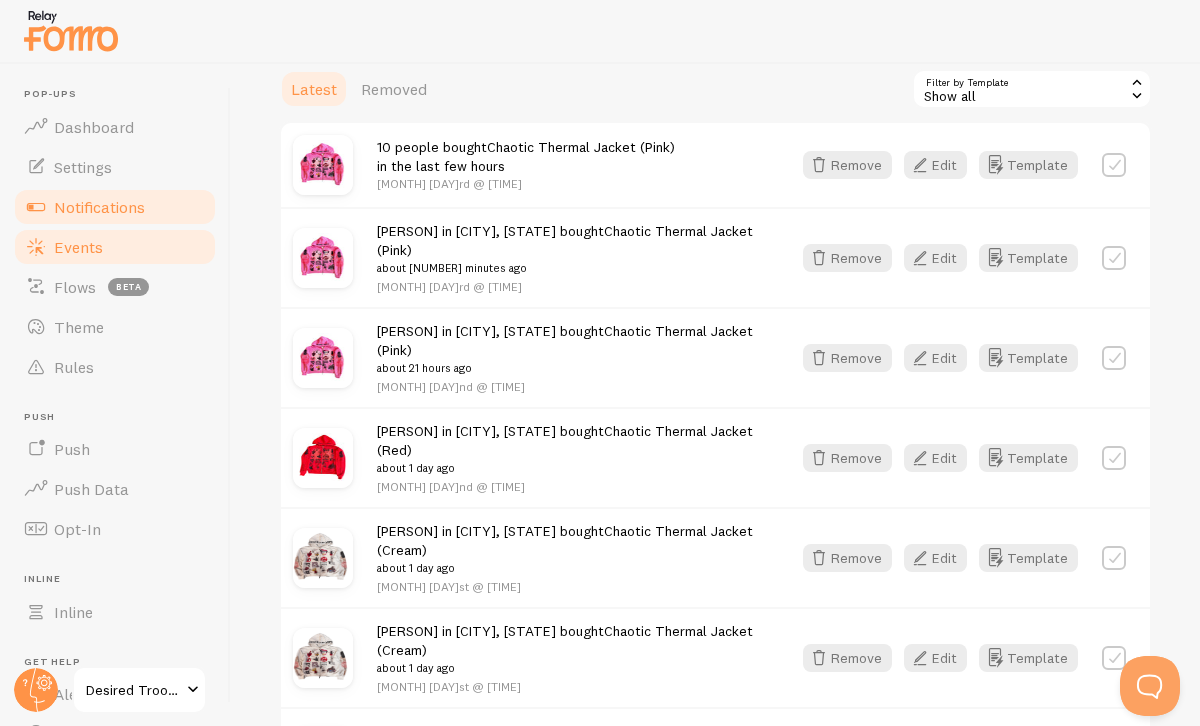 click on "Notifications" at bounding box center (99, 207) 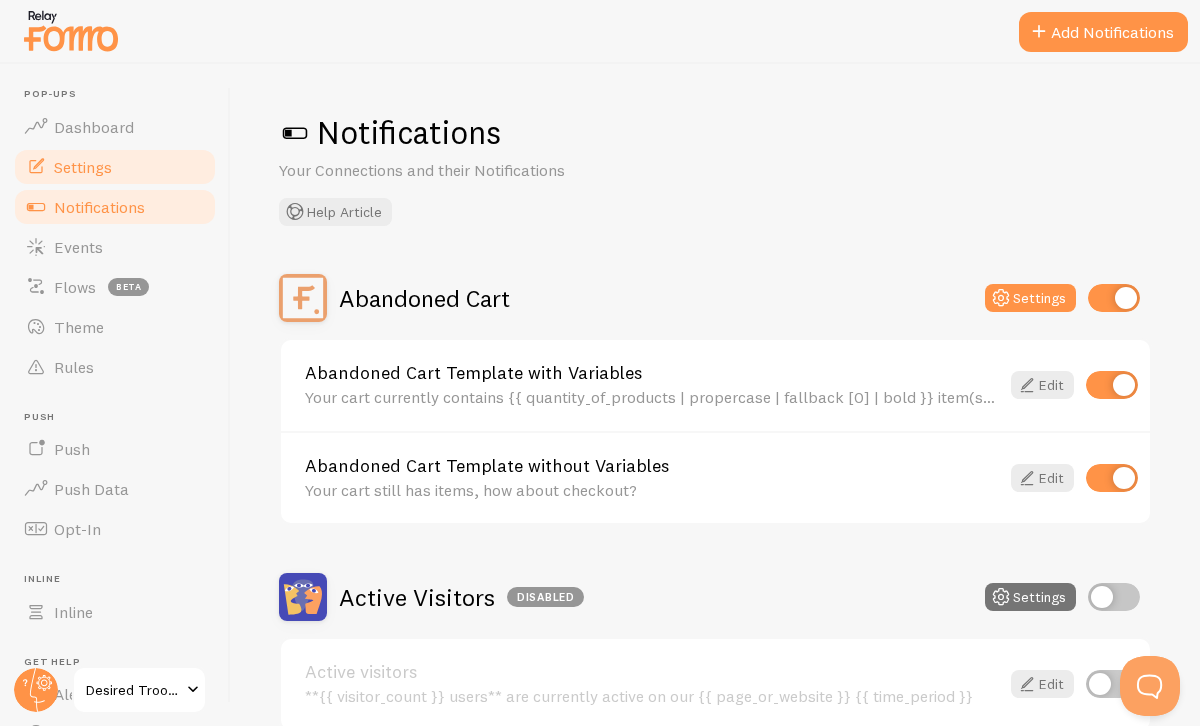 click on "Settings" at bounding box center (83, 167) 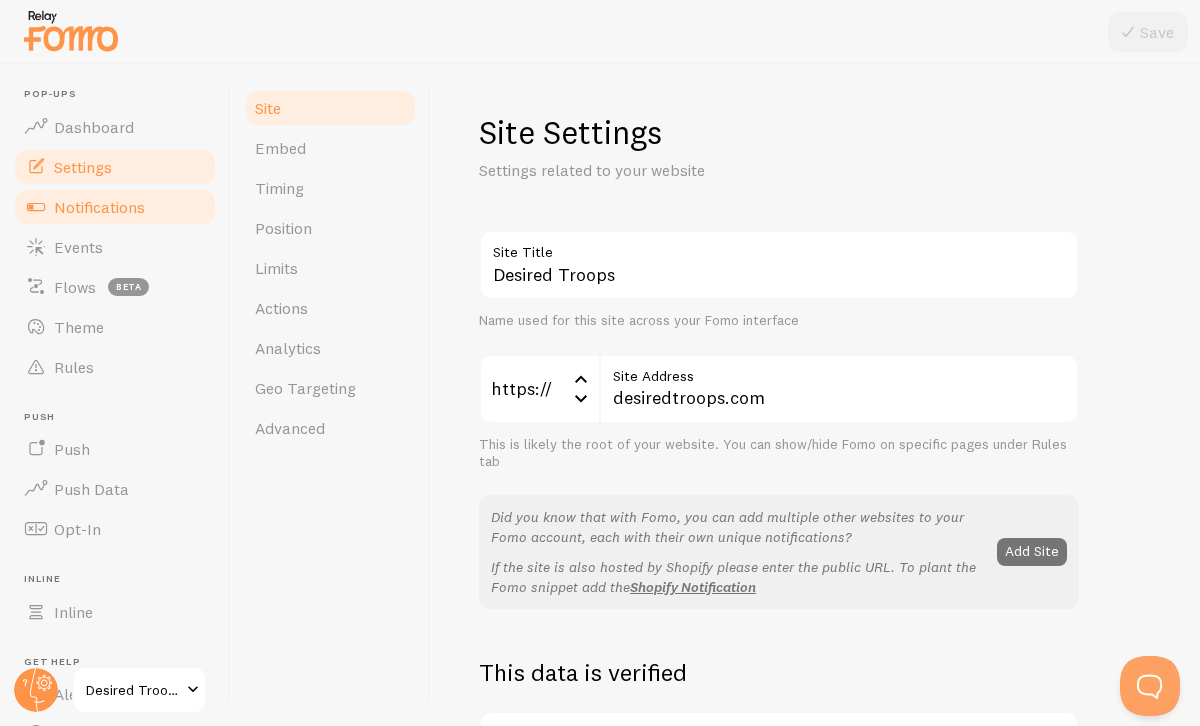 click on "Notifications" at bounding box center [115, 207] 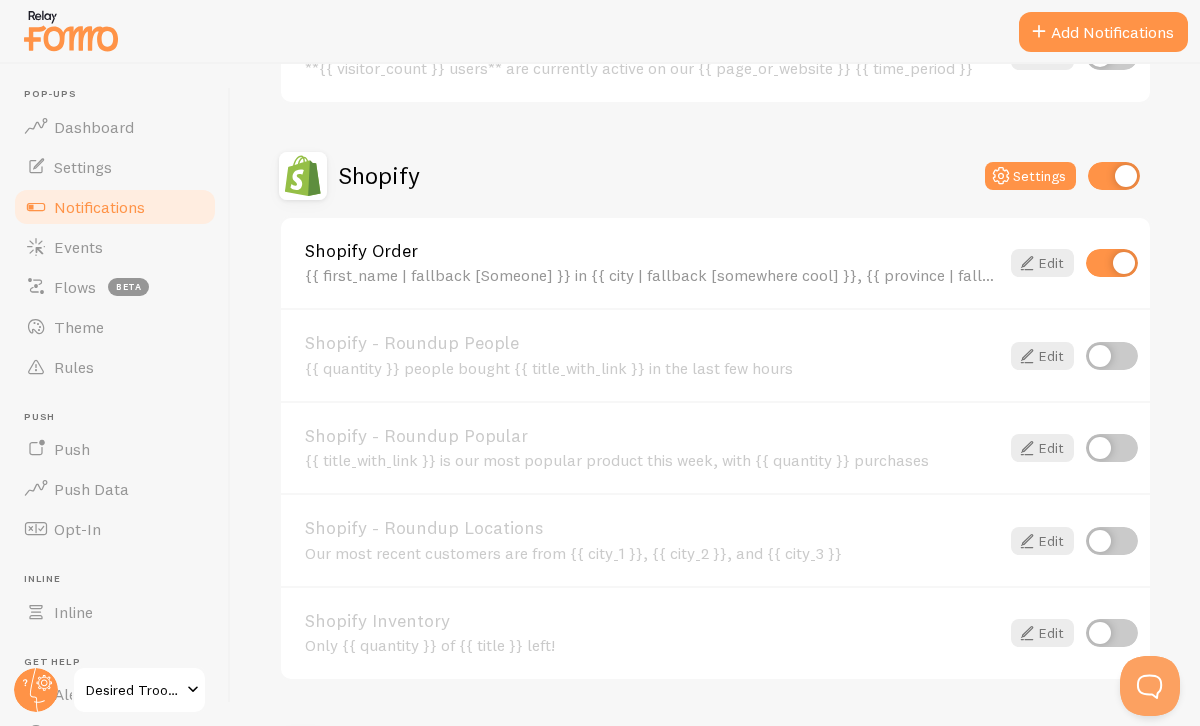 scroll, scrollTop: 631, scrollLeft: 0, axis: vertical 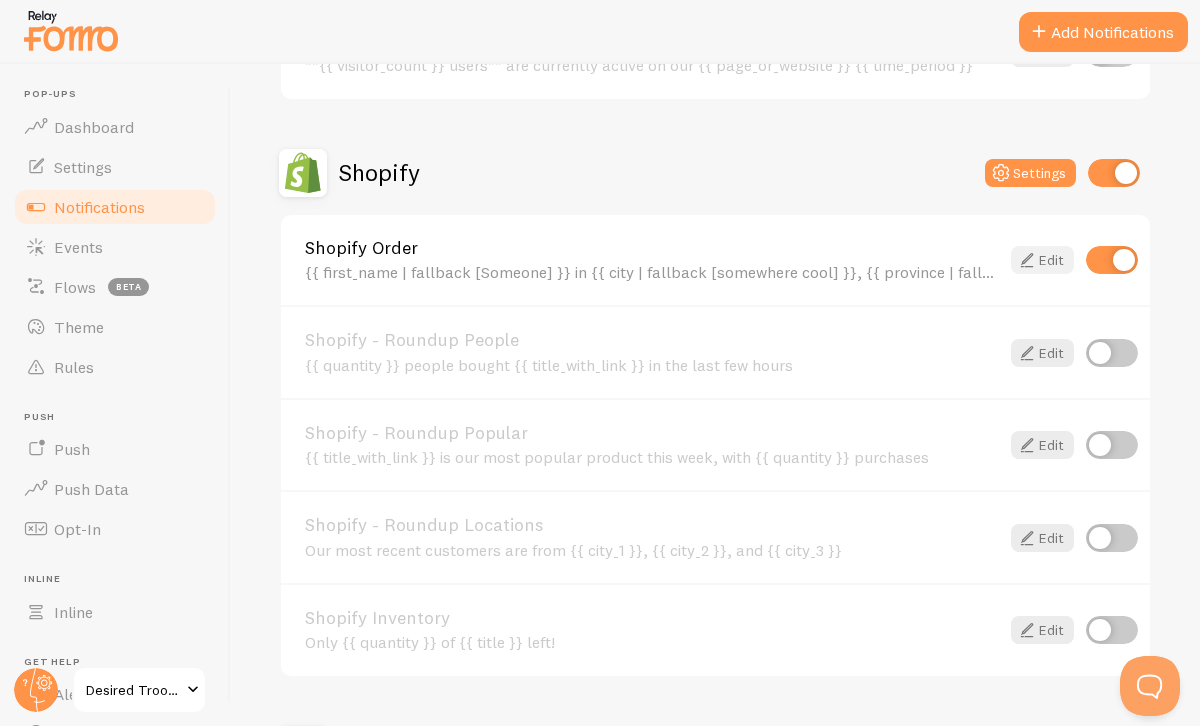 click at bounding box center (1027, 260) 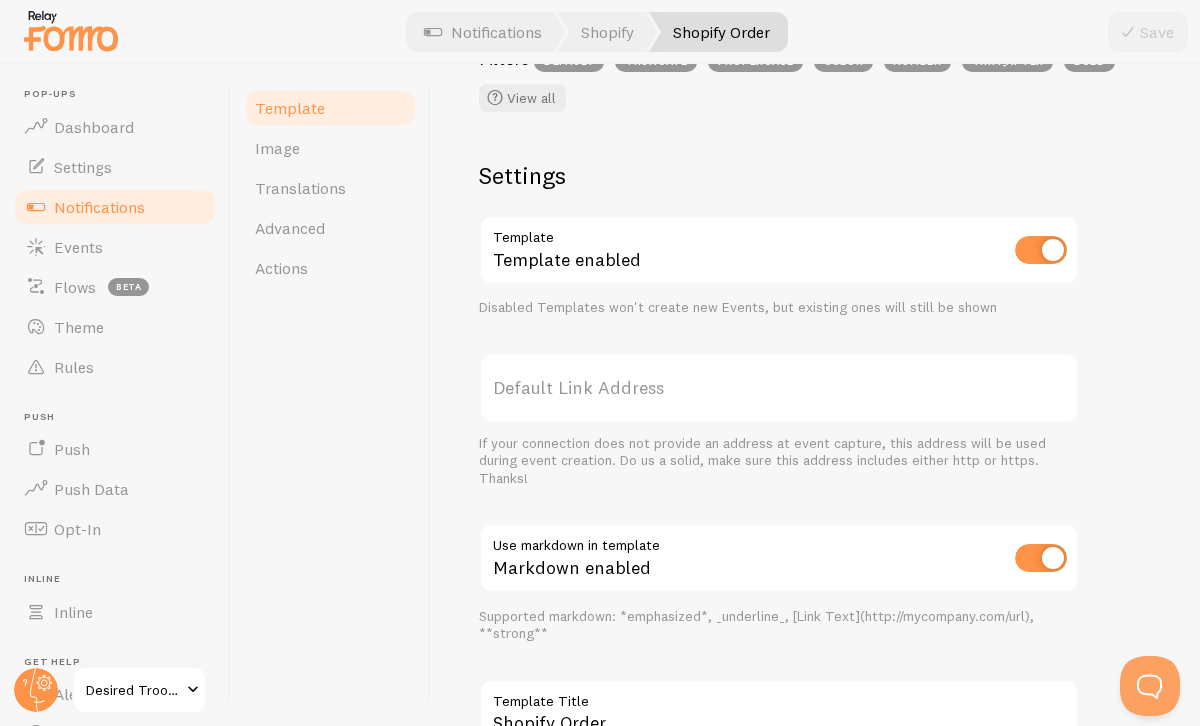 scroll, scrollTop: 669, scrollLeft: 0, axis: vertical 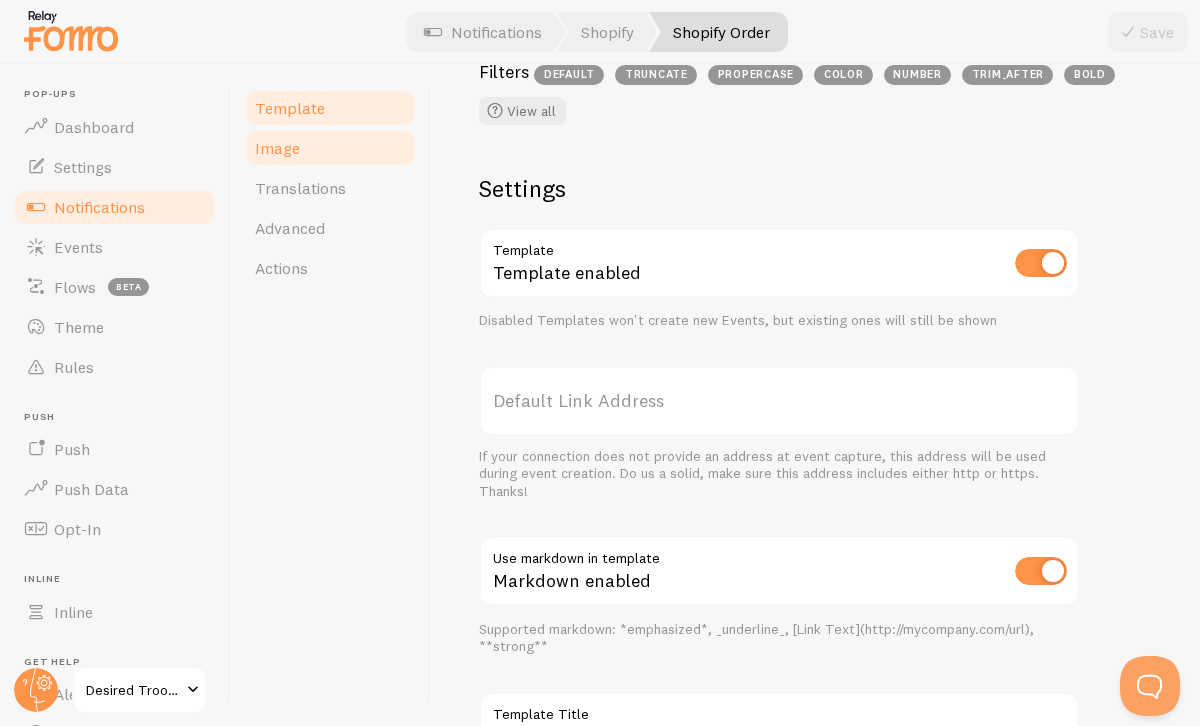 click on "Image" at bounding box center [330, 148] 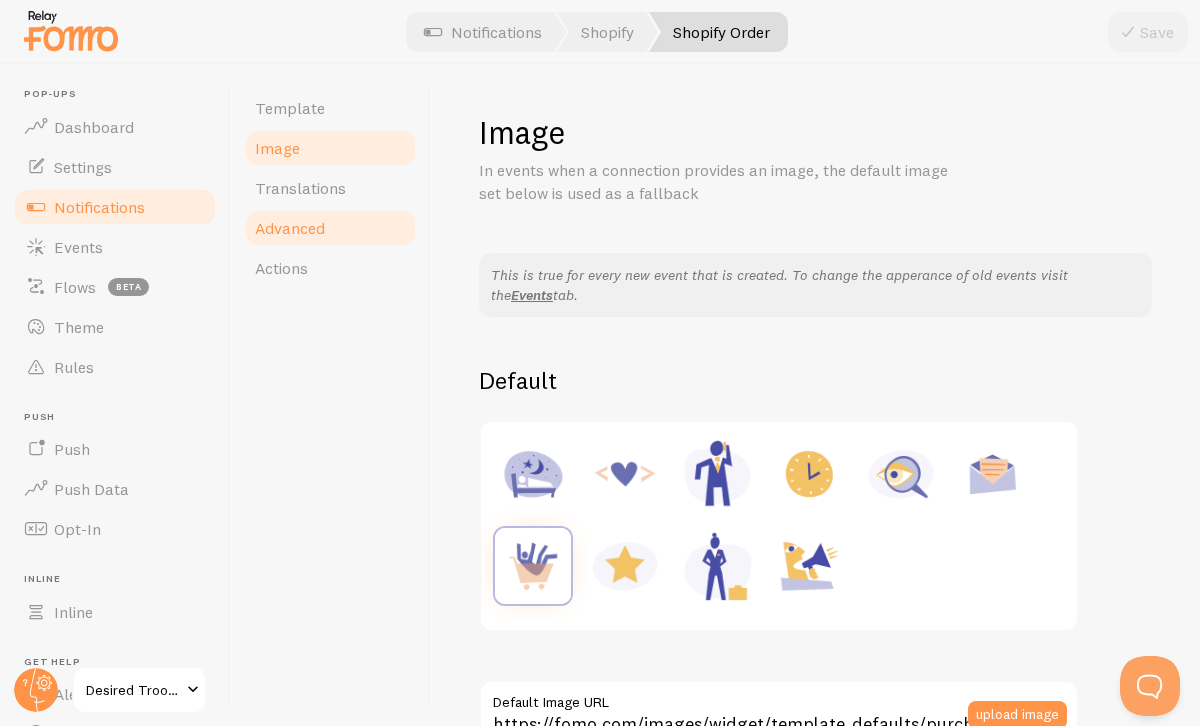 click on "Advanced" at bounding box center [290, 228] 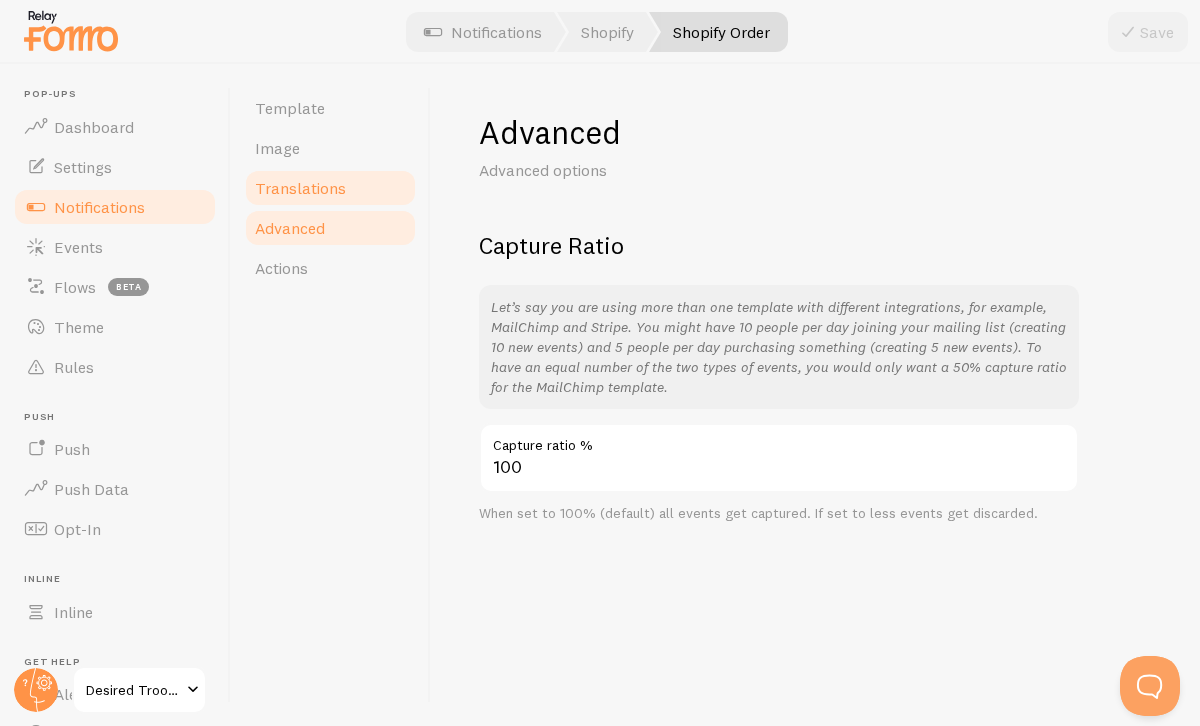 click on "Translations" at bounding box center (330, 188) 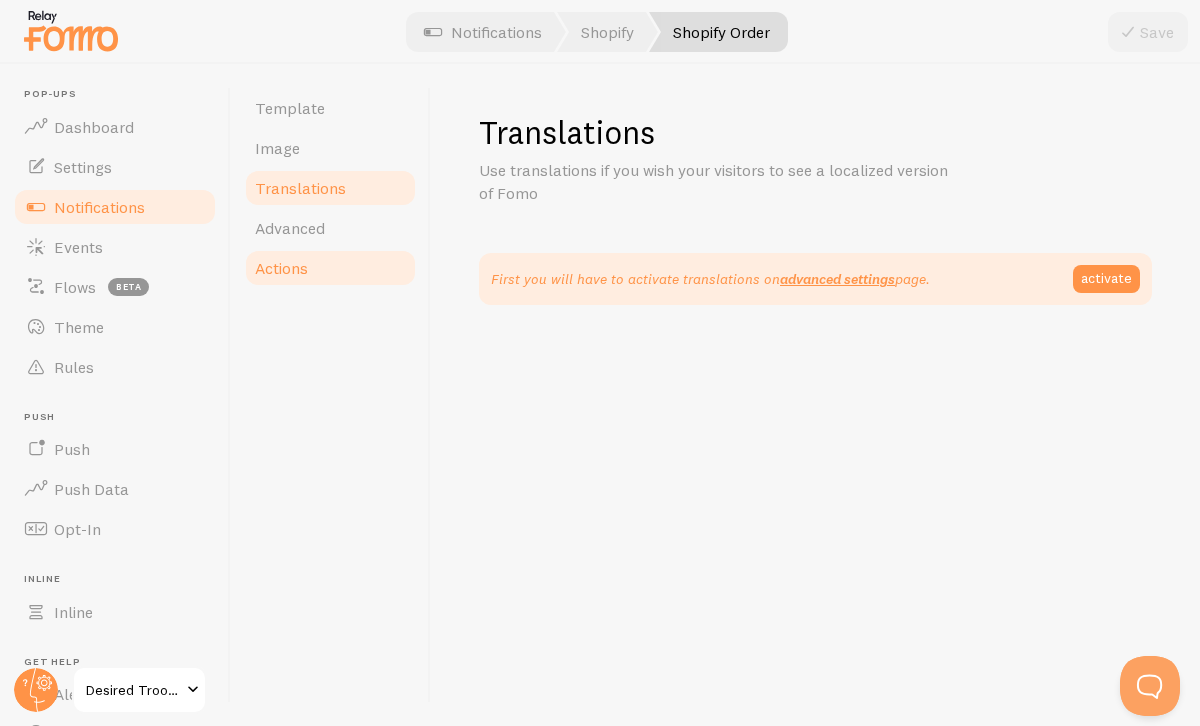 click on "Actions" at bounding box center (330, 268) 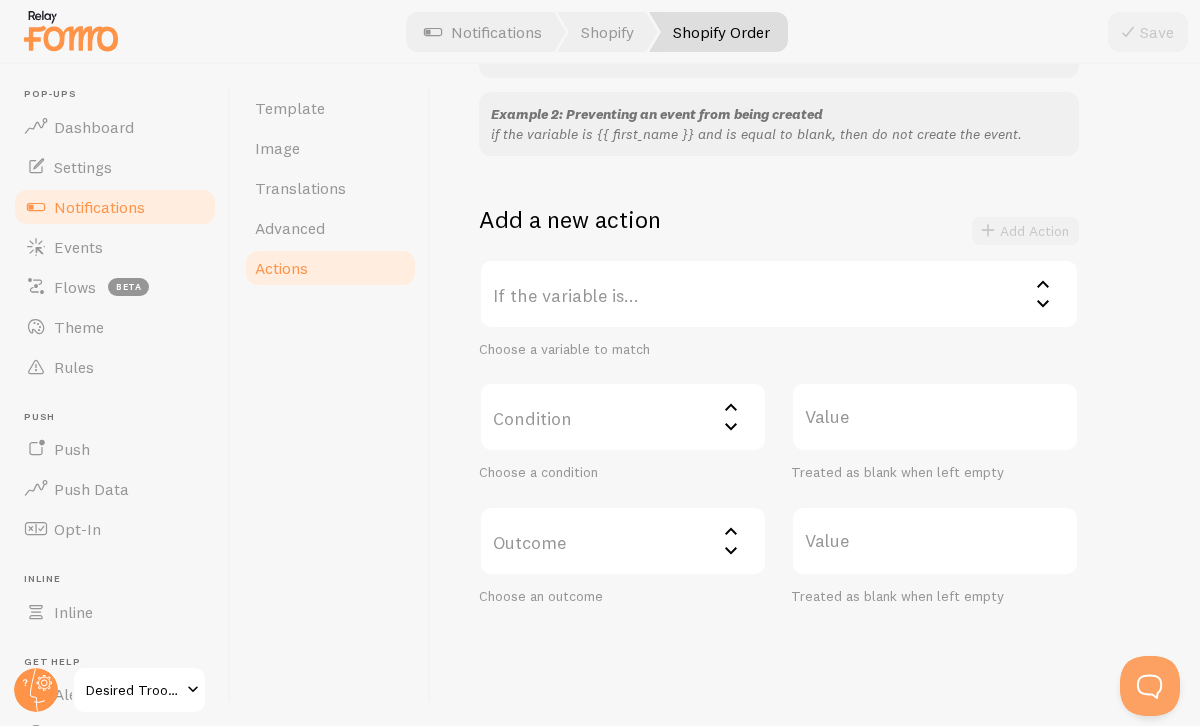 scroll, scrollTop: 313, scrollLeft: 0, axis: vertical 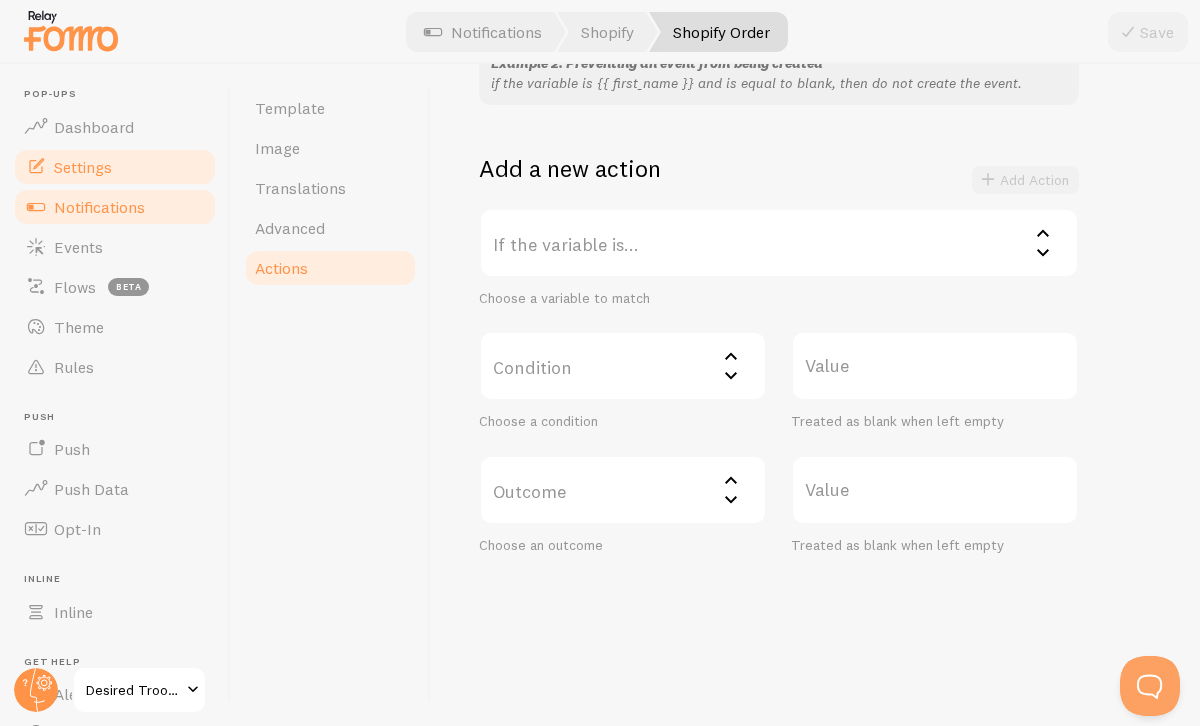 click on "Settings" at bounding box center (83, 167) 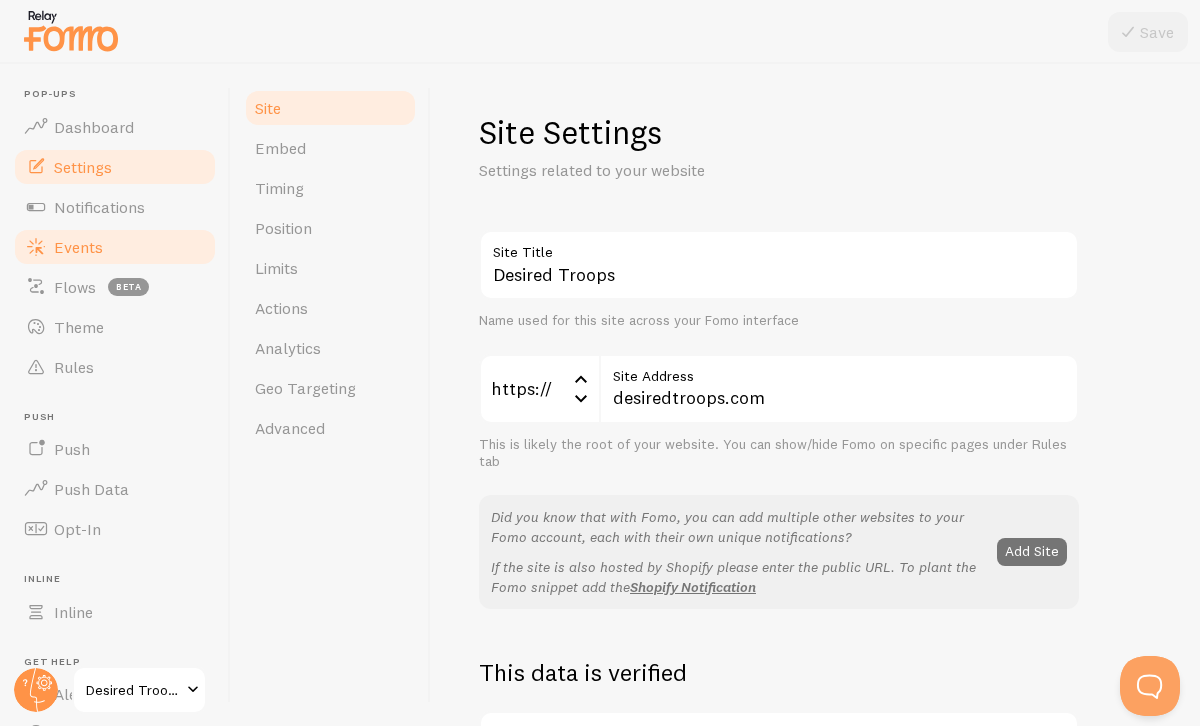 click on "Events" at bounding box center [115, 247] 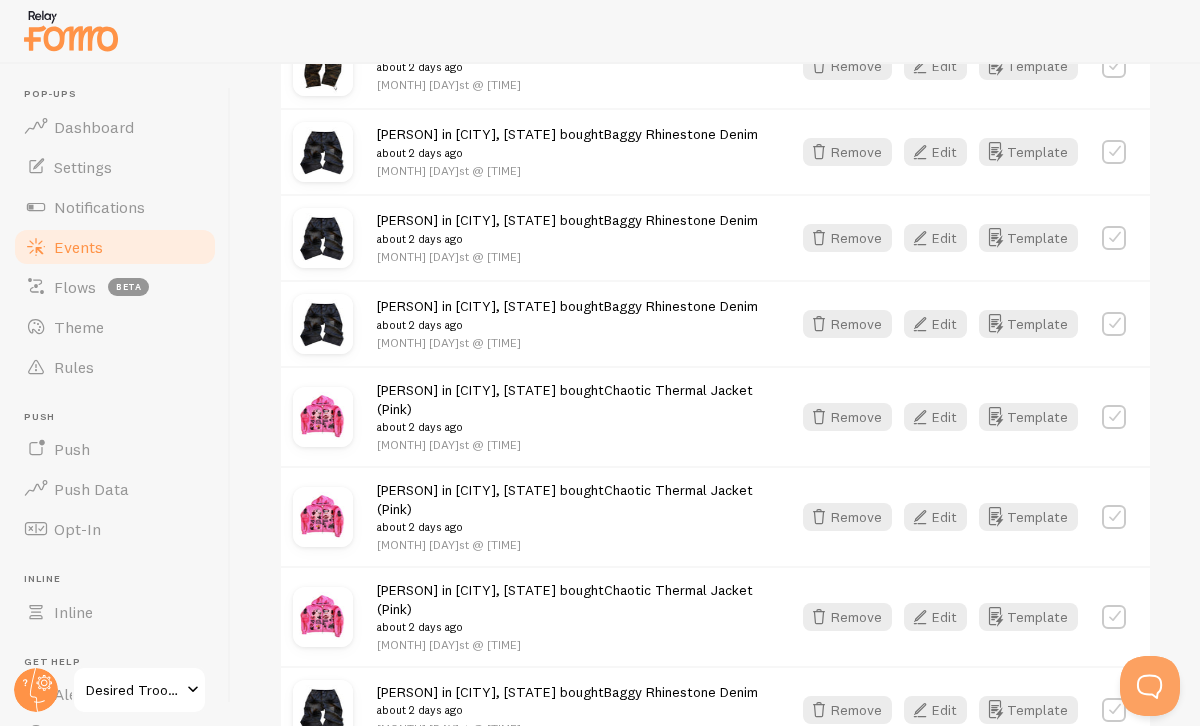 scroll, scrollTop: 1271, scrollLeft: 0, axis: vertical 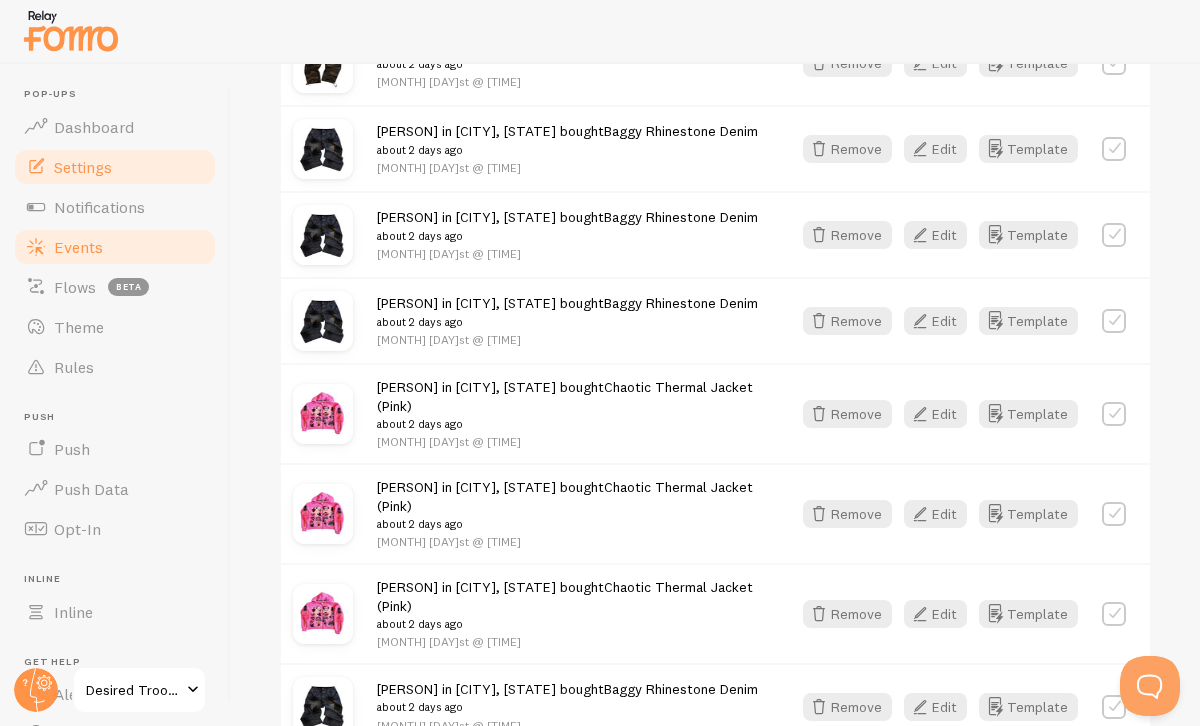 click on "Settings" at bounding box center (83, 167) 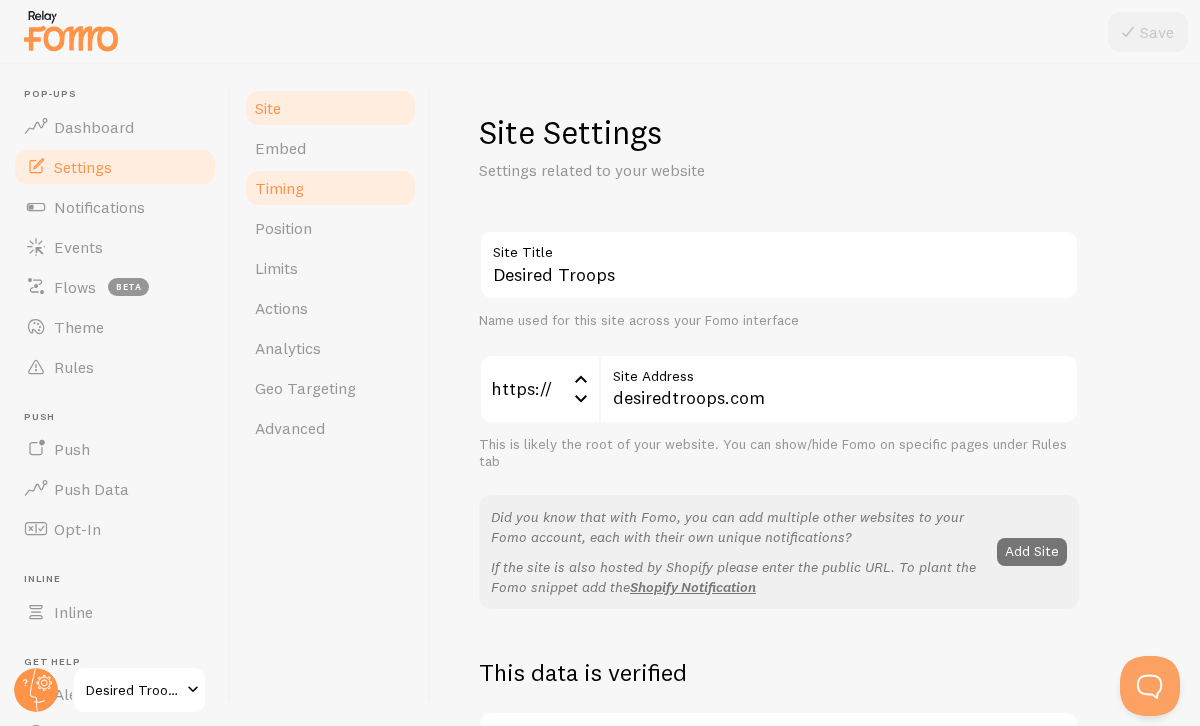 click on "Timing" at bounding box center (330, 188) 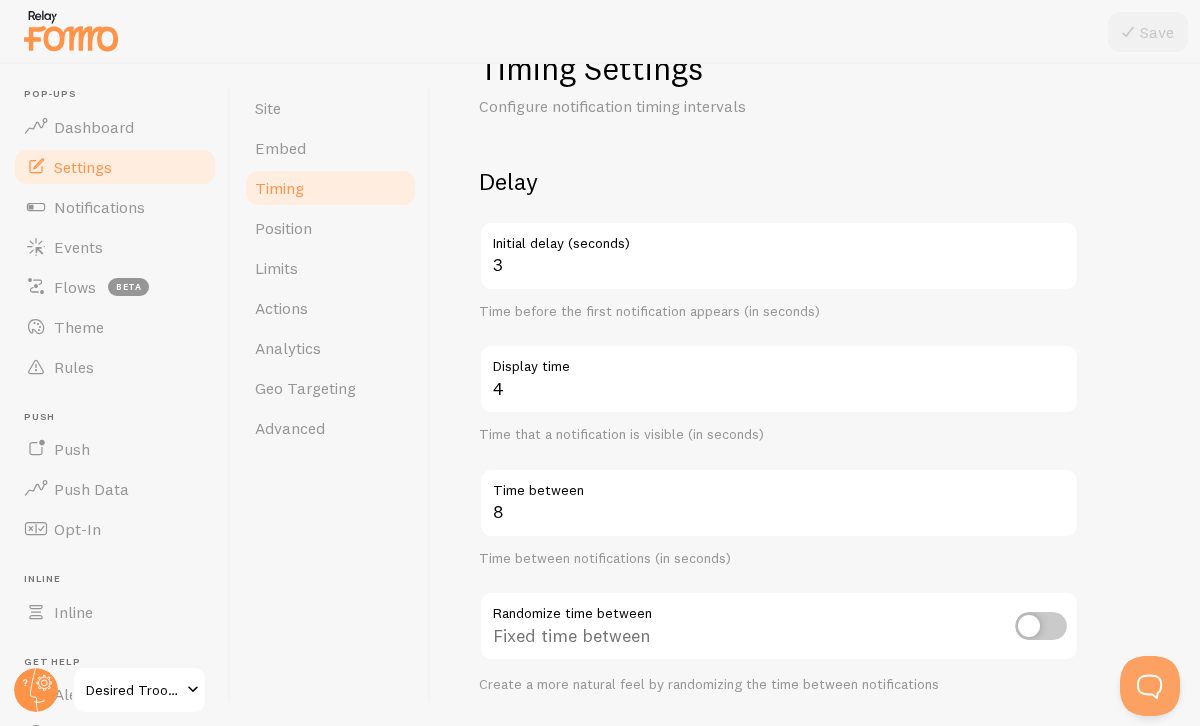 scroll, scrollTop: 83, scrollLeft: 0, axis: vertical 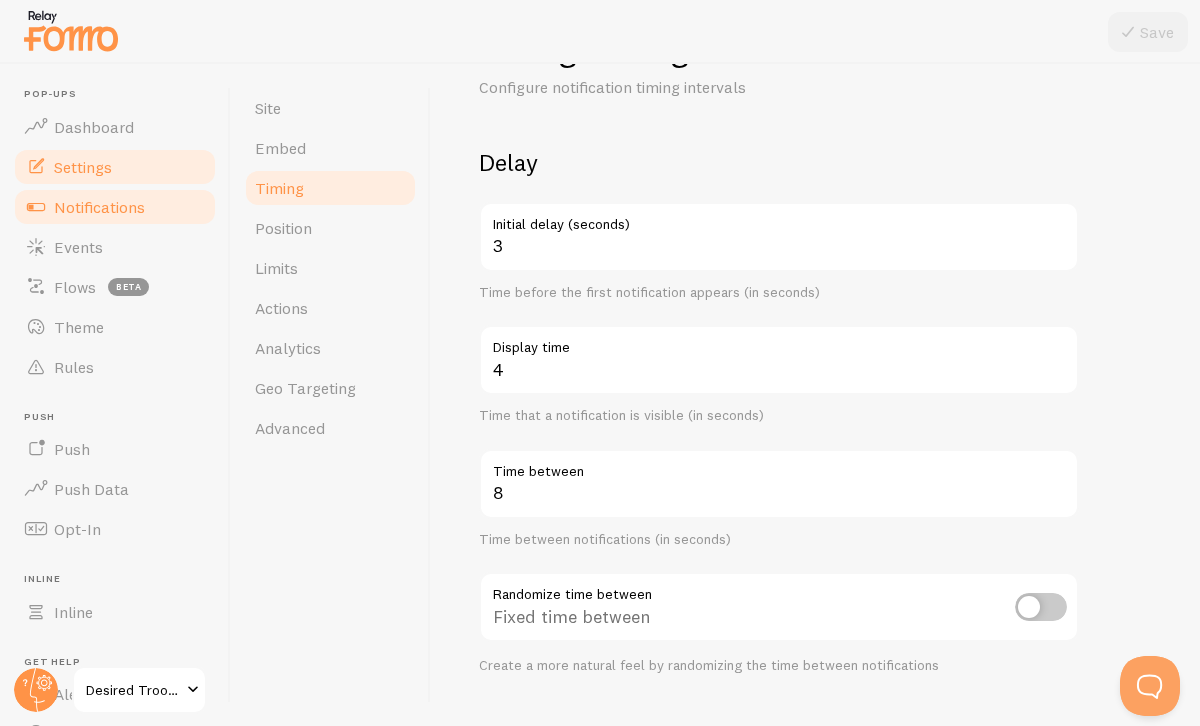 click on "Notifications" at bounding box center (115, 207) 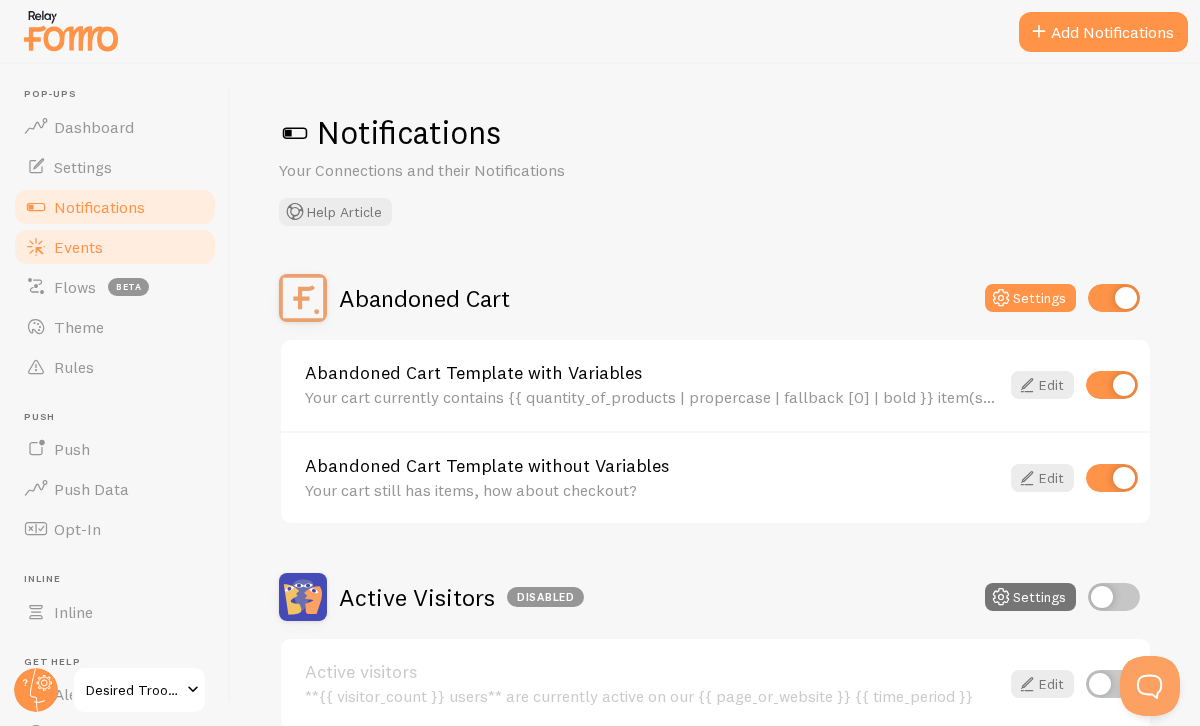 click on "Events" at bounding box center [115, 247] 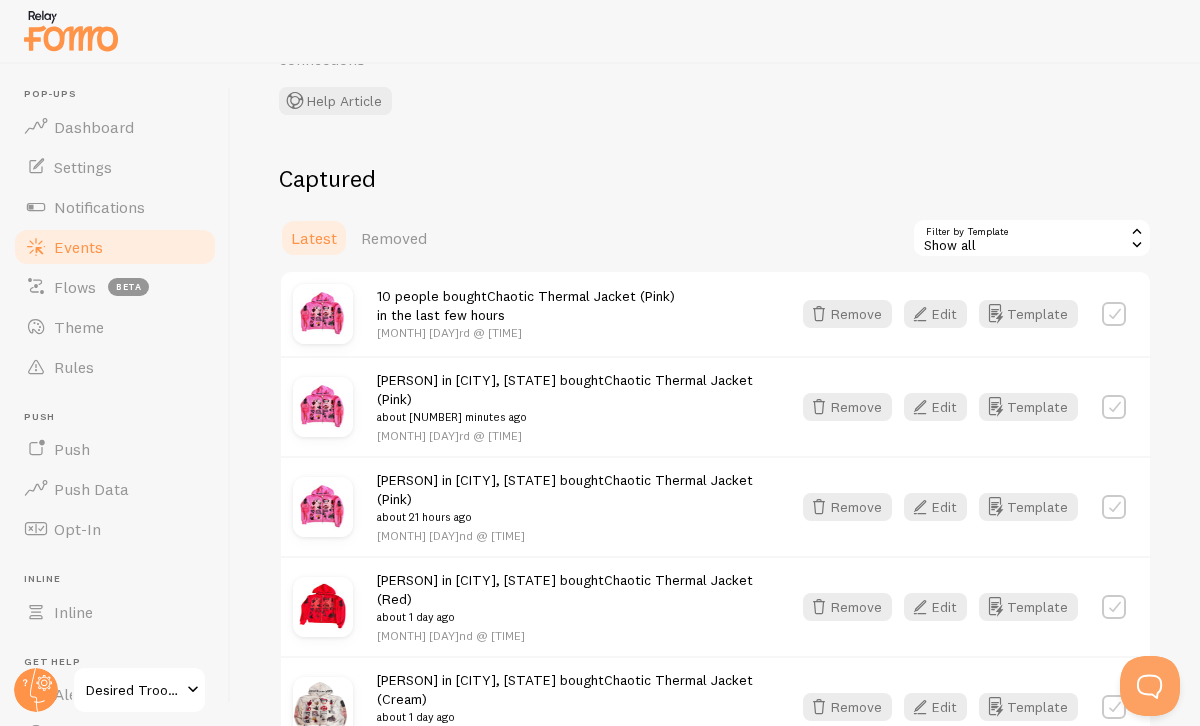 scroll, scrollTop: 149, scrollLeft: 0, axis: vertical 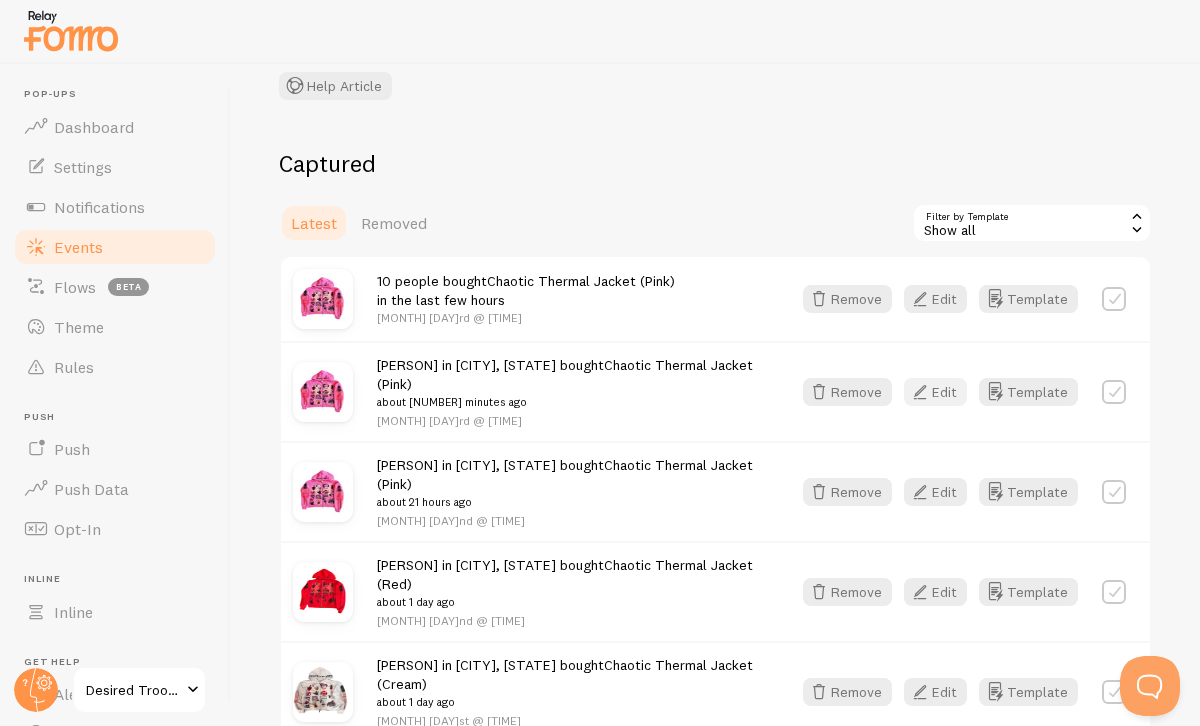 click at bounding box center [920, 392] 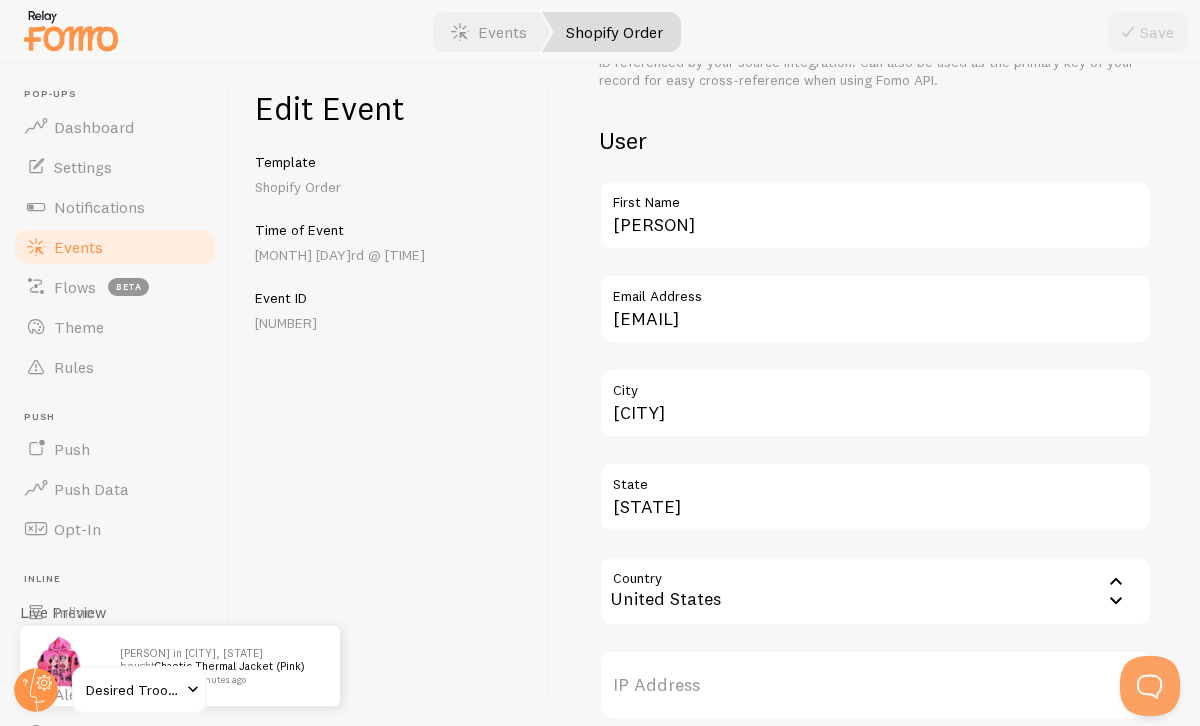 scroll, scrollTop: 625, scrollLeft: 0, axis: vertical 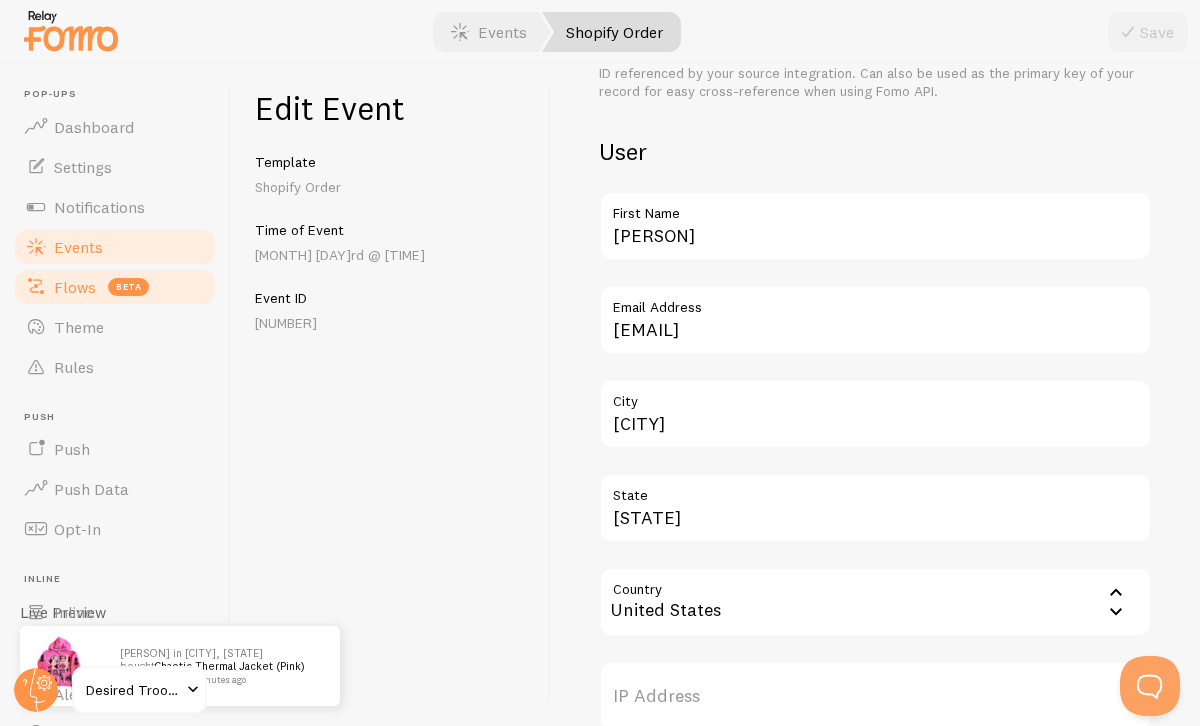 click on "Flows" at bounding box center [75, 287] 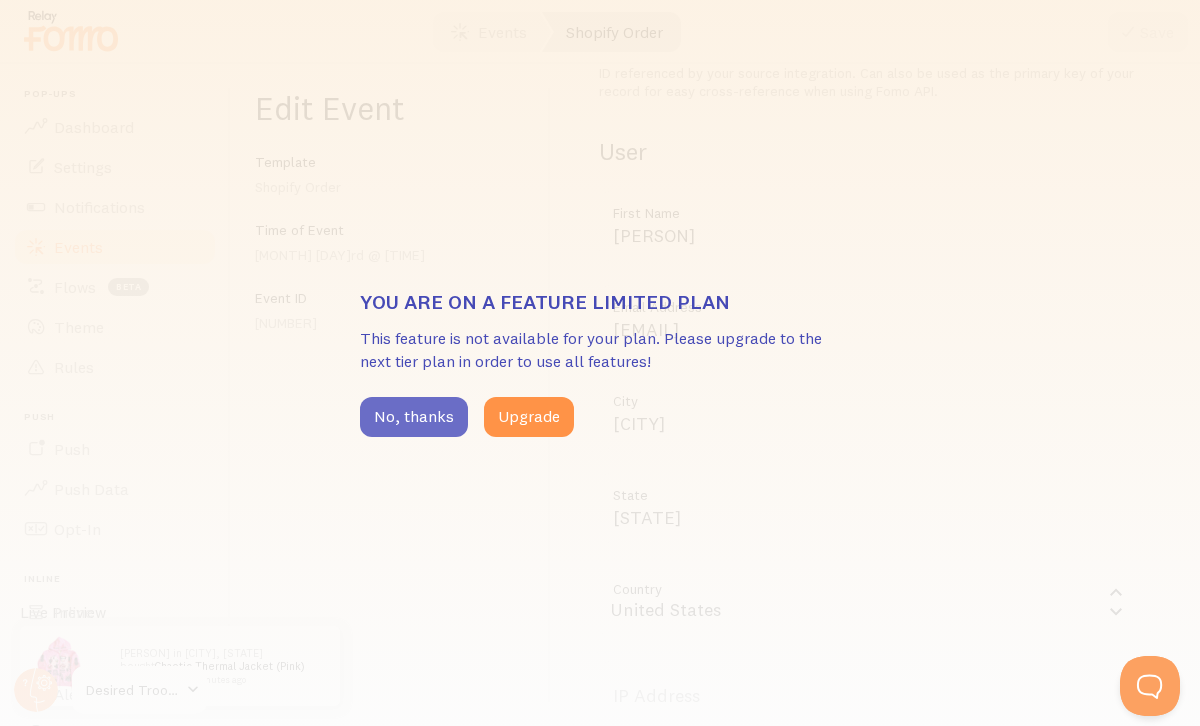 click on "No, thanks" at bounding box center (414, 417) 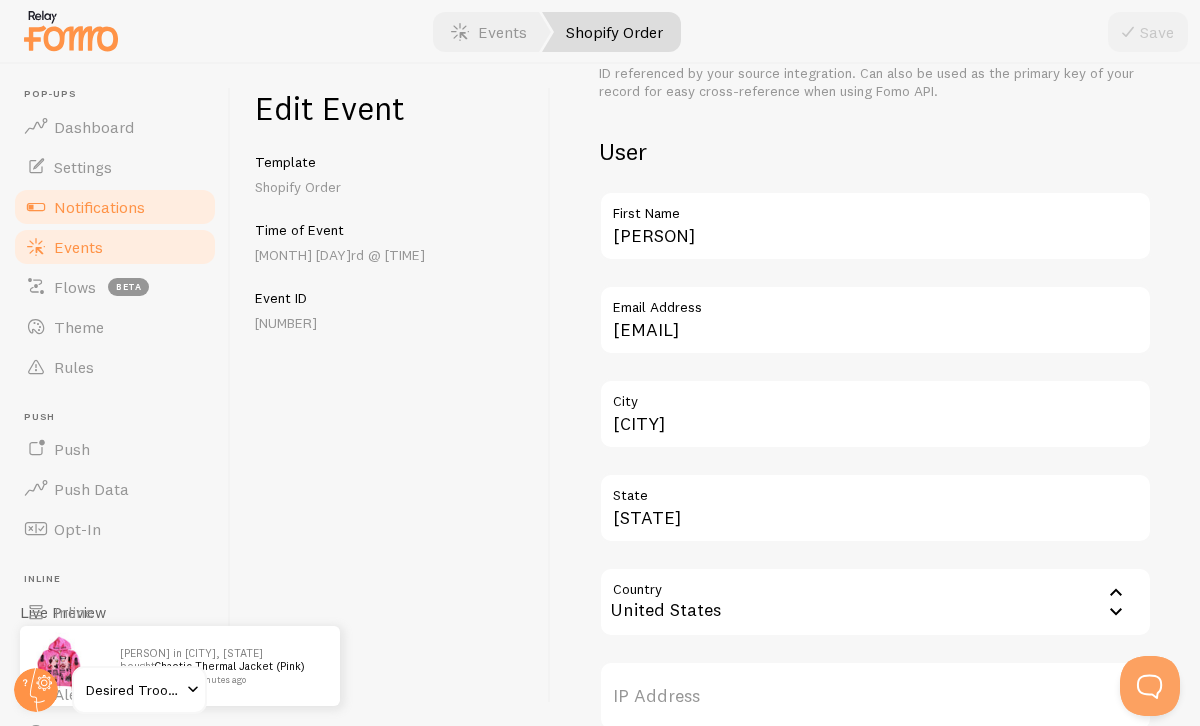 click on "Notifications" at bounding box center (99, 207) 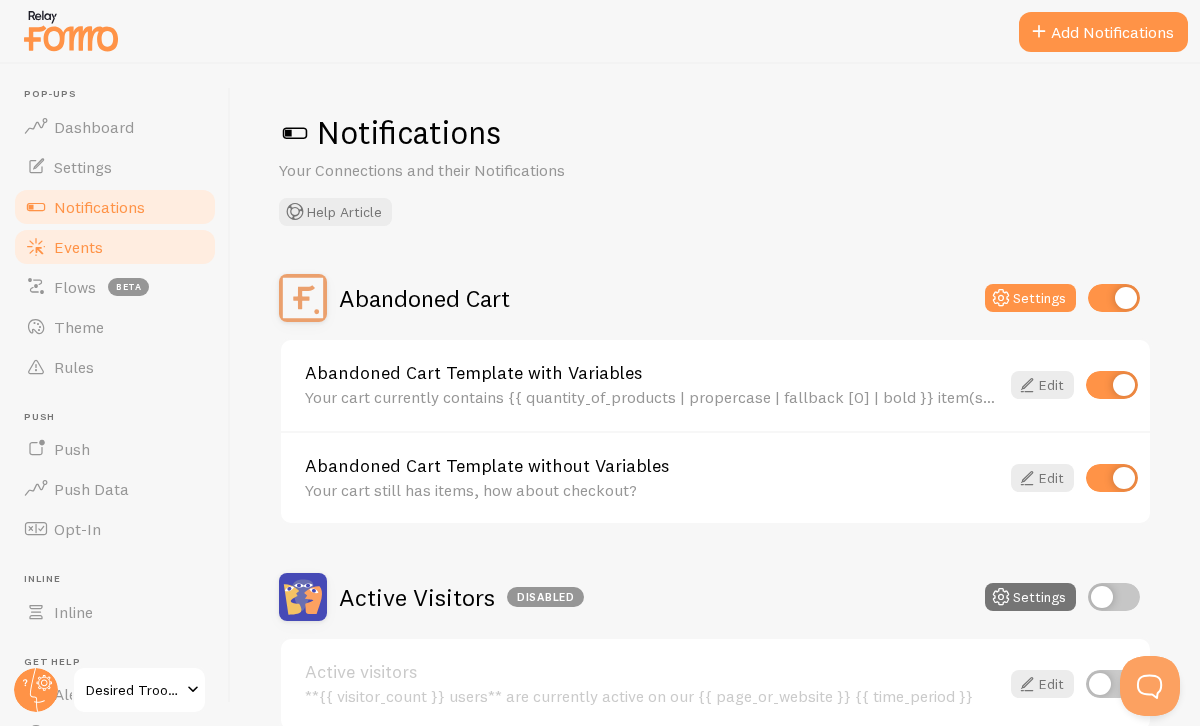click on "Events" at bounding box center (78, 247) 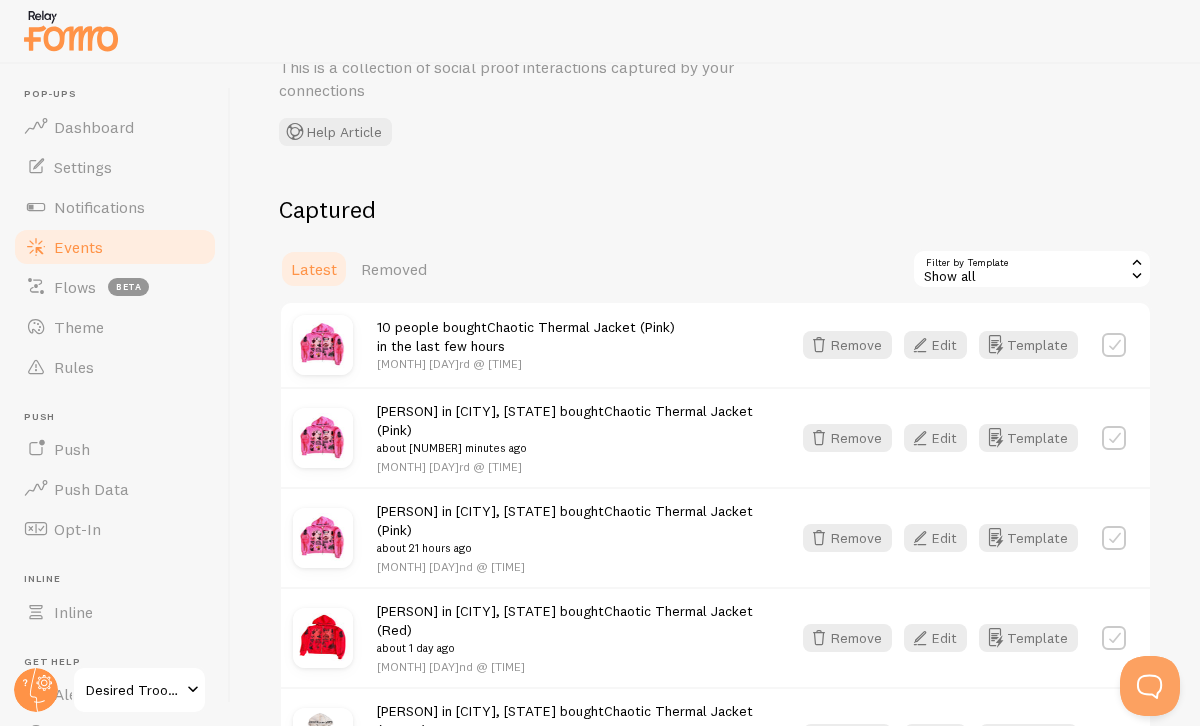 scroll, scrollTop: 143, scrollLeft: 0, axis: vertical 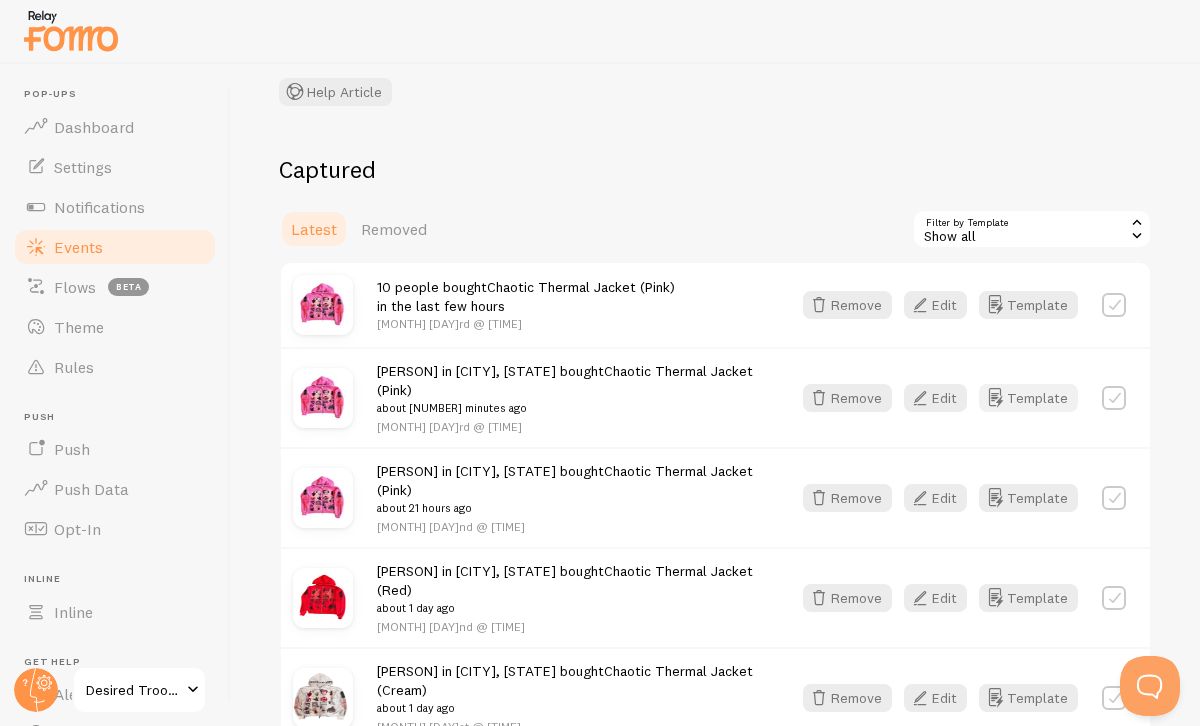 click on "Template" at bounding box center (1028, 398) 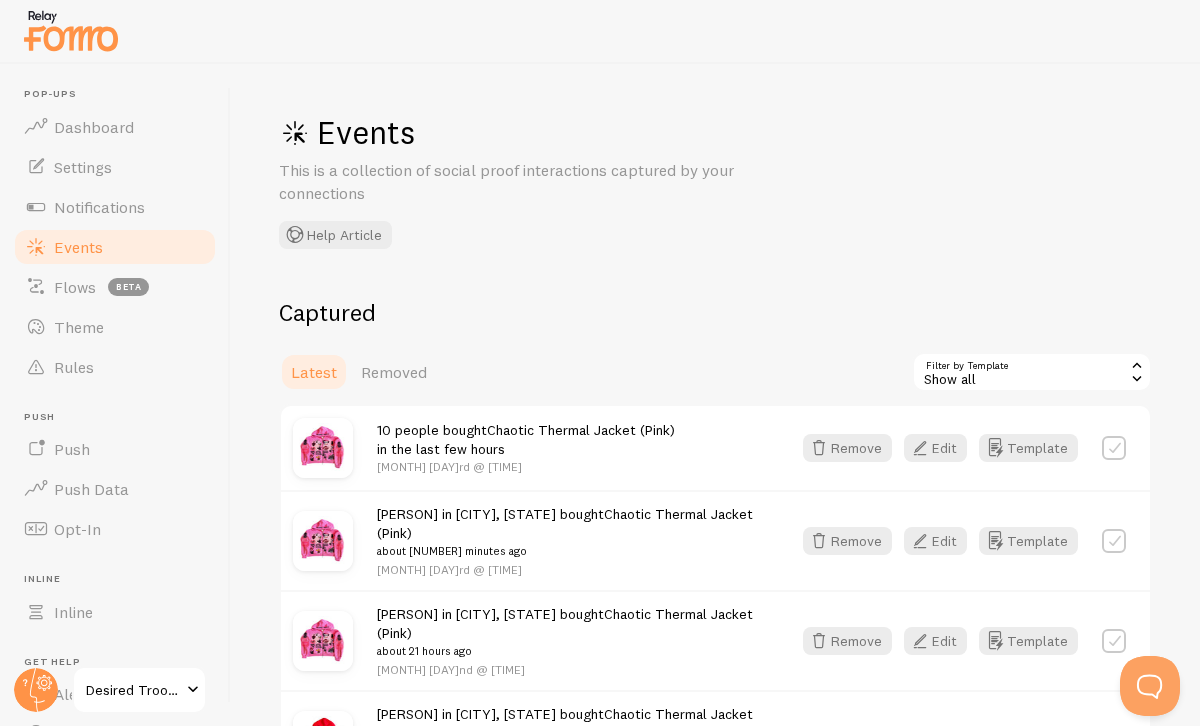 drag, startPoint x: 638, startPoint y: 536, endPoint x: 660, endPoint y: 541, distance: 22.561028 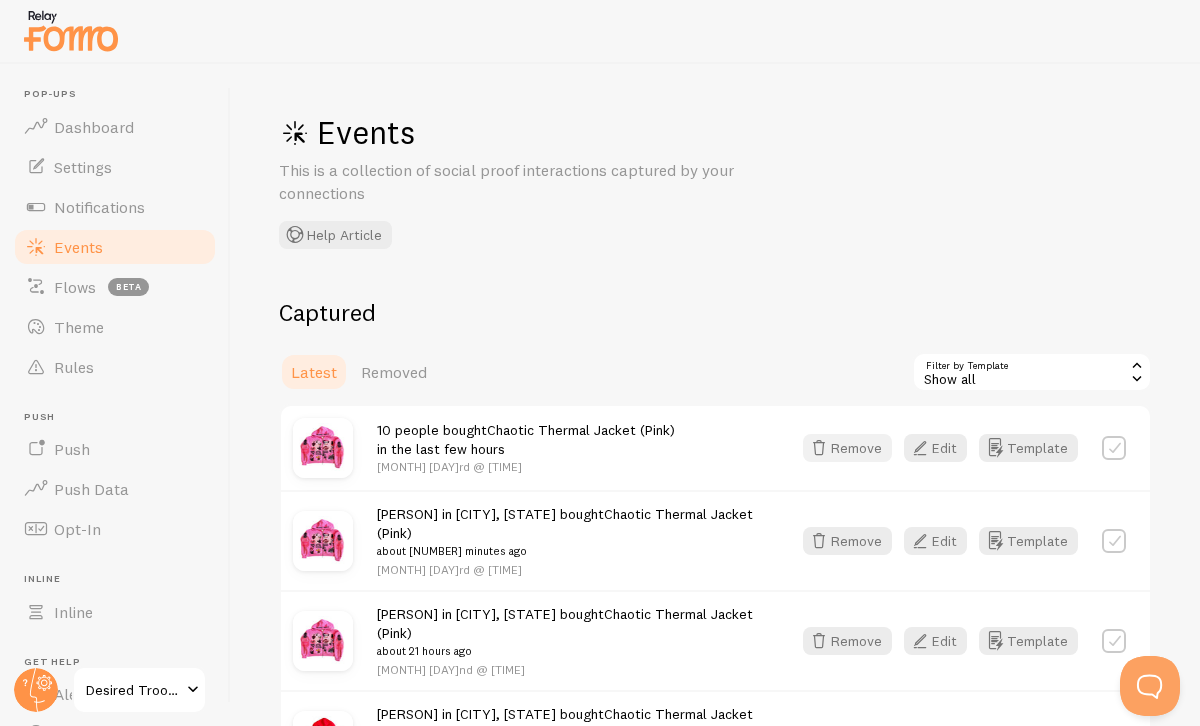 click on "Remove" at bounding box center (847, 448) 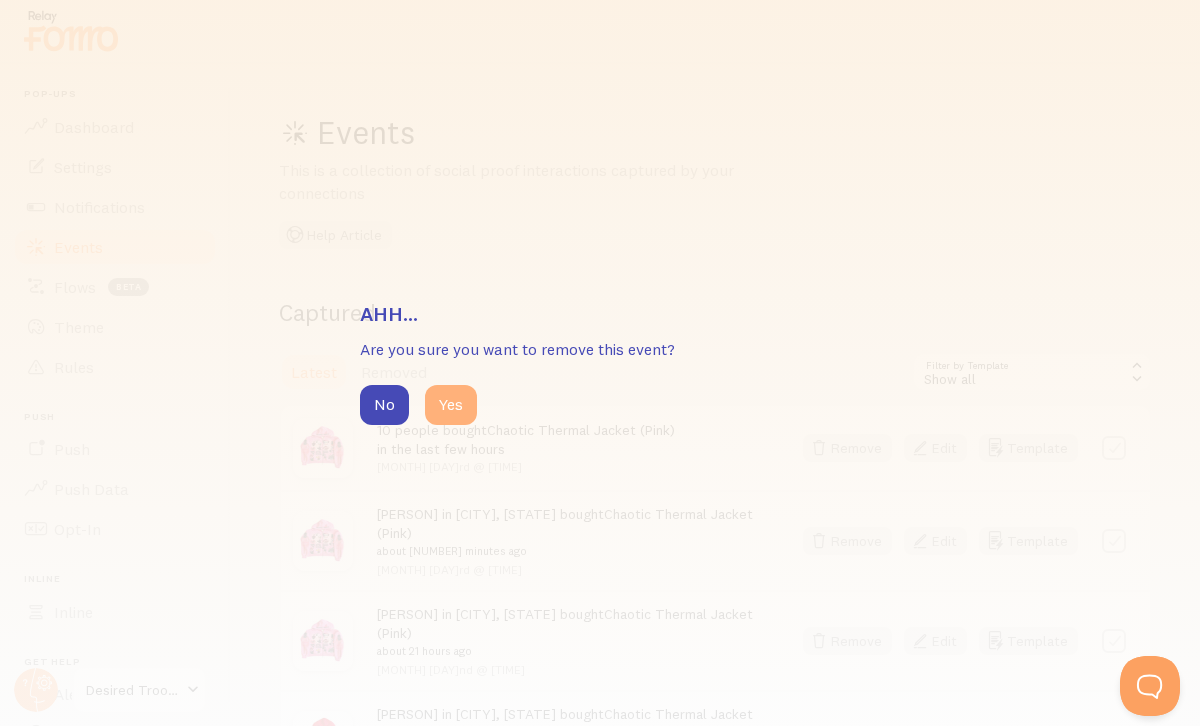 click on "Yes" at bounding box center [451, 405] 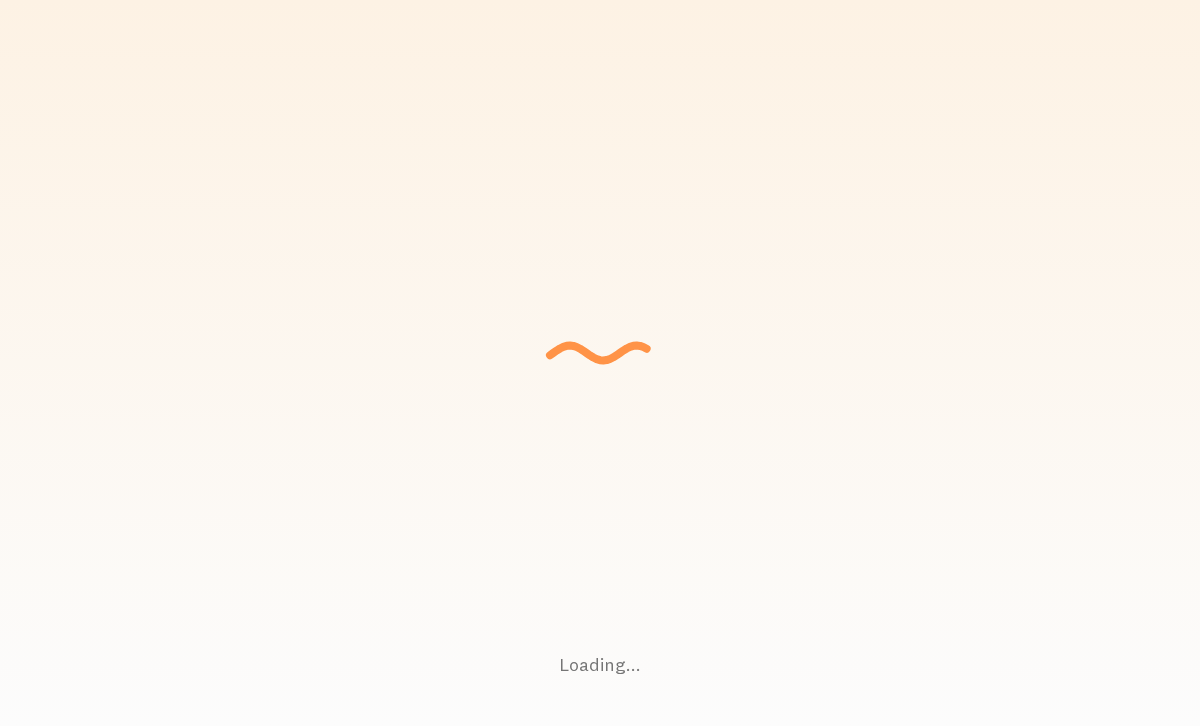 scroll, scrollTop: 0, scrollLeft: 0, axis: both 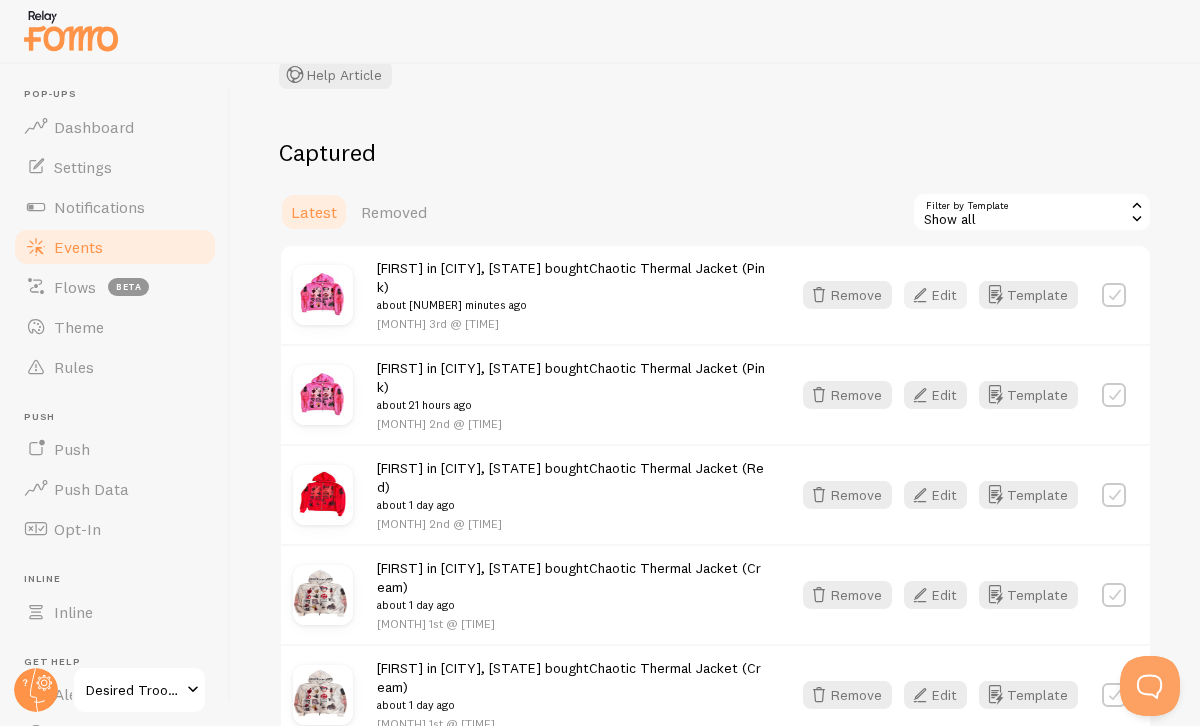click on "Edit" at bounding box center [935, 295] 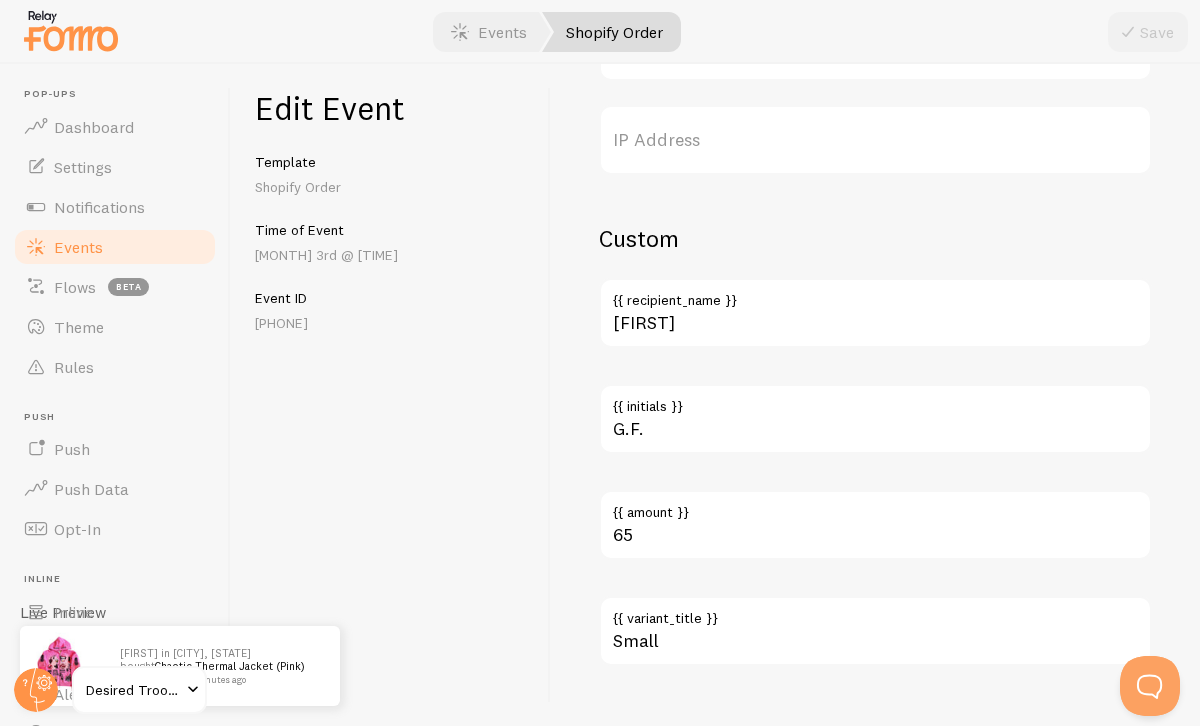 scroll, scrollTop: 1217, scrollLeft: 0, axis: vertical 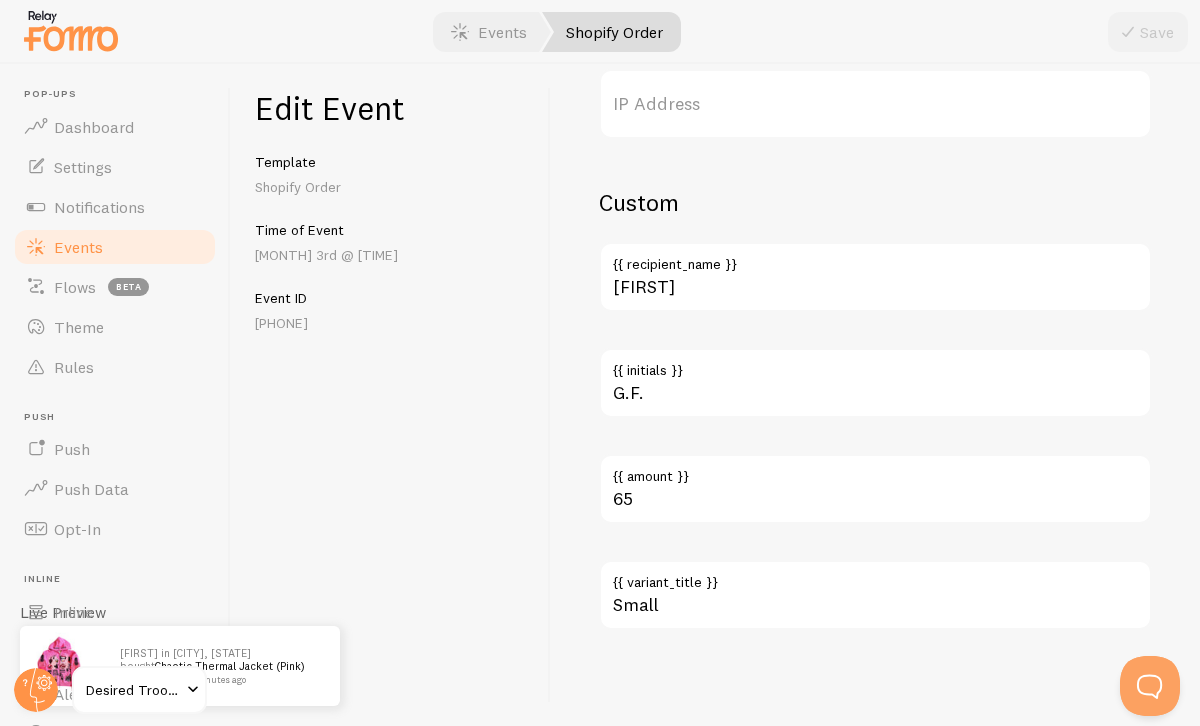 click on "[MONTH] 3rd @ [TIME]" at bounding box center (390, 255) 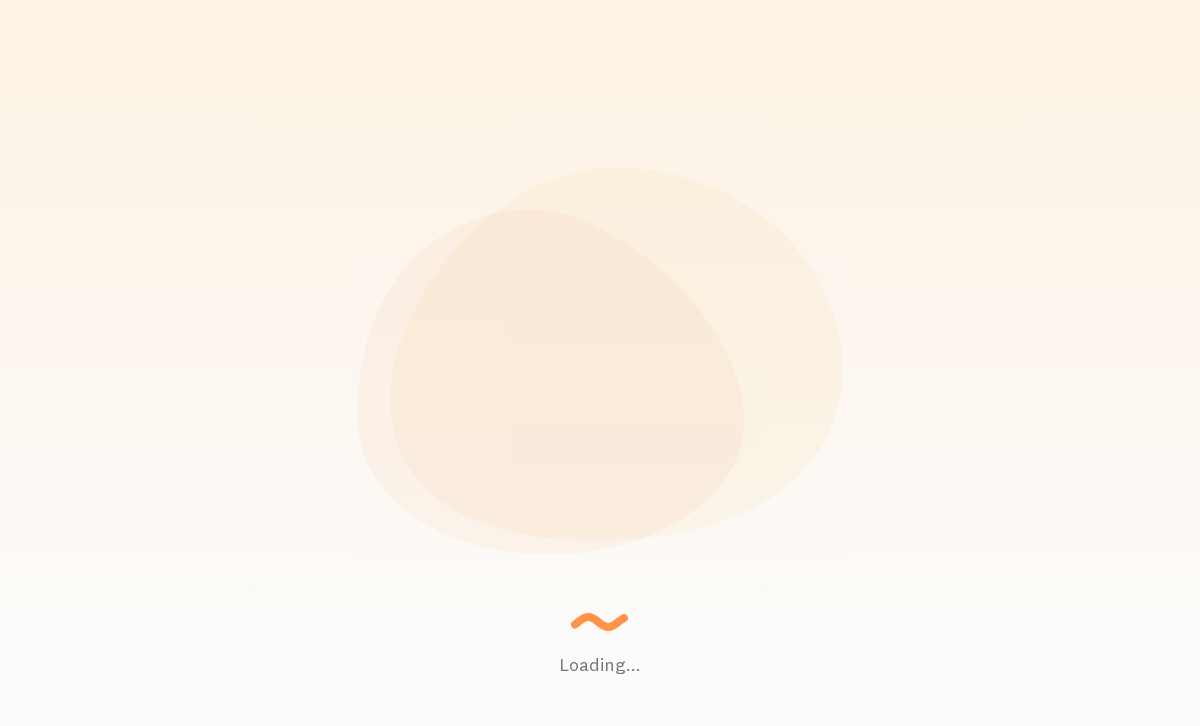 scroll, scrollTop: 0, scrollLeft: 0, axis: both 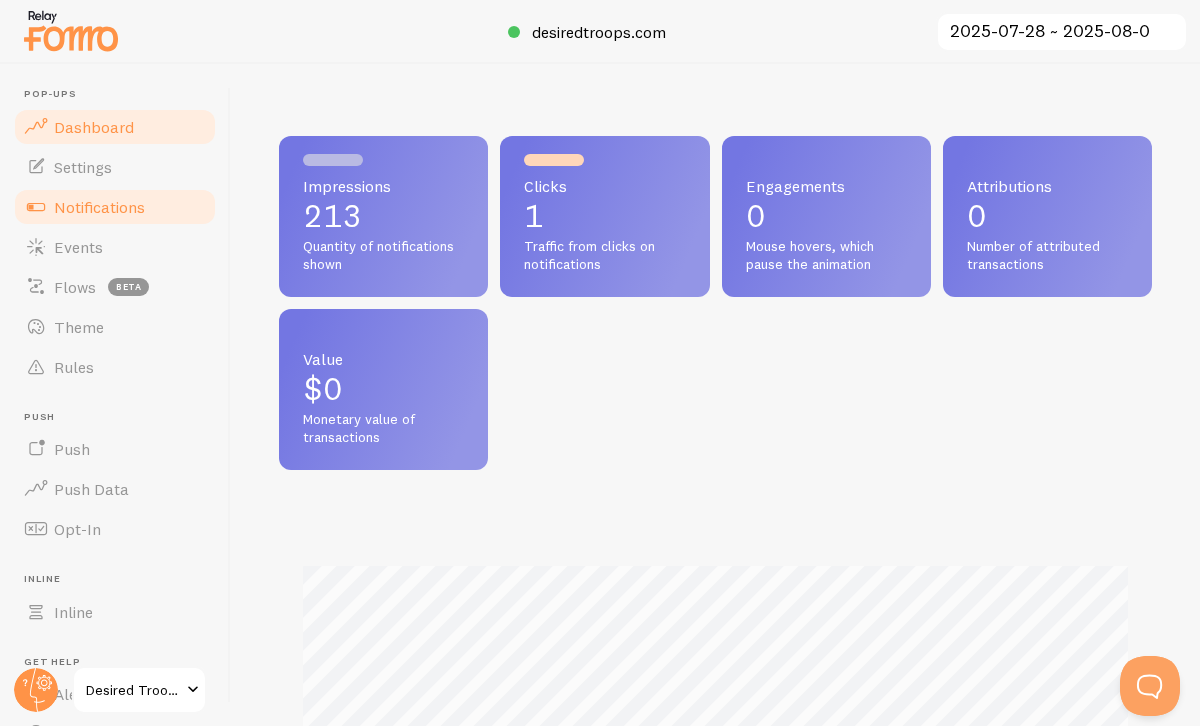 click on "Notifications" at bounding box center [99, 207] 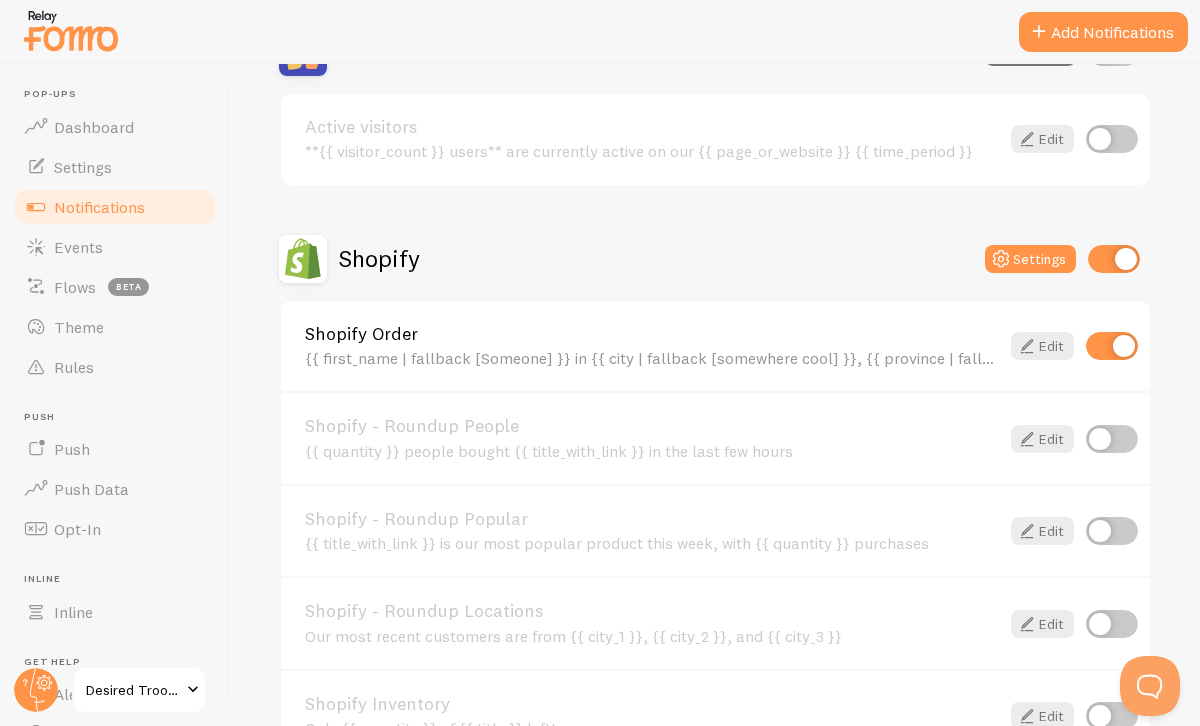 scroll, scrollTop: 619, scrollLeft: 0, axis: vertical 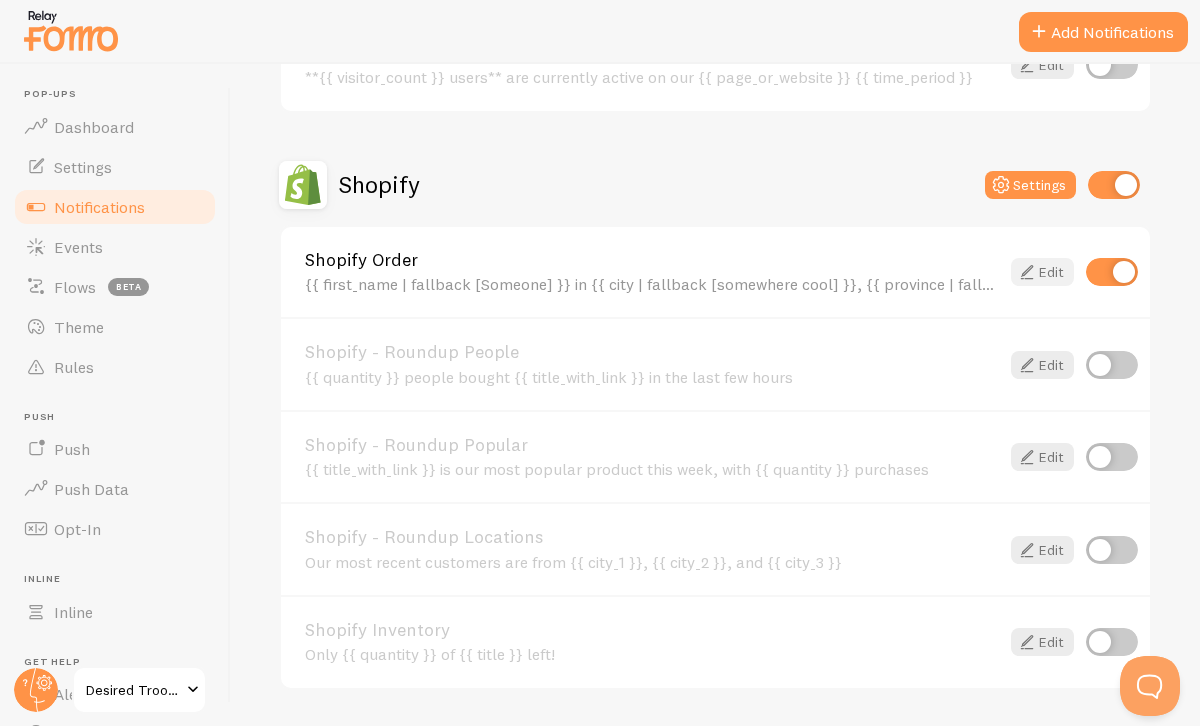 click at bounding box center (1027, 272) 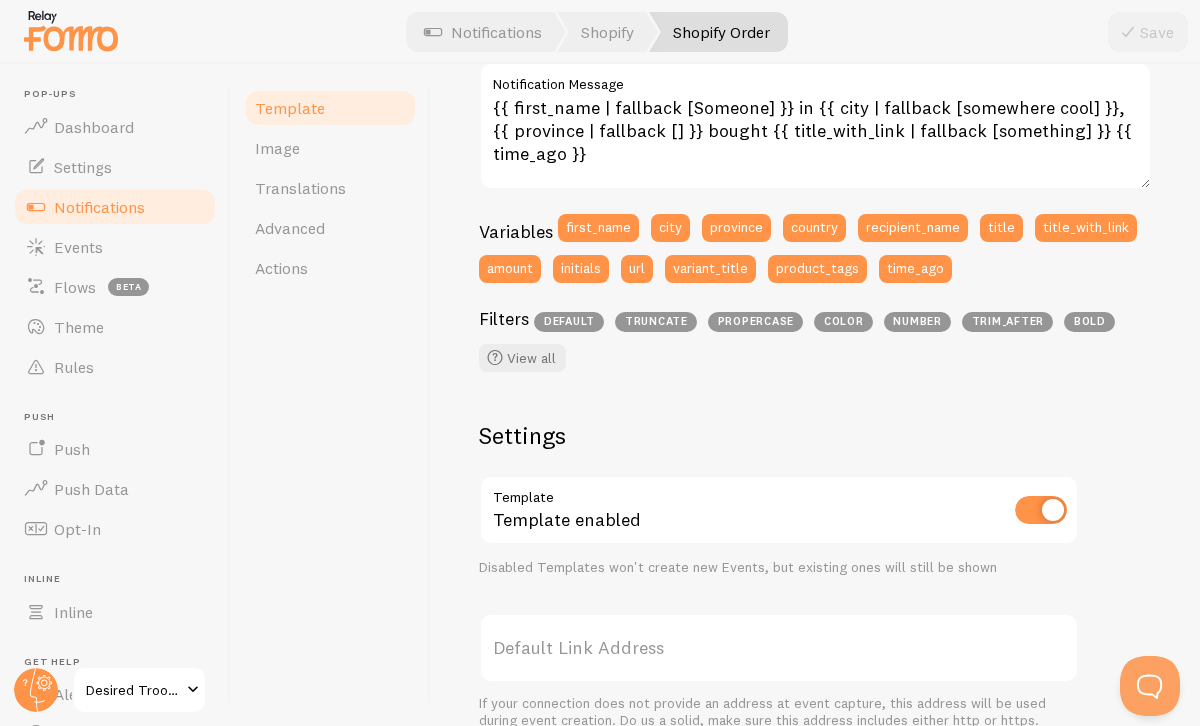scroll, scrollTop: 473, scrollLeft: 0, axis: vertical 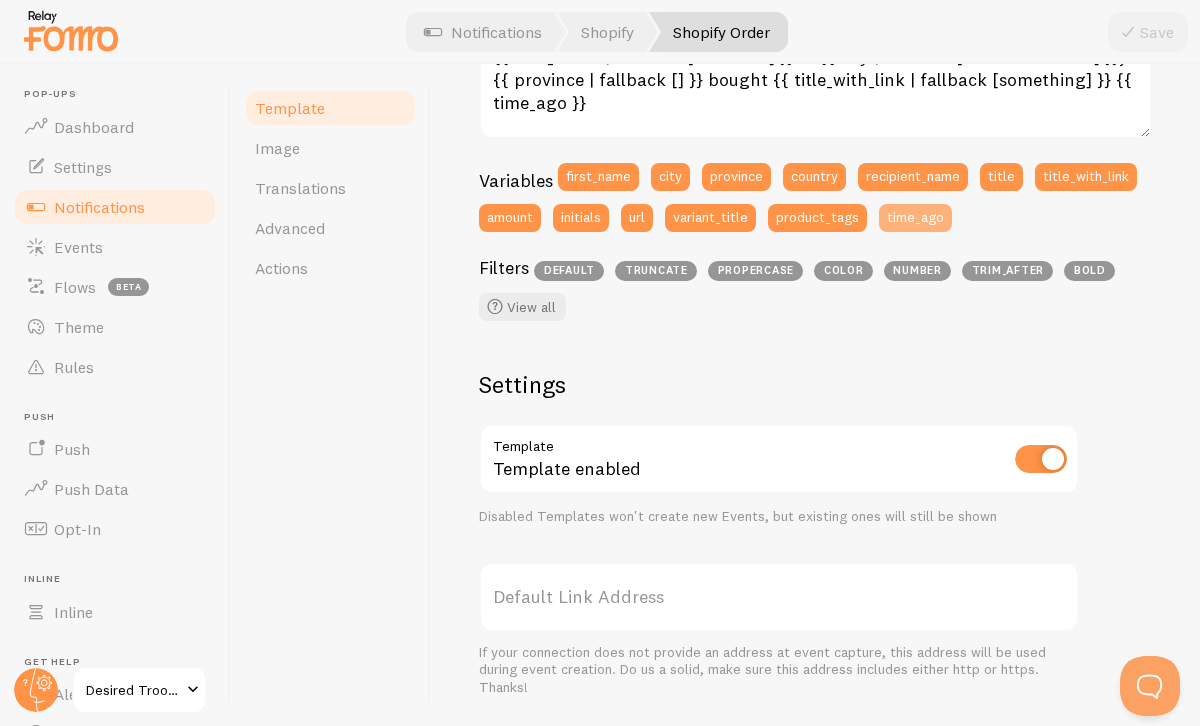 click on "time_ago" at bounding box center (915, 218) 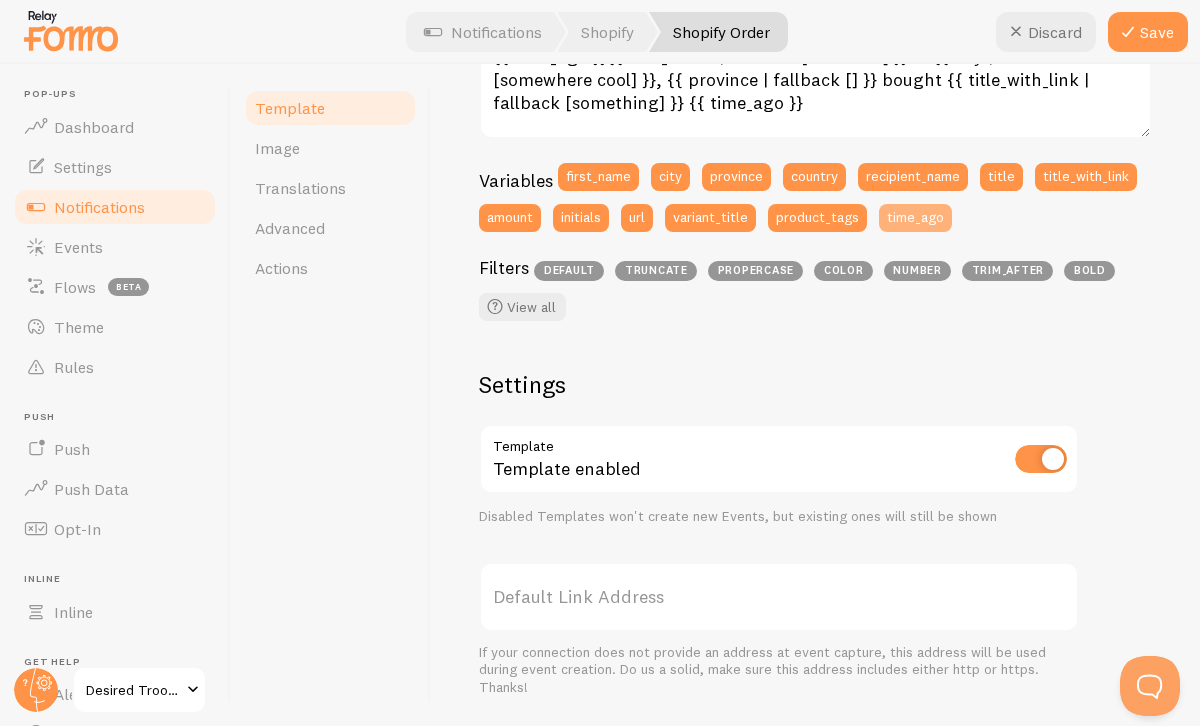 click on "time_ago" at bounding box center (915, 218) 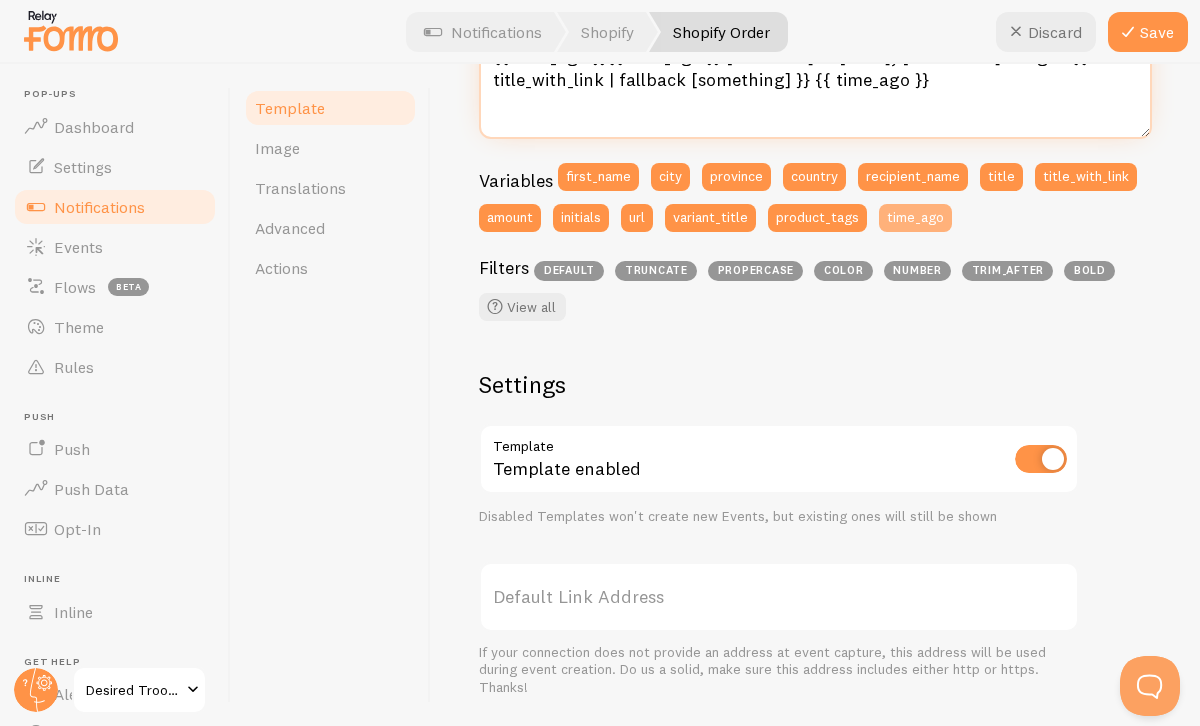 scroll, scrollTop: 454, scrollLeft: 0, axis: vertical 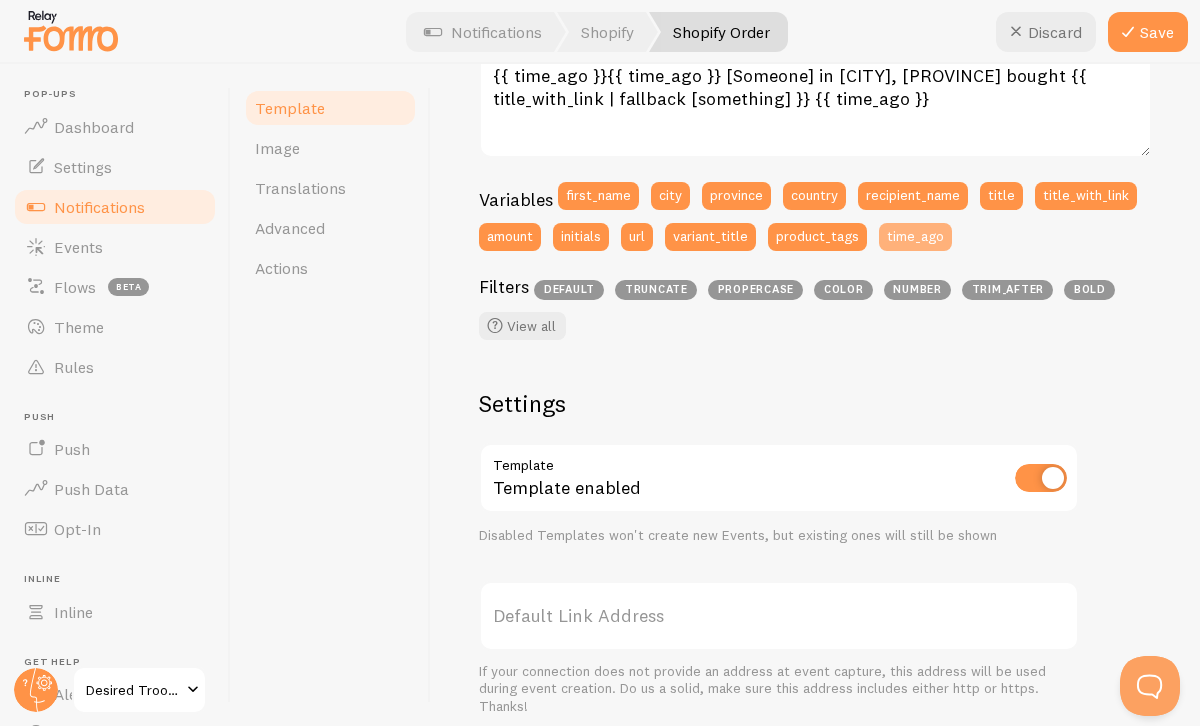 click on "time_ago" at bounding box center [915, 237] 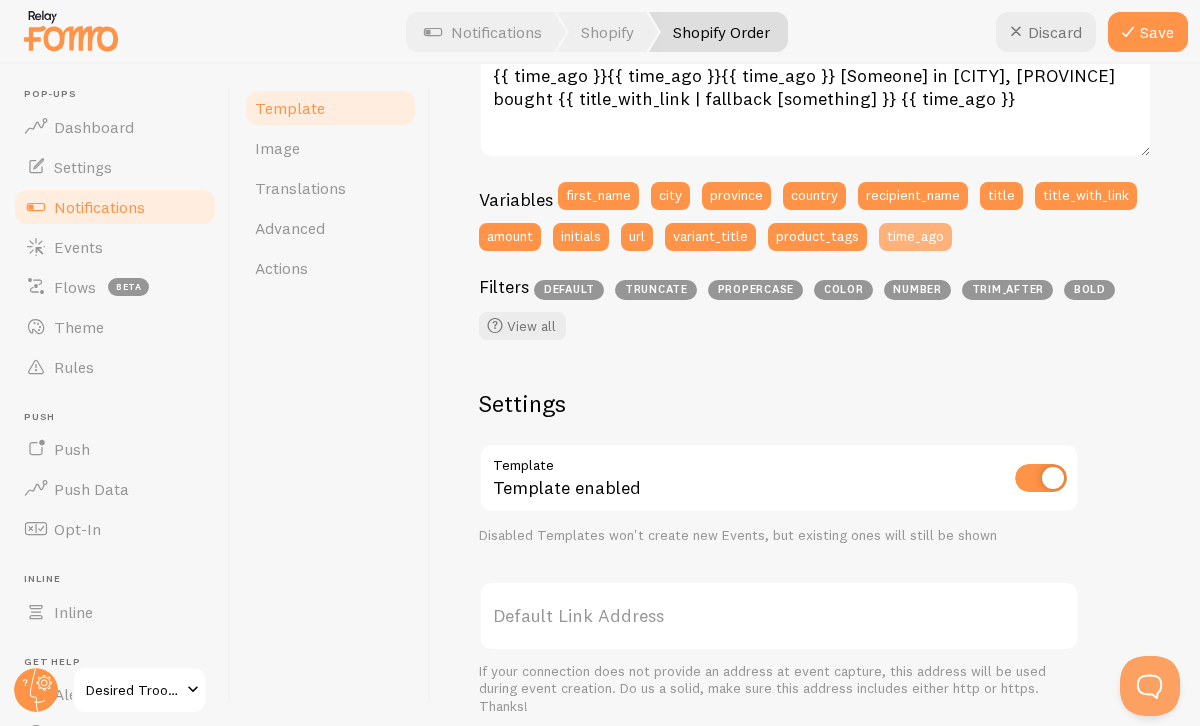 click on "time_ago" at bounding box center (915, 237) 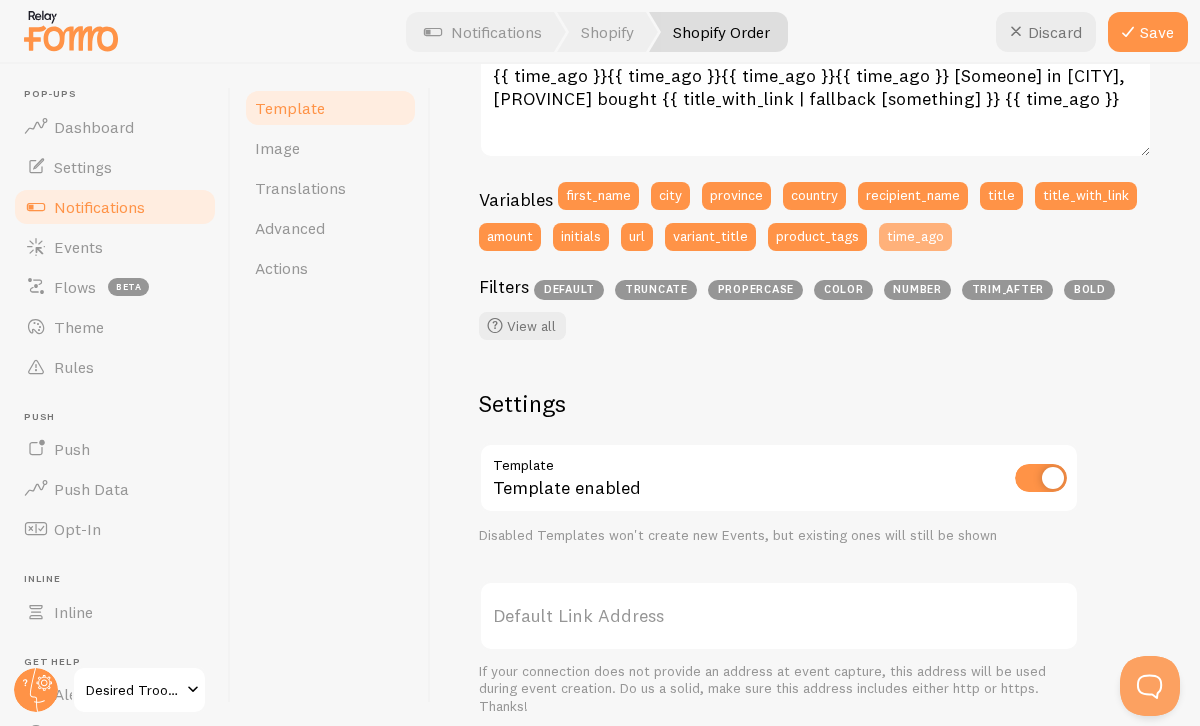 click on "time_ago" at bounding box center (915, 237) 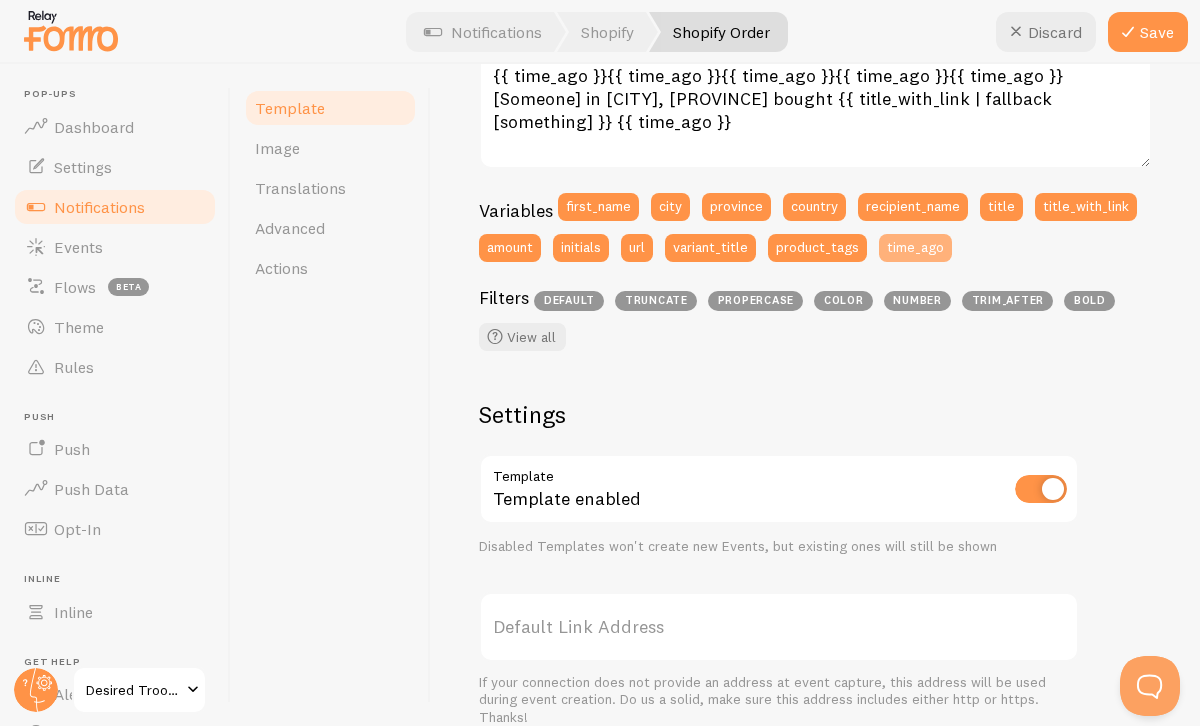 click on "time_ago" at bounding box center [915, 248] 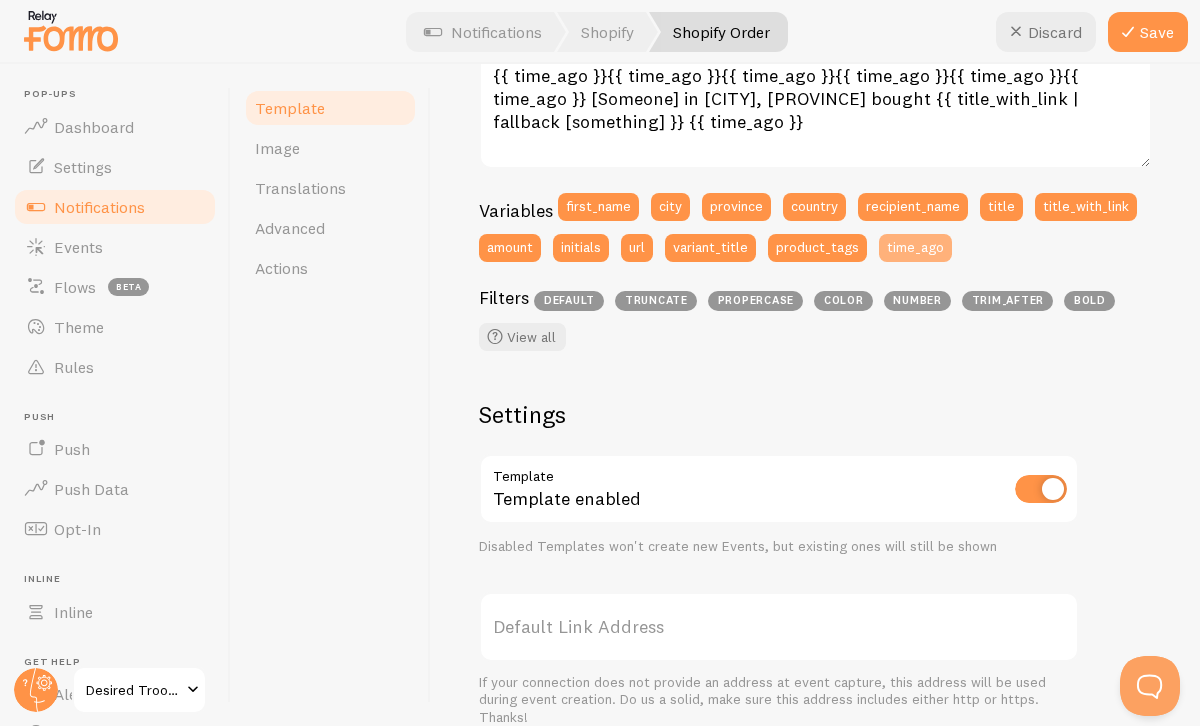 click on "time_ago" at bounding box center (915, 248) 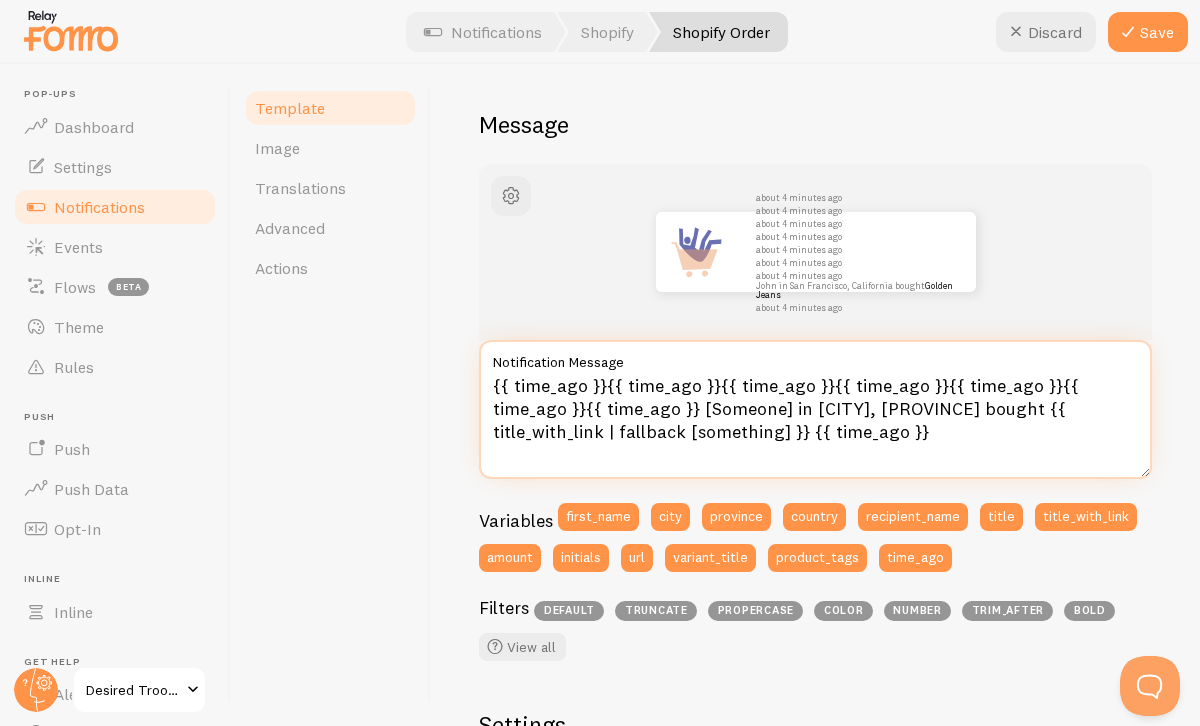 scroll, scrollTop: 155, scrollLeft: 0, axis: vertical 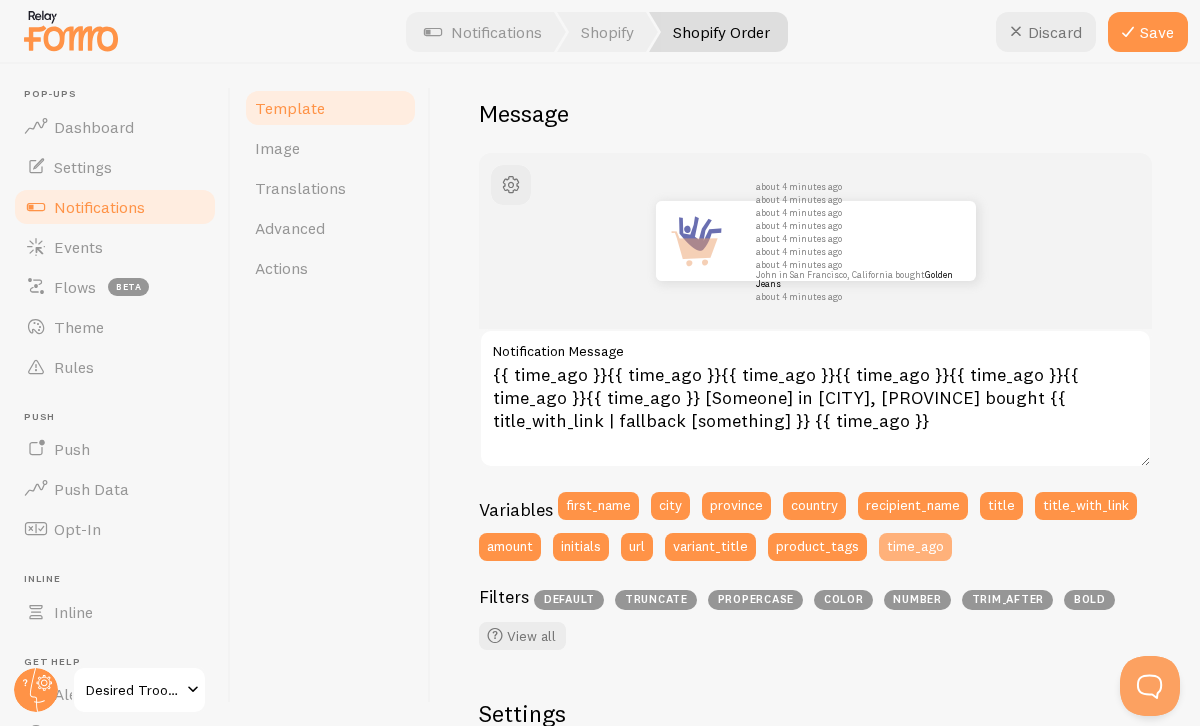 click on "time_ago" at bounding box center [915, 547] 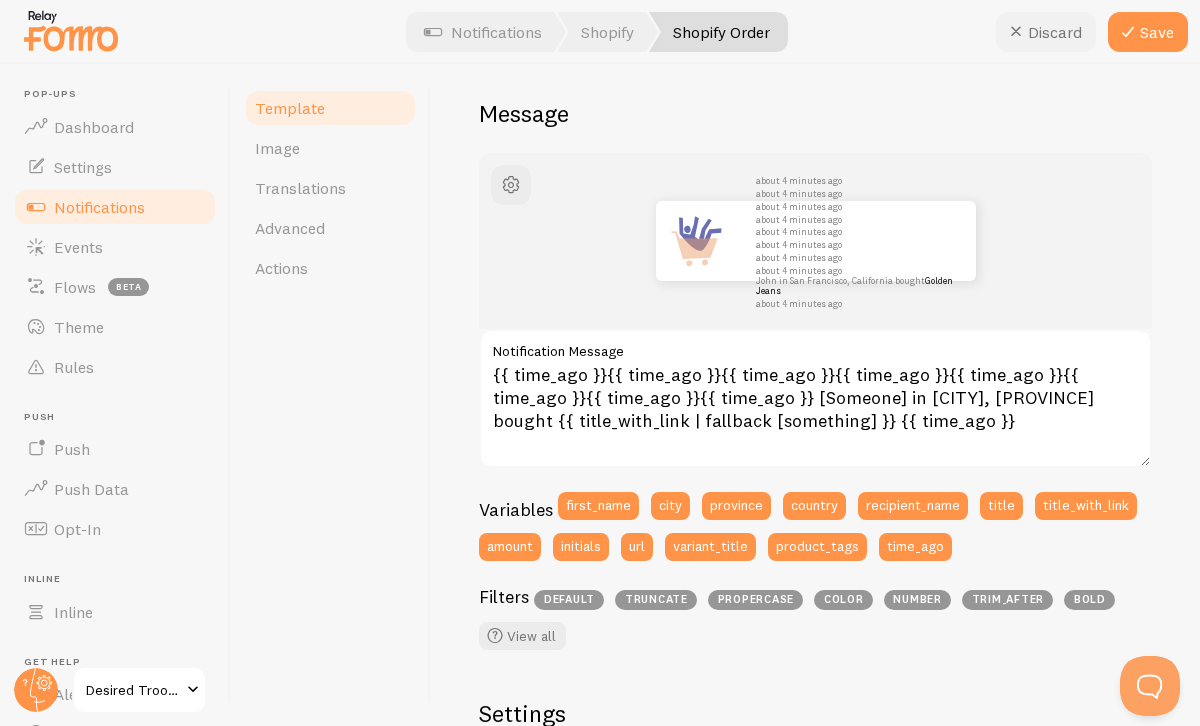 click on "Discard" at bounding box center [1046, 32] 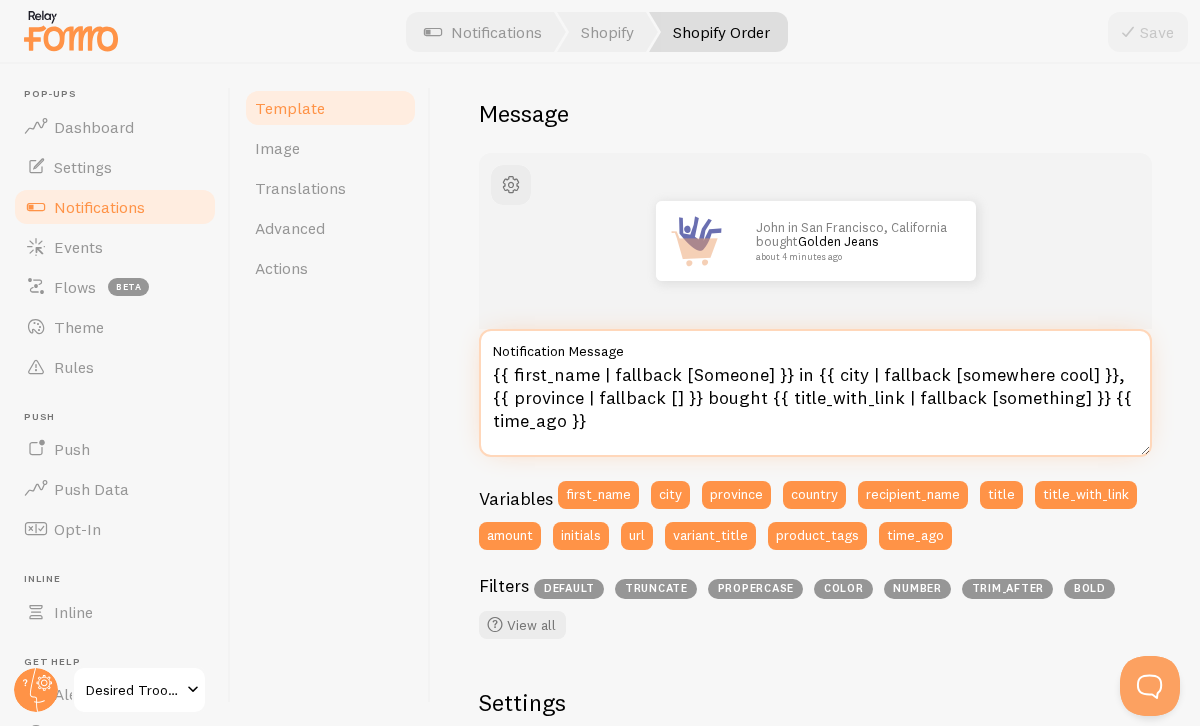 click on "{{ first_name | fallback [Someone] }} in {{ city | fallback [somewhere cool] }}, {{ province | fallback [] }} bought {{ title_with_link | fallback [something] }} {{ time_ago }}" at bounding box center (815, 393) 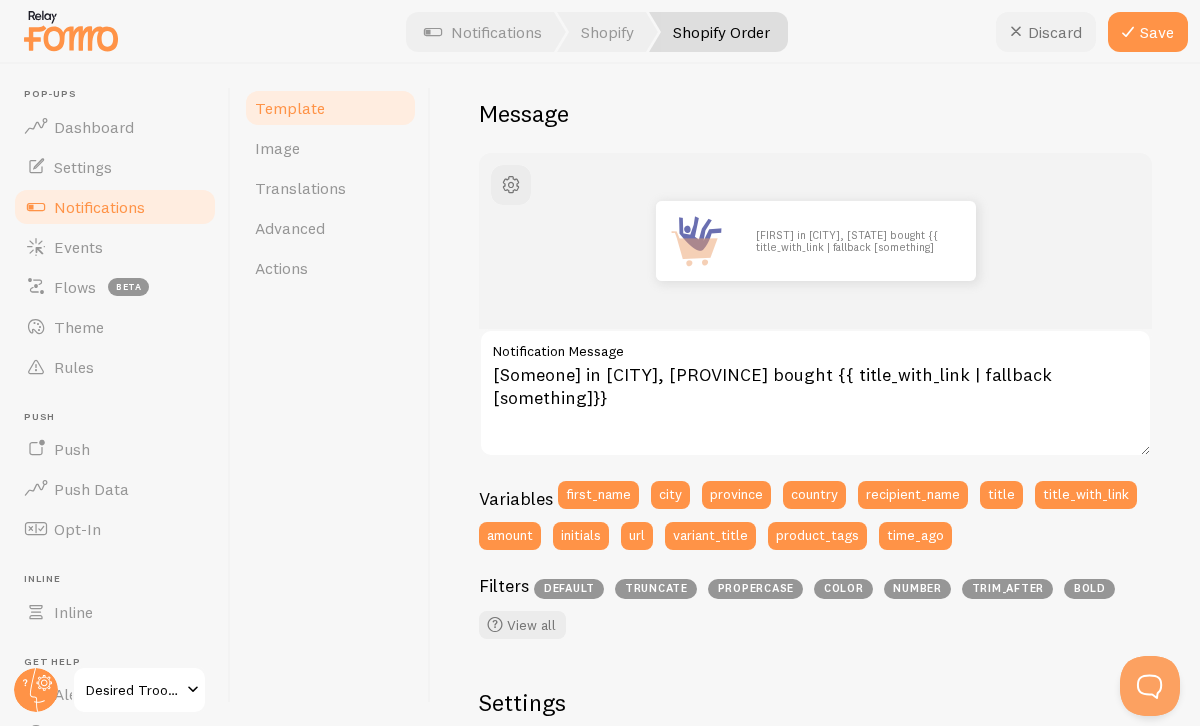click on "Discard" at bounding box center (1046, 32) 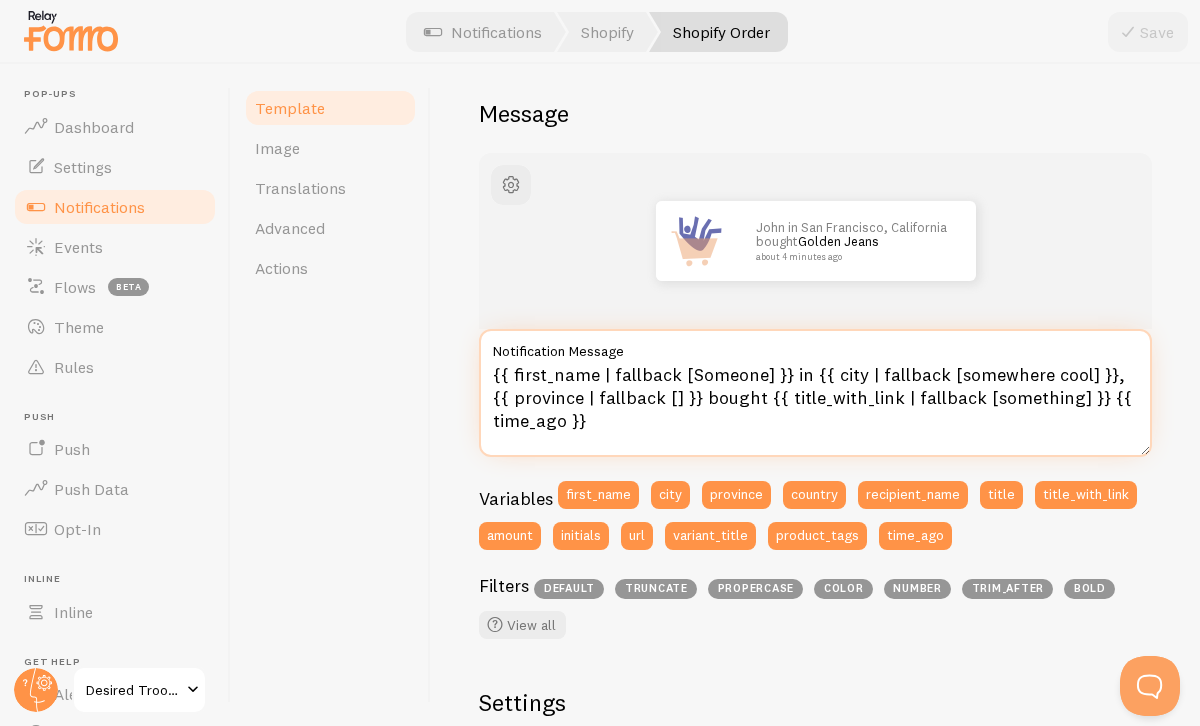 click on "{{ first_name | fallback [Someone] }} in {{ city | fallback [somewhere cool] }}, {{ province | fallback [] }} bought {{ title_with_link | fallback [something] }} {{ time_ago }}" at bounding box center [815, 393] 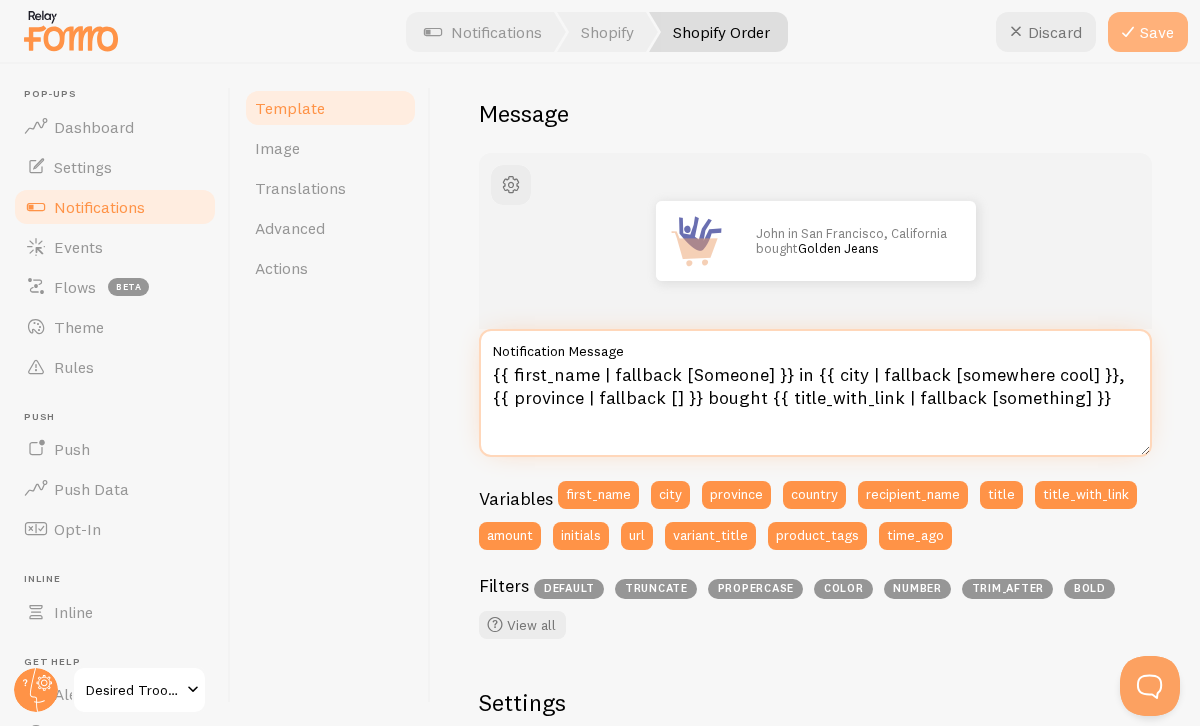 type on "{{ first_name | fallback [Someone] }} in {{ city | fallback [somewhere cool] }}, {{ province | fallback [] }} bought {{ title_with_link | fallback [something] }}" 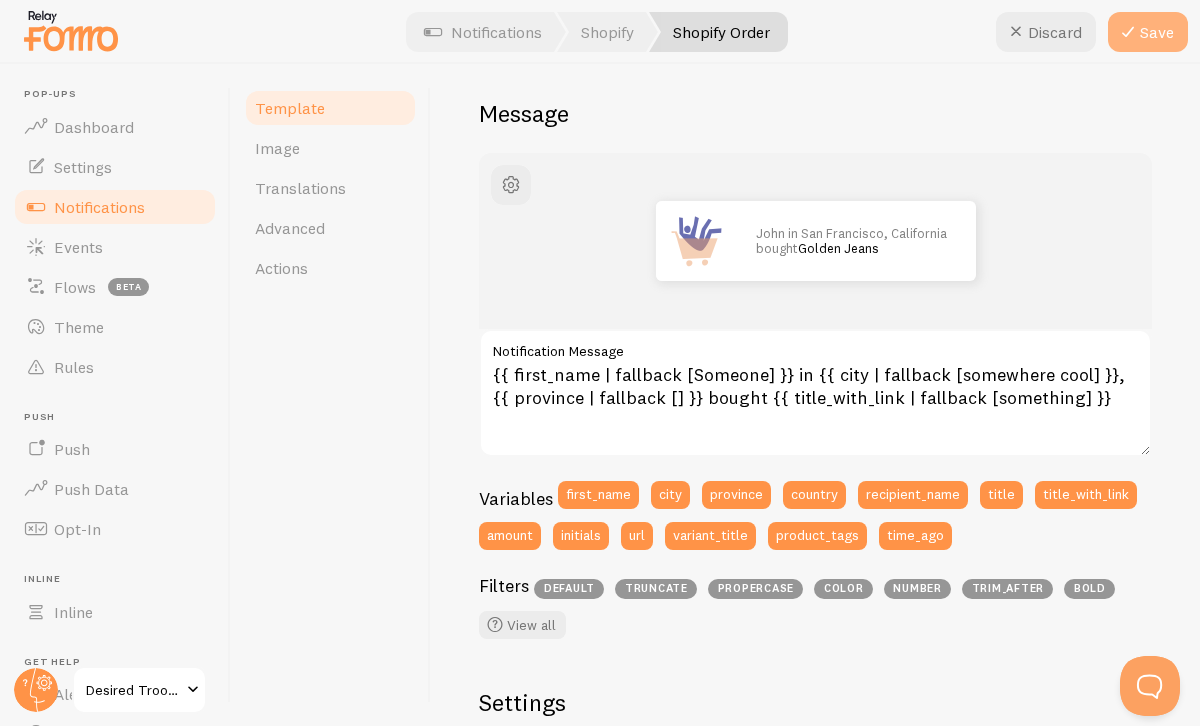 click on "Save" at bounding box center [1148, 32] 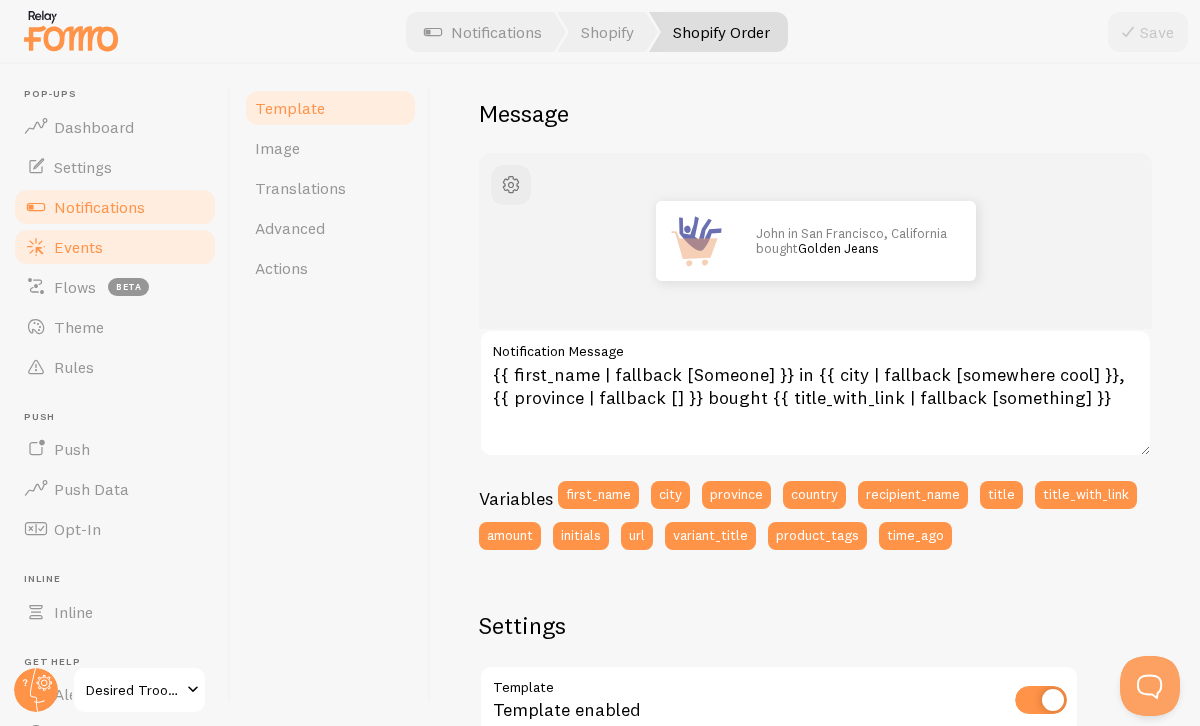 click on "Events" at bounding box center [78, 247] 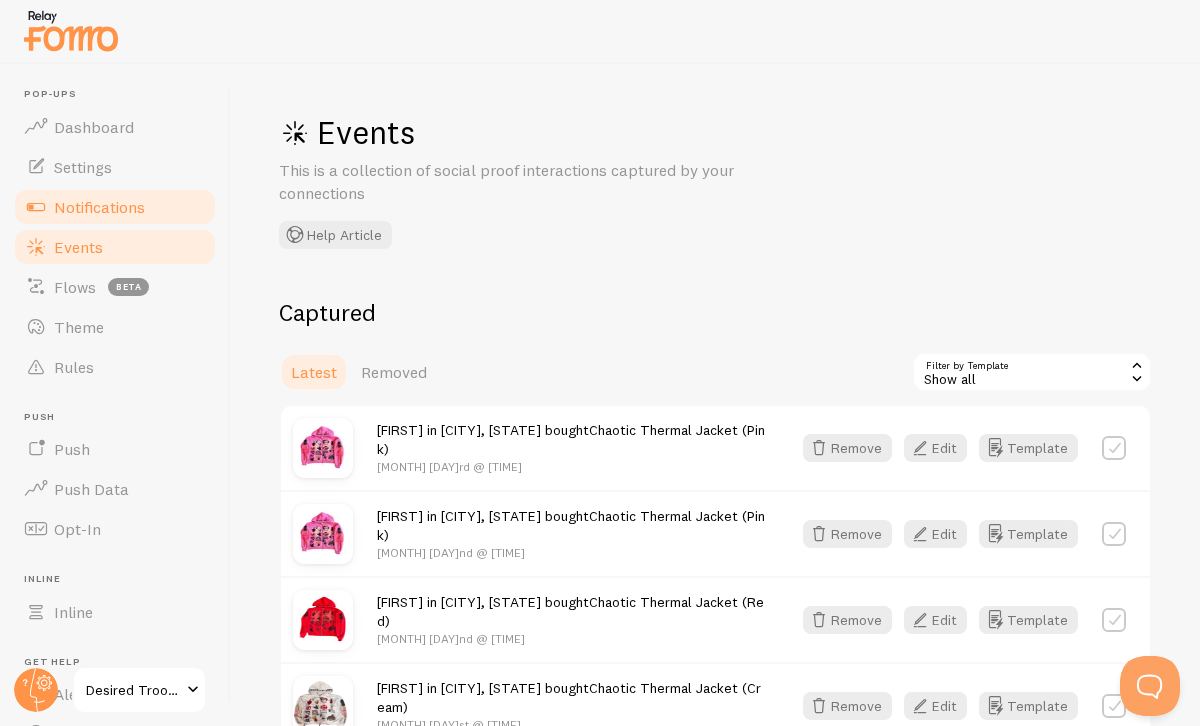 click on "Notifications" at bounding box center (99, 207) 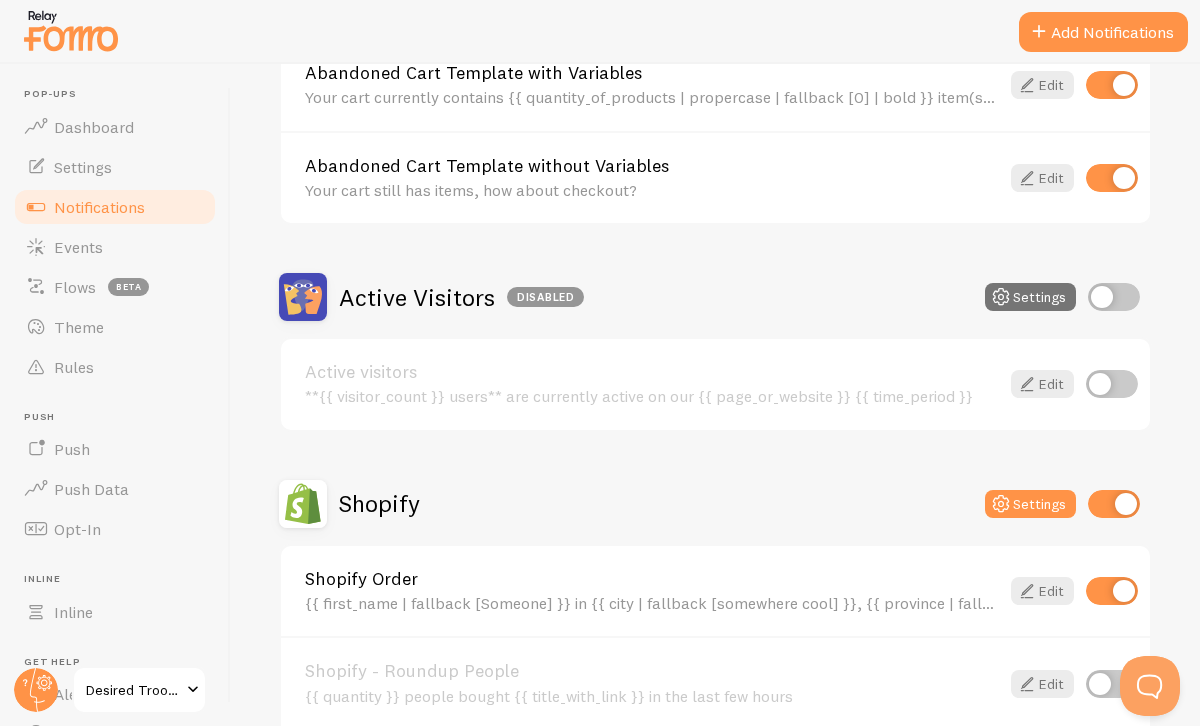 scroll, scrollTop: 411, scrollLeft: 0, axis: vertical 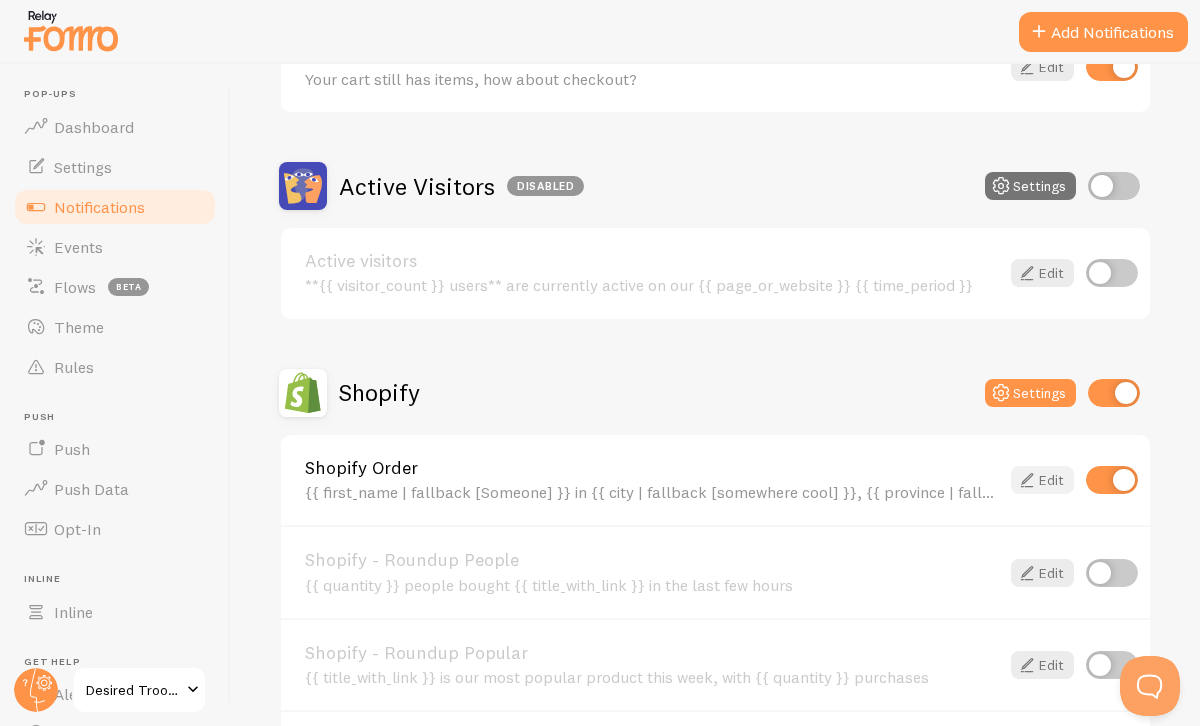 click at bounding box center (1027, 480) 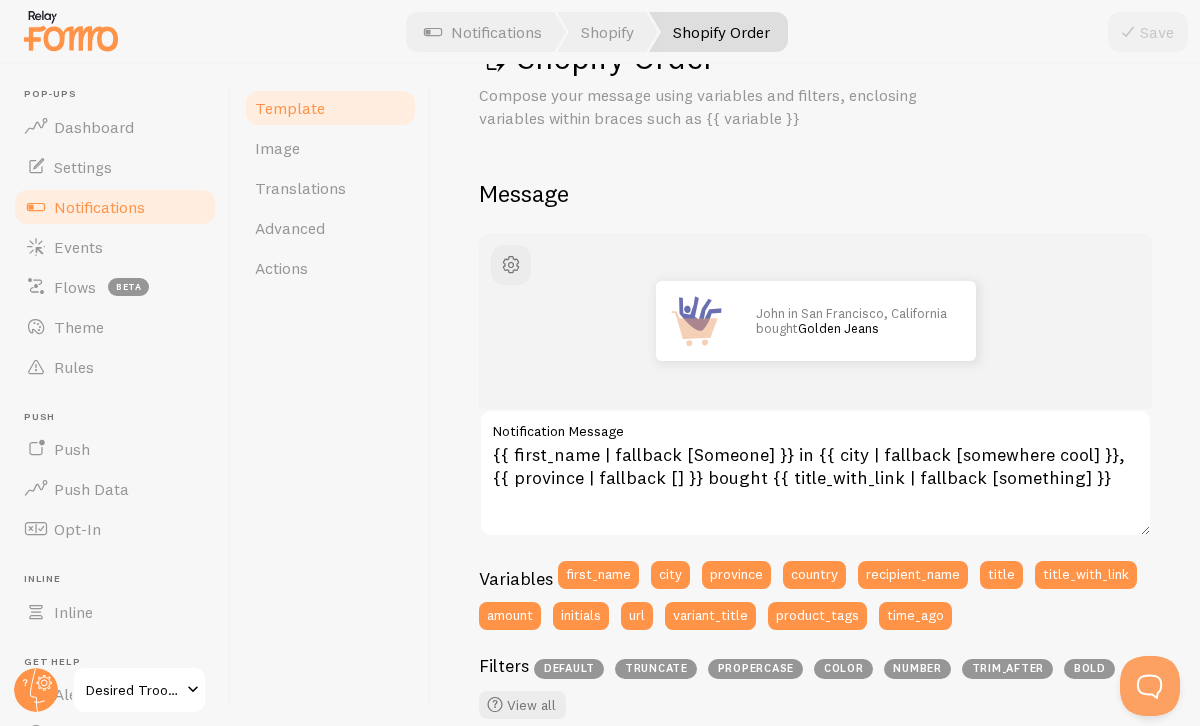 scroll, scrollTop: 71, scrollLeft: 0, axis: vertical 